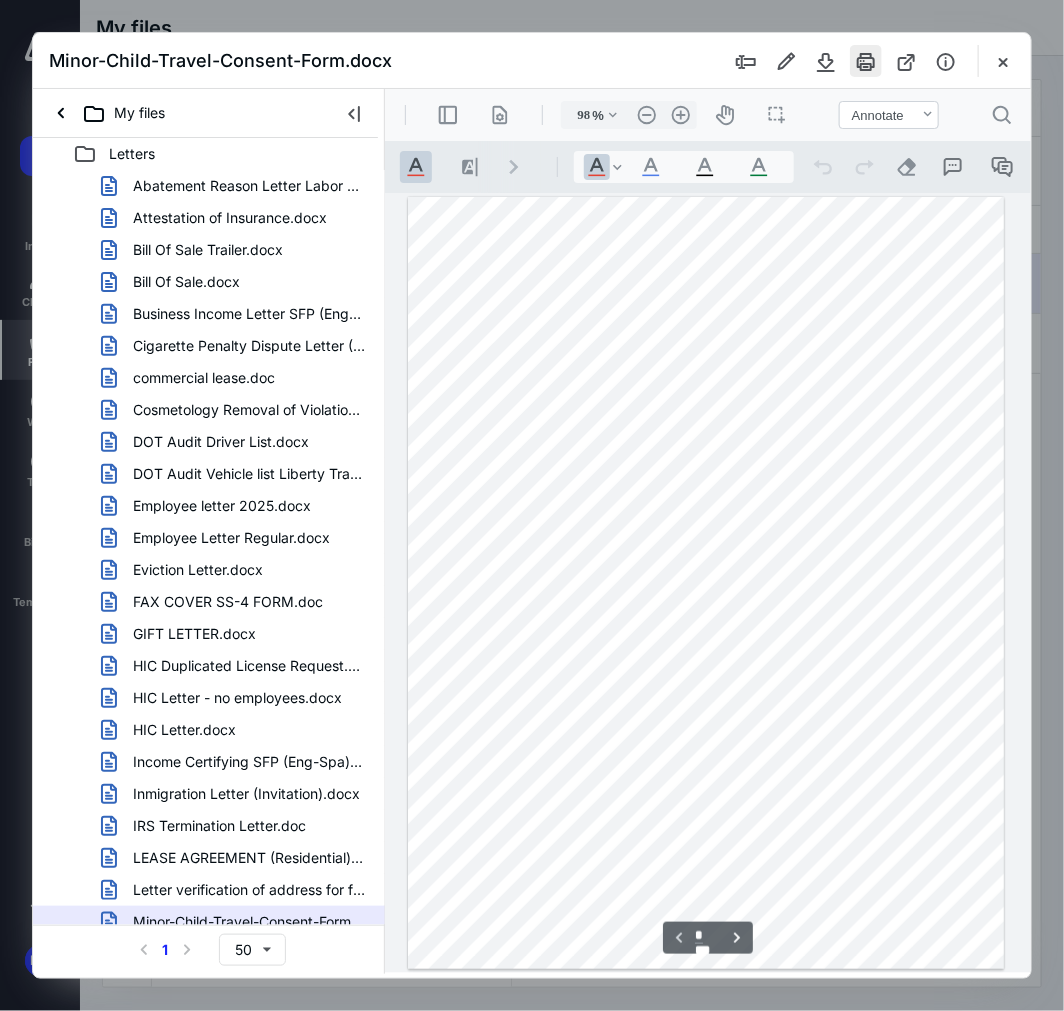 scroll, scrollTop: 0, scrollLeft: 0, axis: both 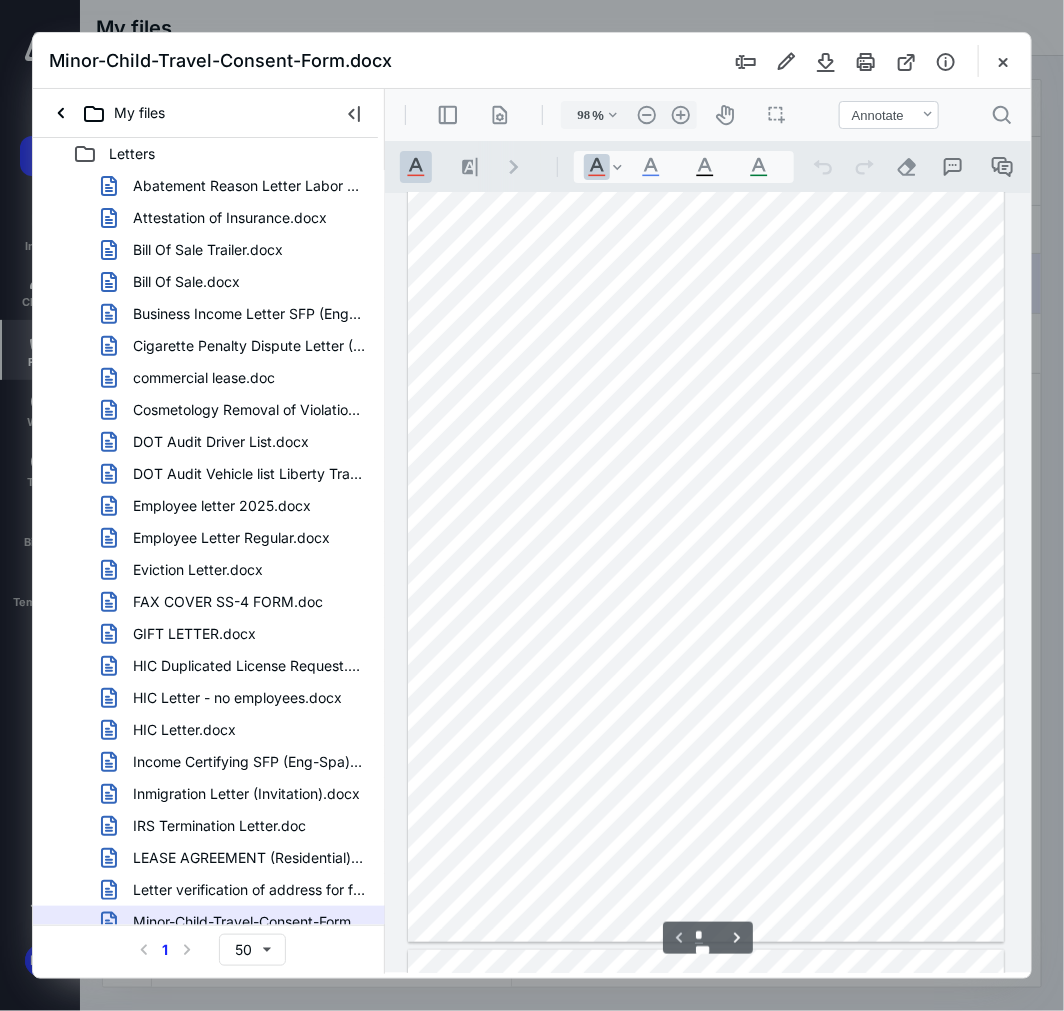 drag, startPoint x: 1006, startPoint y: 58, endPoint x: 345, endPoint y: 218, distance: 680.089 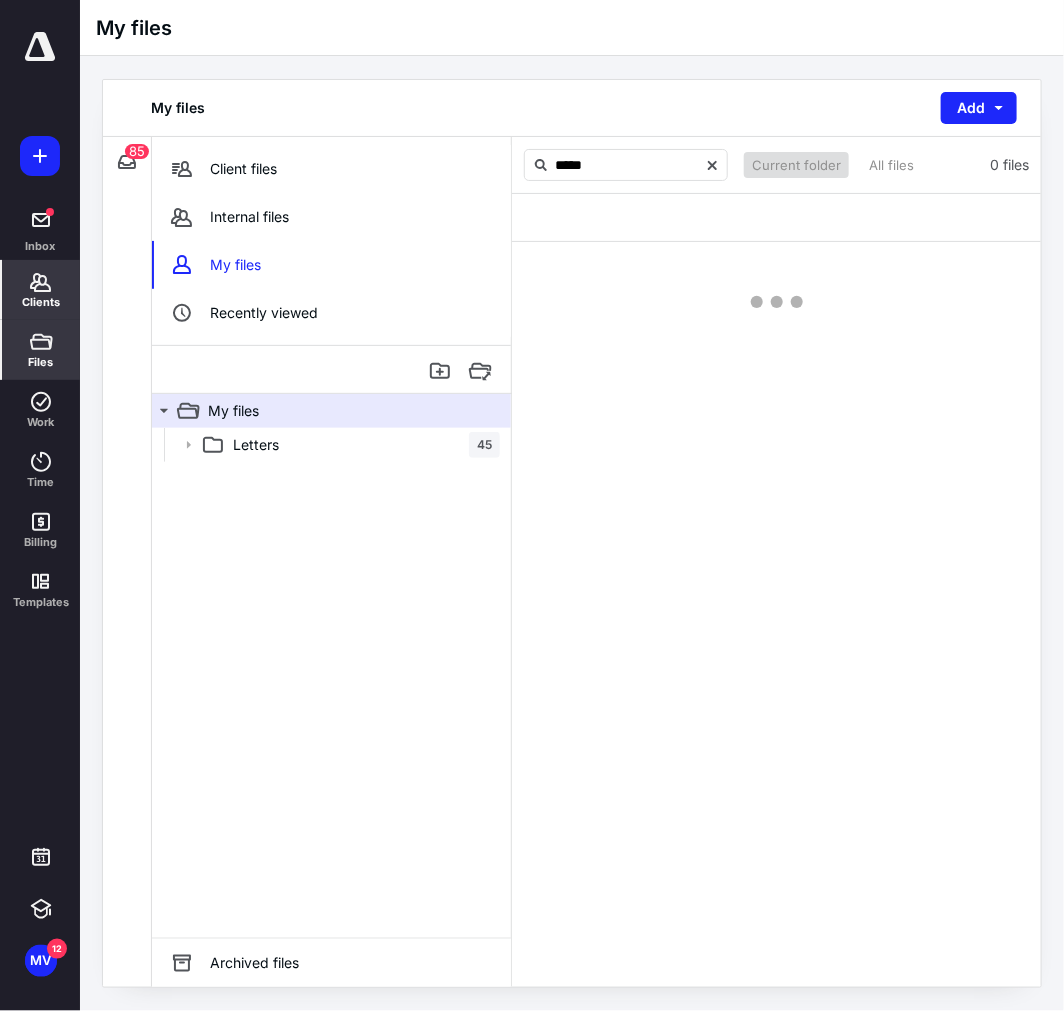 click on "Clients" at bounding box center [41, 290] 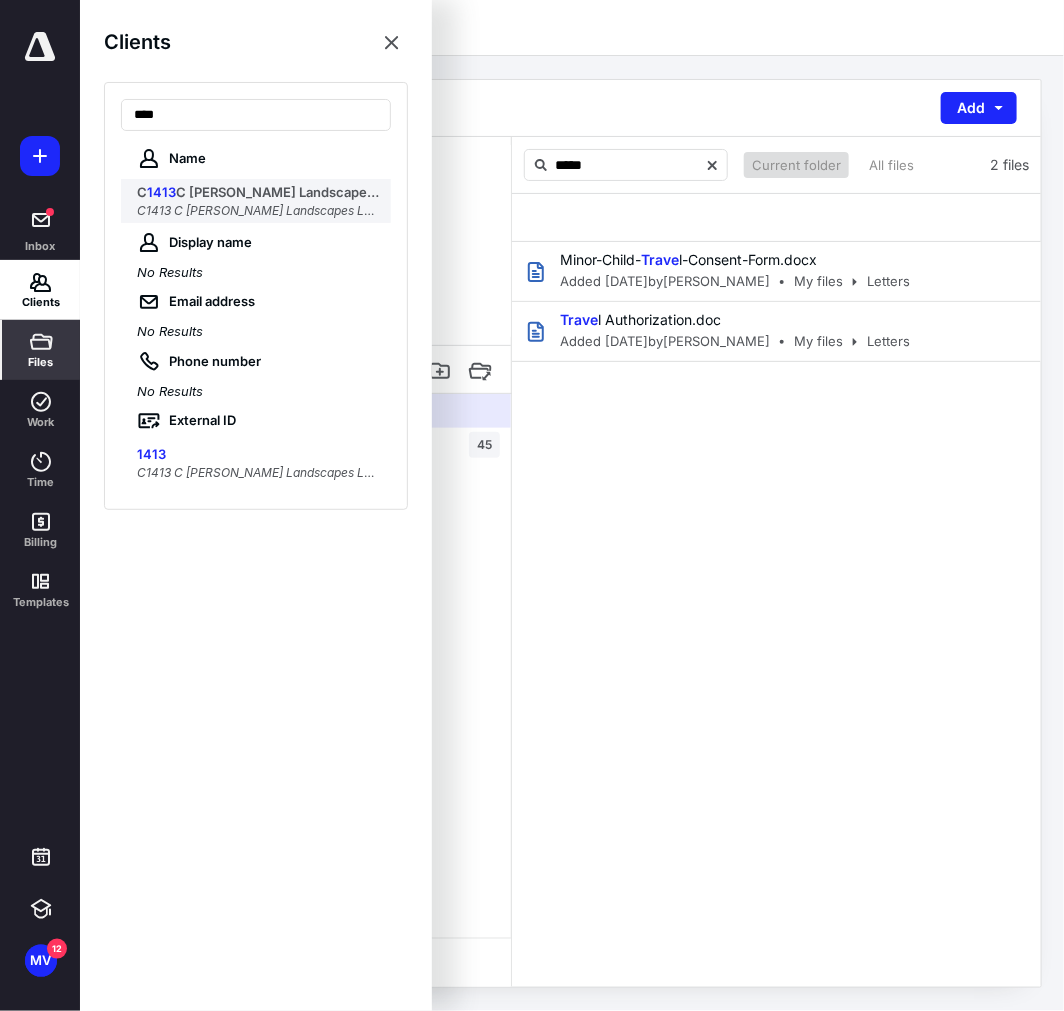 type on "****" 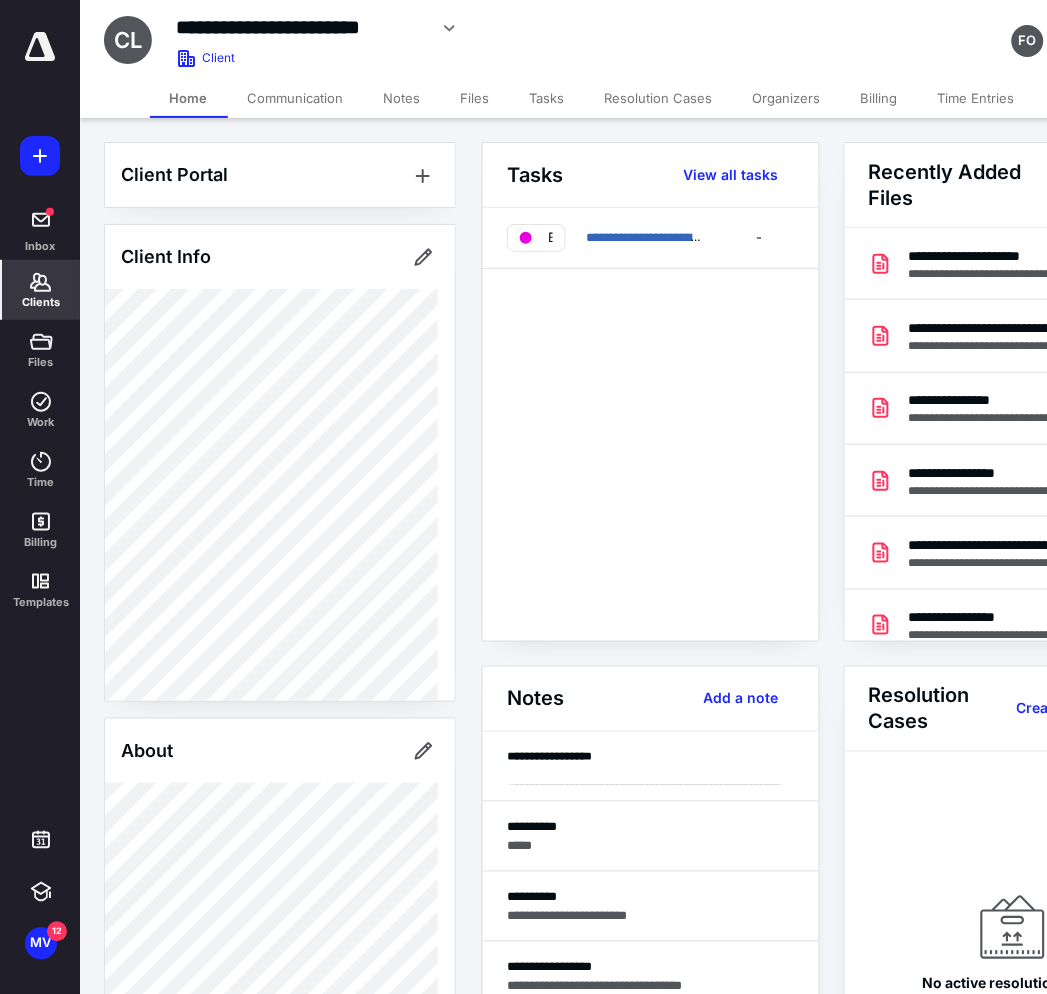 click on "Clients" at bounding box center (41, 290) 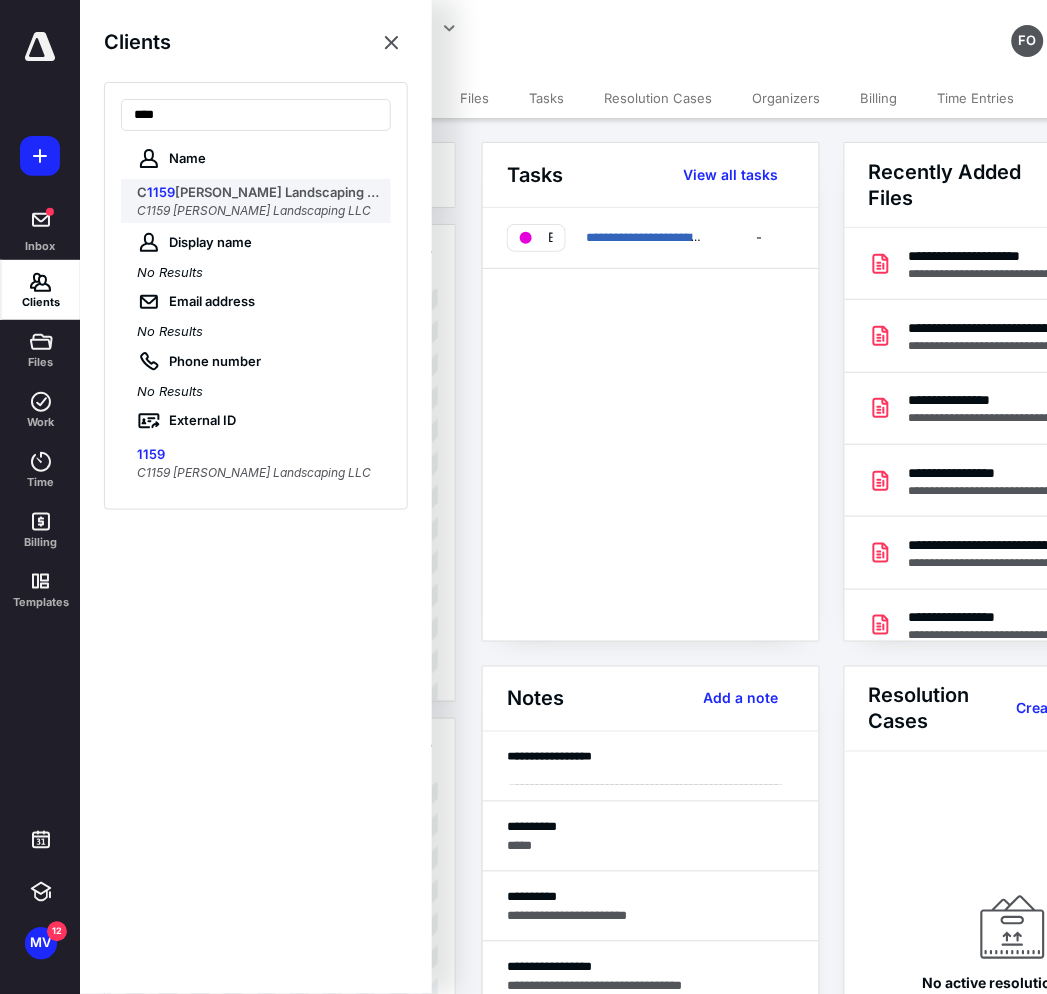 type on "****" 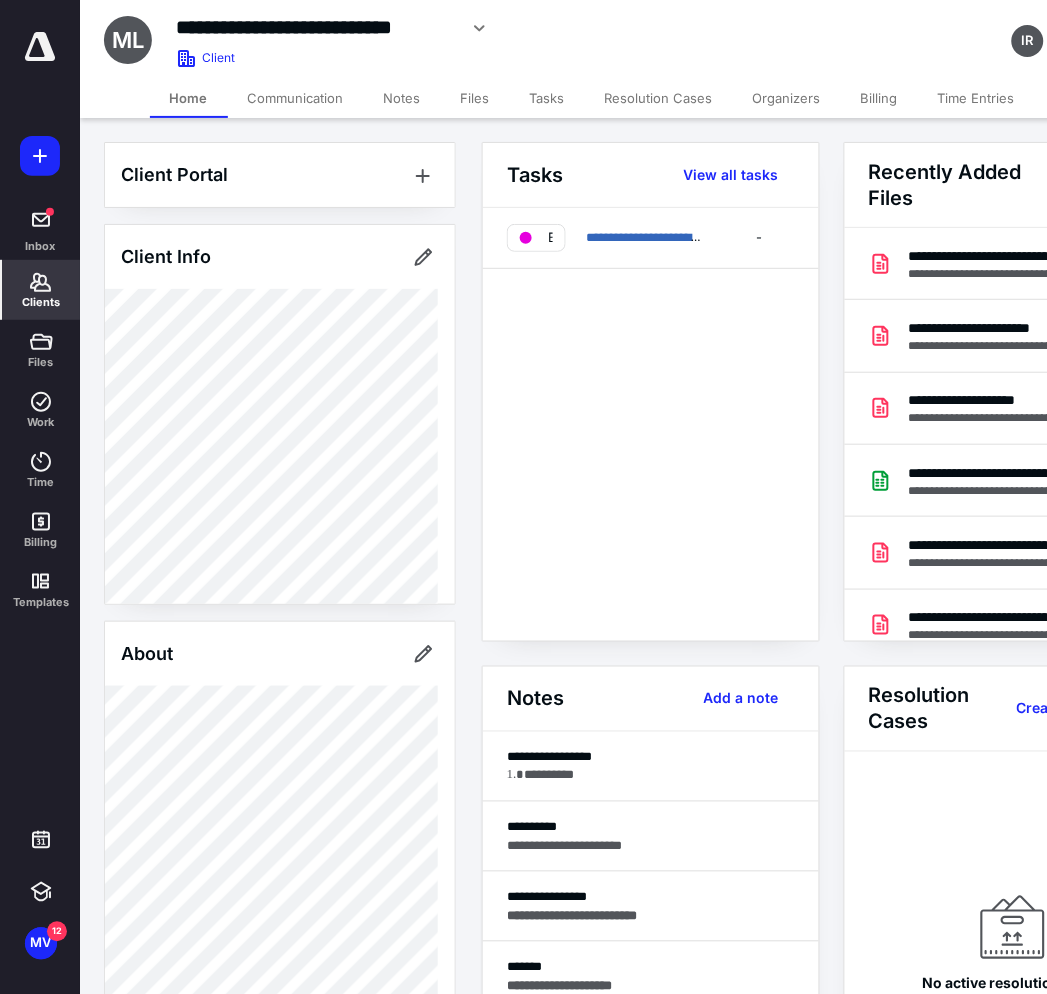 click on "Clients" at bounding box center [41, 302] 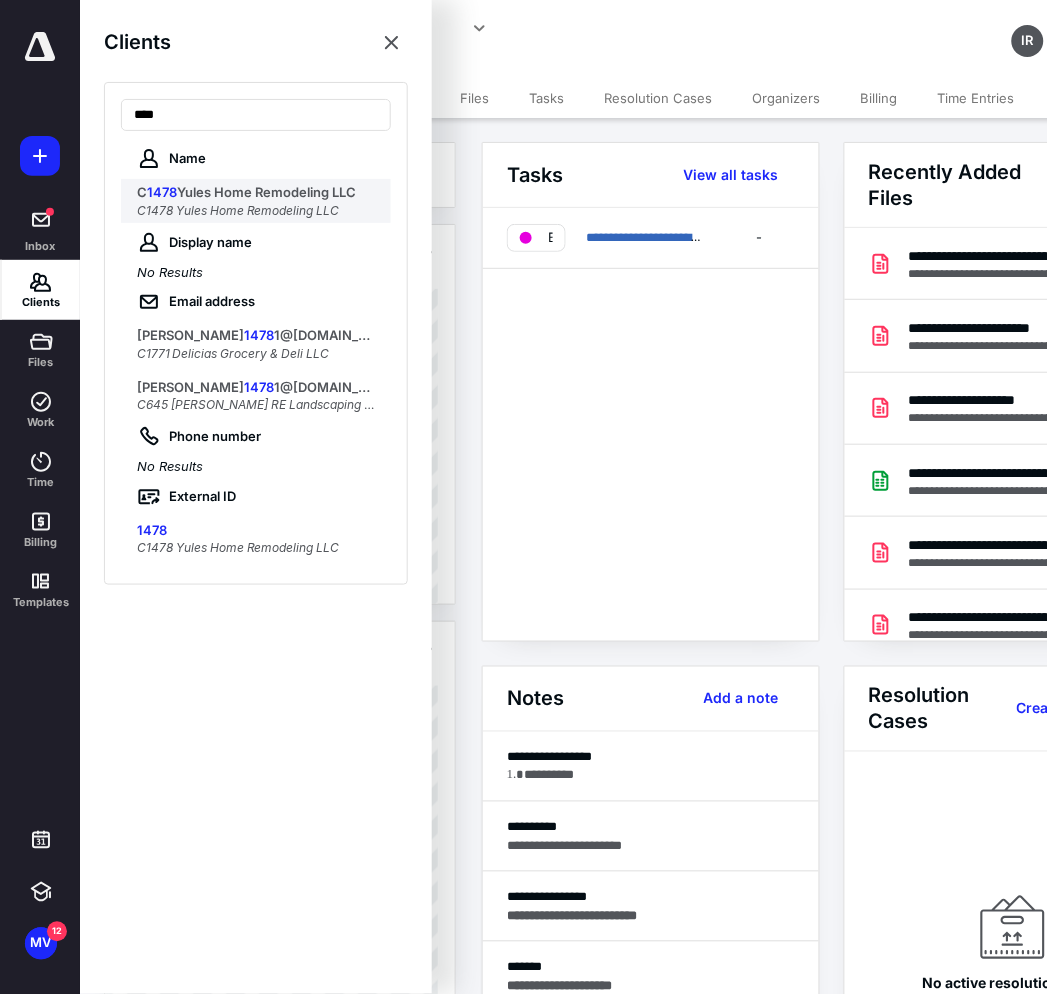 type on "****" 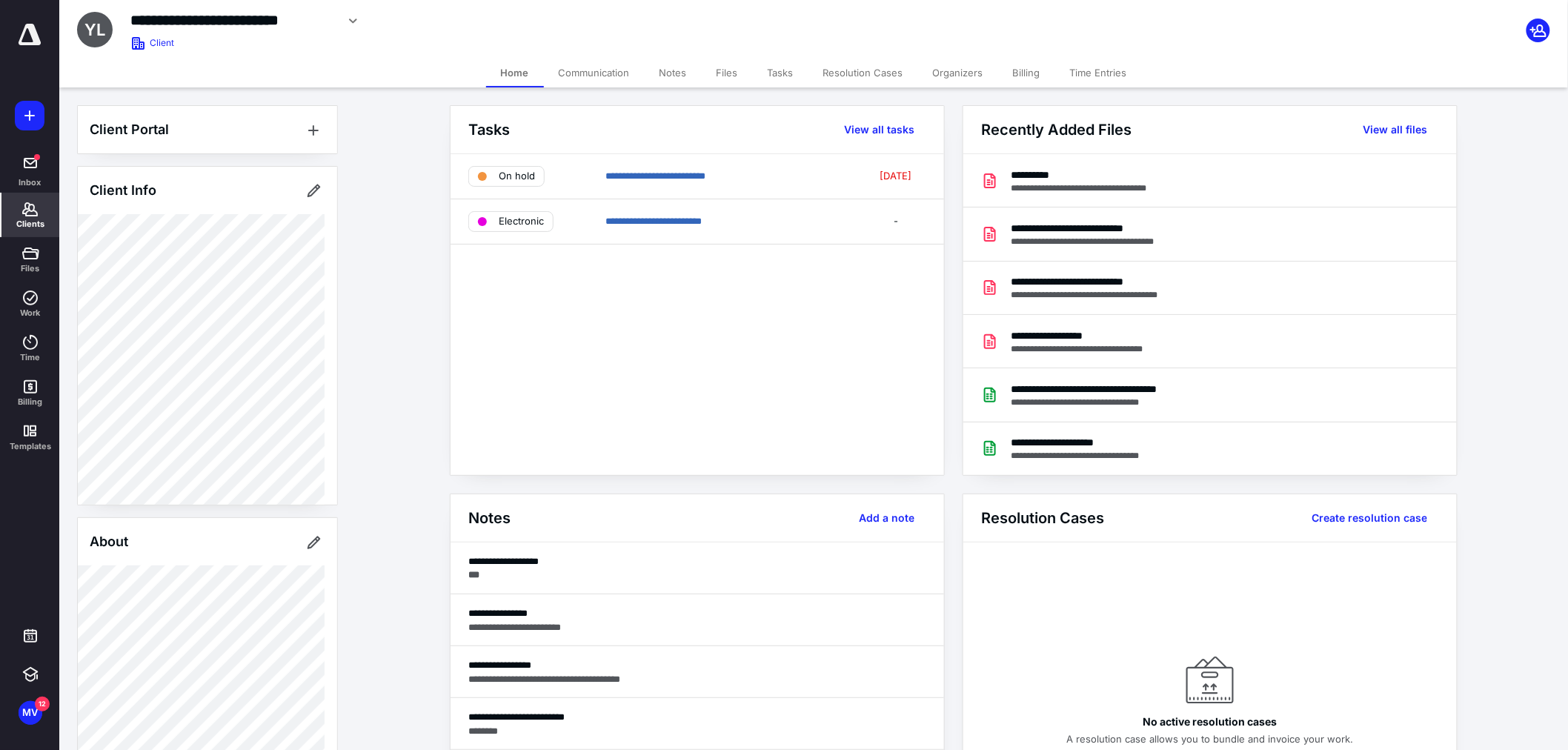 click on "Clients" at bounding box center [30, 215] 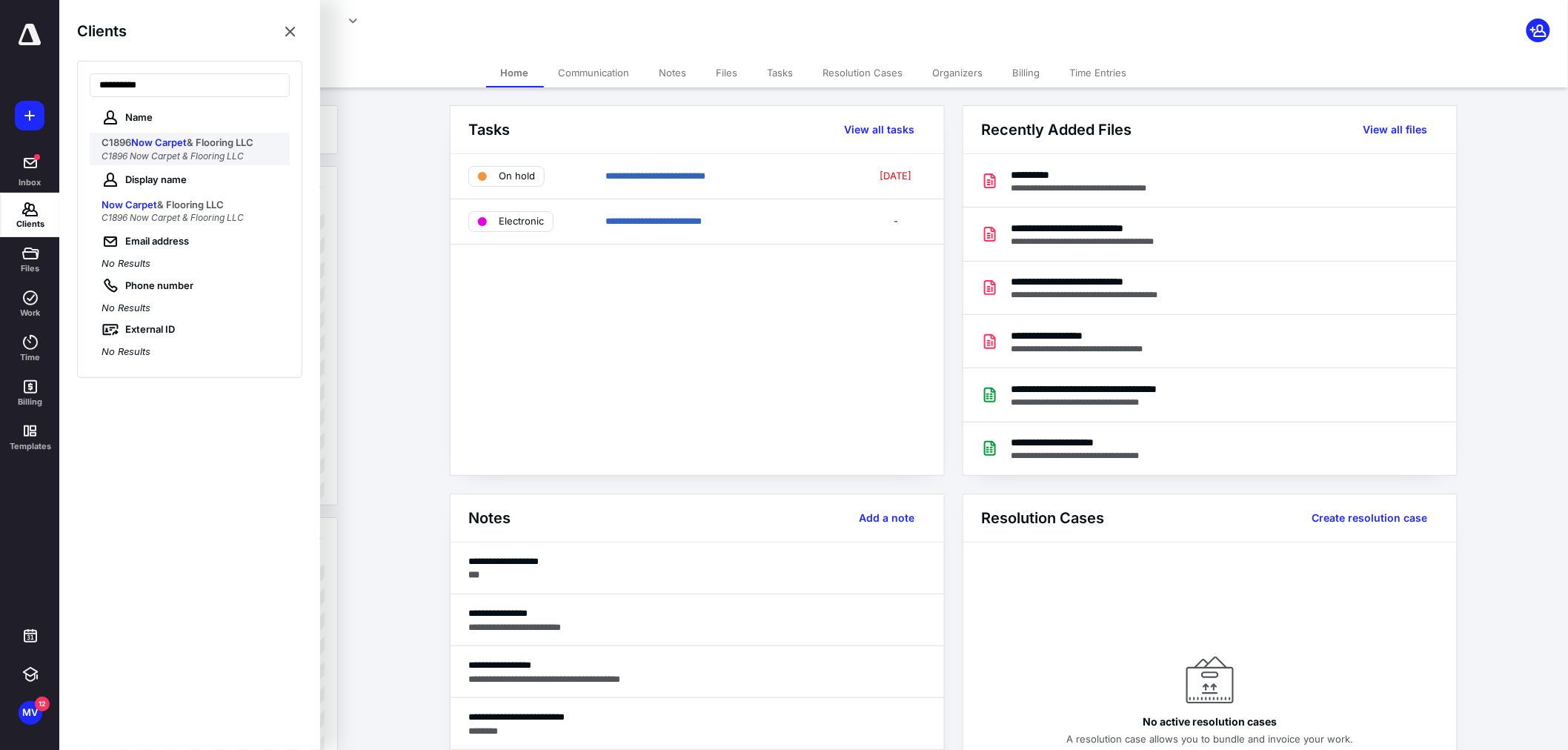 type on "**********" 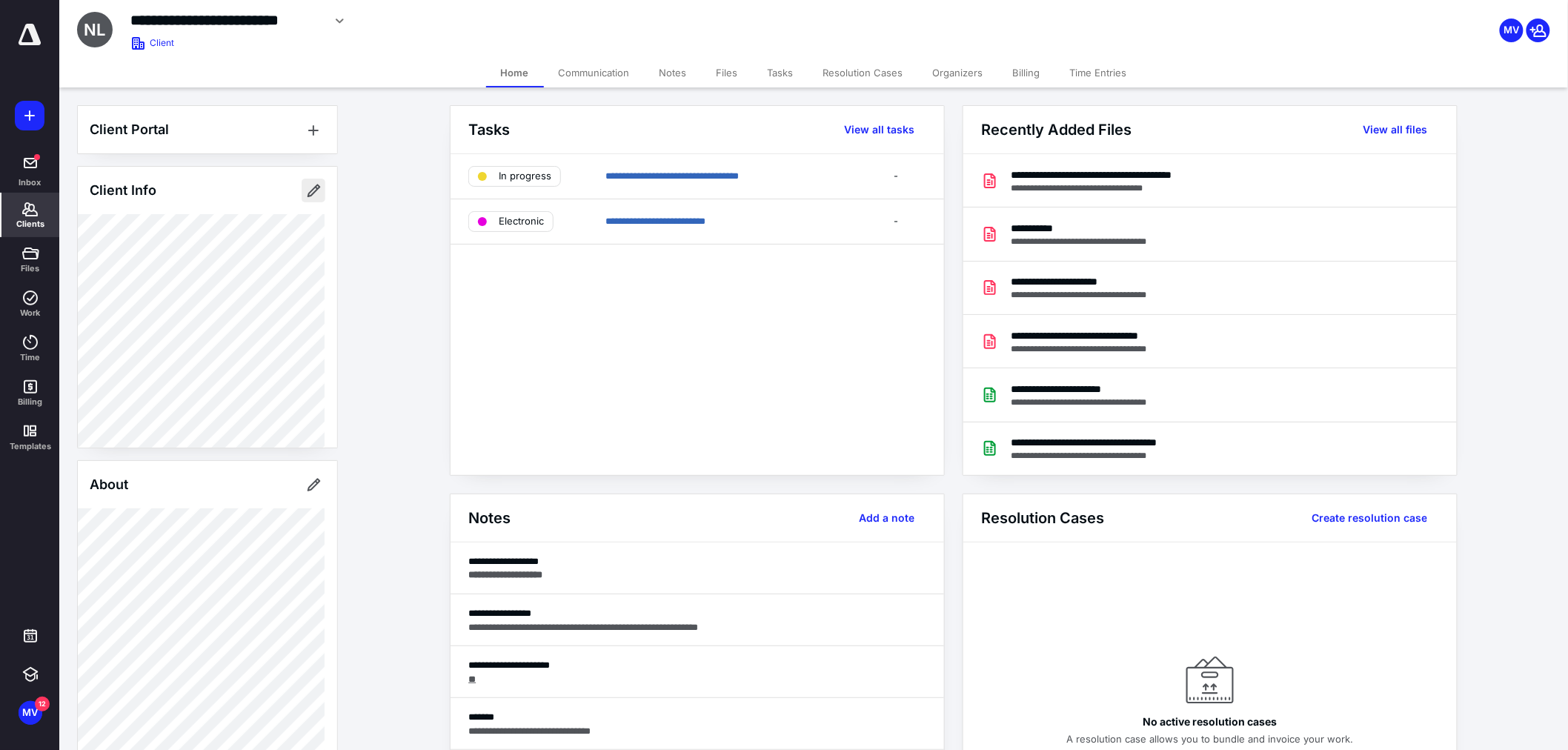 click at bounding box center (313, 190) 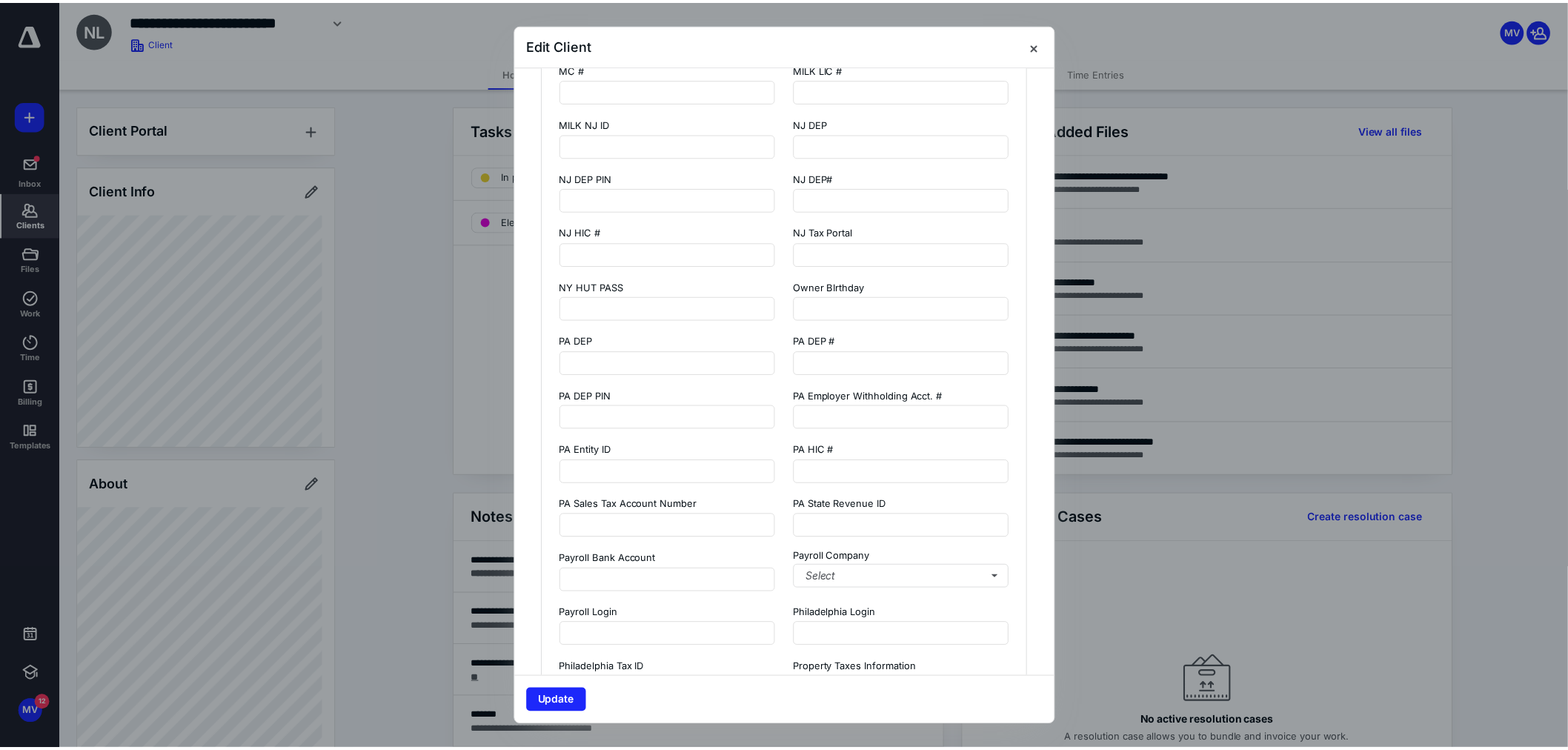 scroll, scrollTop: 1070, scrollLeft: 0, axis: vertical 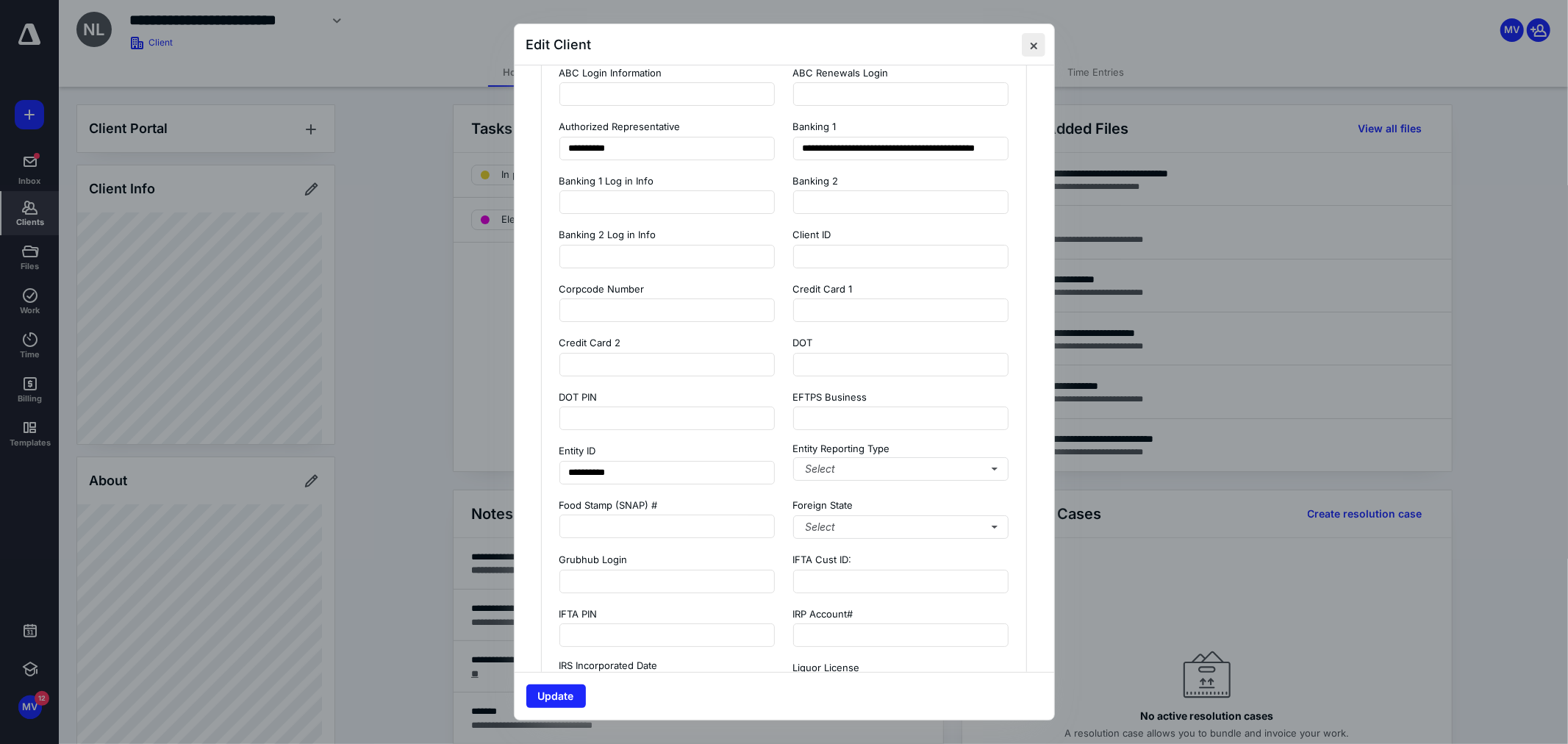 click at bounding box center (1034, 45) 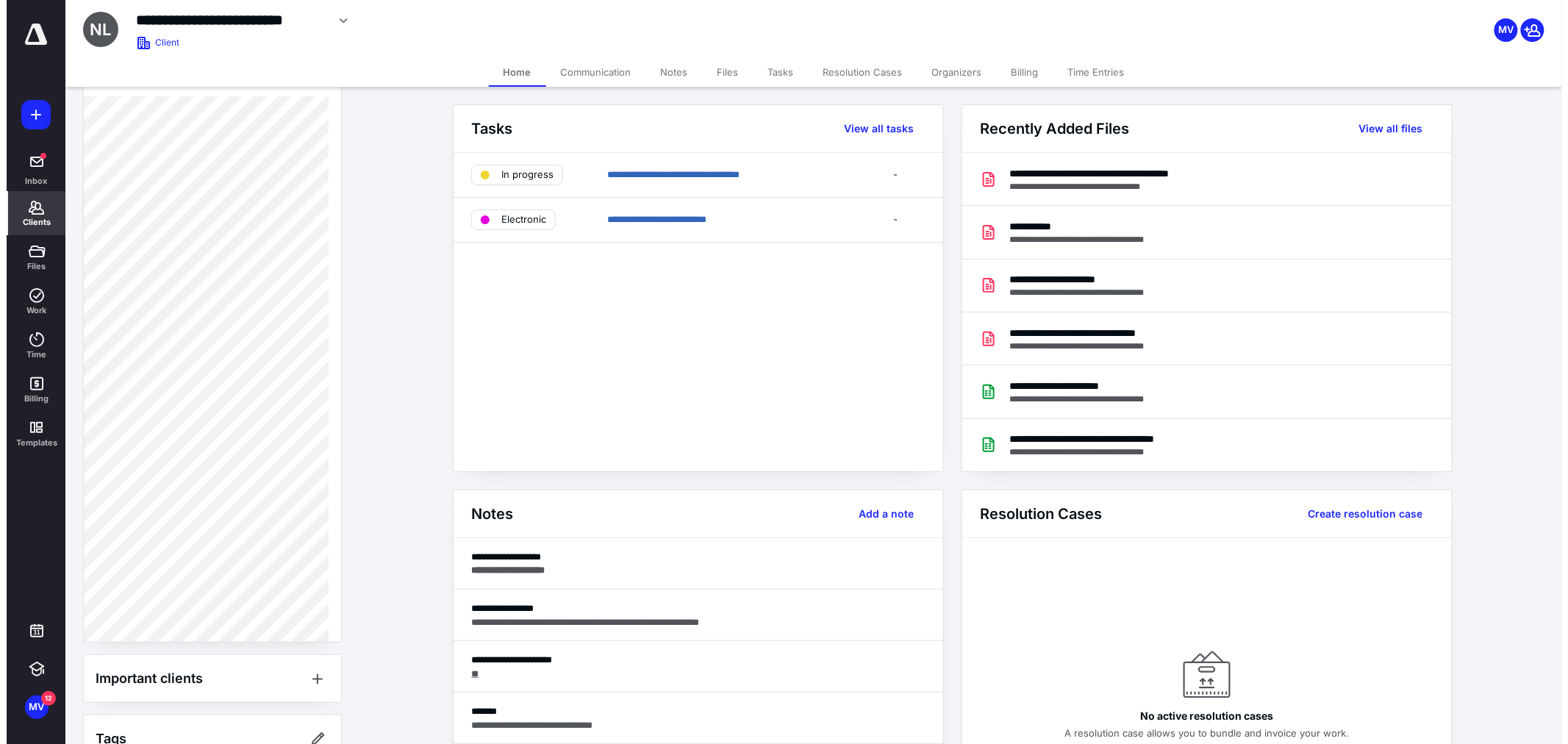 scroll, scrollTop: 326, scrollLeft: 0, axis: vertical 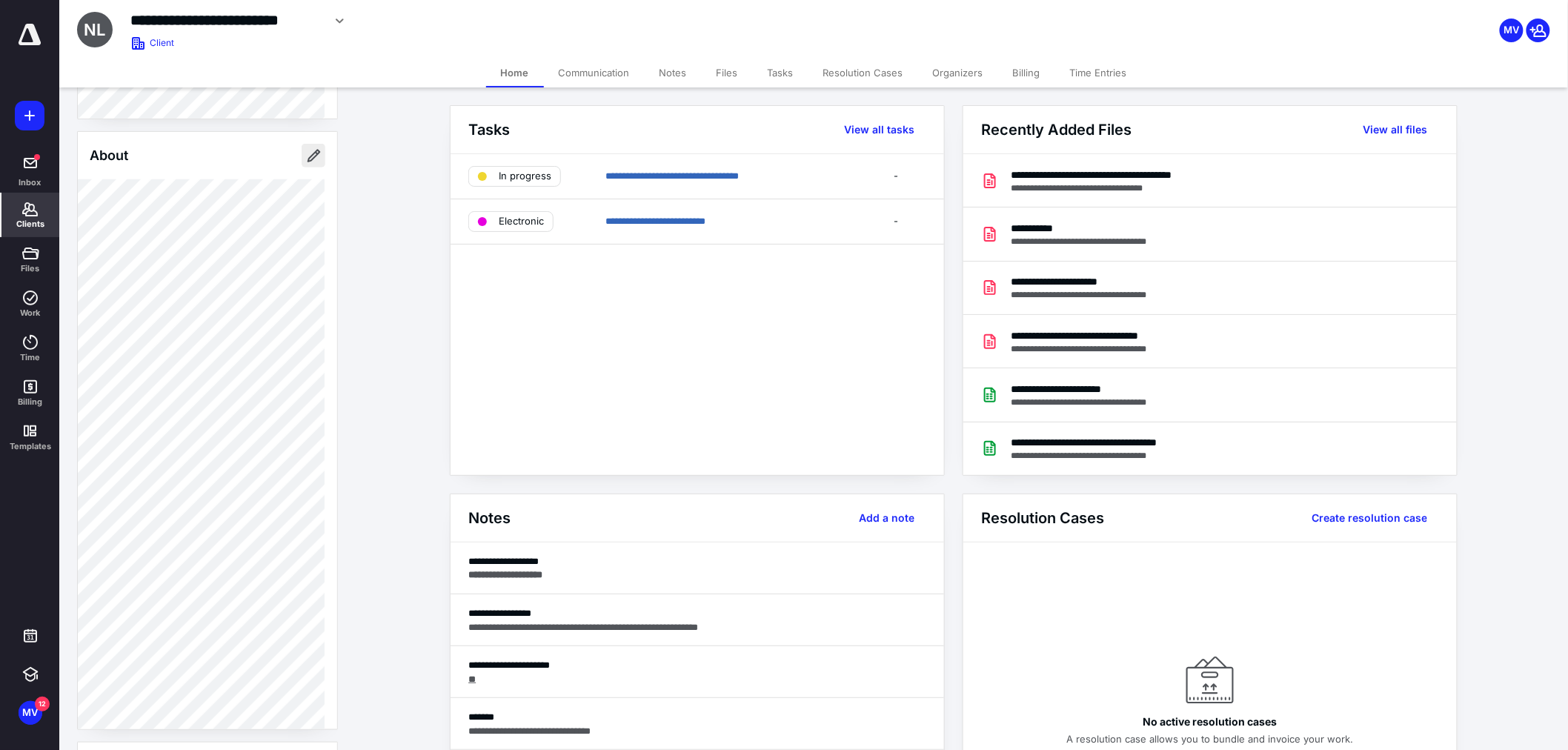 click on "About" at bounding box center (207, 156) 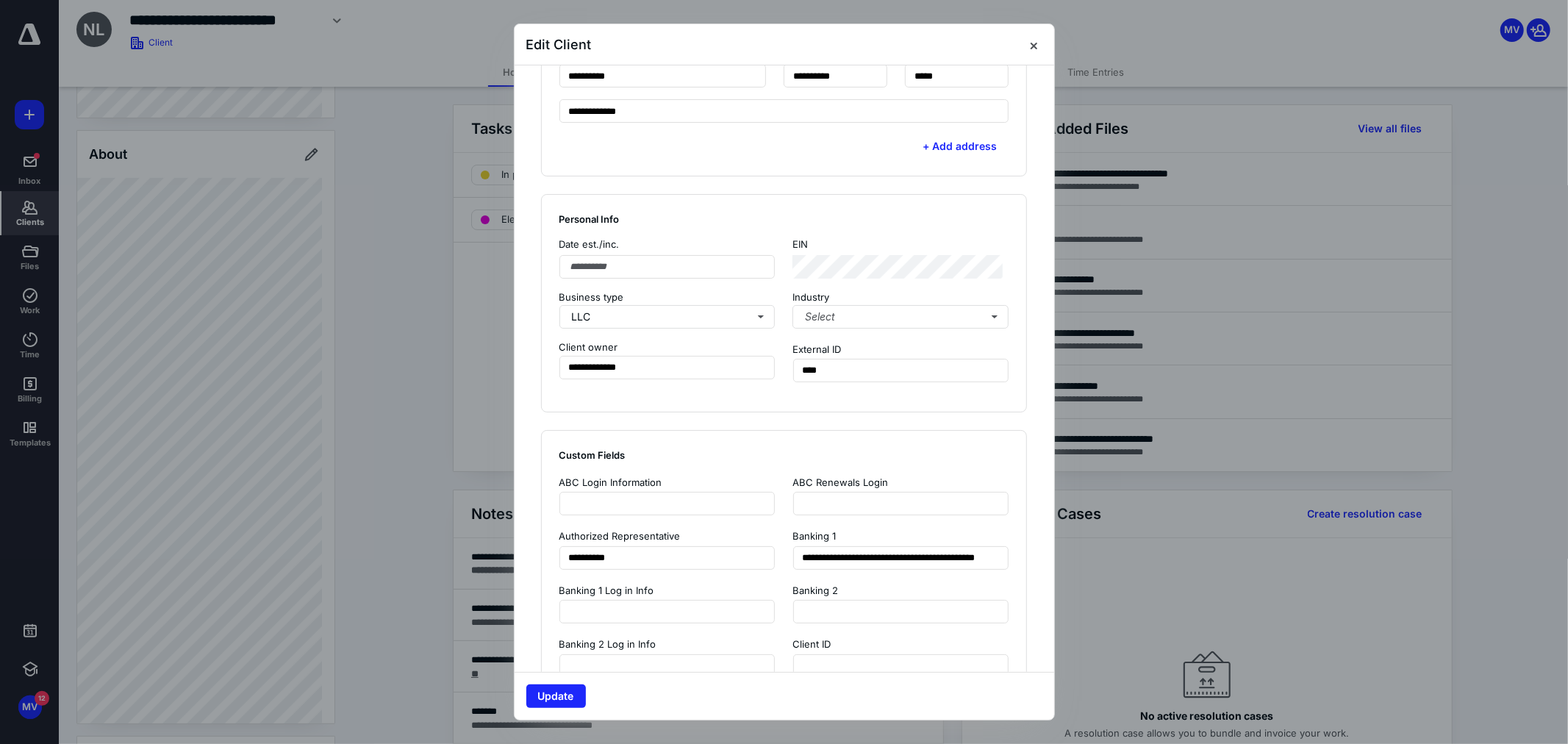 scroll, scrollTop: 653, scrollLeft: 0, axis: vertical 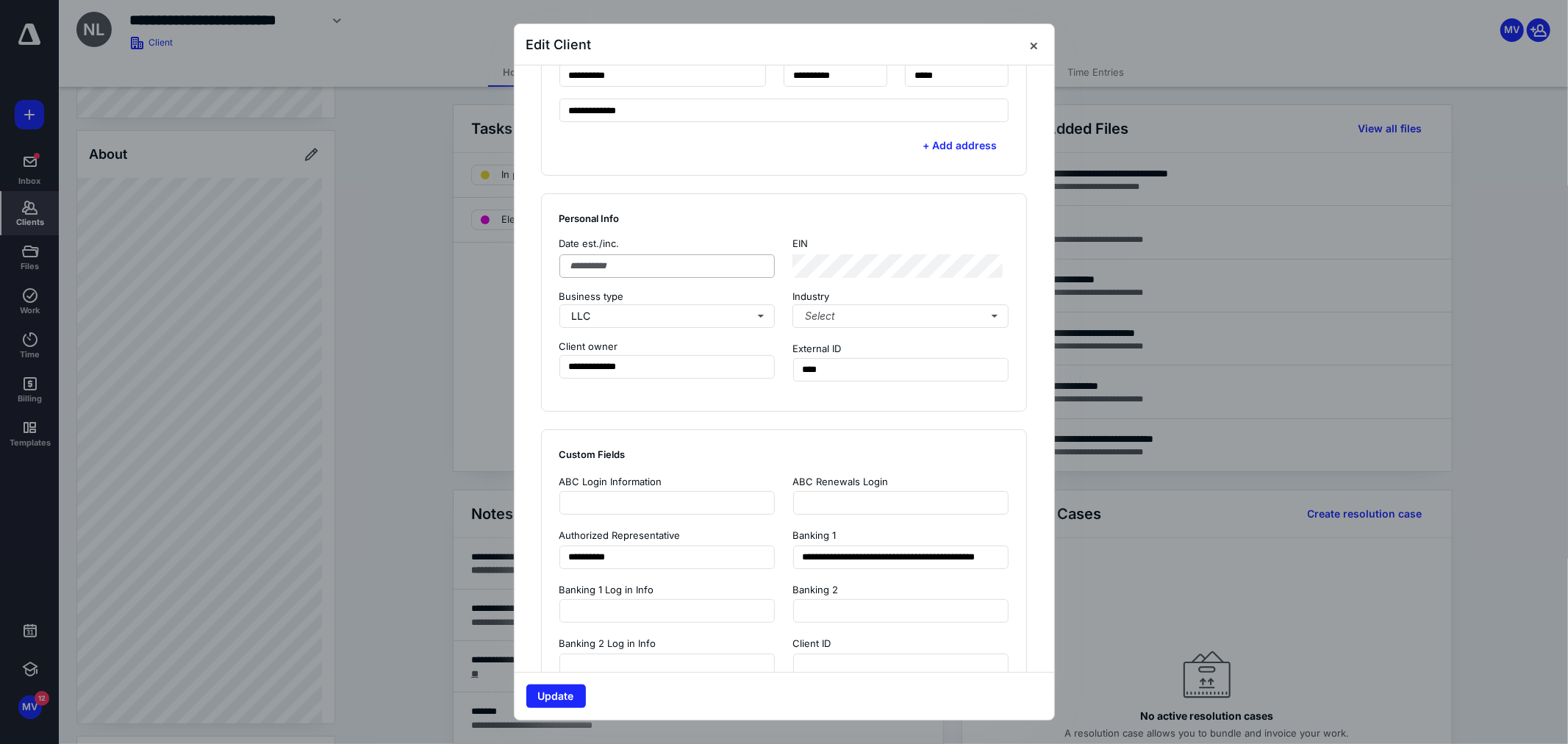 click on "Date est./inc. EIN" at bounding box center [784, 257] 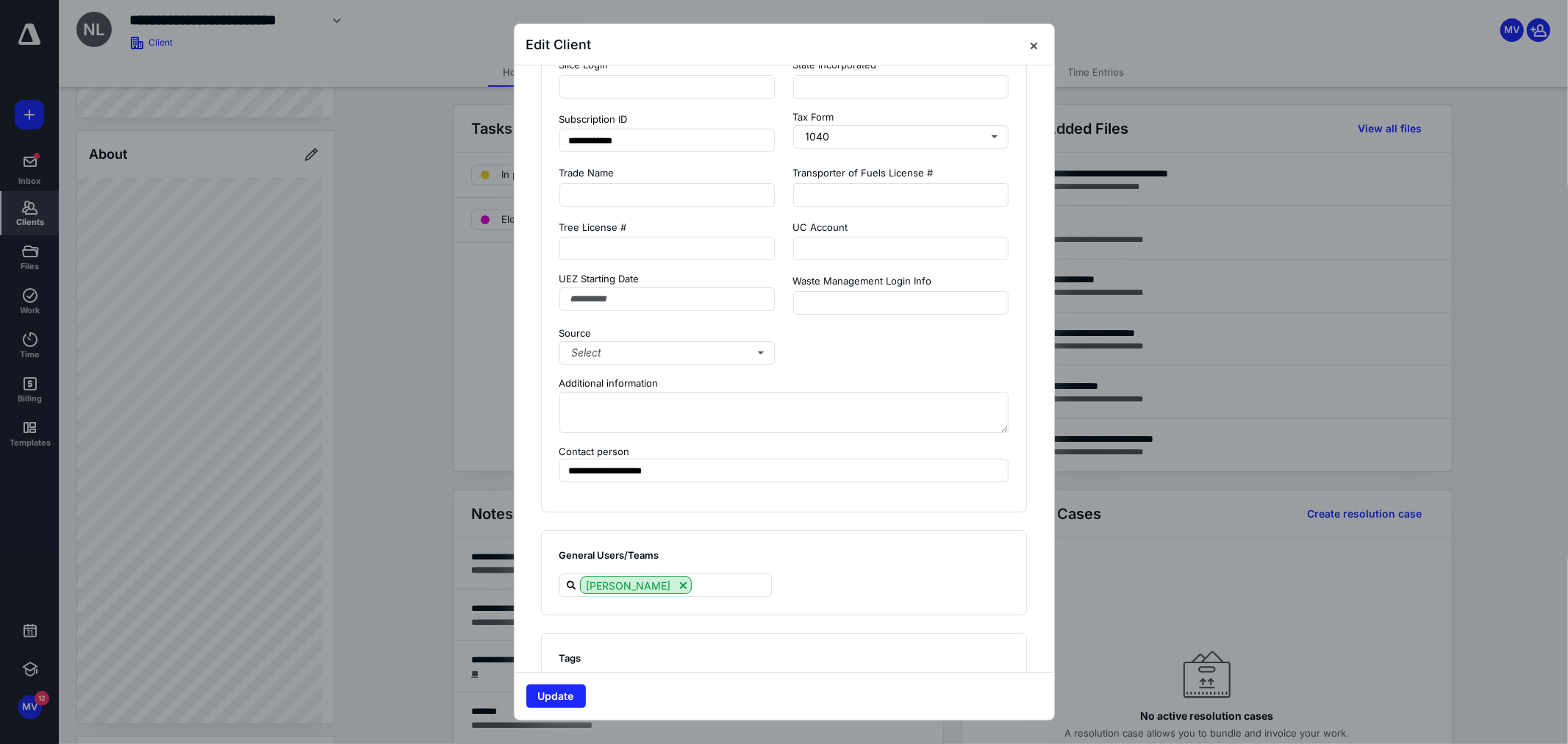 scroll, scrollTop: 2618, scrollLeft: 0, axis: vertical 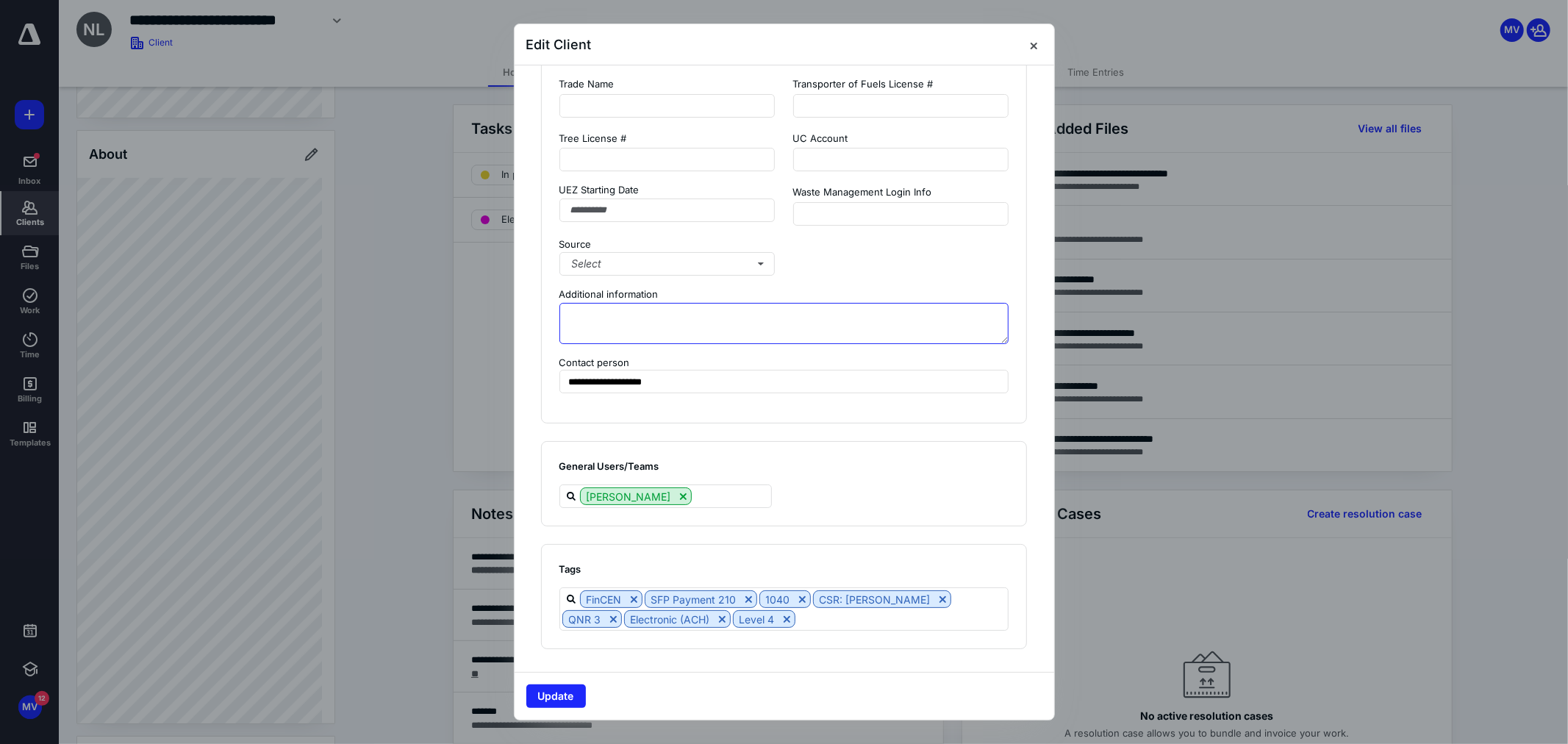 click at bounding box center (784, 323) 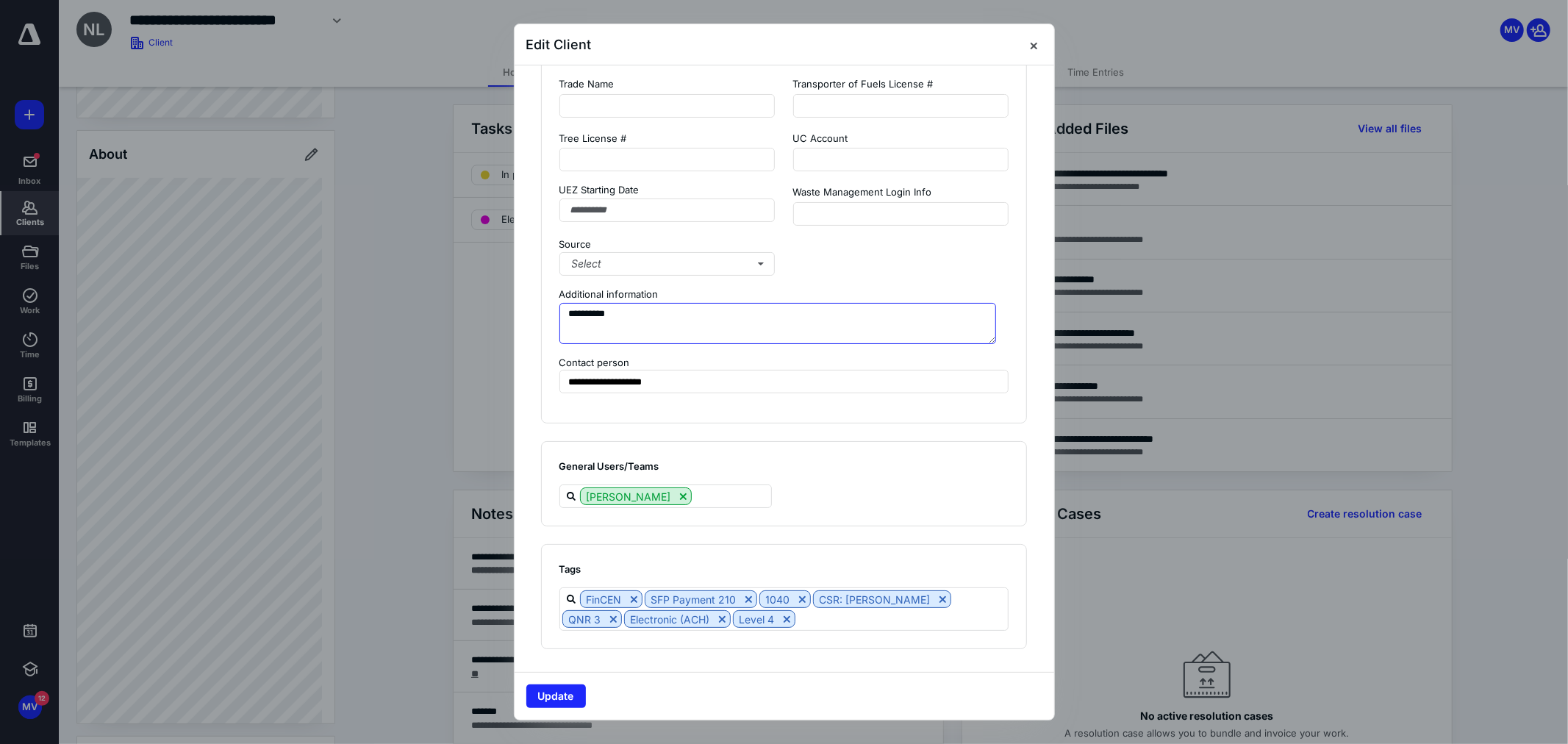 click on "**********" at bounding box center [778, 323] 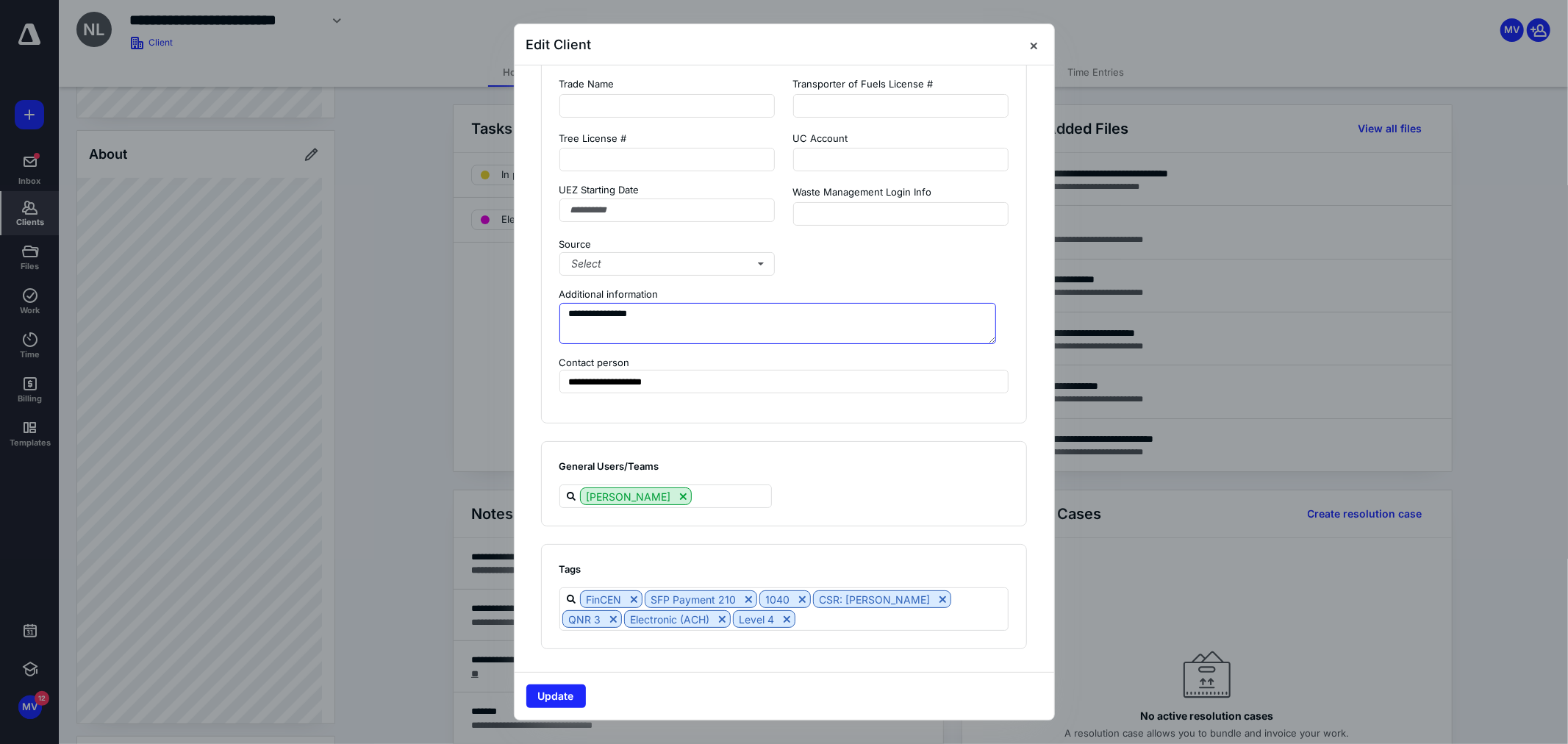 click on "**********" at bounding box center (778, 323) 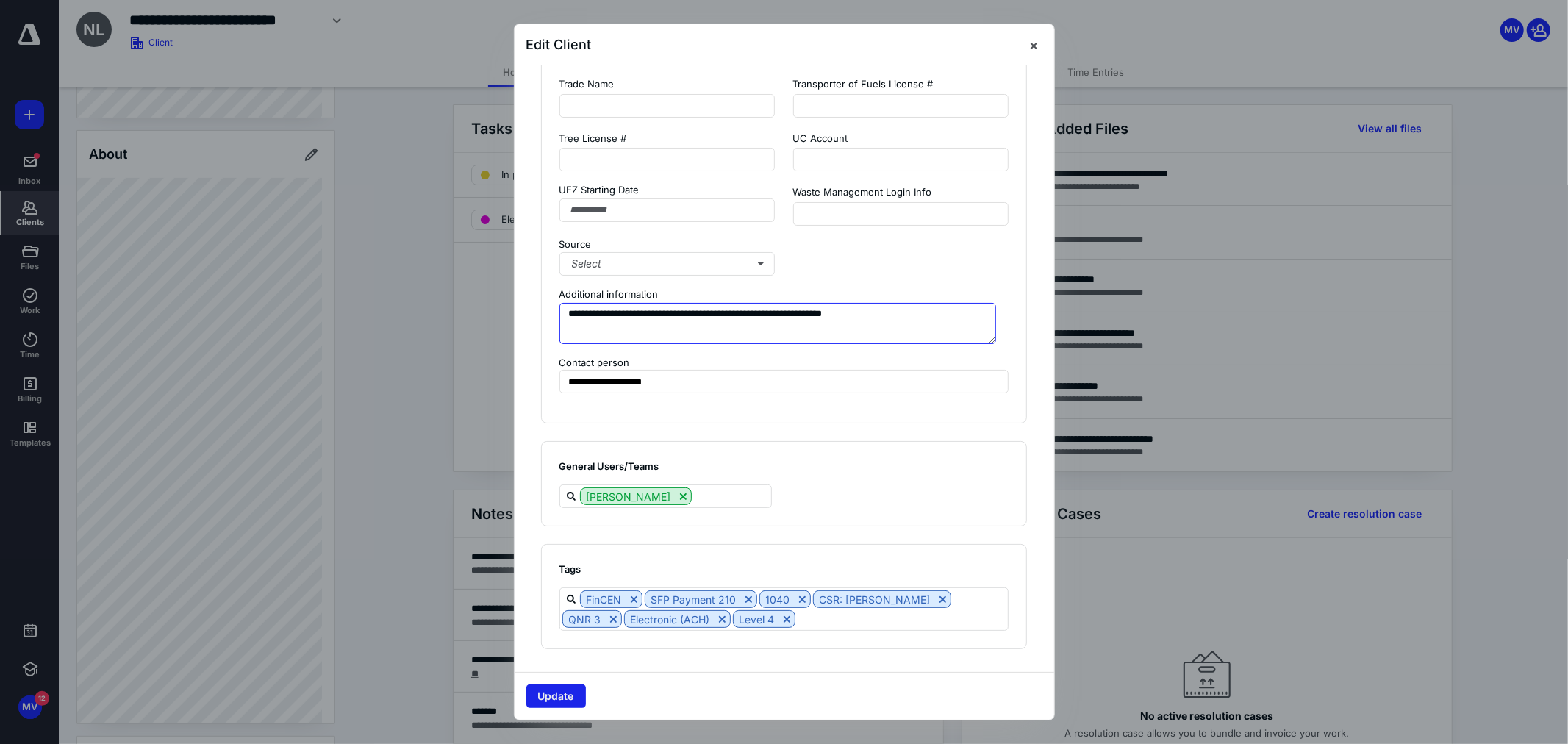 type on "**********" 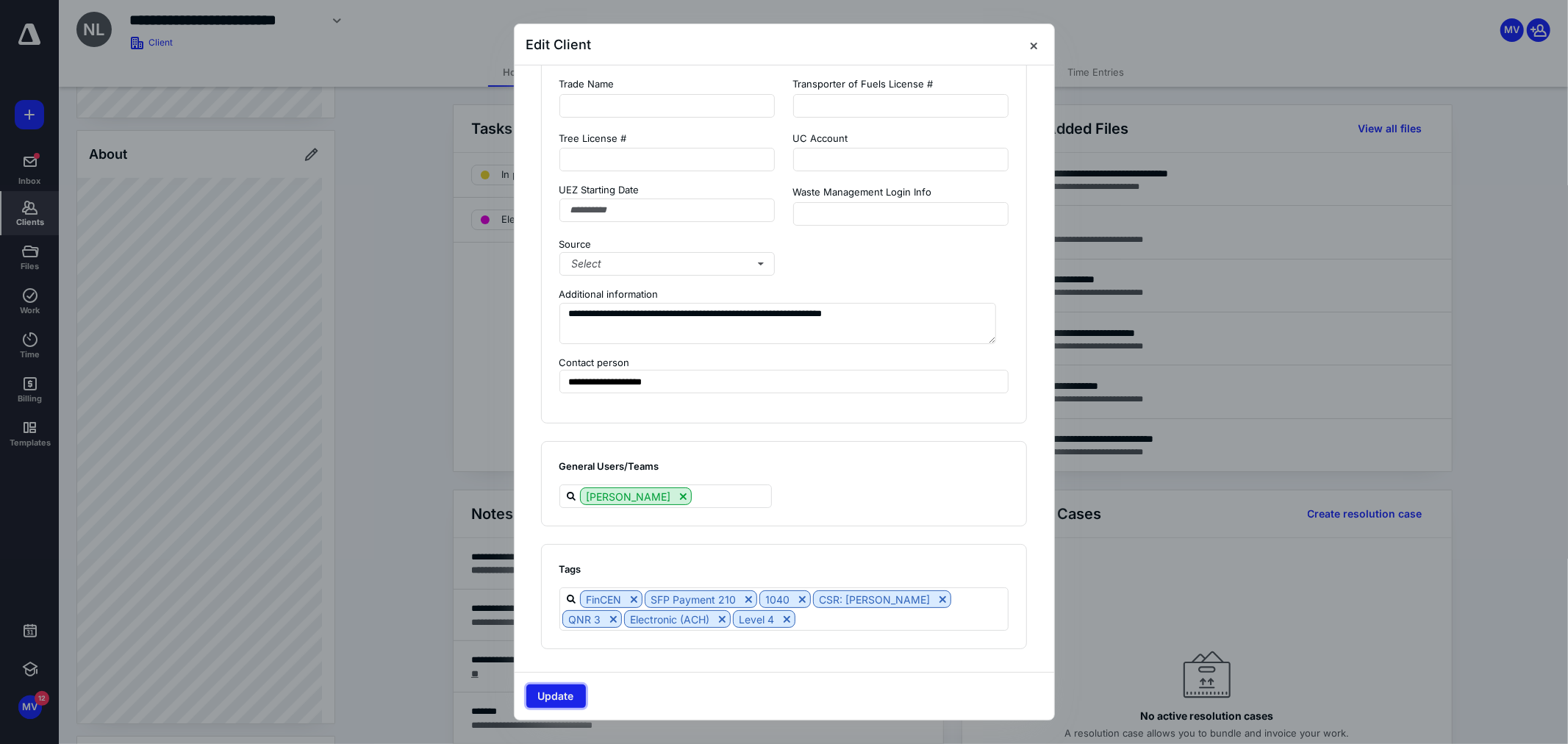 click on "Update" at bounding box center (556, 696) 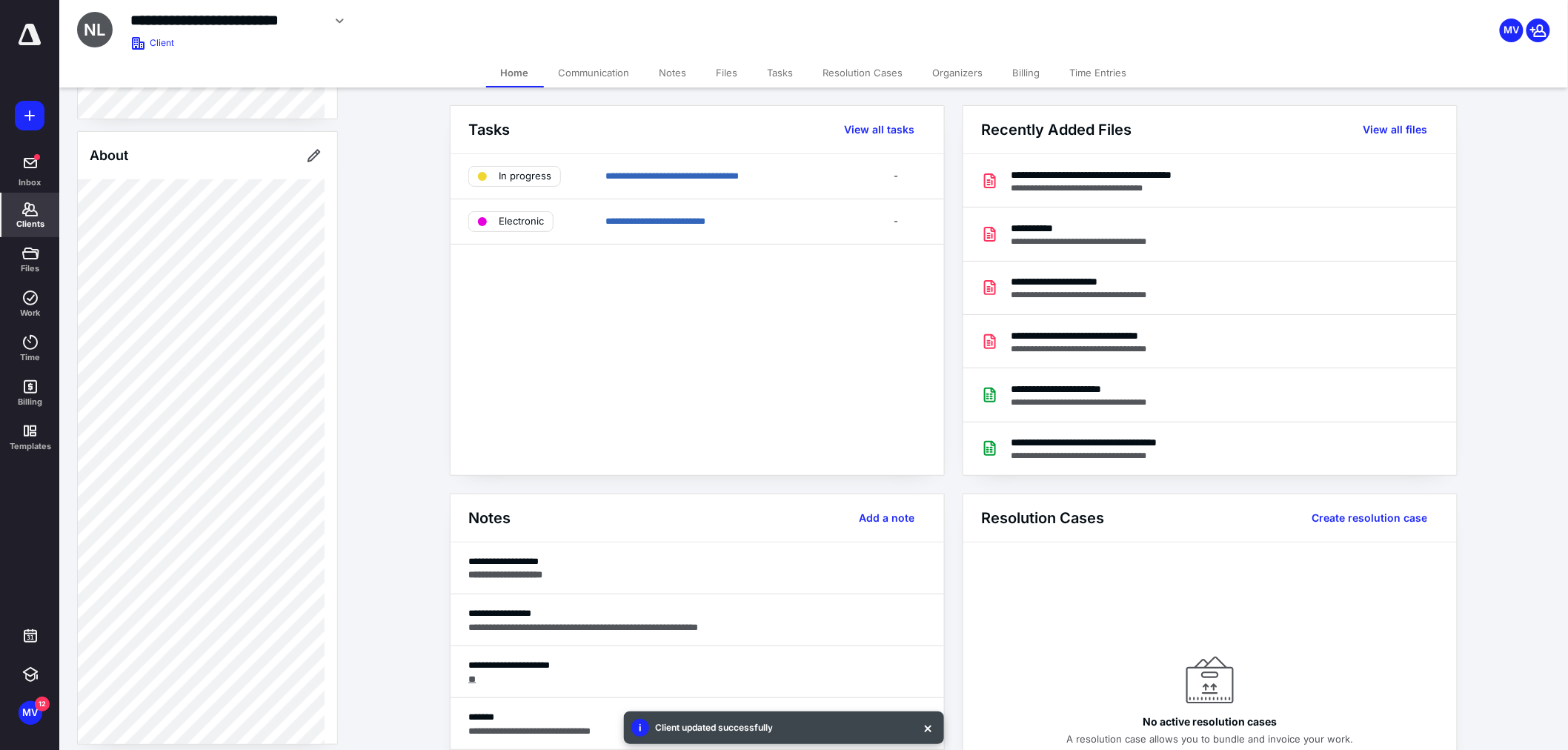 click on "Files" at bounding box center [727, 73] 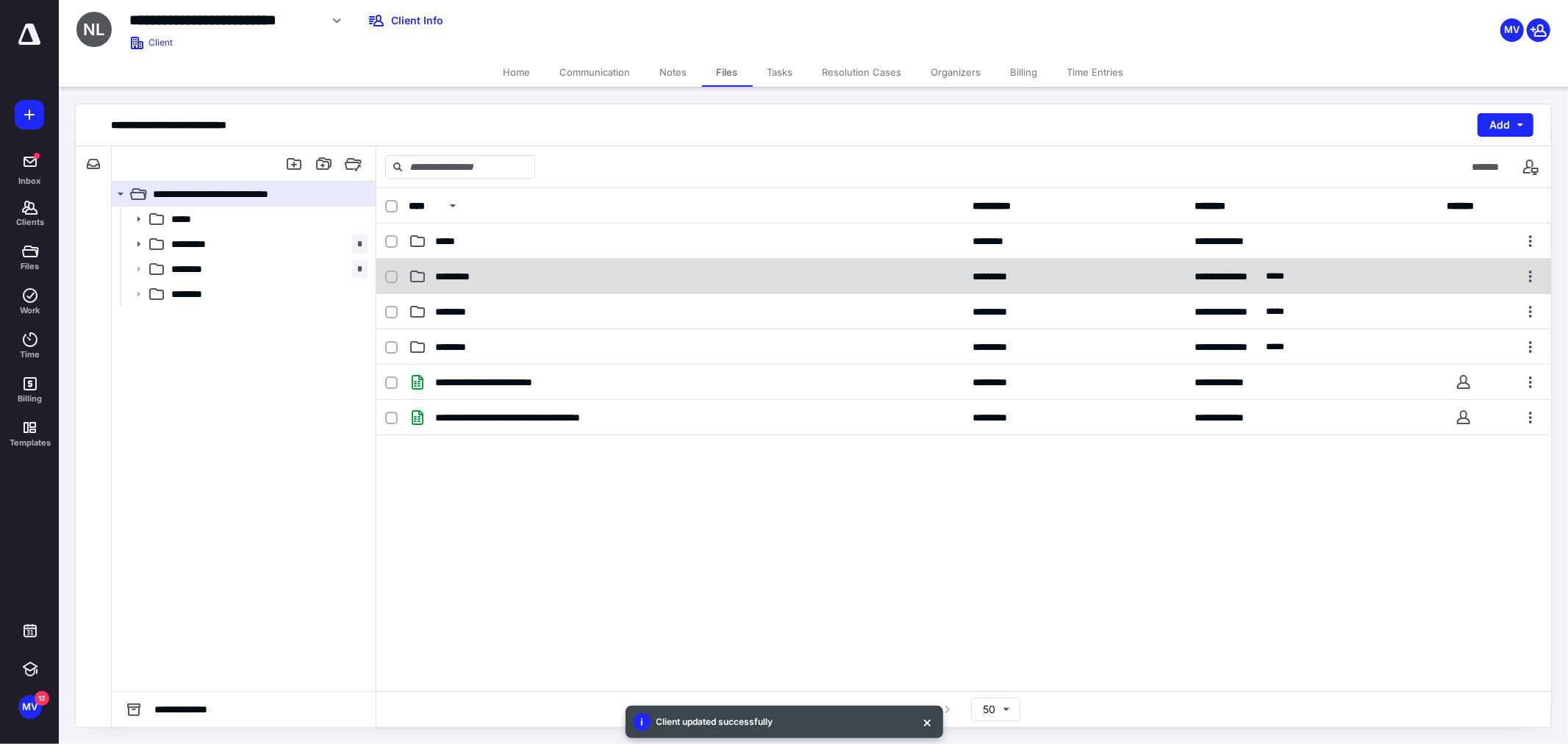 click on "*********" at bounding box center (462, 276) 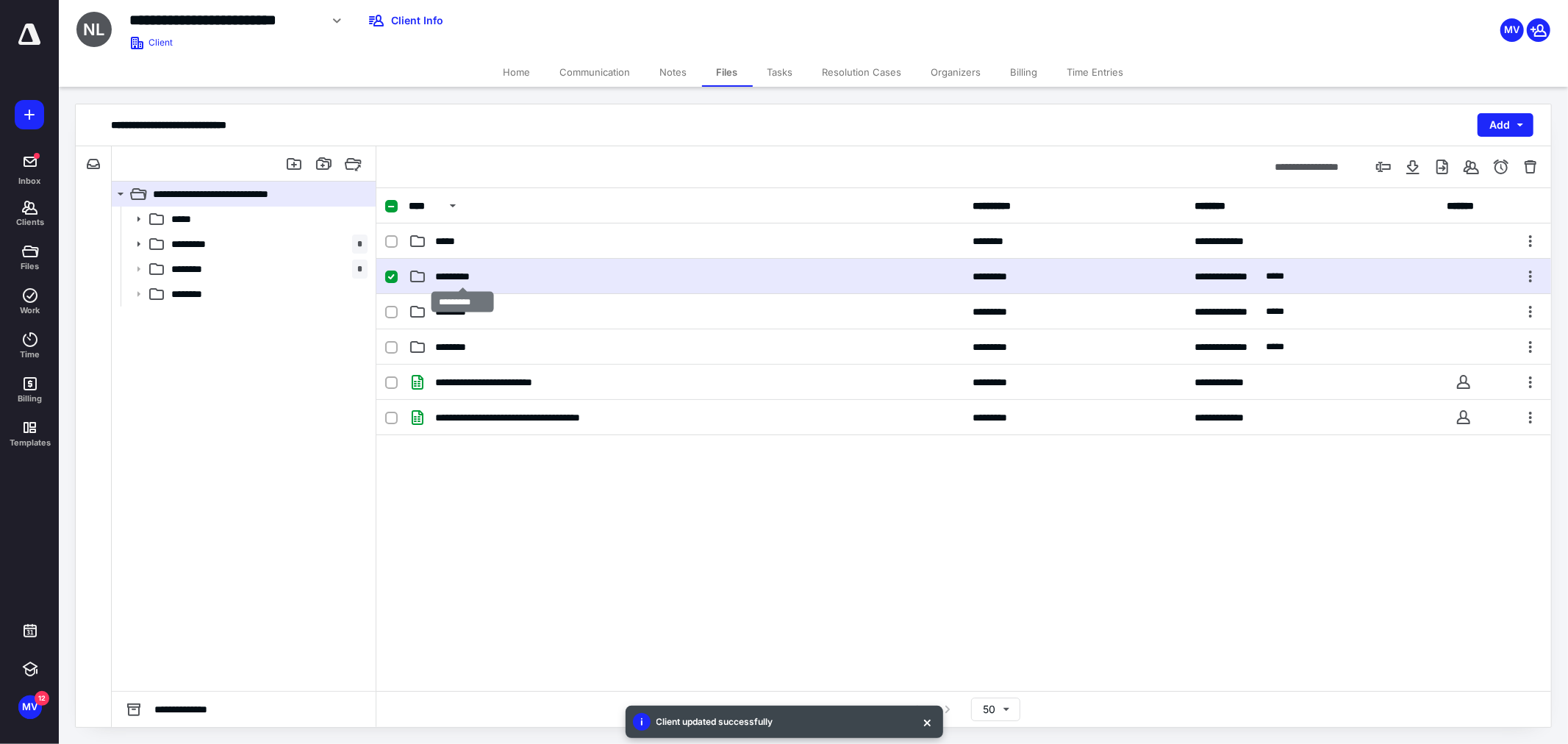 click on "*********" at bounding box center (462, 276) 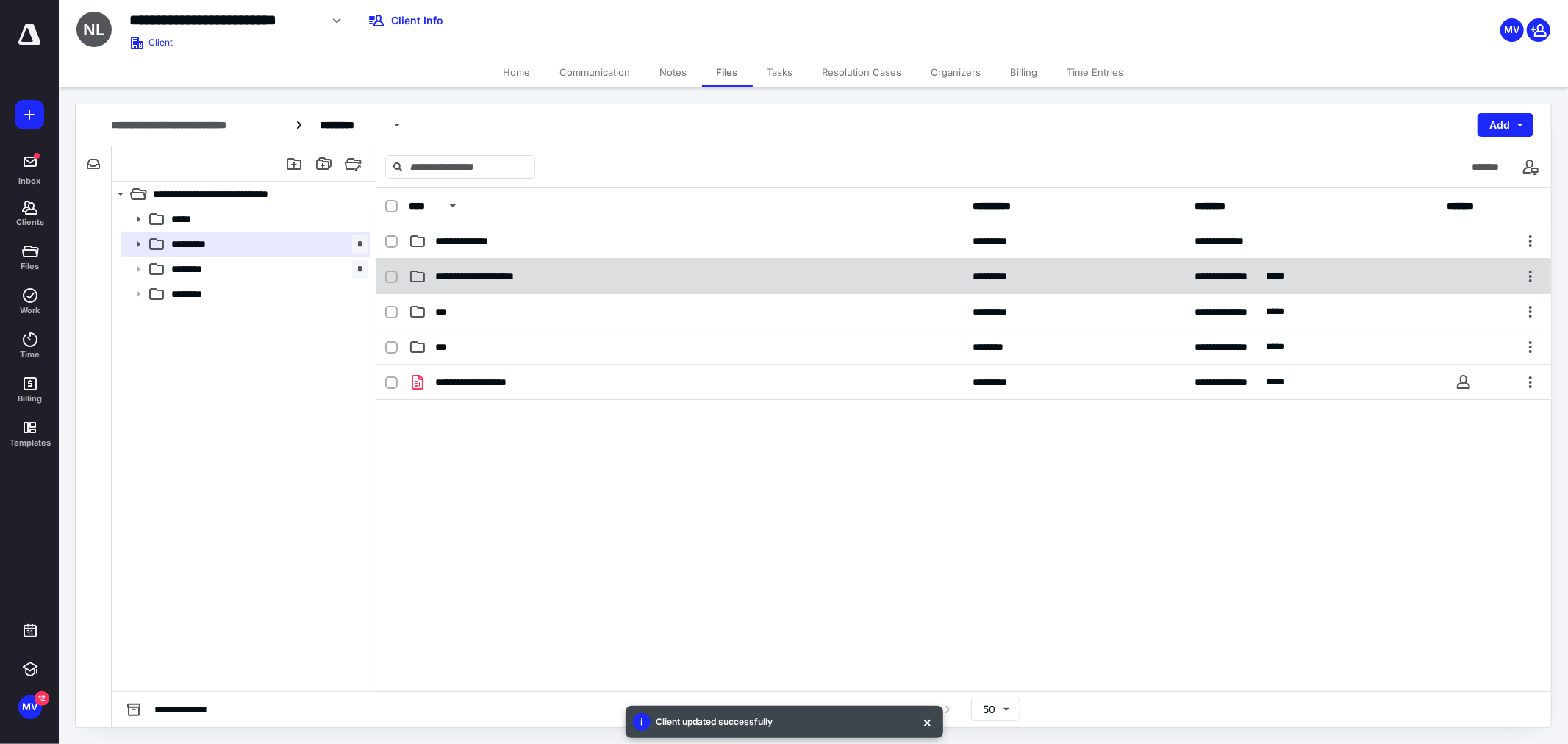 click on "**********" at bounding box center [964, 276] 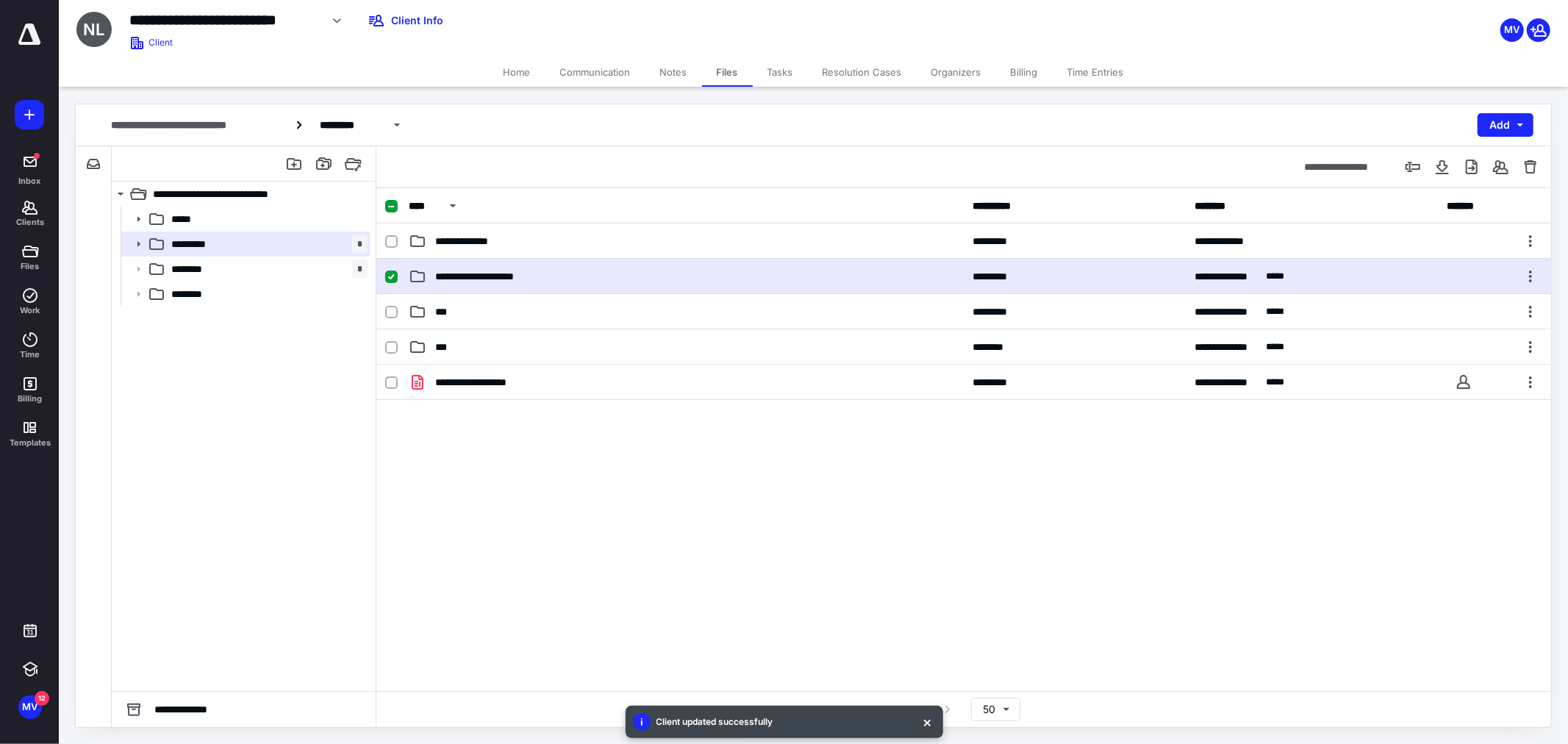 click on "**********" at bounding box center [964, 276] 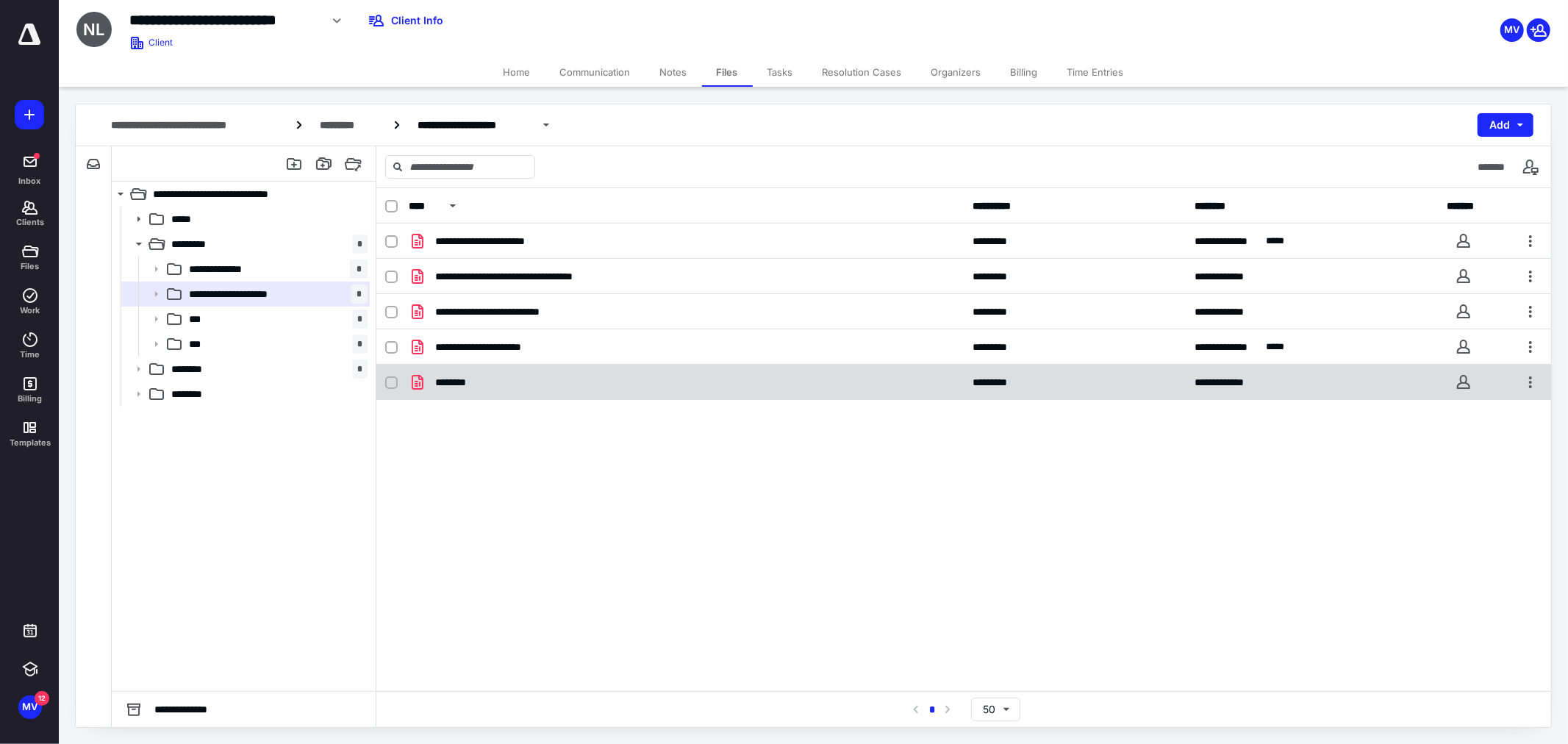 click on "********" at bounding box center (686, 382) 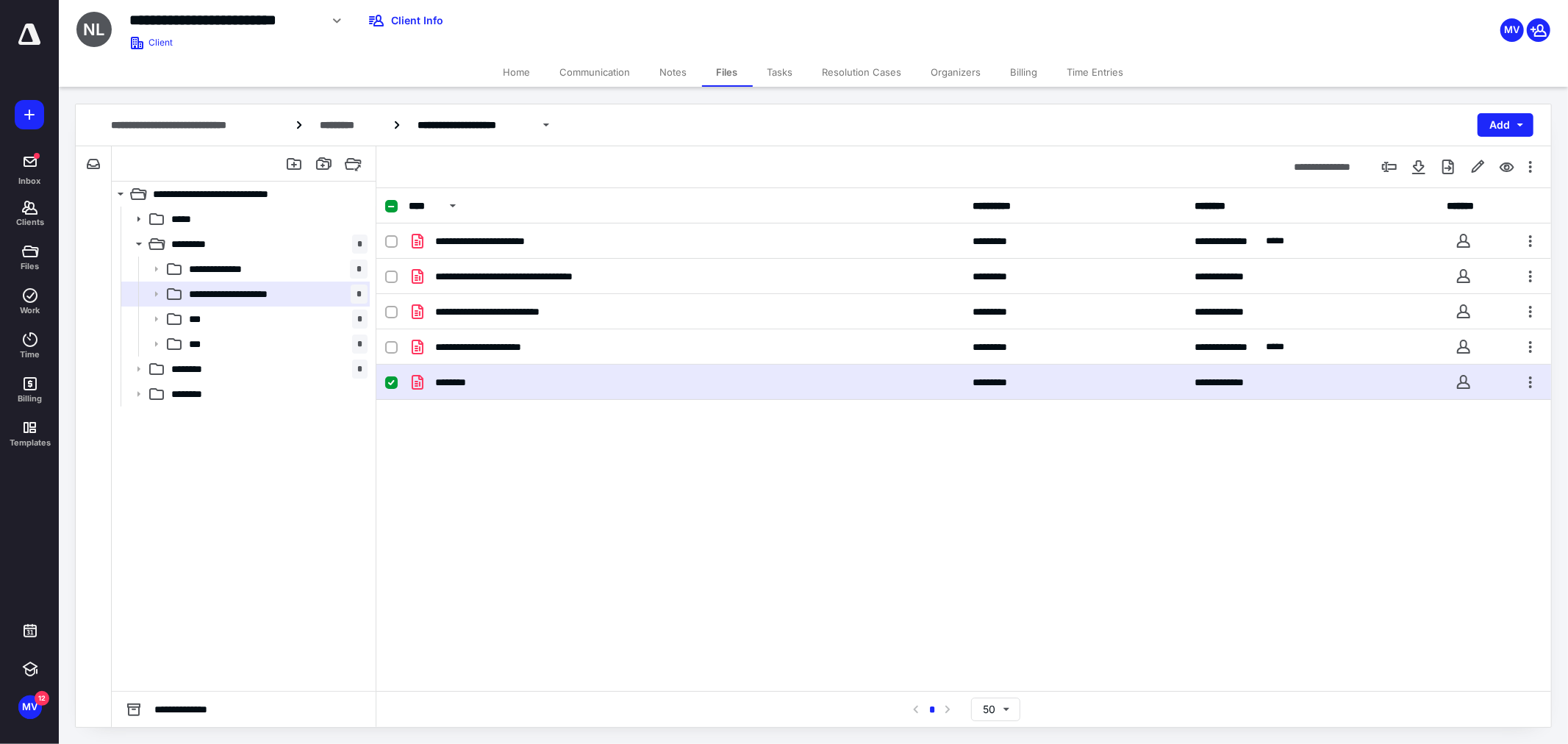click on "********" at bounding box center [686, 382] 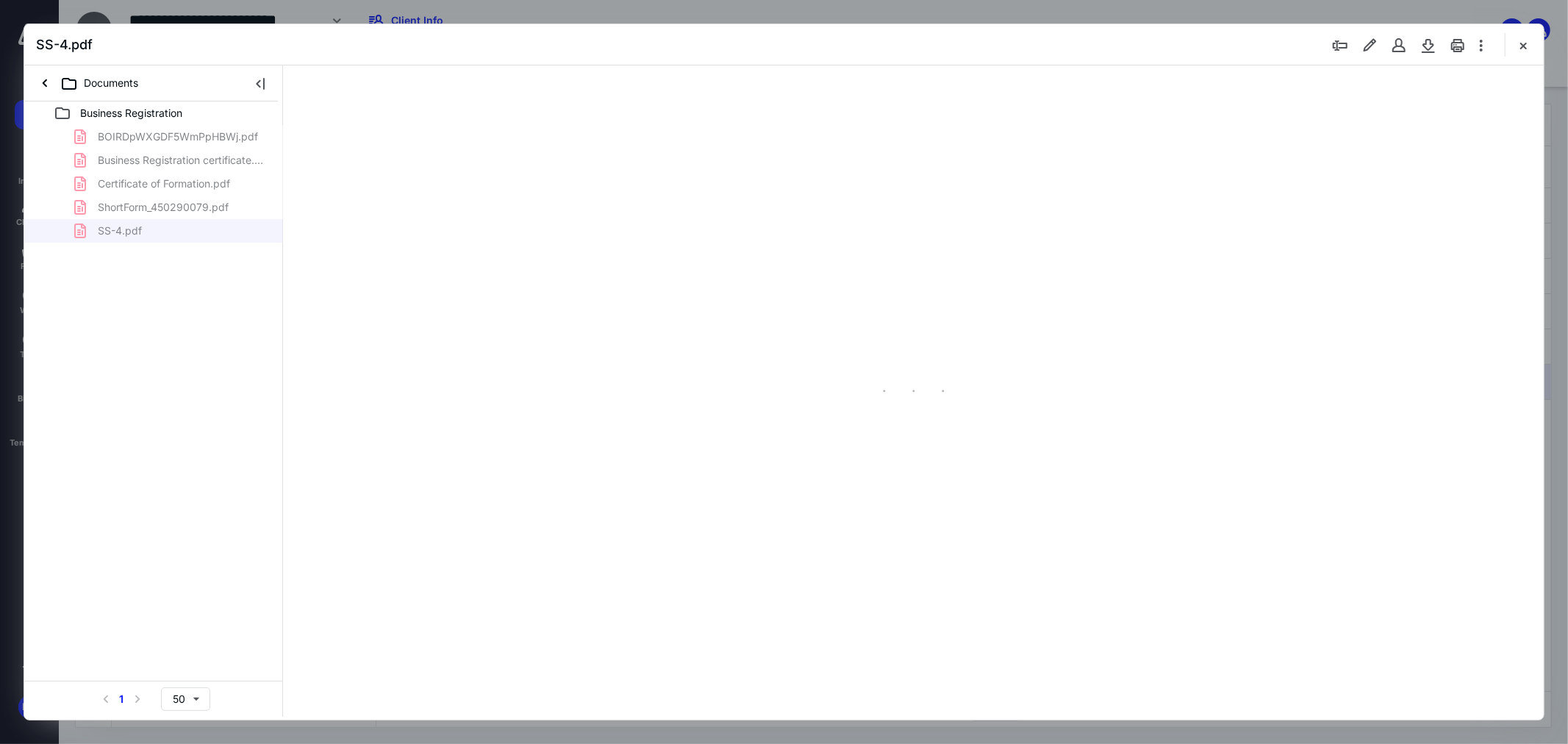 scroll, scrollTop: 0, scrollLeft: 0, axis: both 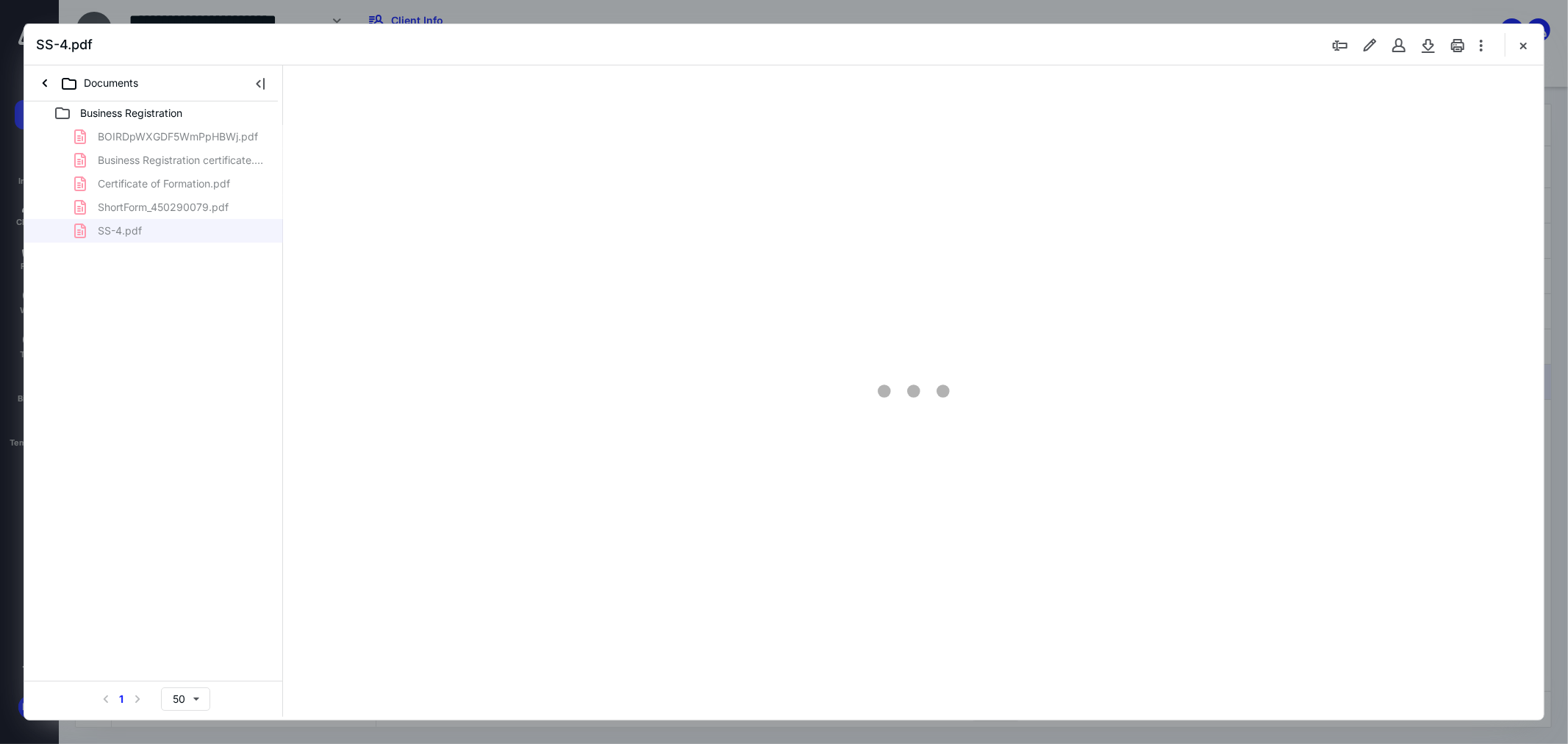 type on "102" 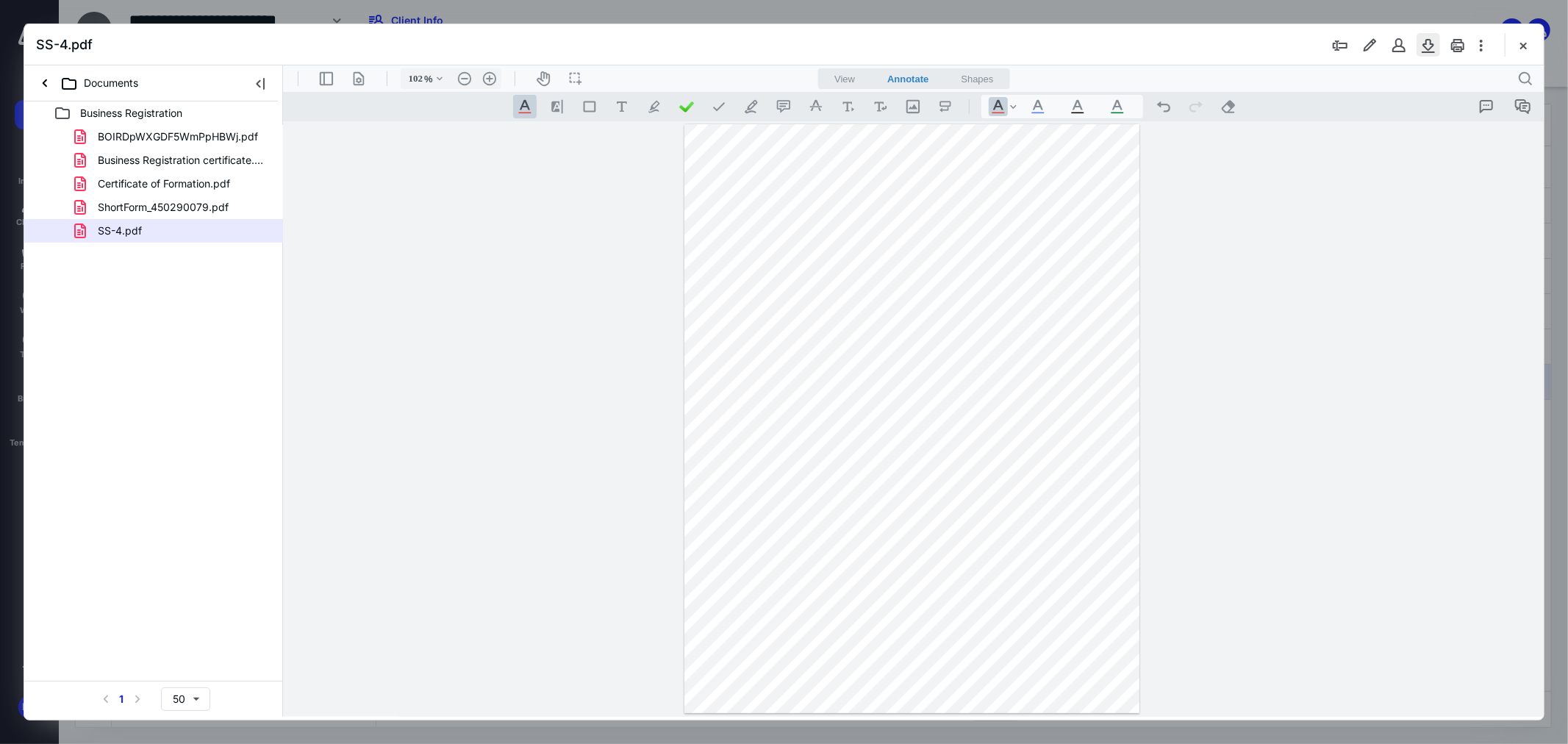 click at bounding box center (1428, 45) 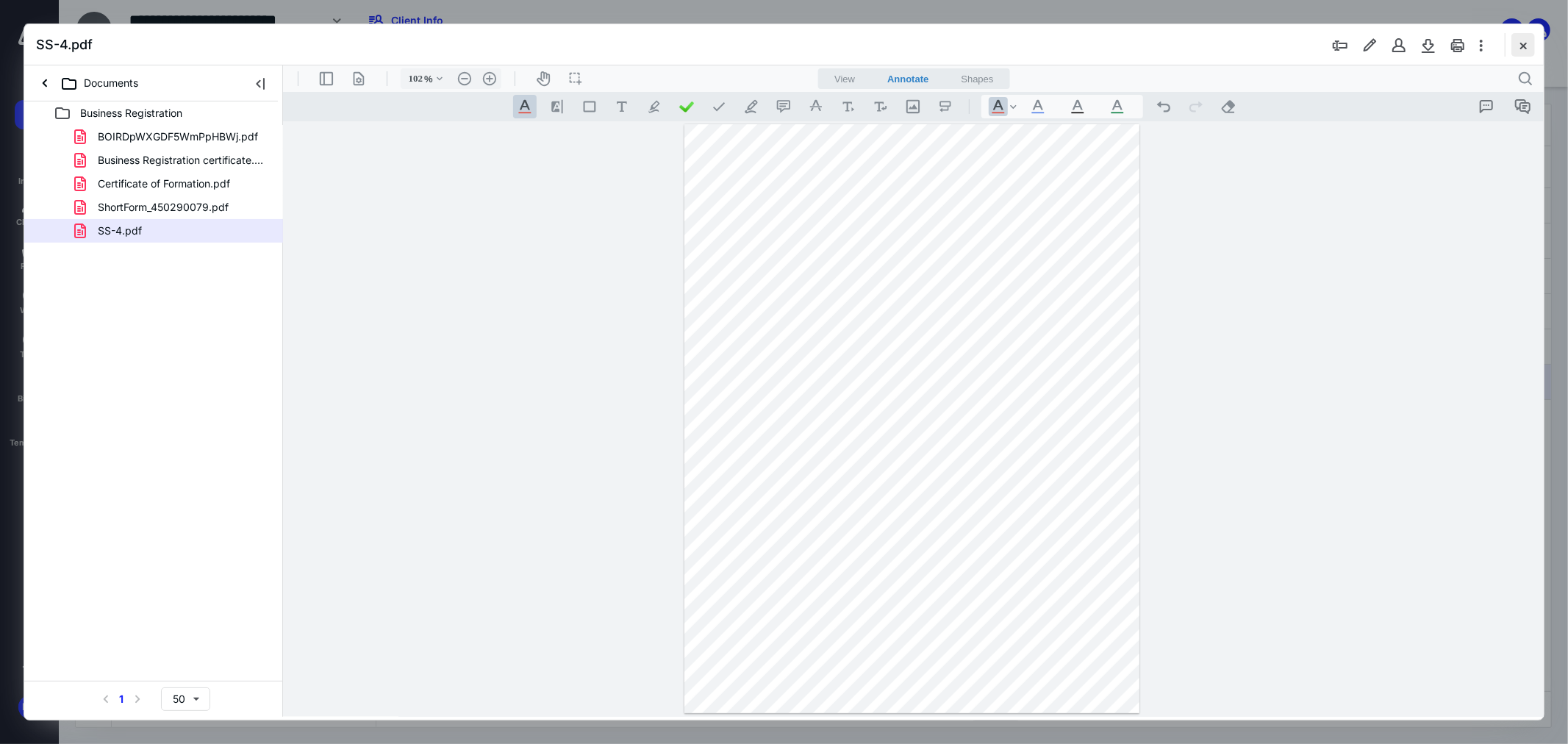 click at bounding box center [1523, 45] 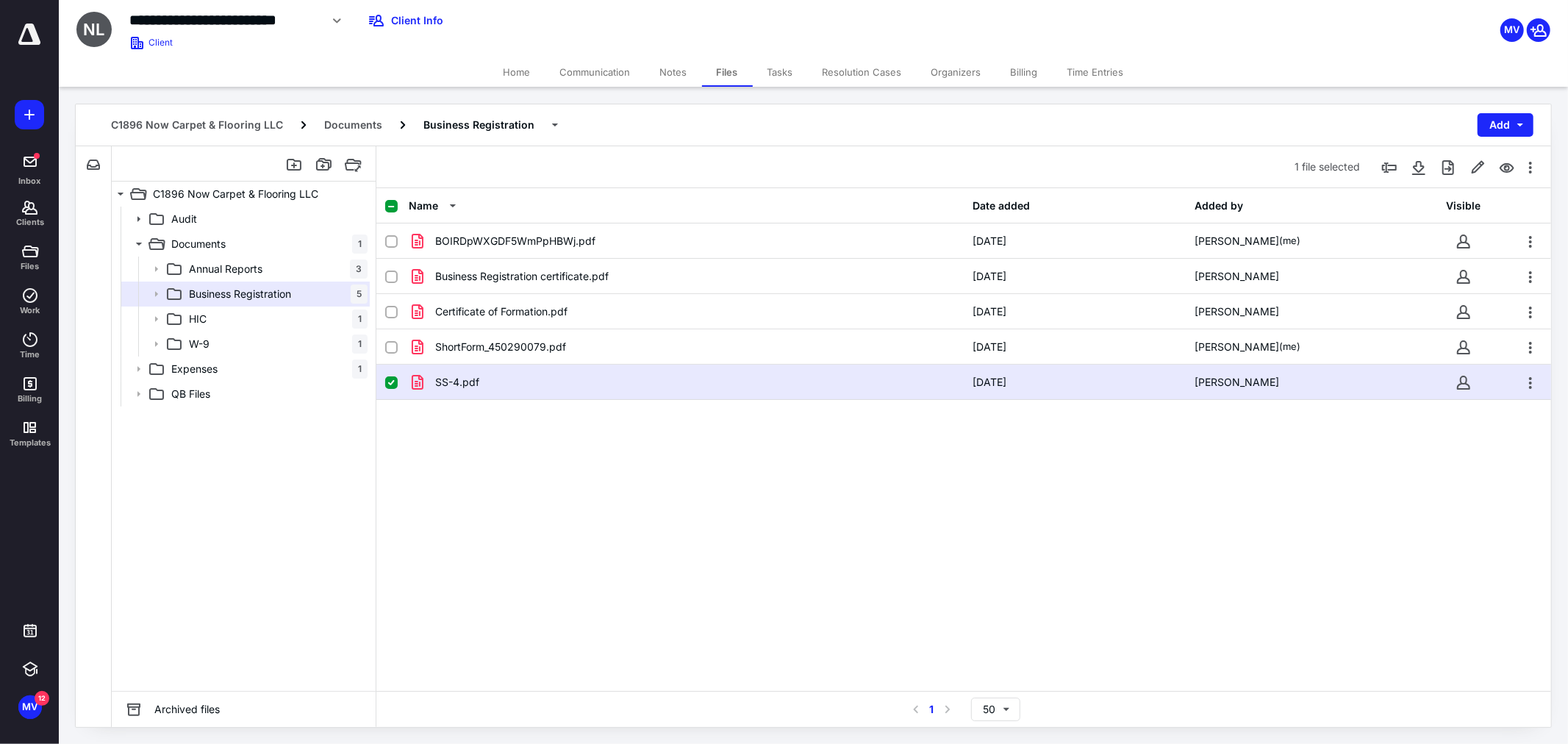 click on "Home" at bounding box center (517, 72) 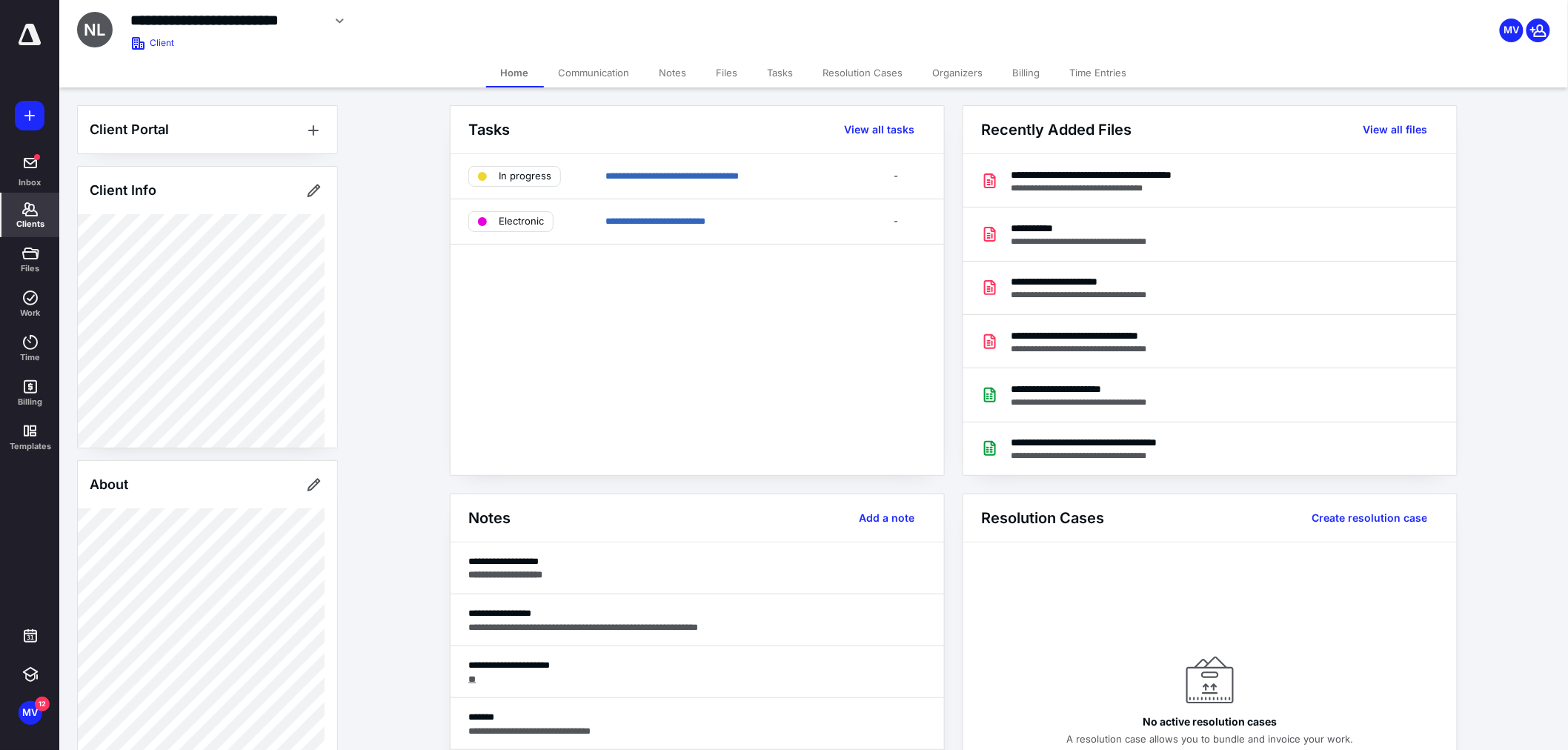 click on "About" at bounding box center [207, 485] 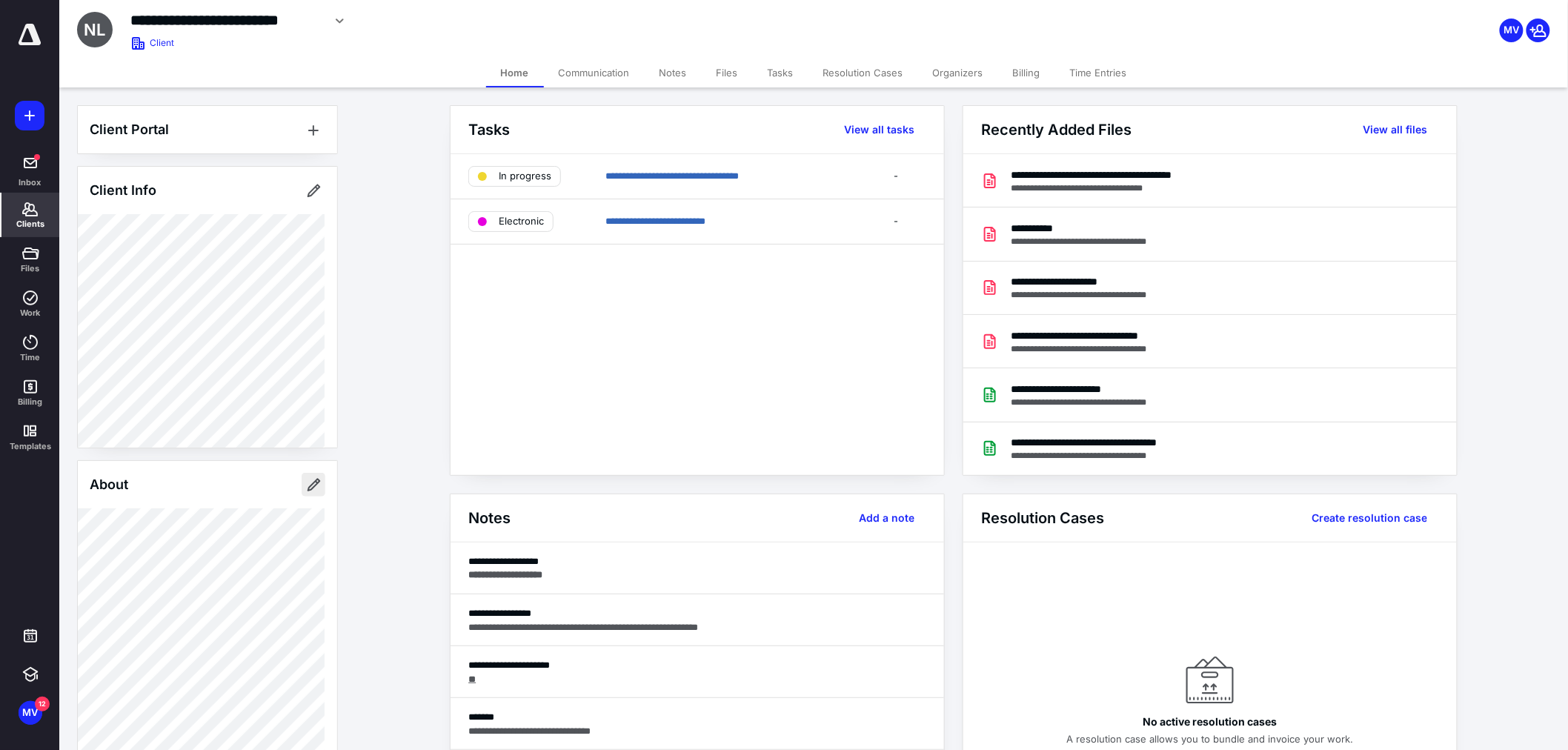 click at bounding box center [313, 485] 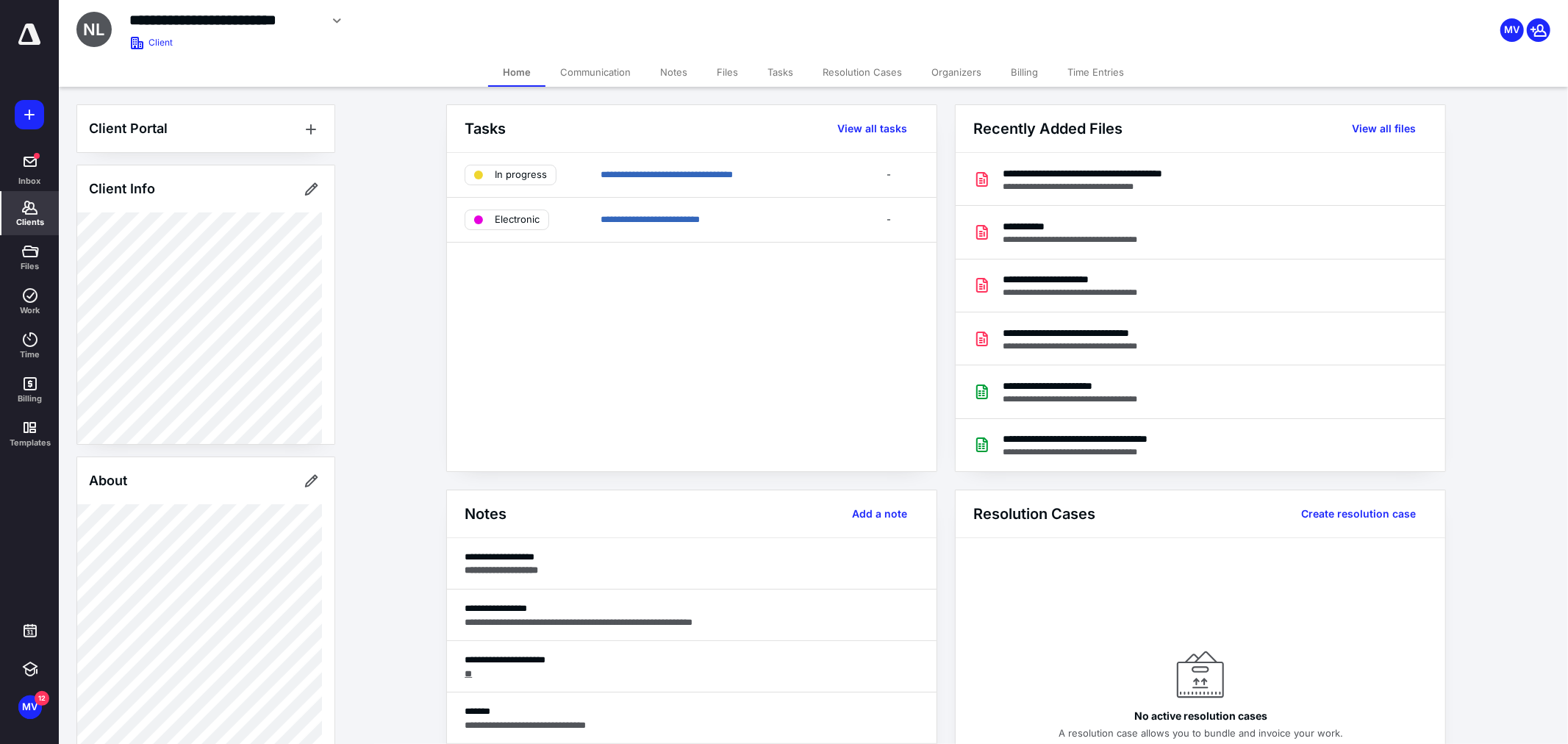 type on "**********" 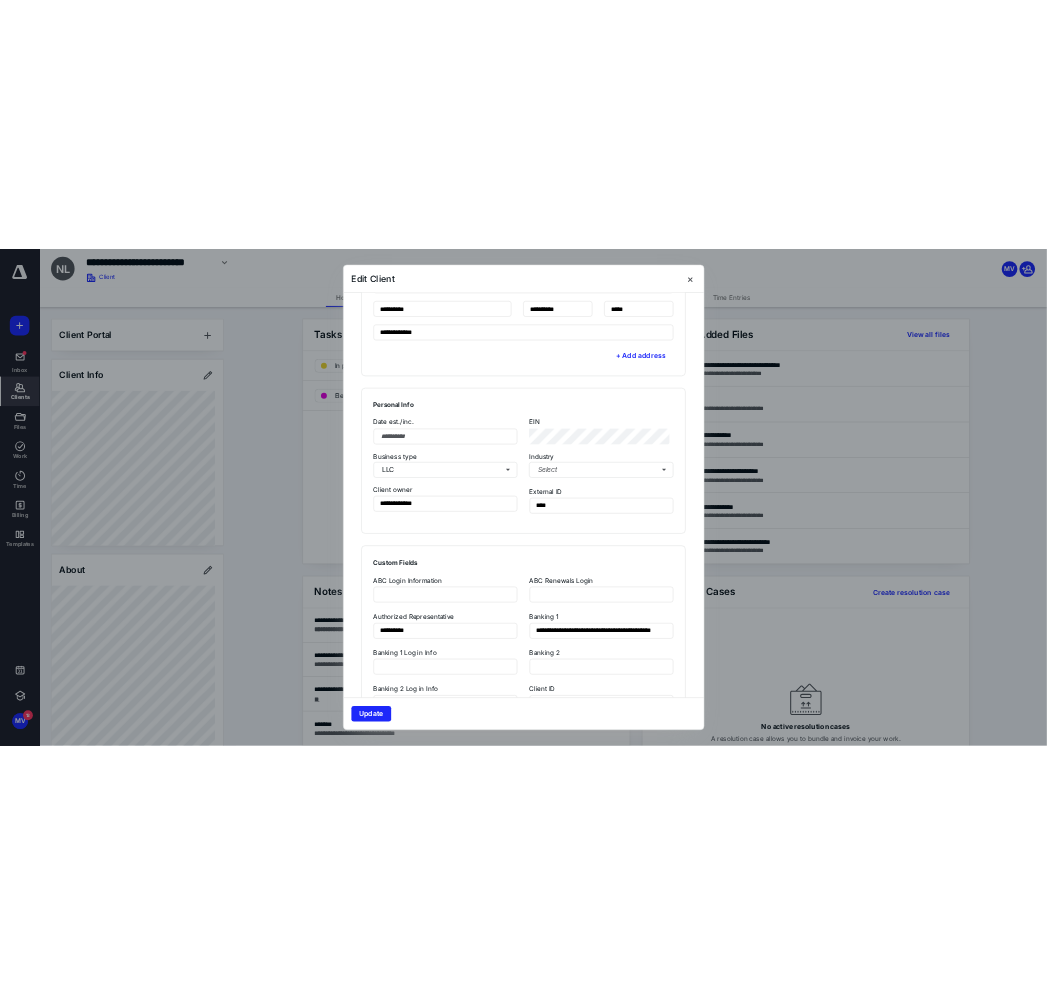 scroll, scrollTop: 1000, scrollLeft: 0, axis: vertical 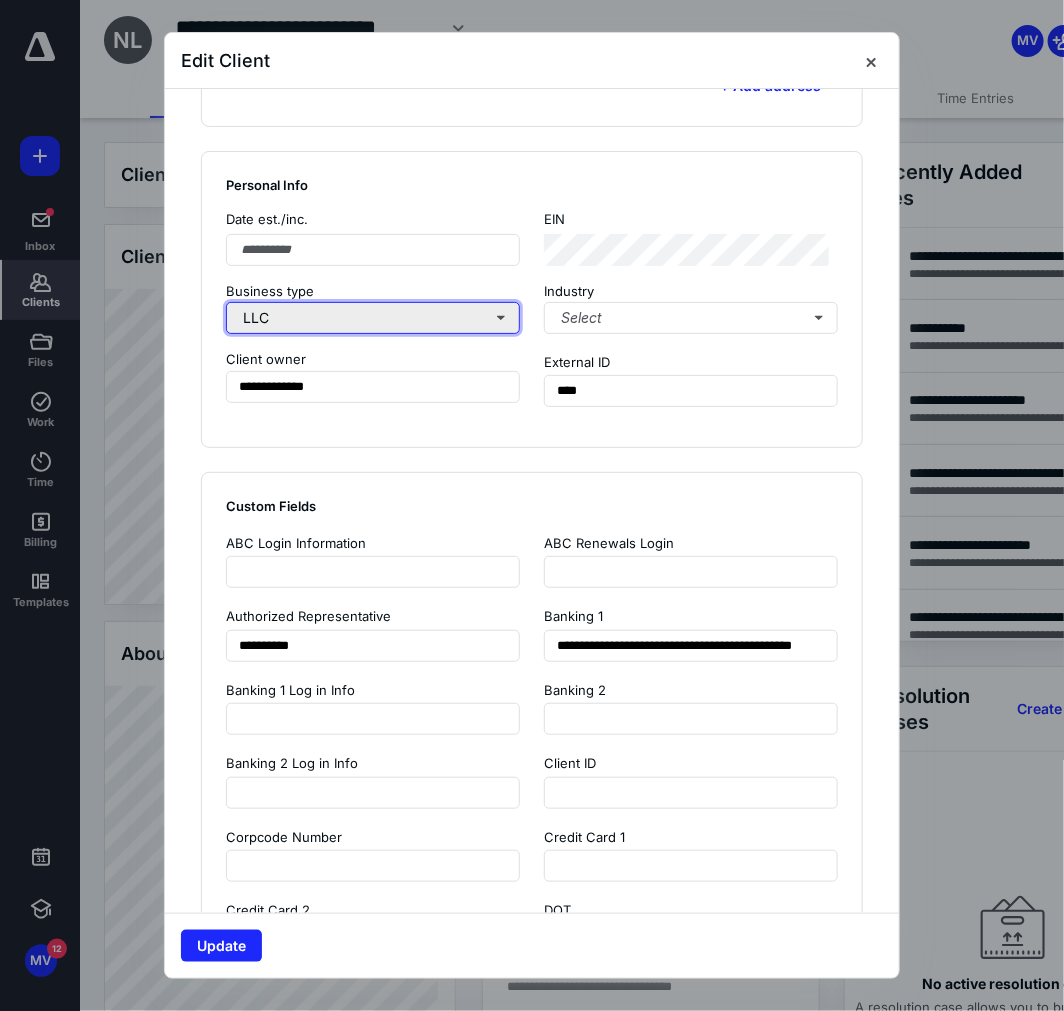 click on "LLC" at bounding box center [373, 318] 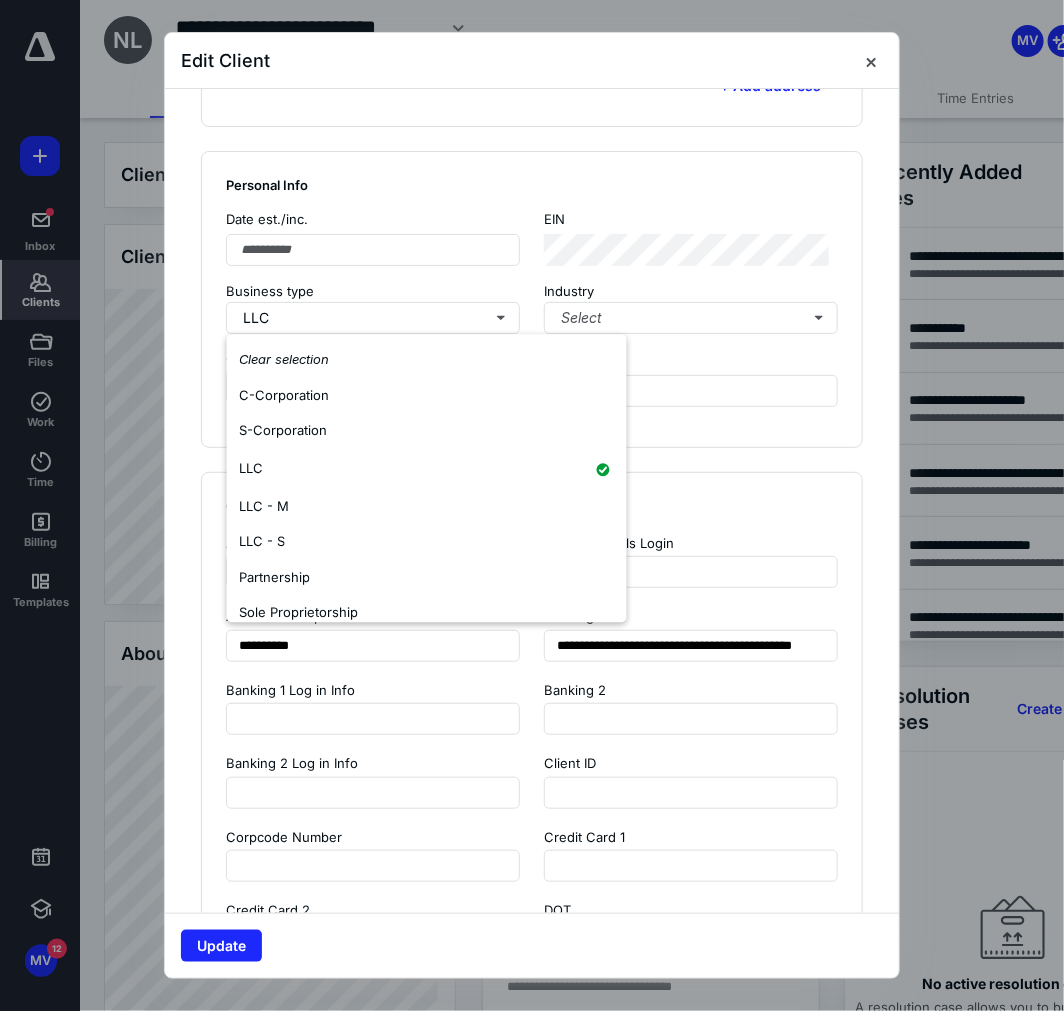 click on "Date est./inc. EIN Business type LLC Industry Select" at bounding box center (532, 272) 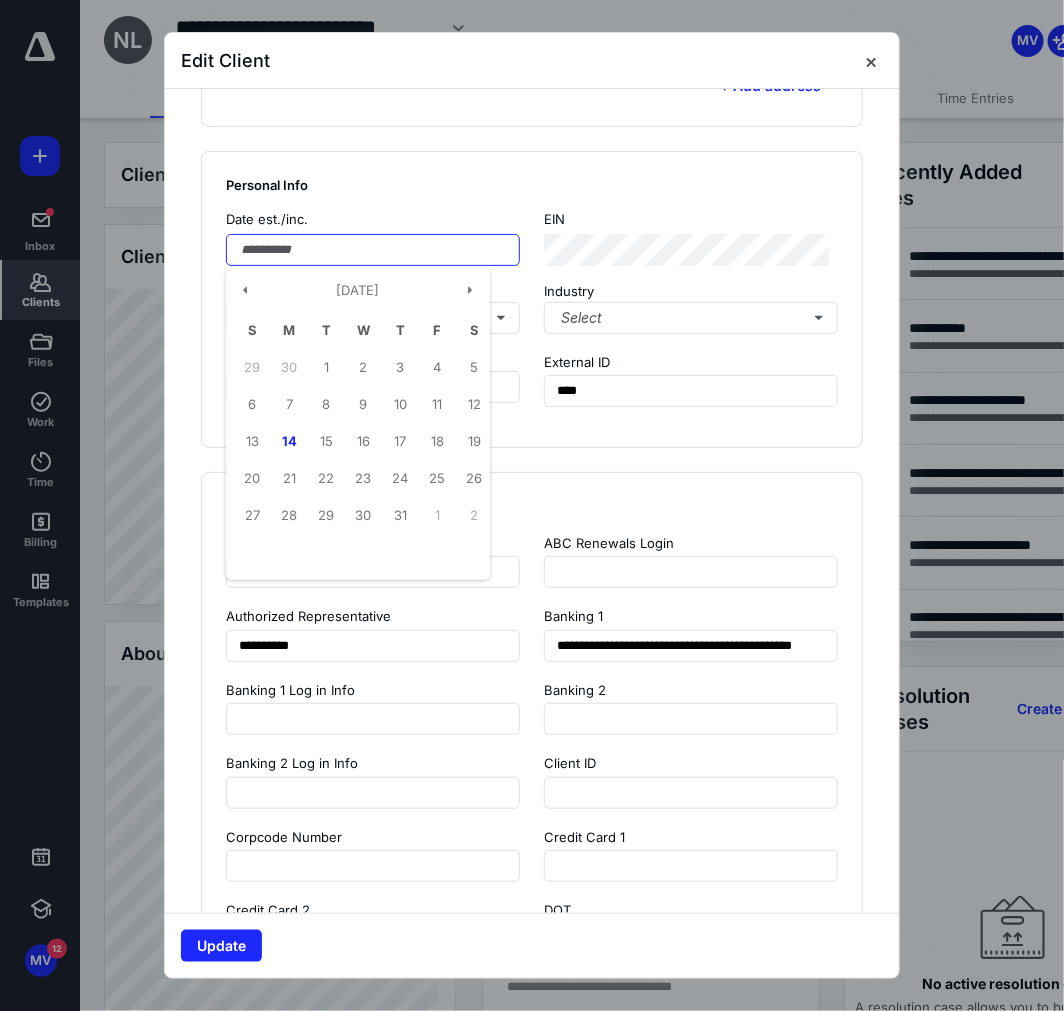 click at bounding box center [373, 250] 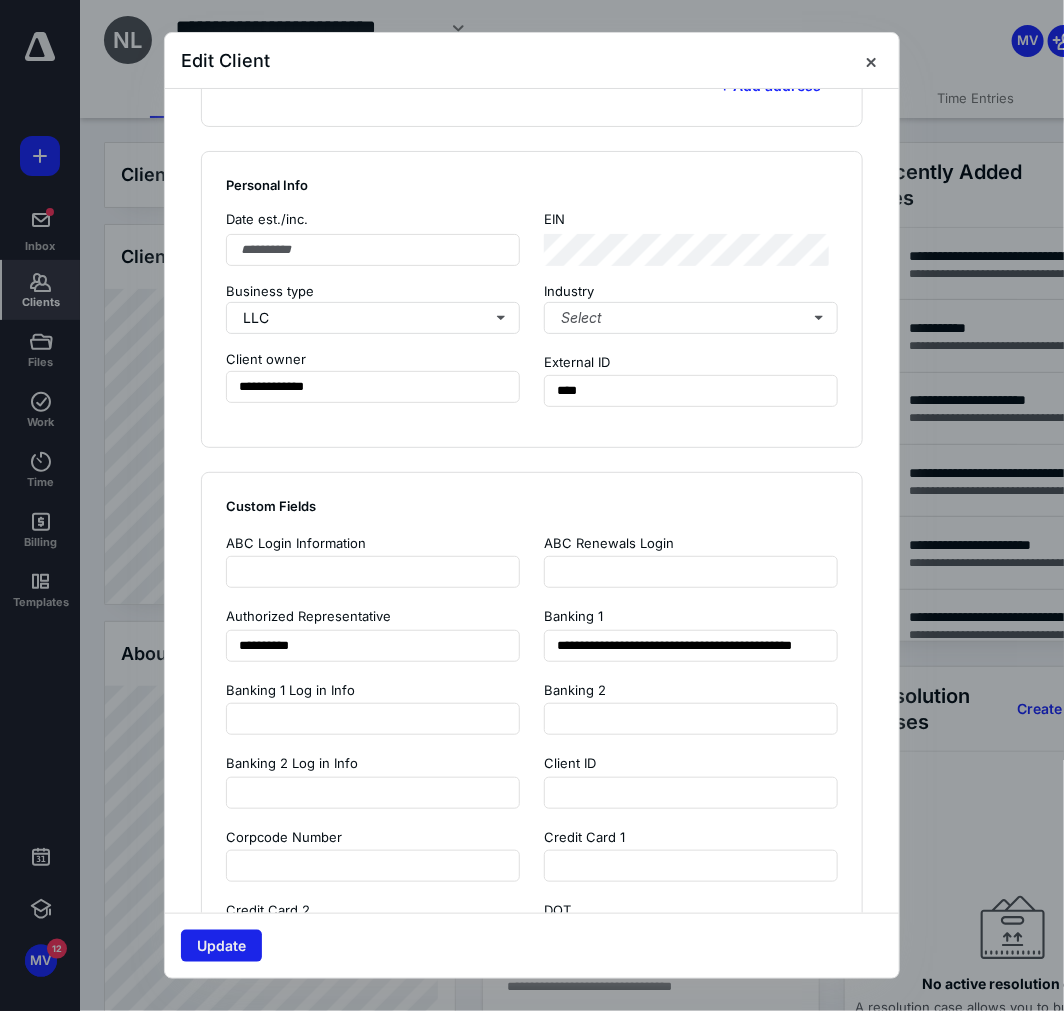 click on "Update" at bounding box center (221, 946) 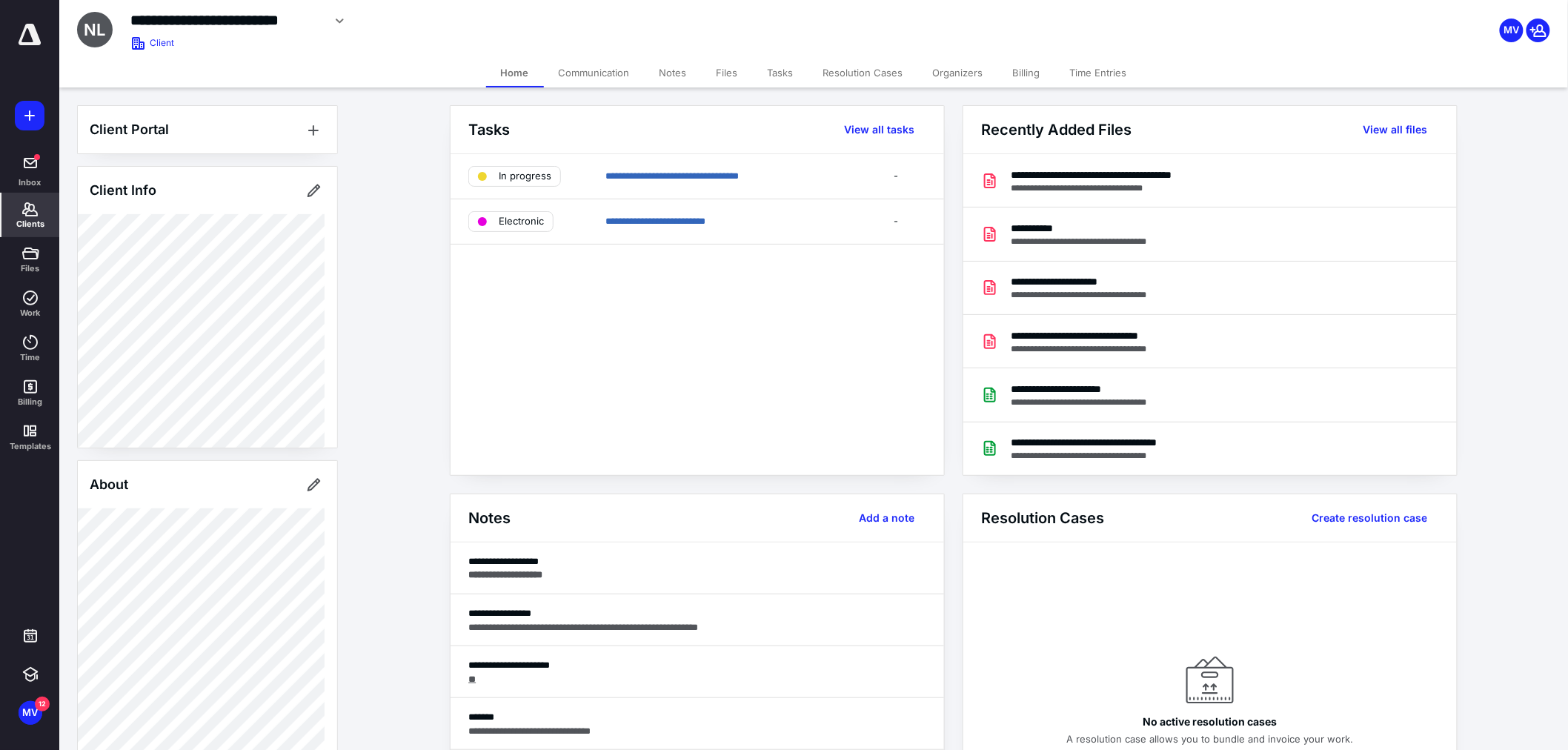 click 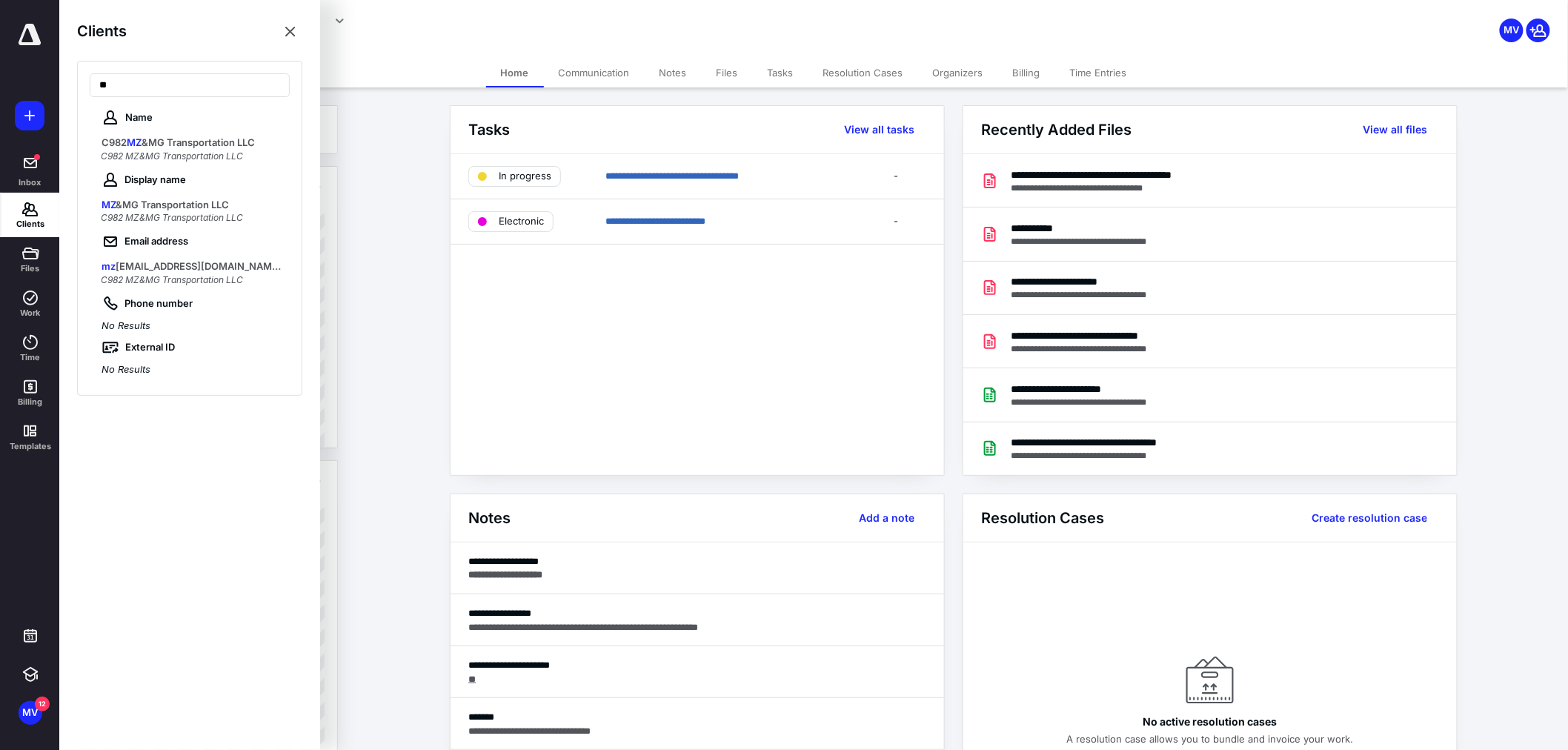 type on "**" 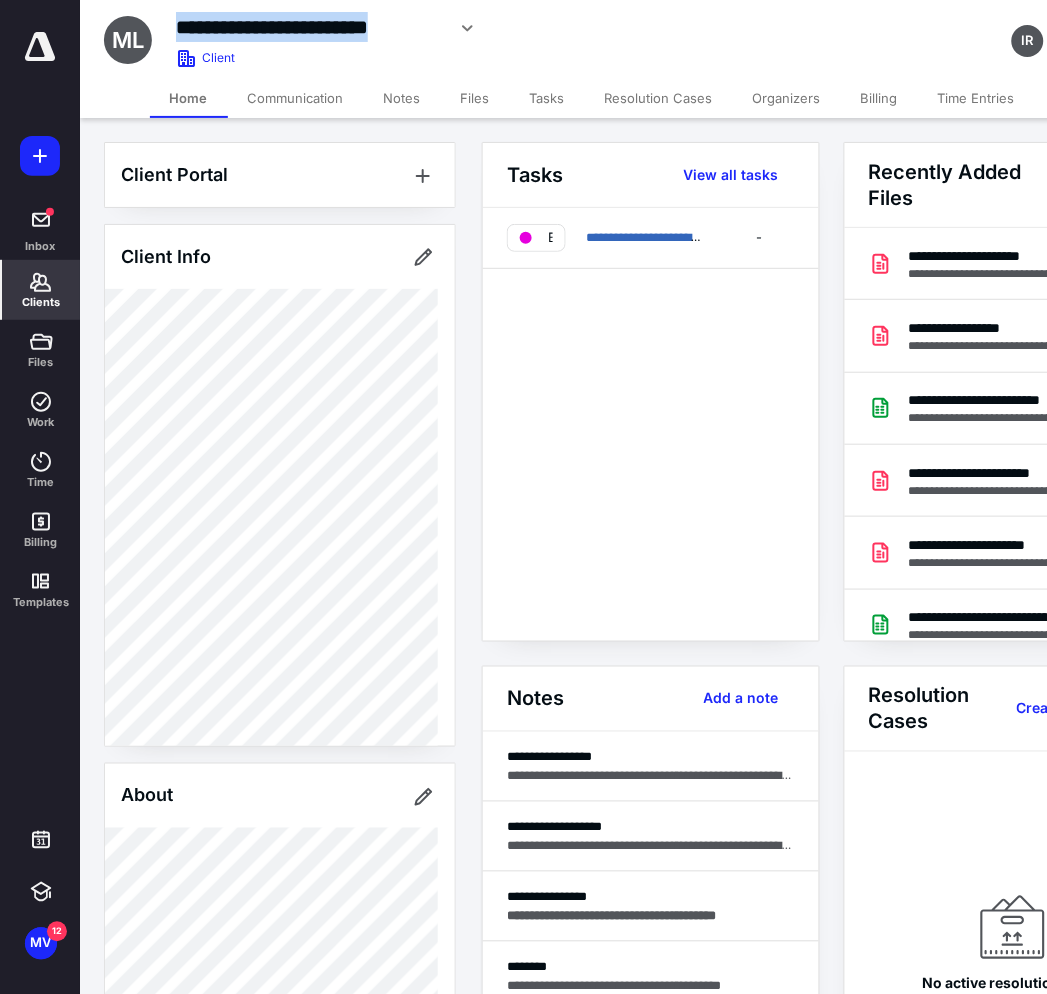 drag, startPoint x: 174, startPoint y: 32, endPoint x: 143, endPoint y: 26, distance: 31.575306 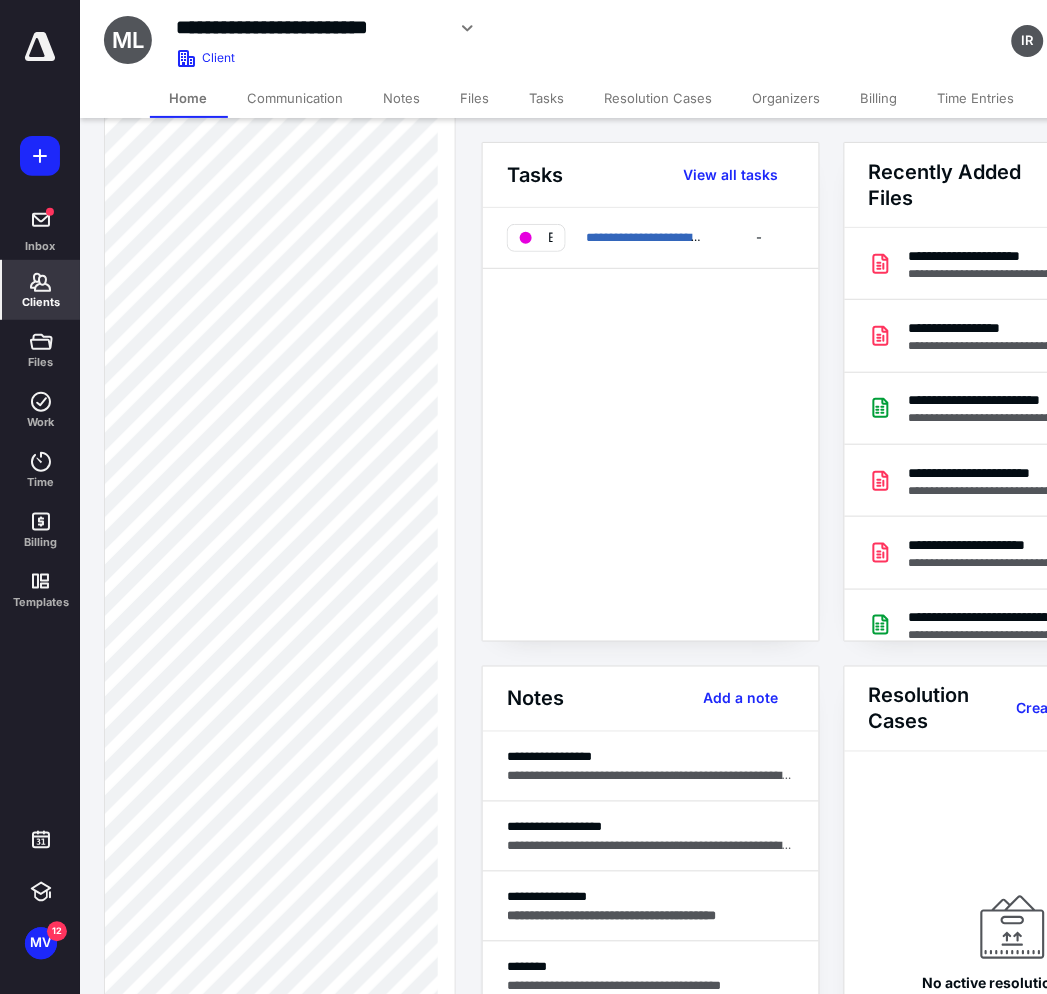 scroll, scrollTop: 702, scrollLeft: 0, axis: vertical 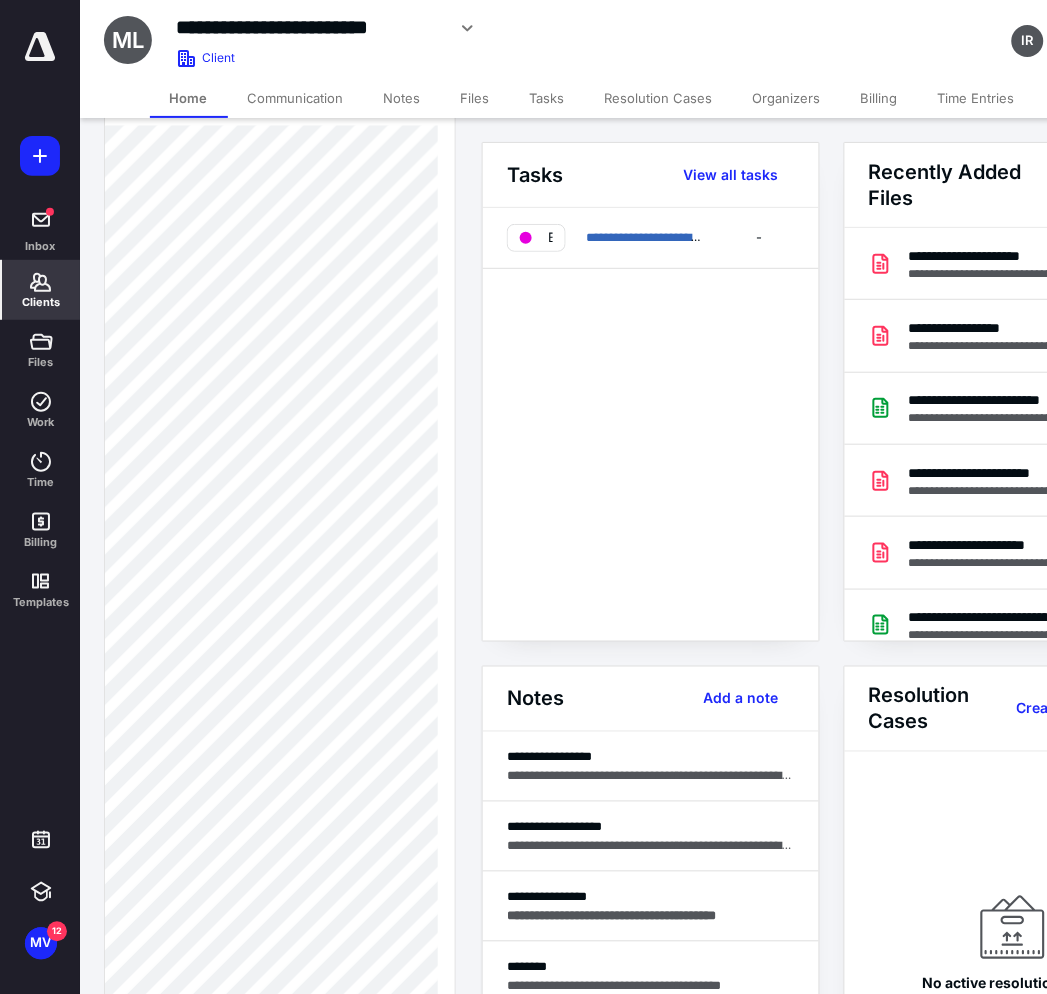 click on "Files" at bounding box center (475, 98) 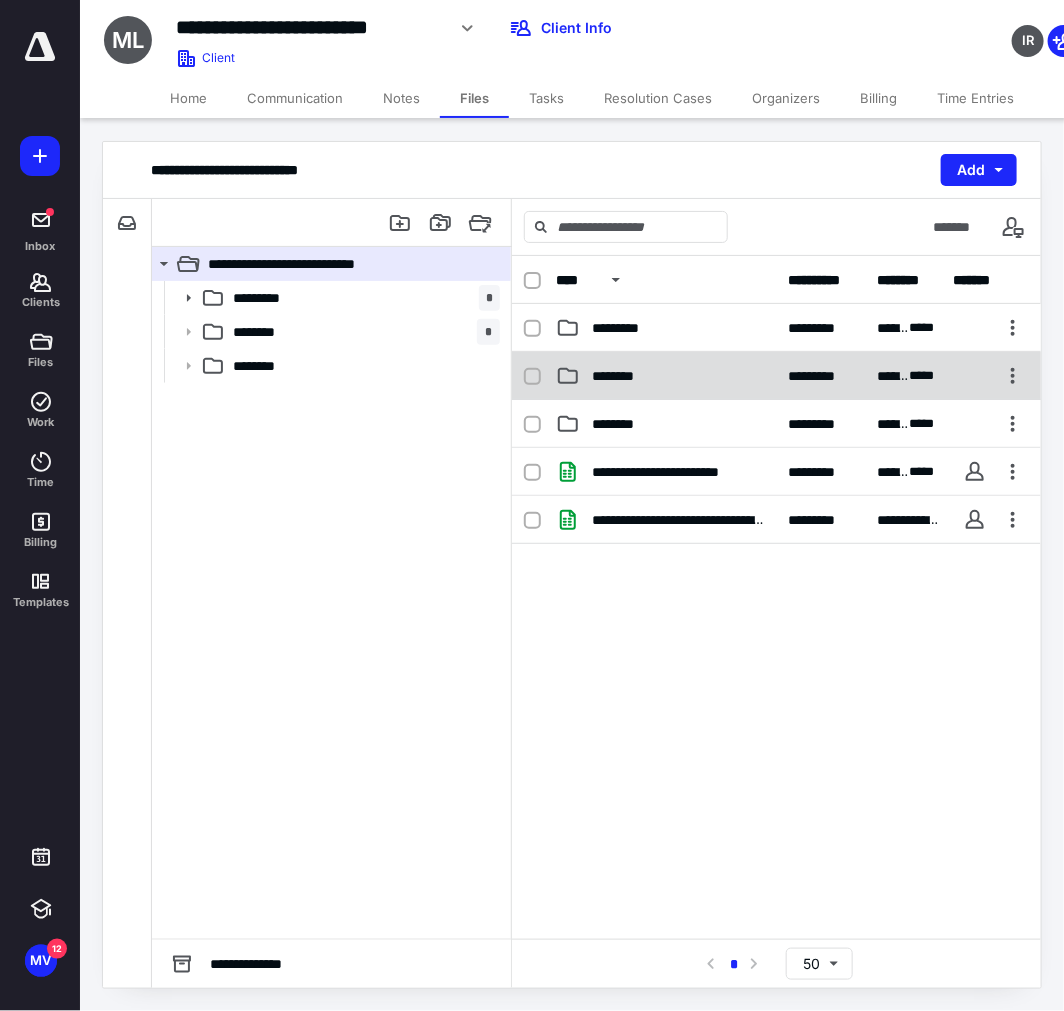 click on "********" at bounding box center (666, 376) 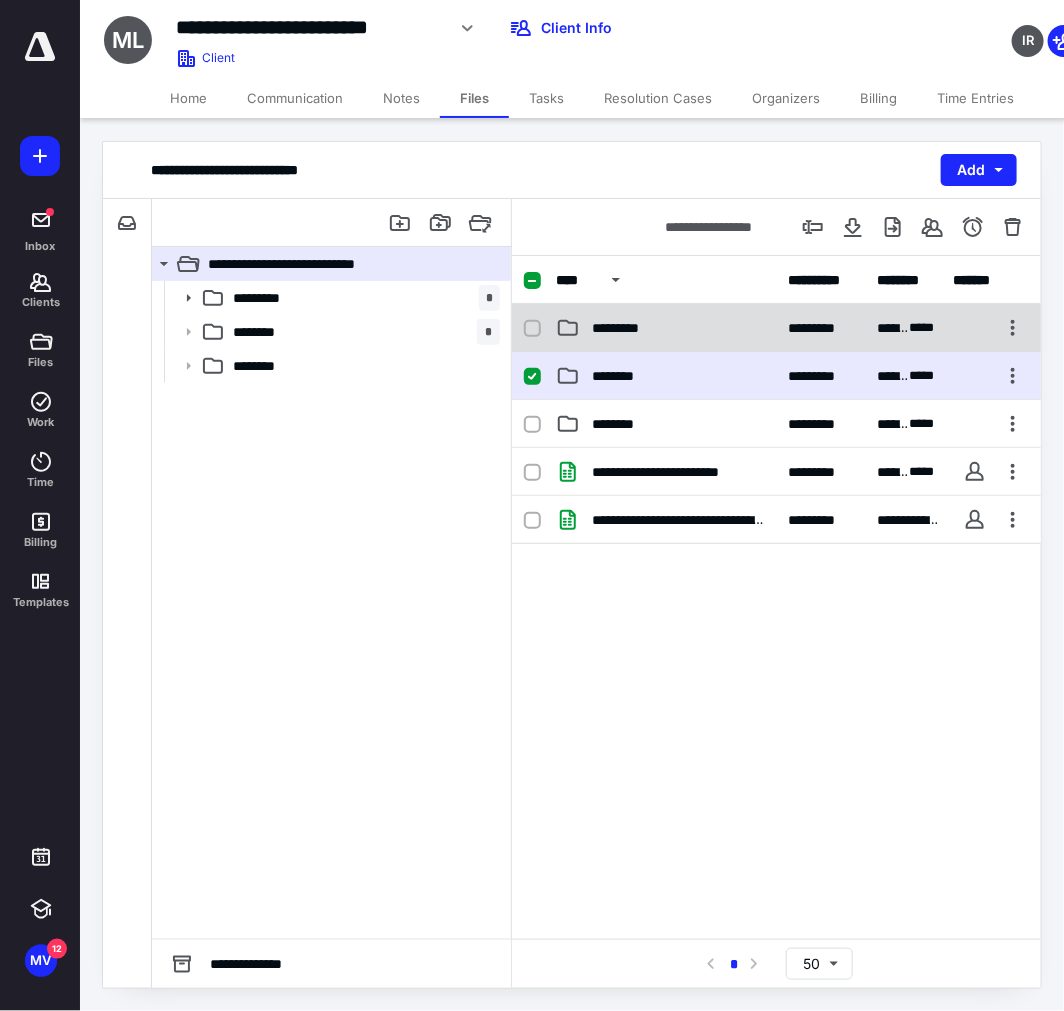 click on "*********" at bounding box center (666, 328) 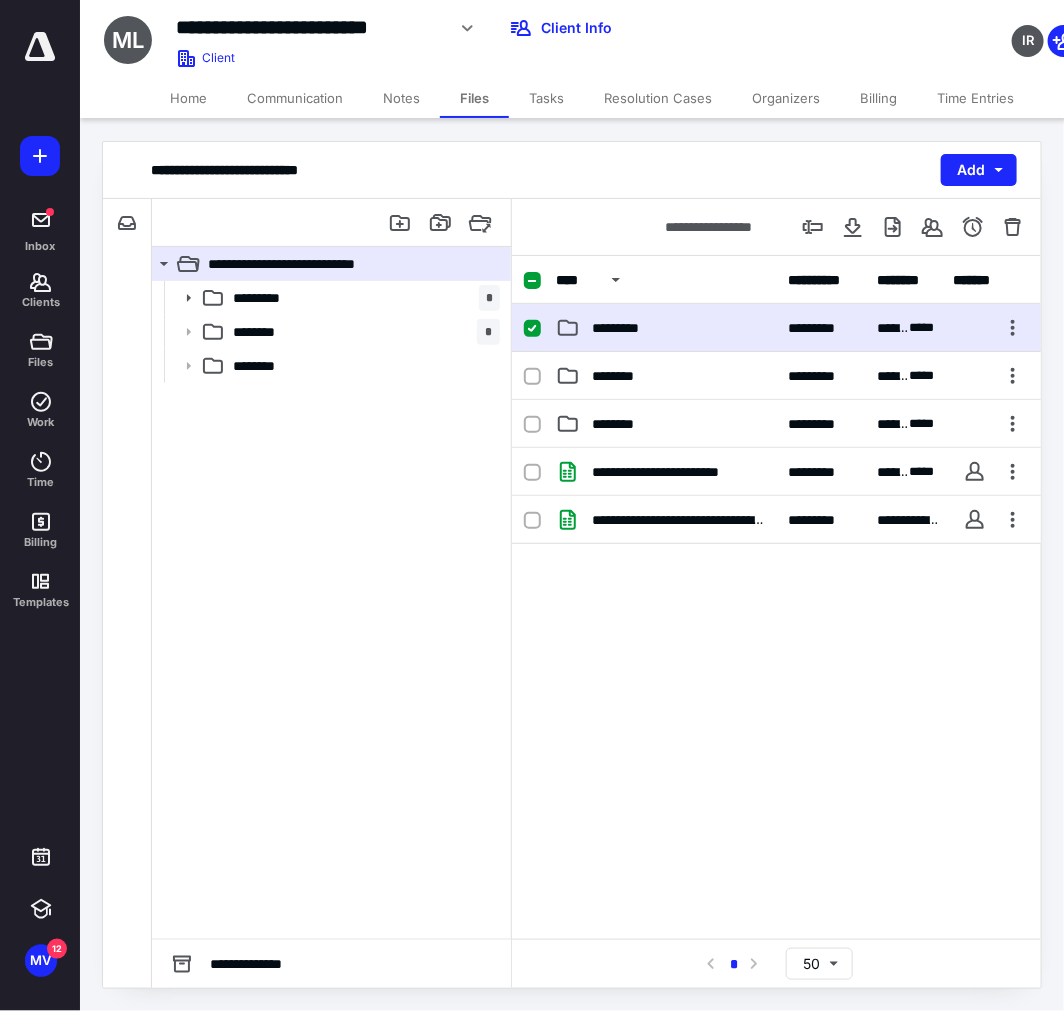 click on "*********" at bounding box center (666, 328) 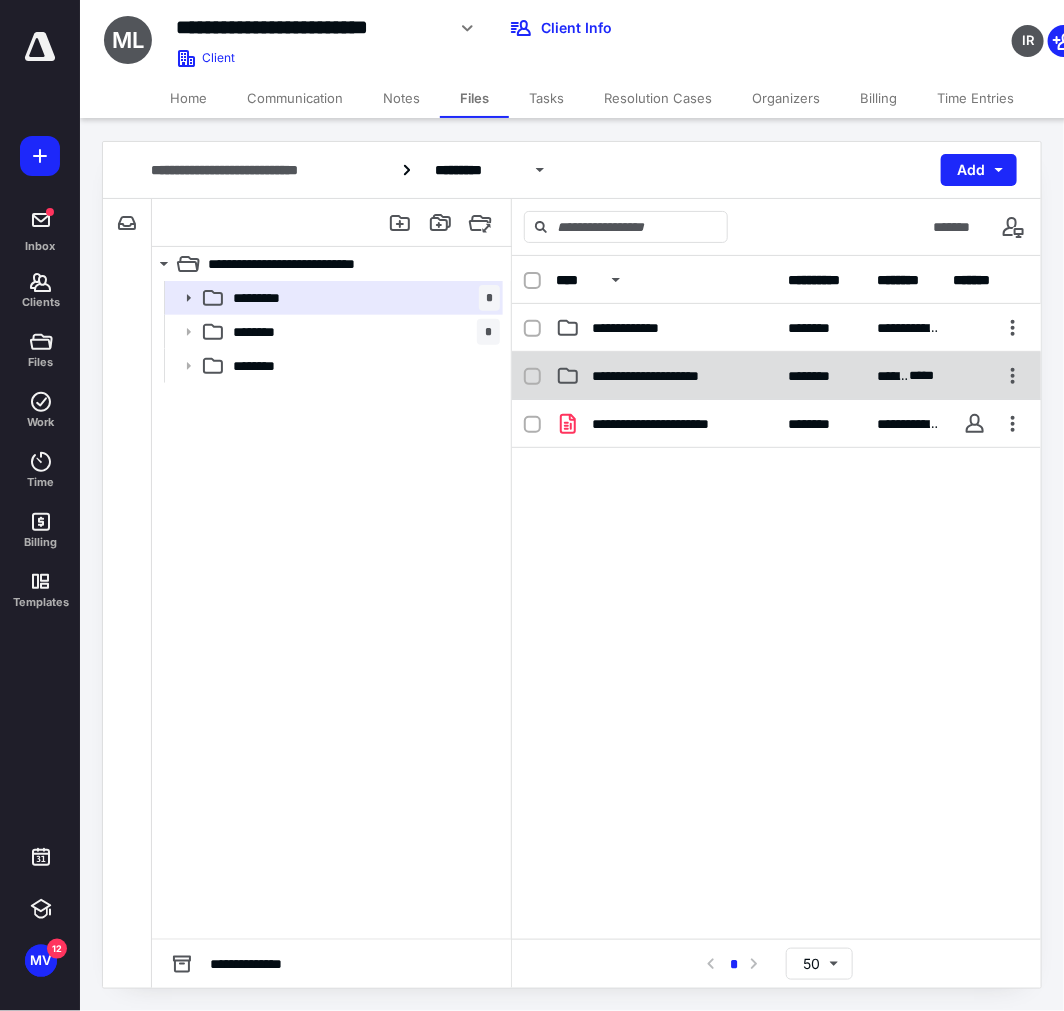 click on "**********" at bounding box center [661, 376] 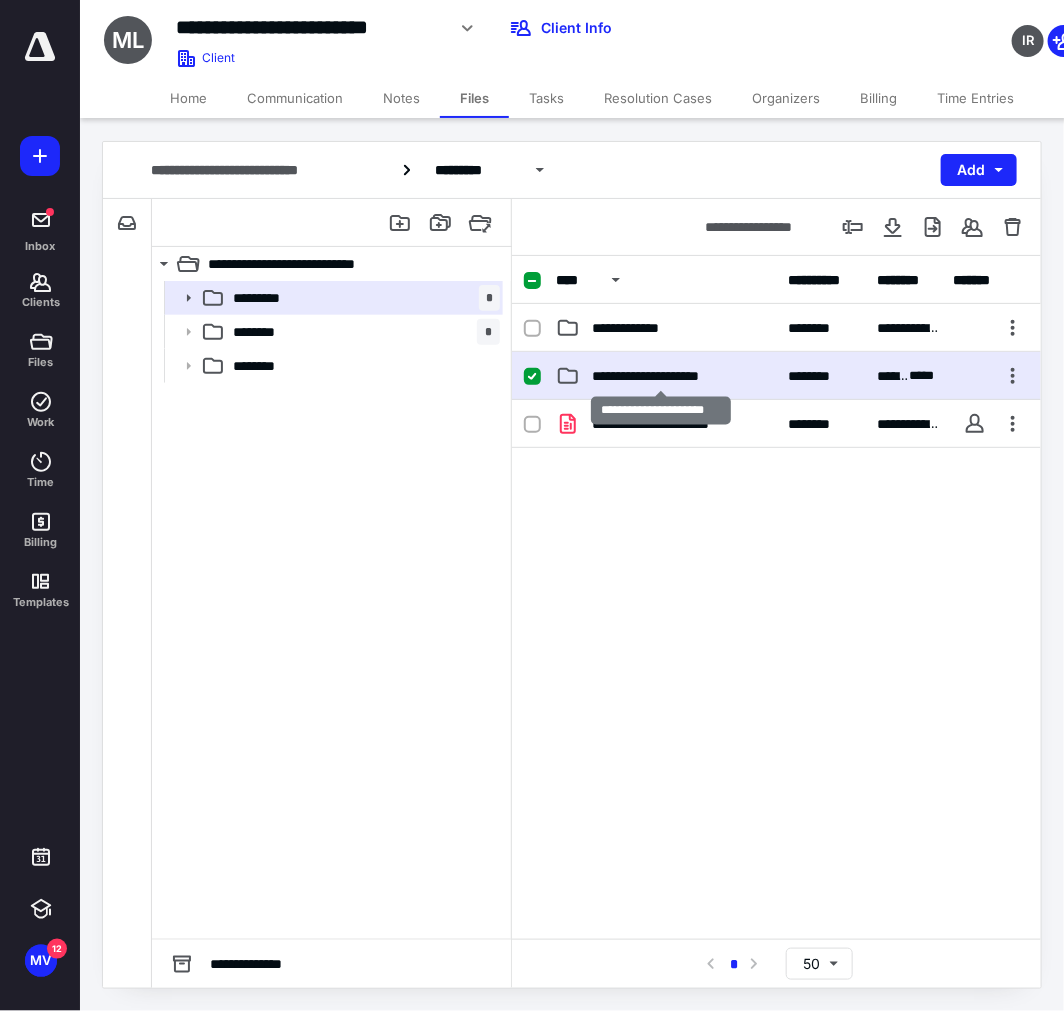 click on "**********" at bounding box center [661, 376] 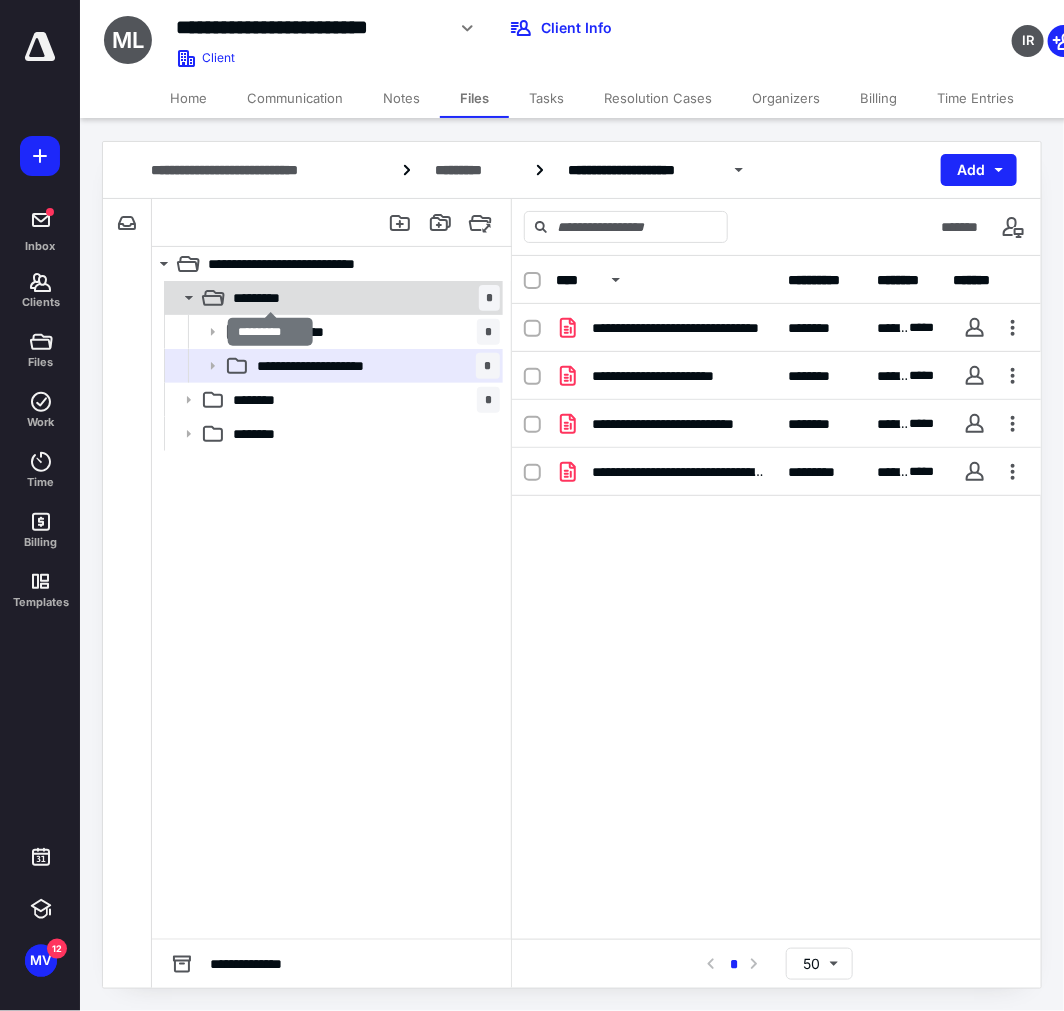 click on "*********" at bounding box center (270, 298) 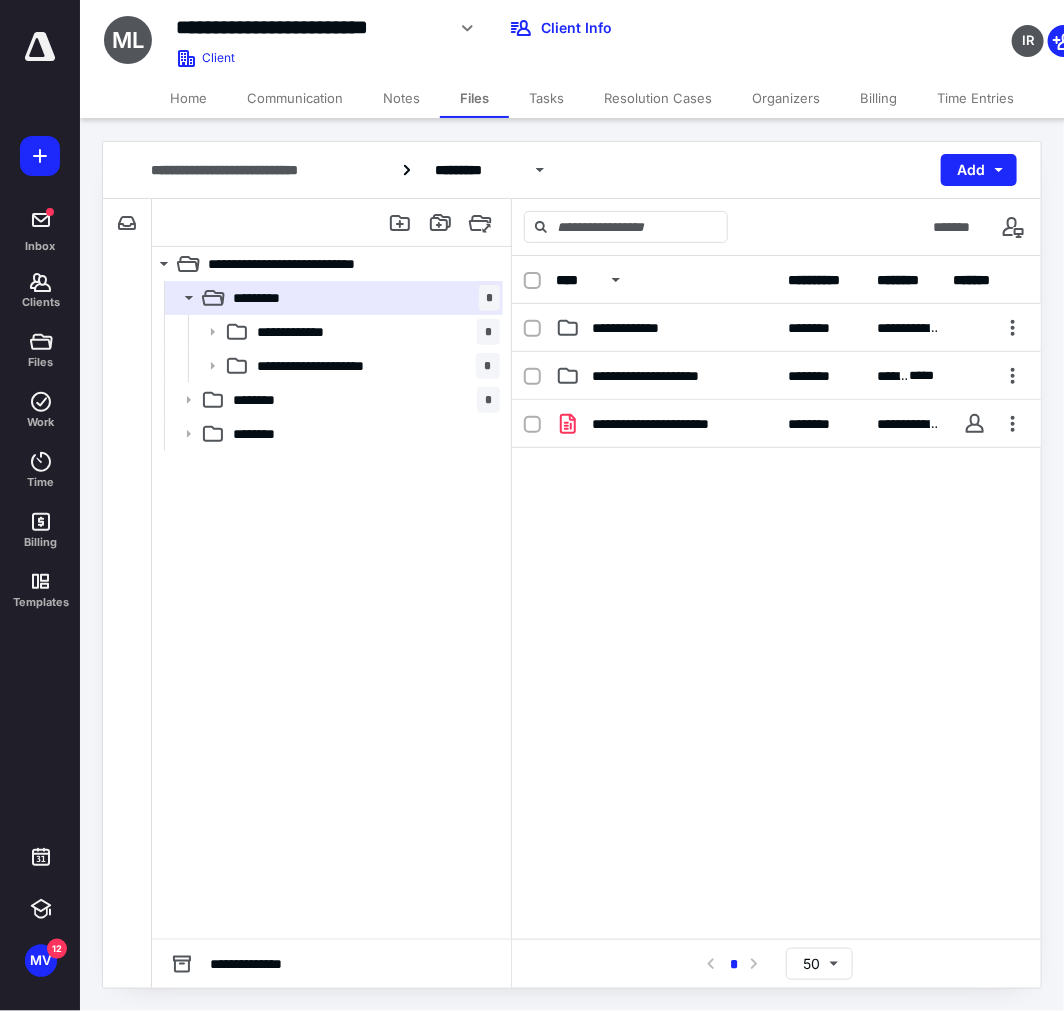 click on "Home" at bounding box center [188, 98] 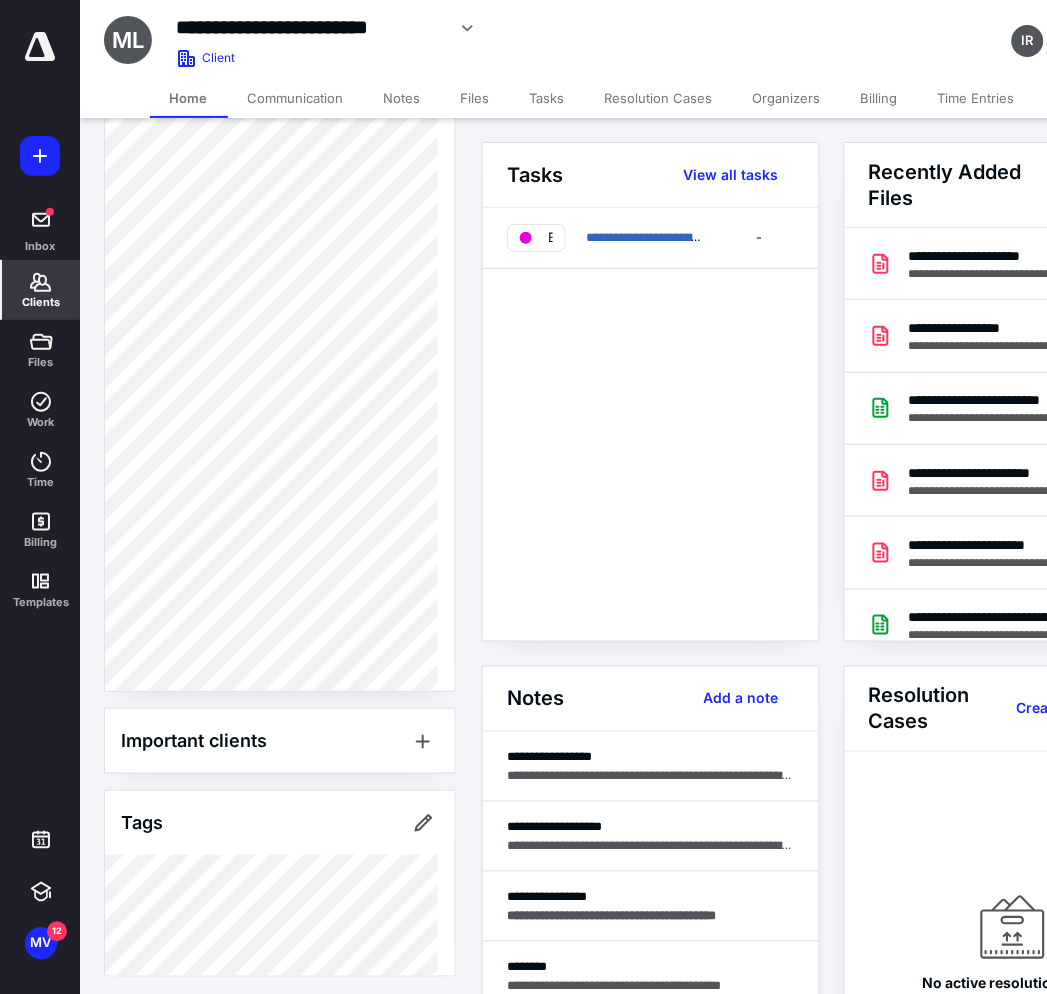 scroll, scrollTop: 1257, scrollLeft: 0, axis: vertical 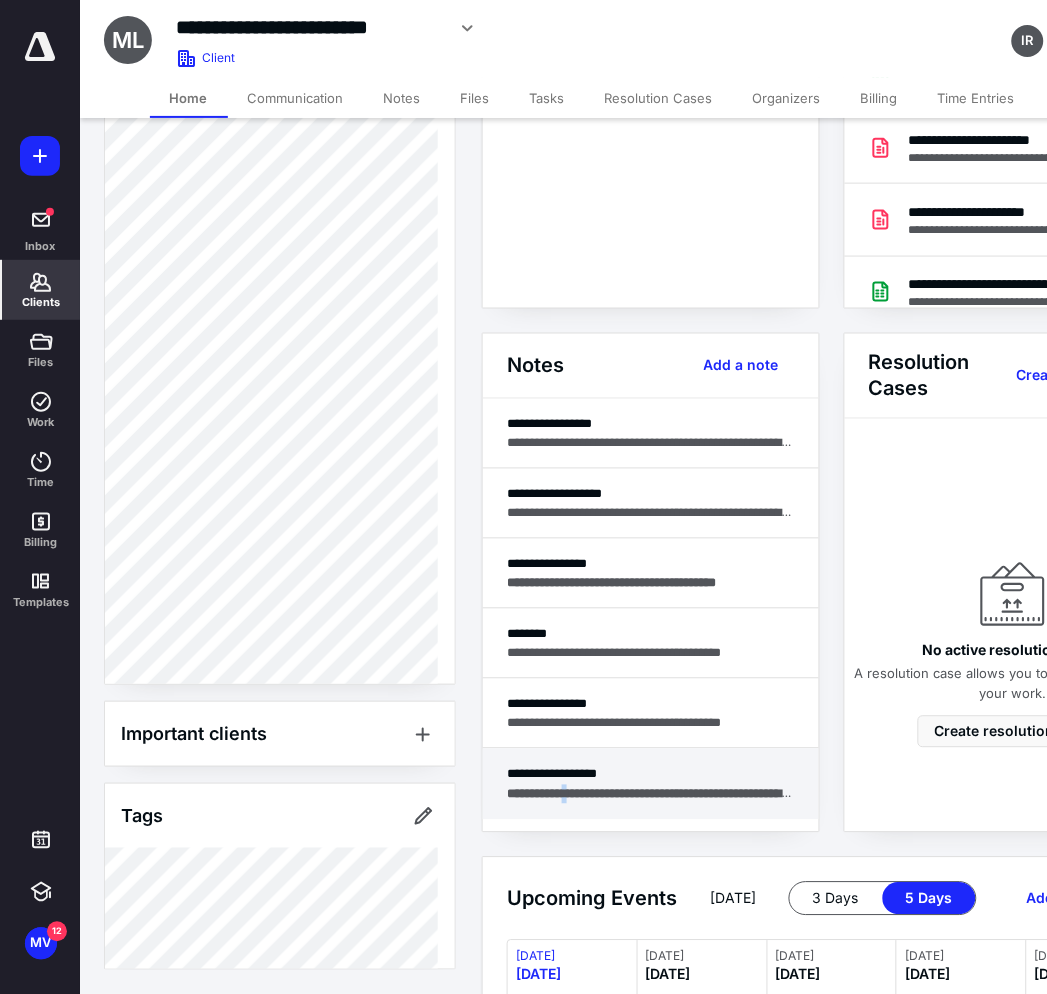 click on "**********" at bounding box center (652, 794) 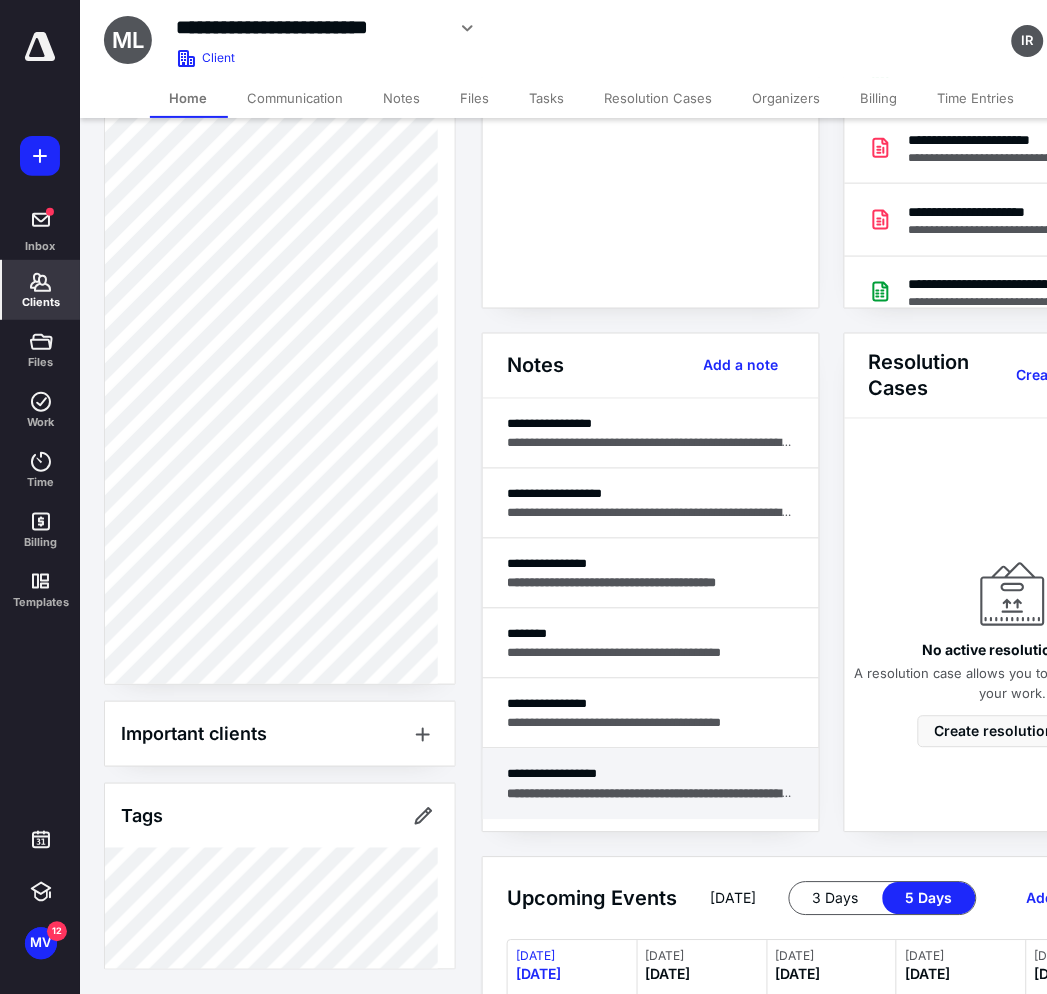 scroll, scrollTop: 1241, scrollLeft: 0, axis: vertical 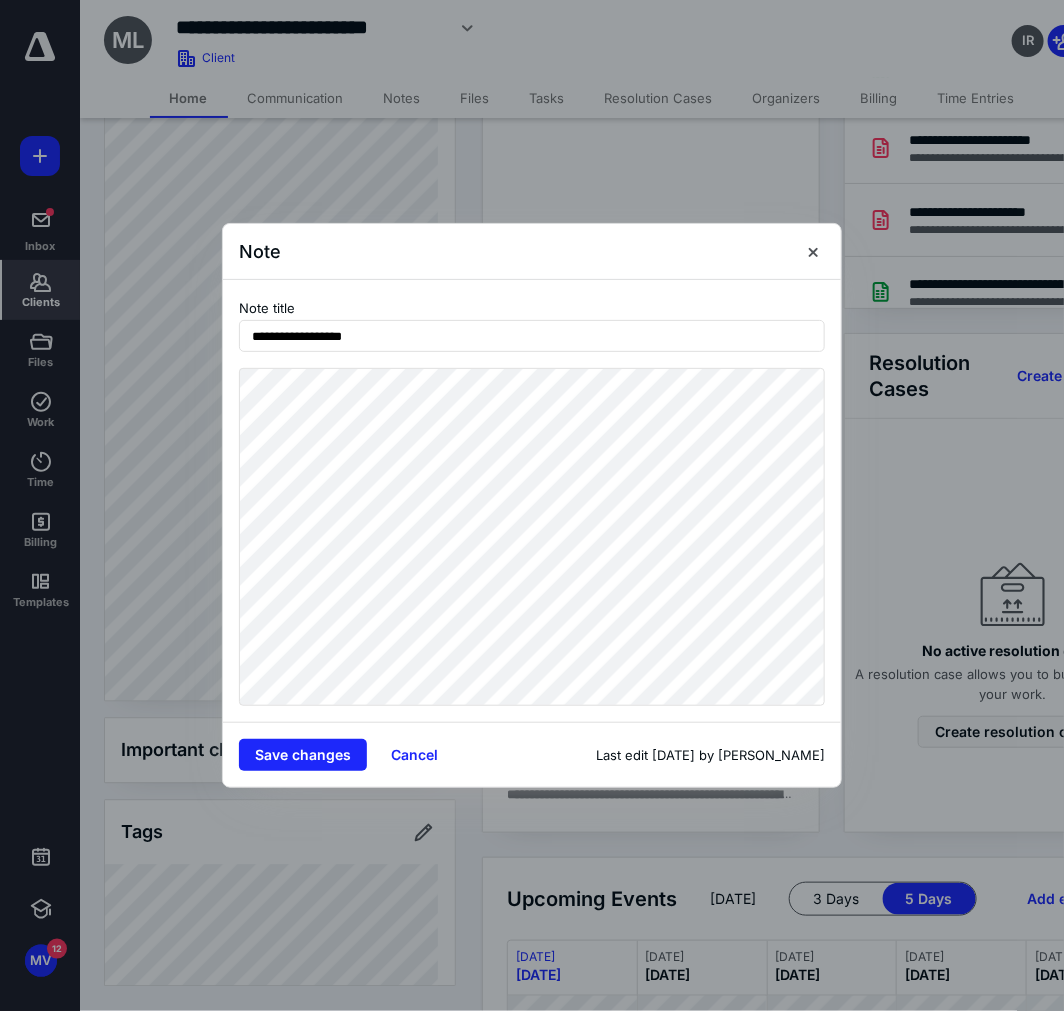 click on "Save changes Cancel Last edit [DATE] by [PERSON_NAME]" at bounding box center [532, 754] 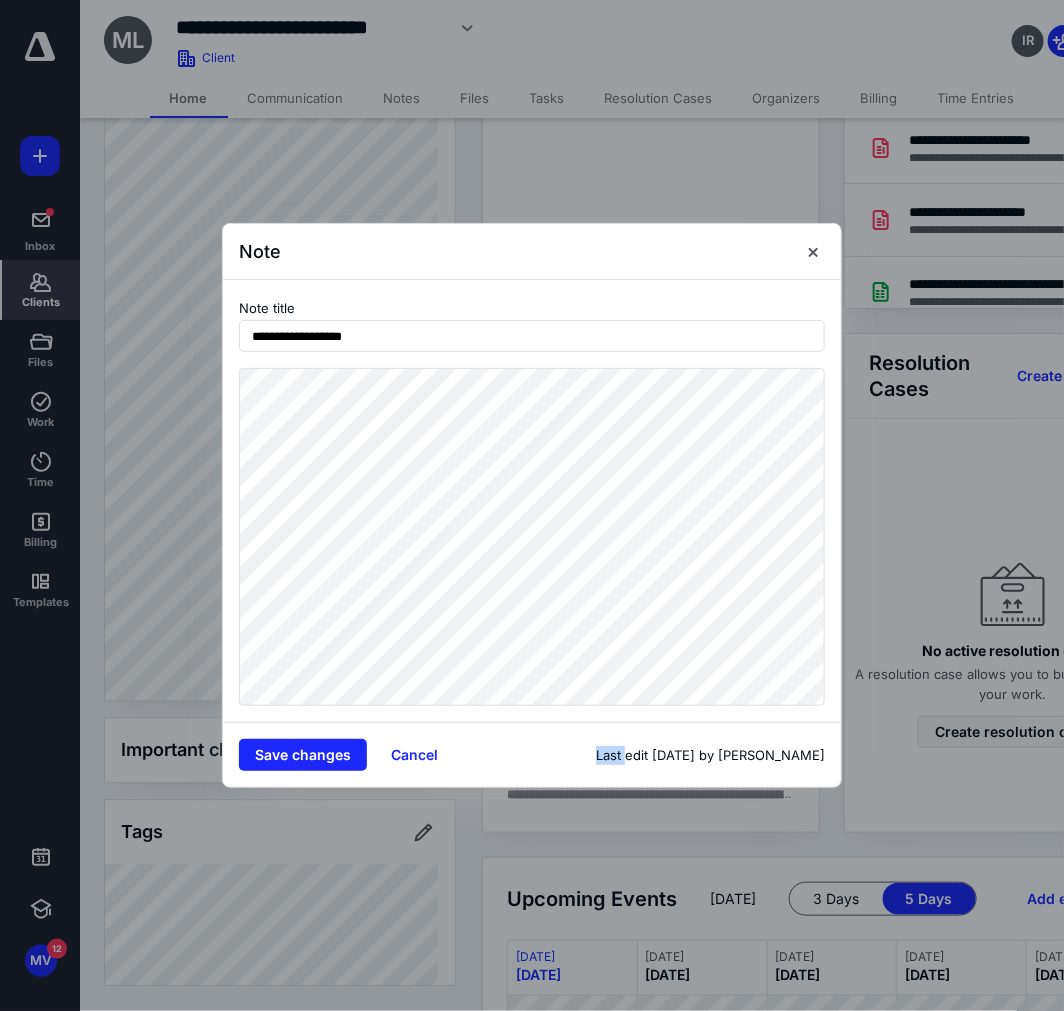 click on "Save changes Cancel Last edit [DATE] by [PERSON_NAME]" at bounding box center (532, 754) 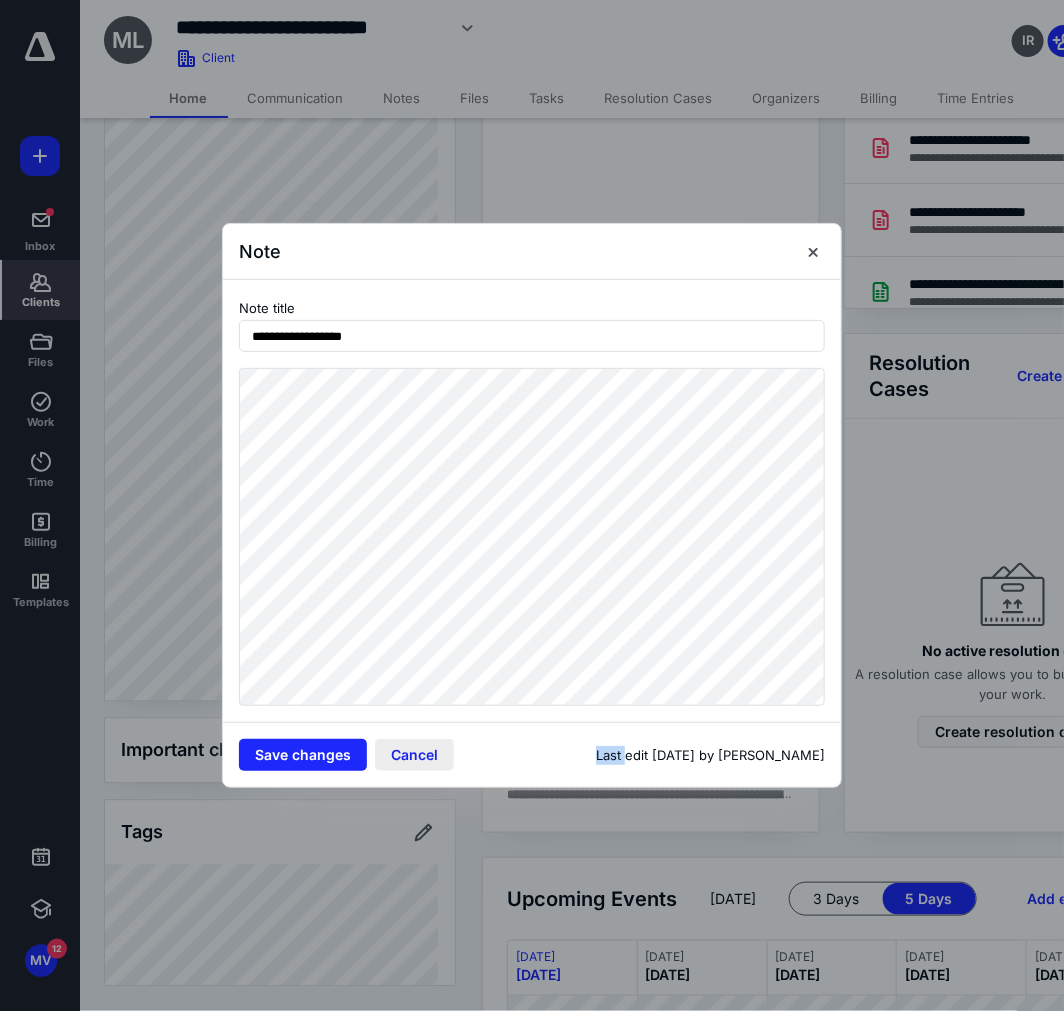 click on "Cancel" at bounding box center [414, 755] 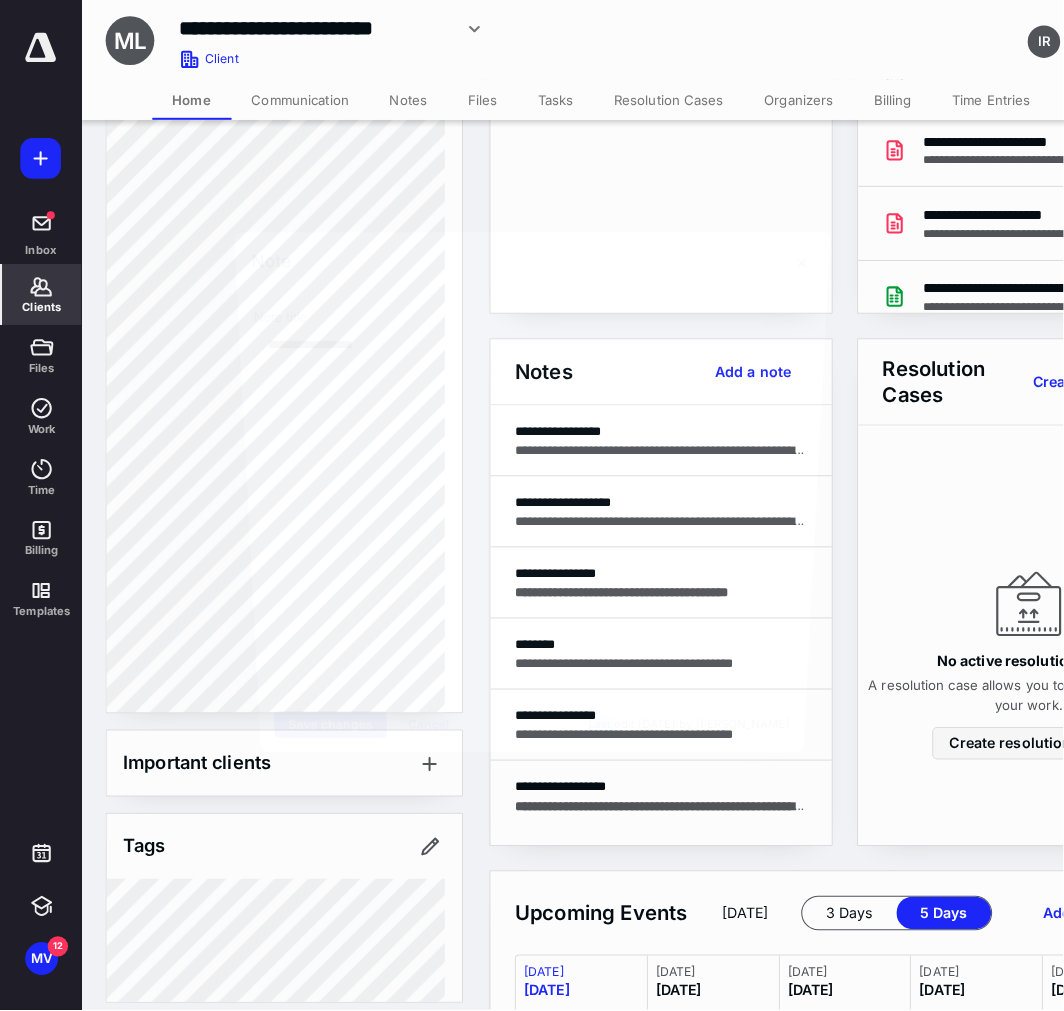 scroll, scrollTop: 1257, scrollLeft: 0, axis: vertical 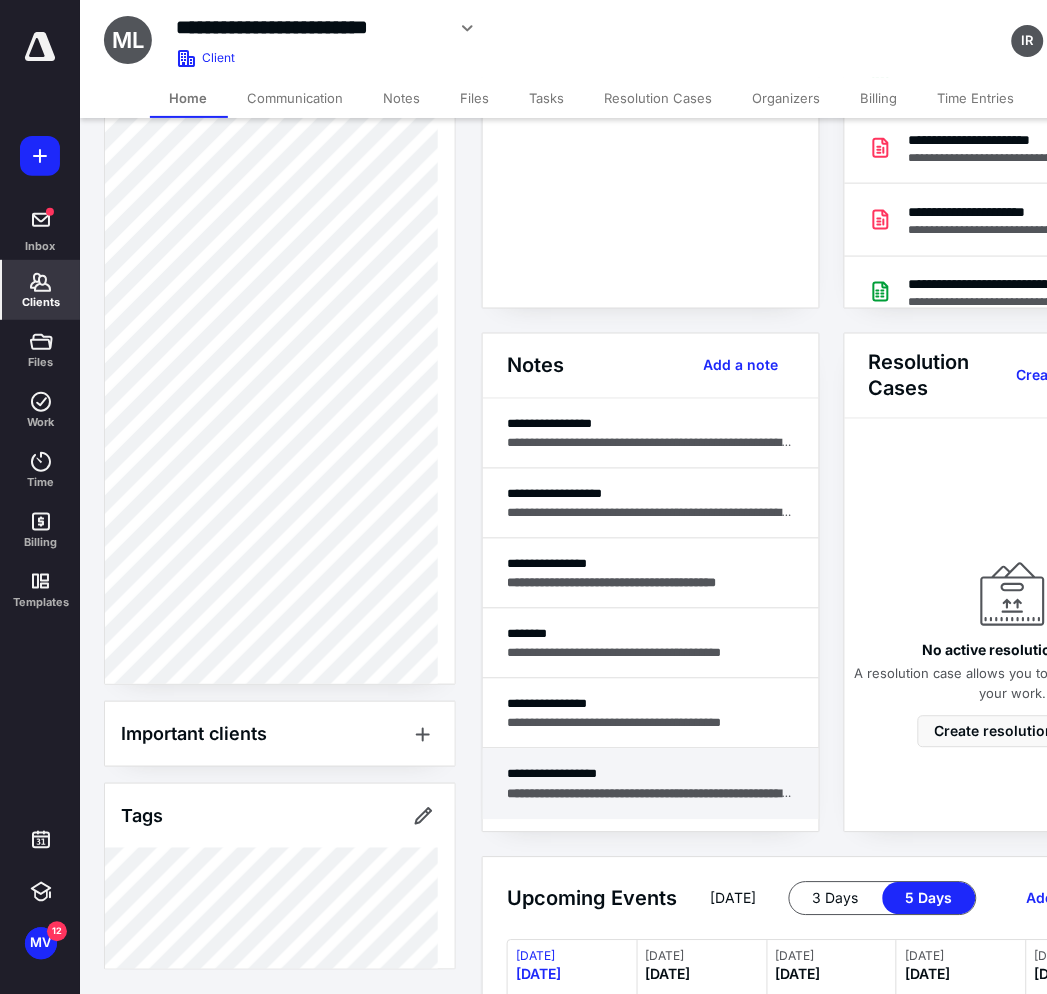 click on "**********" at bounding box center (651, 784) 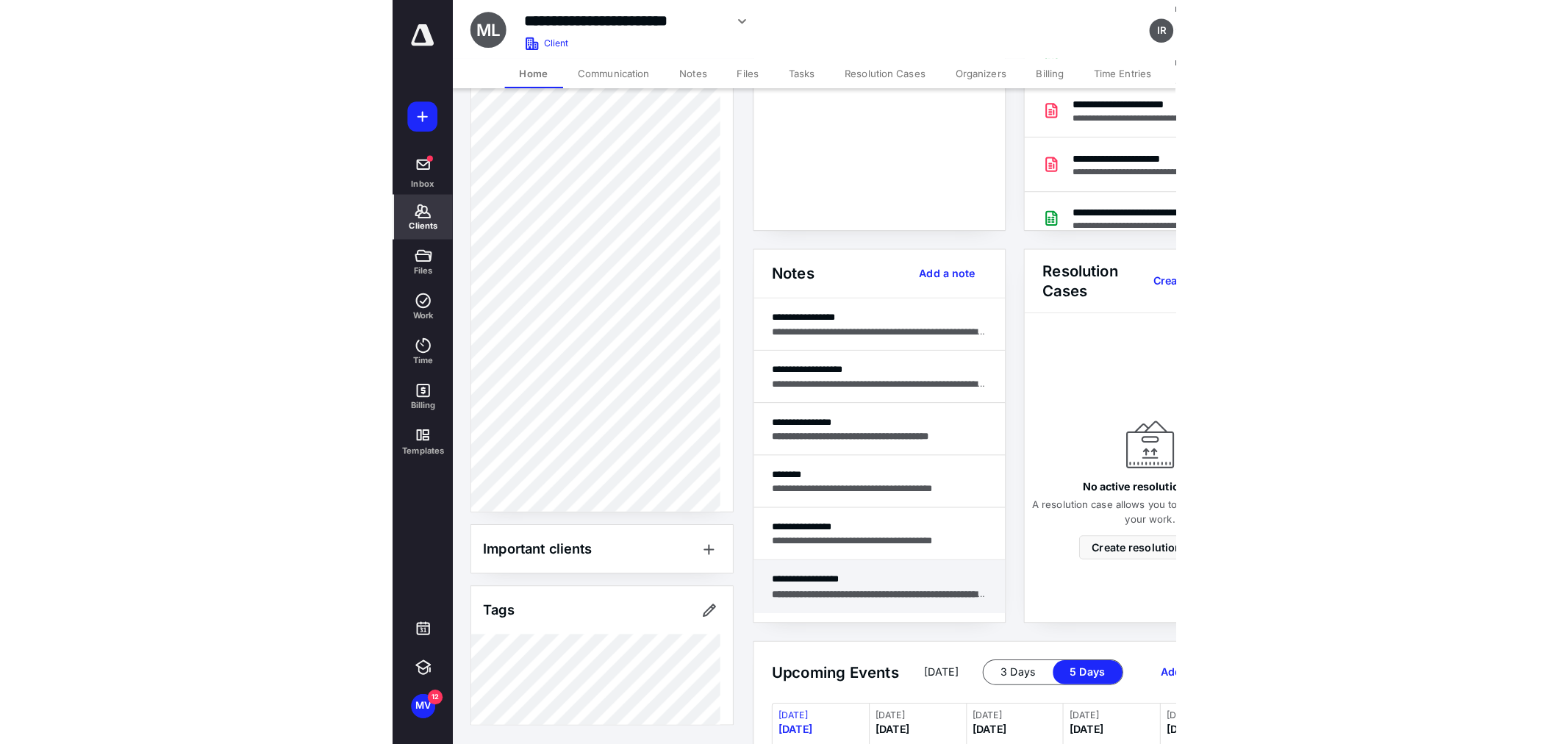 scroll, scrollTop: 912, scrollLeft: 0, axis: vertical 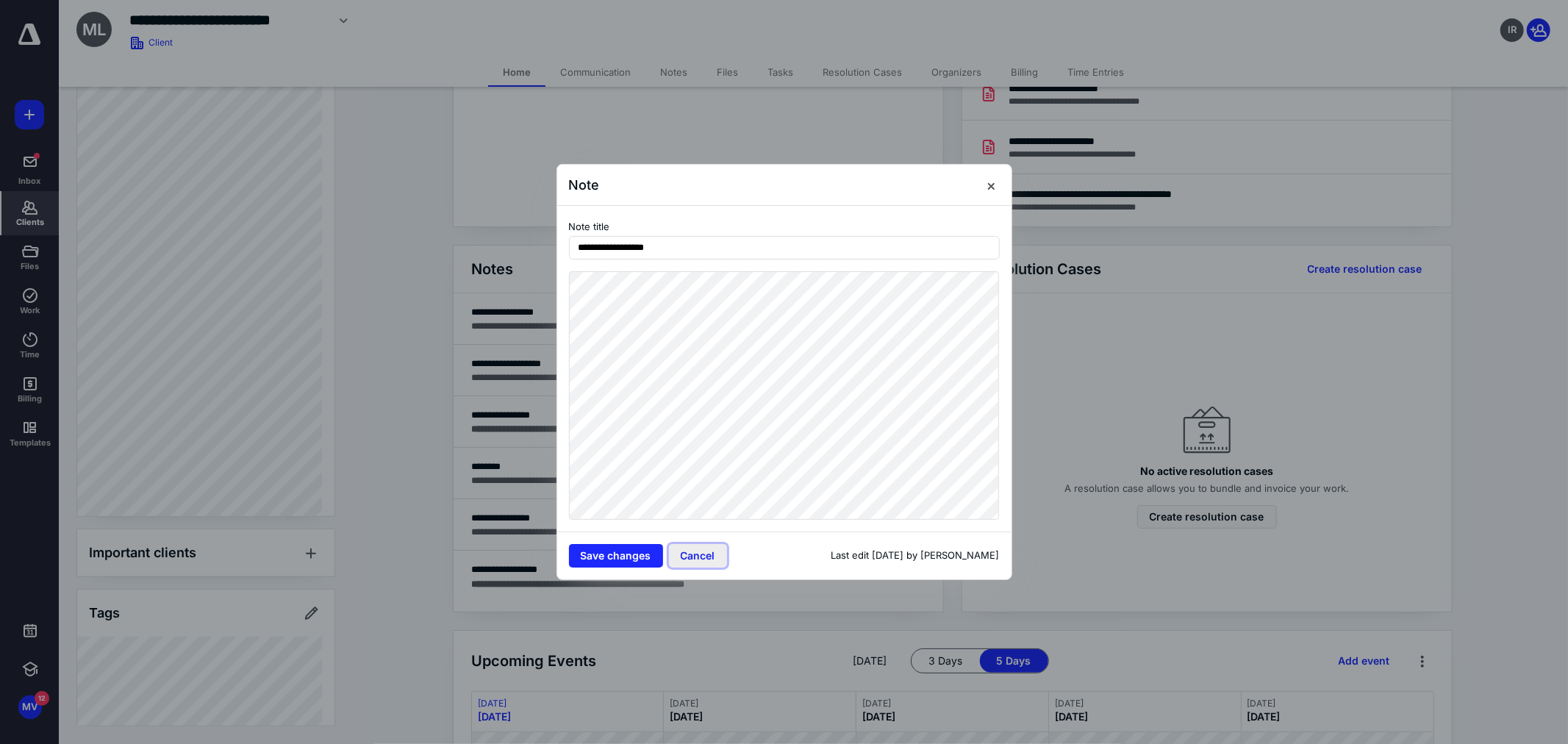click on "Cancel" at bounding box center (698, 556) 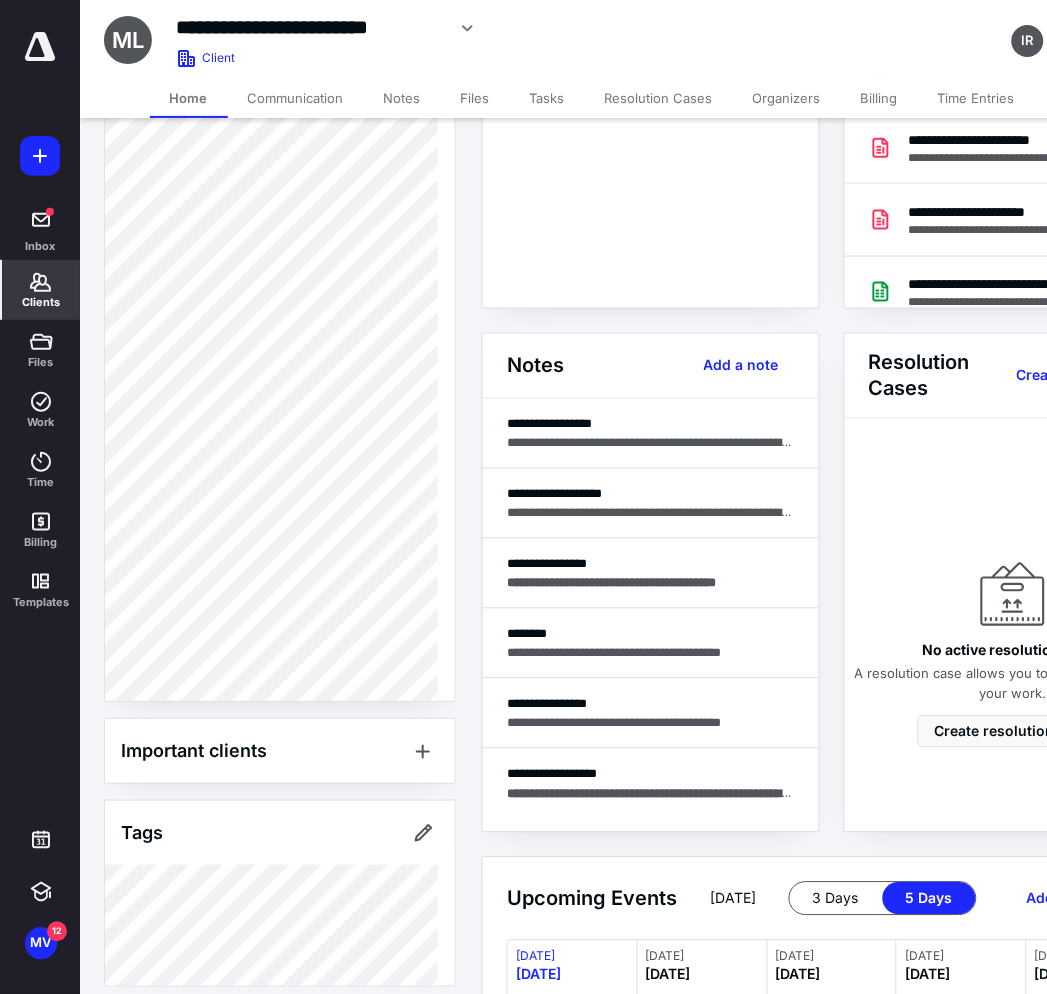 scroll, scrollTop: 1257, scrollLeft: 0, axis: vertical 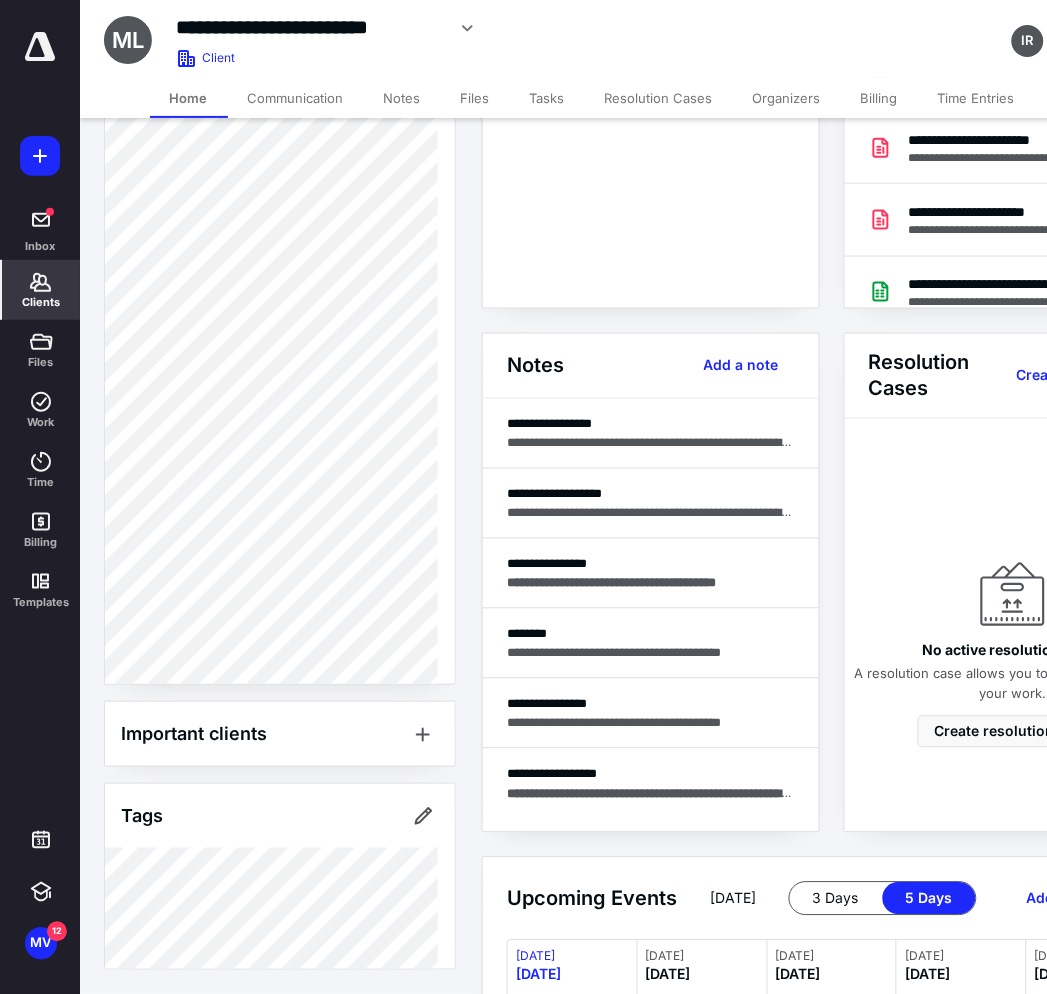click on "Clients" at bounding box center (41, 290) 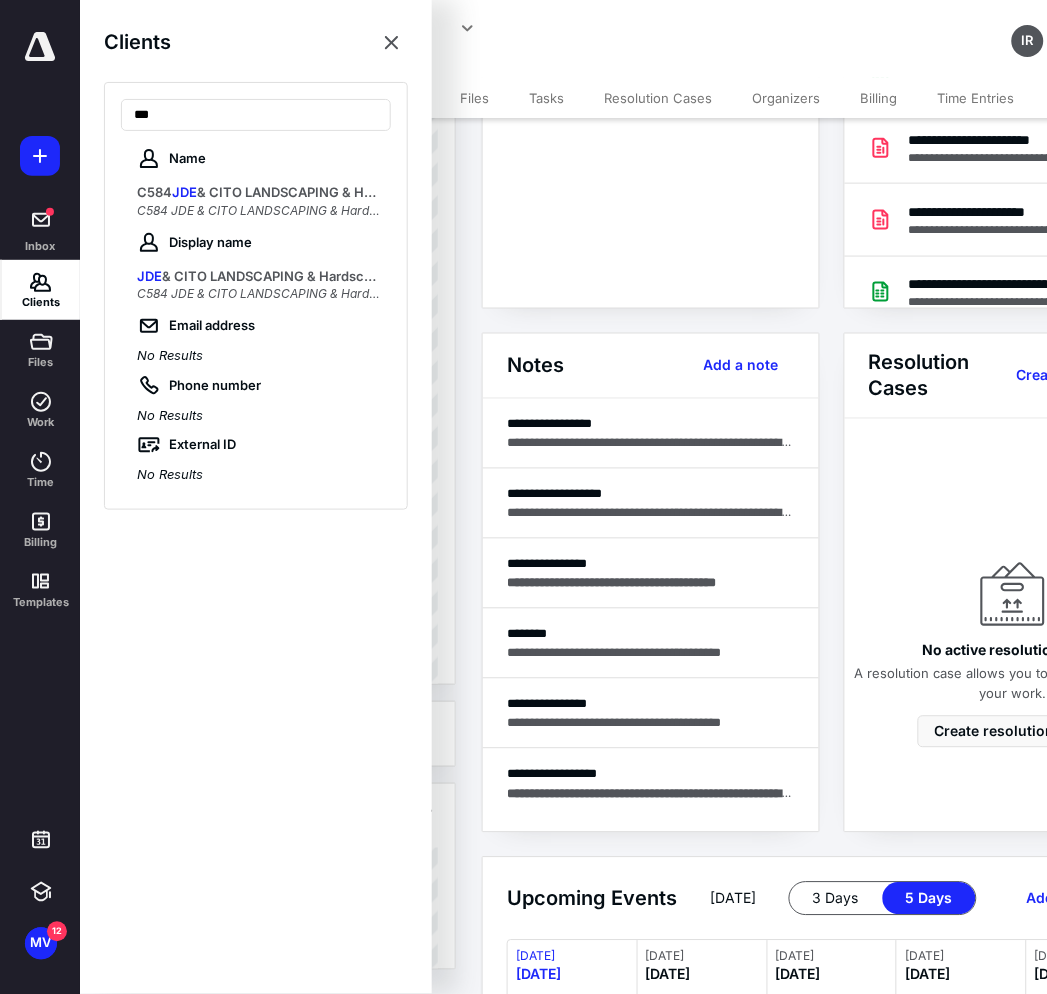 type on "***" 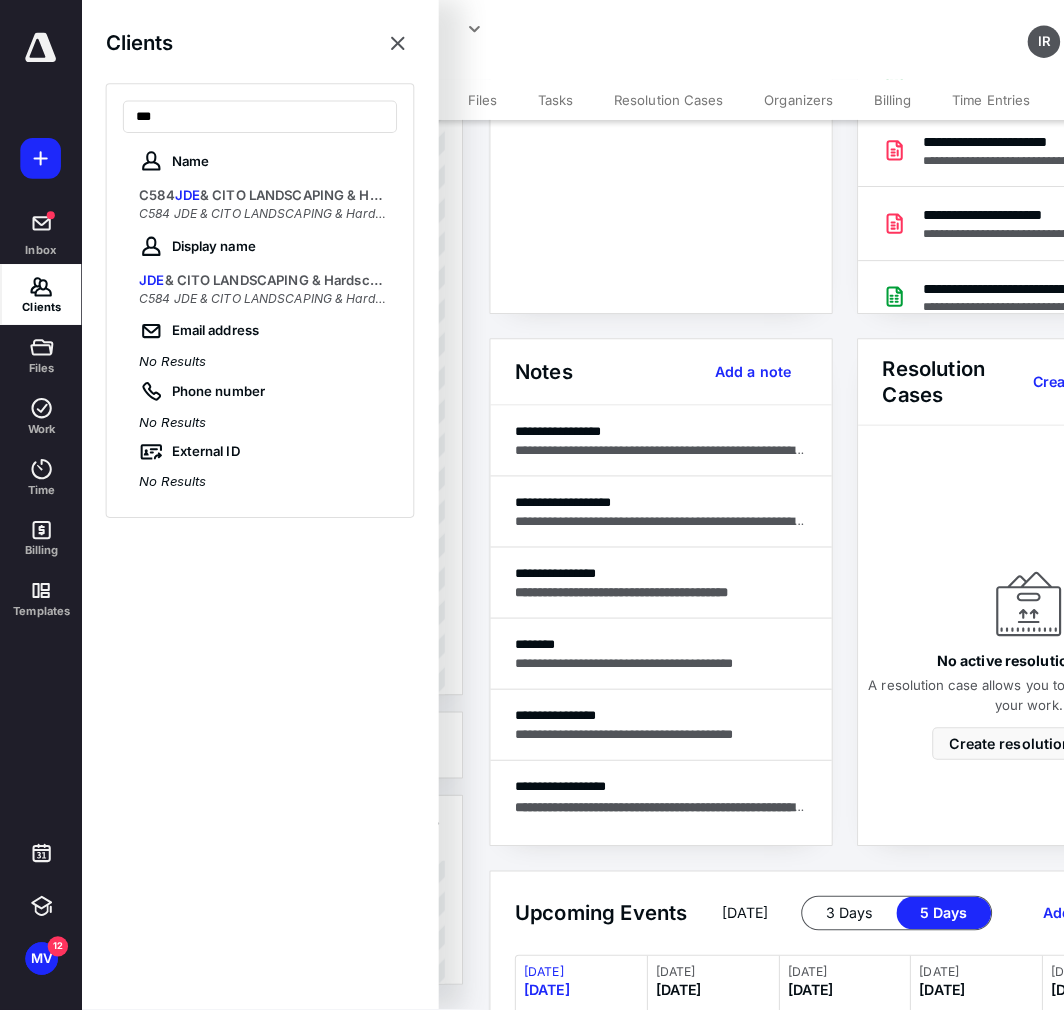 scroll, scrollTop: 0, scrollLeft: 0, axis: both 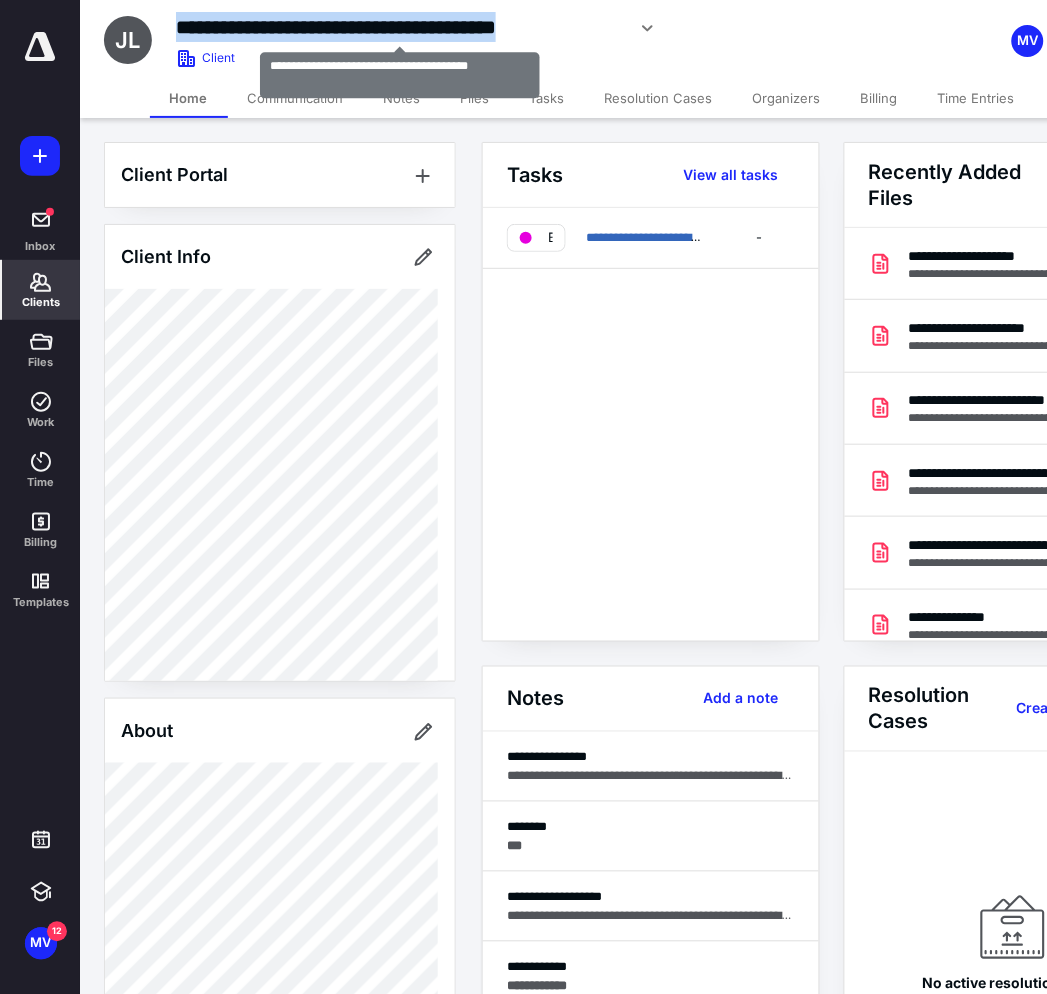 drag, startPoint x: 178, startPoint y: 27, endPoint x: 623, endPoint y: 18, distance: 445.091 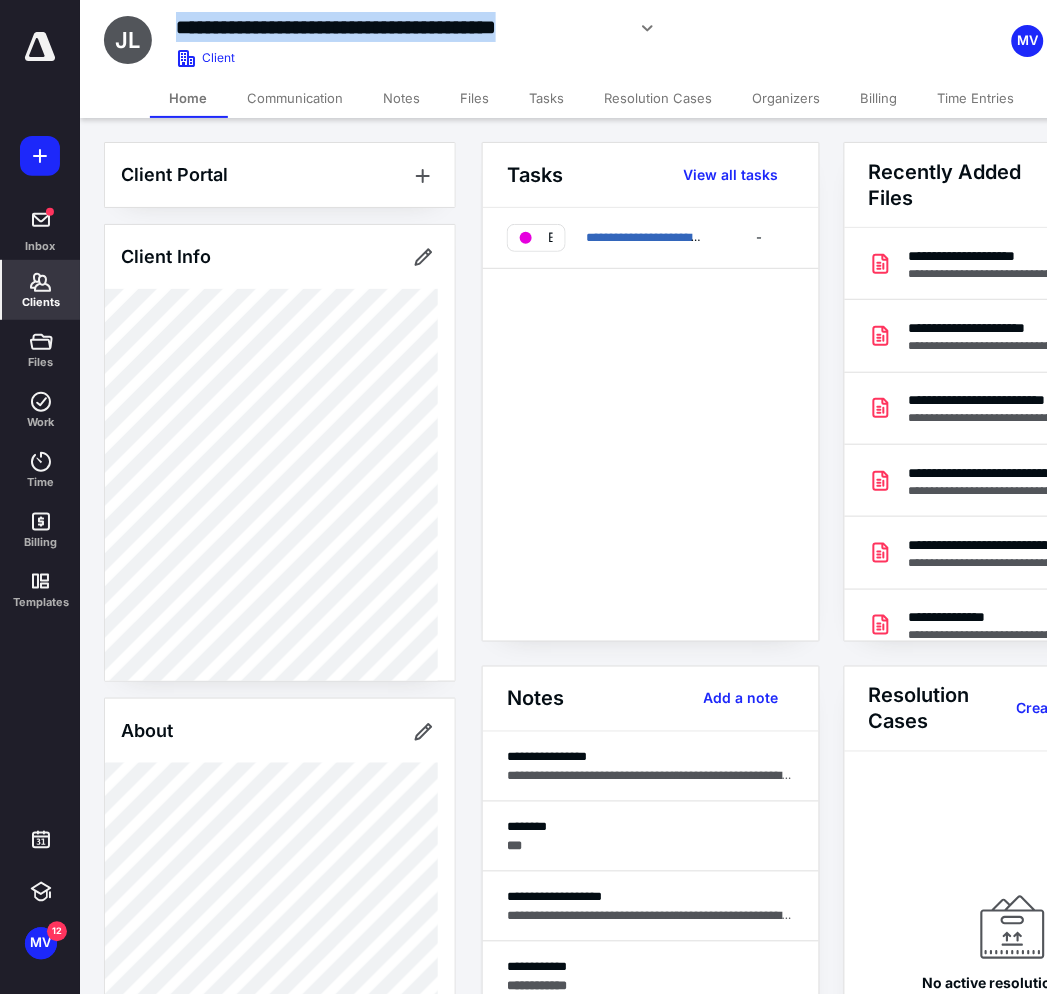 click on "Files" at bounding box center [475, 98] 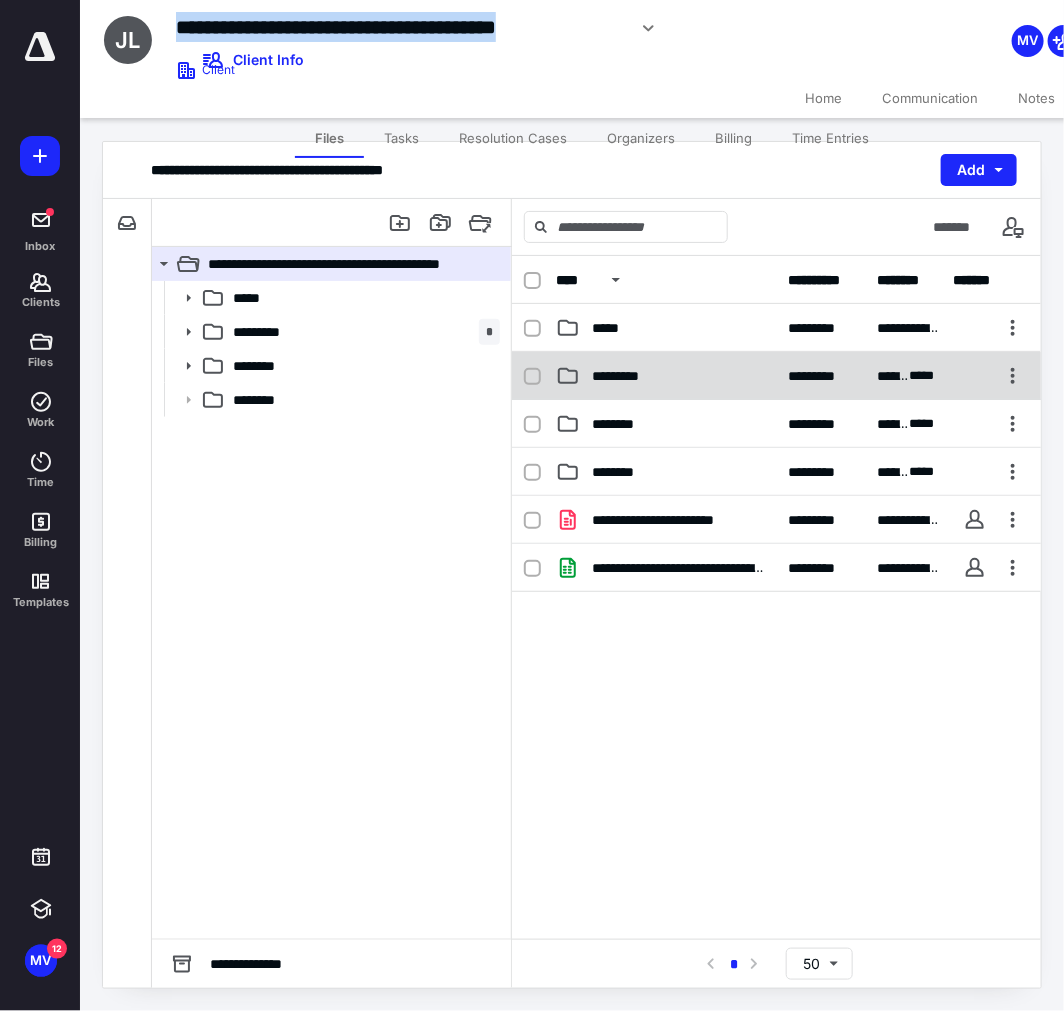 click on "**********" at bounding box center (776, 376) 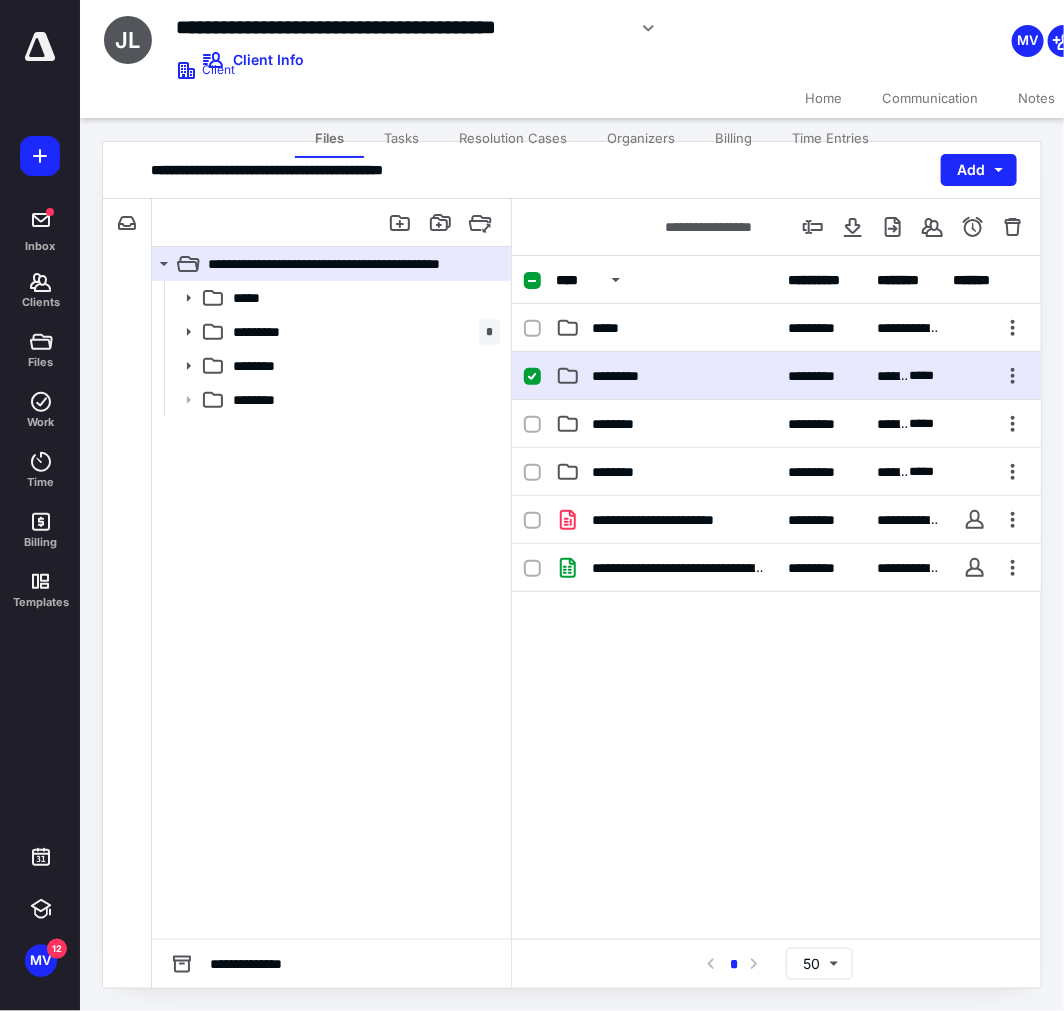 click on "**********" at bounding box center [776, 376] 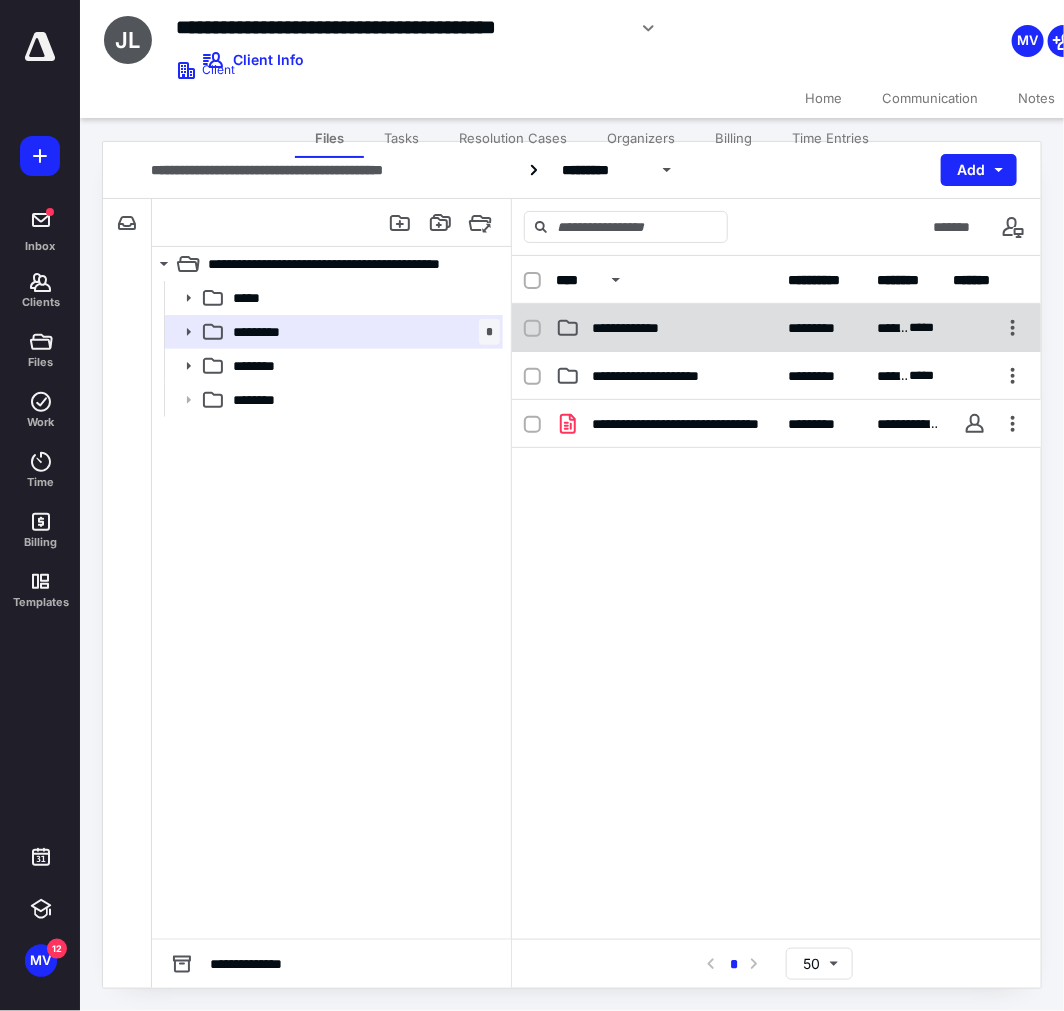 click 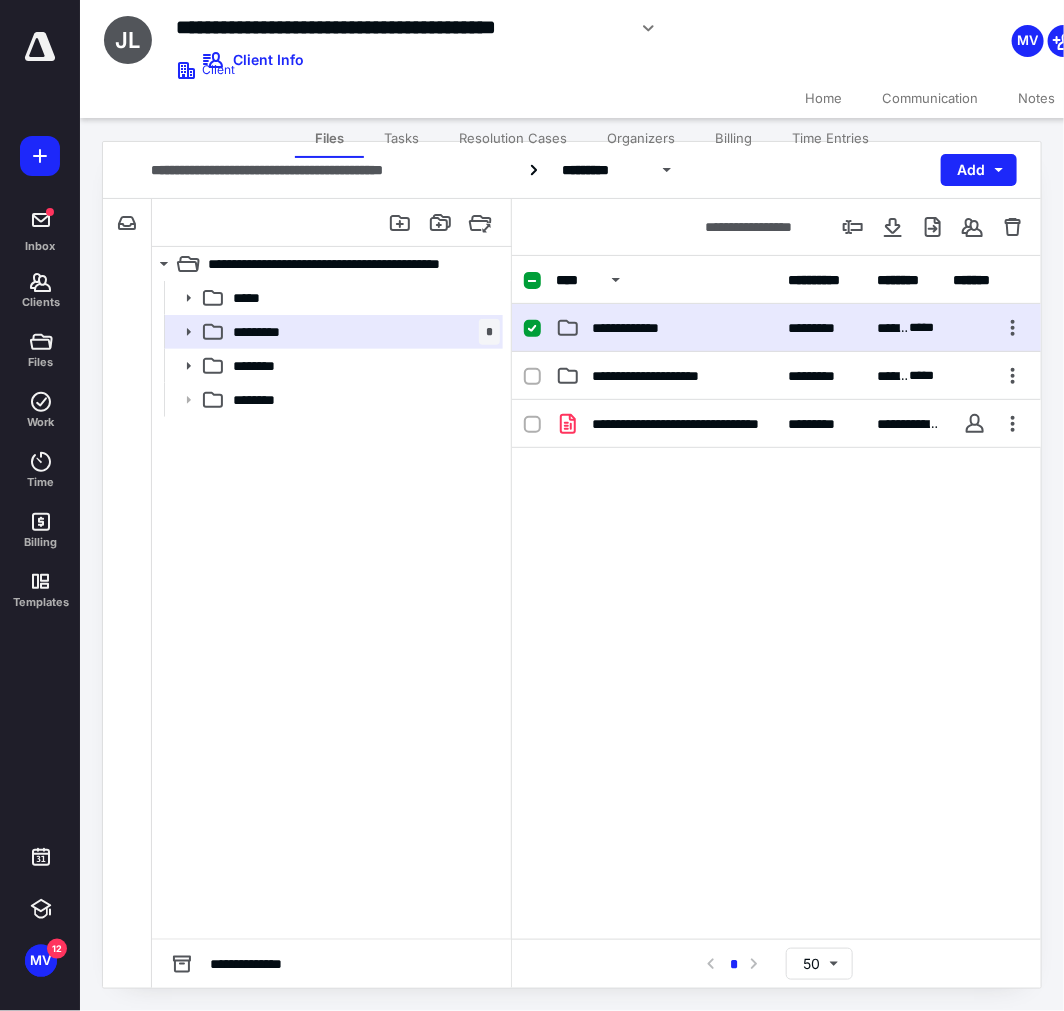 click 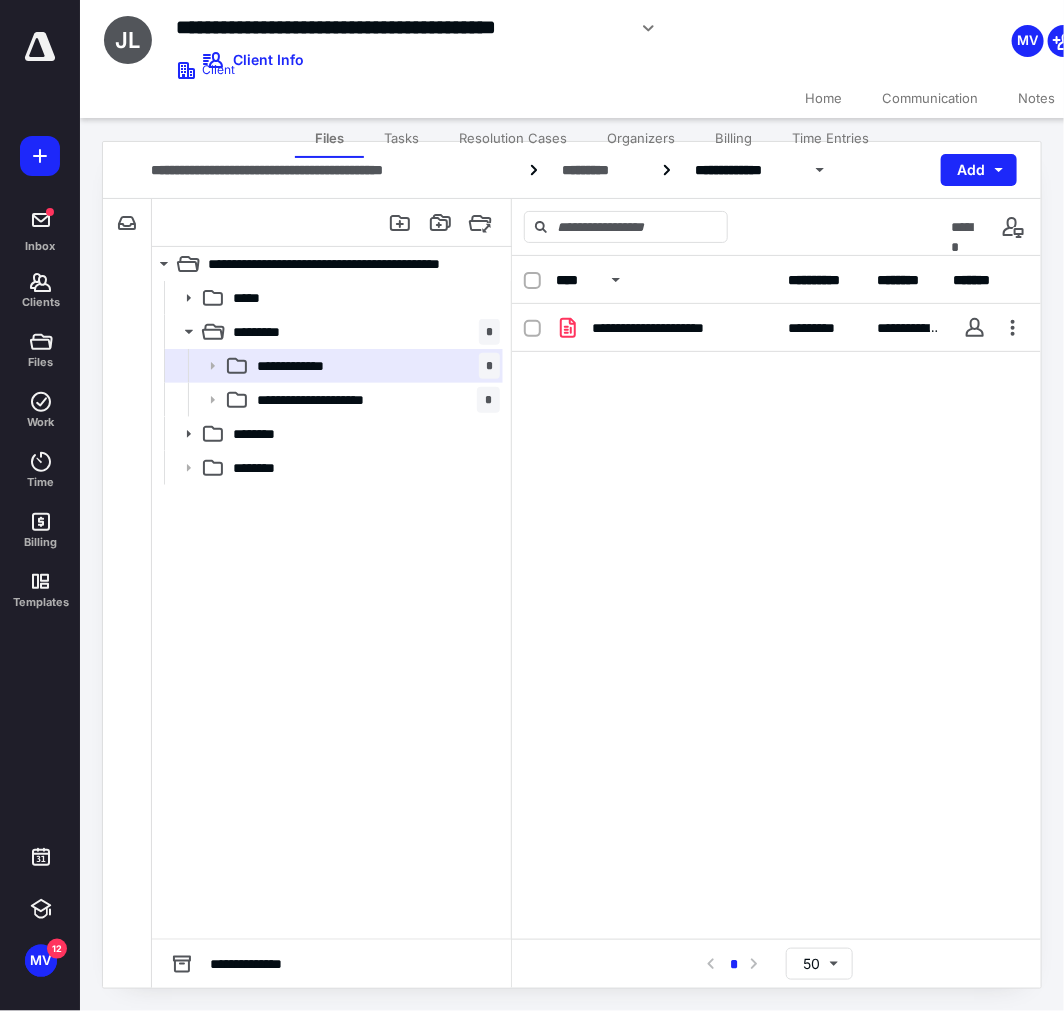 click on "**********" at bounding box center (776, 454) 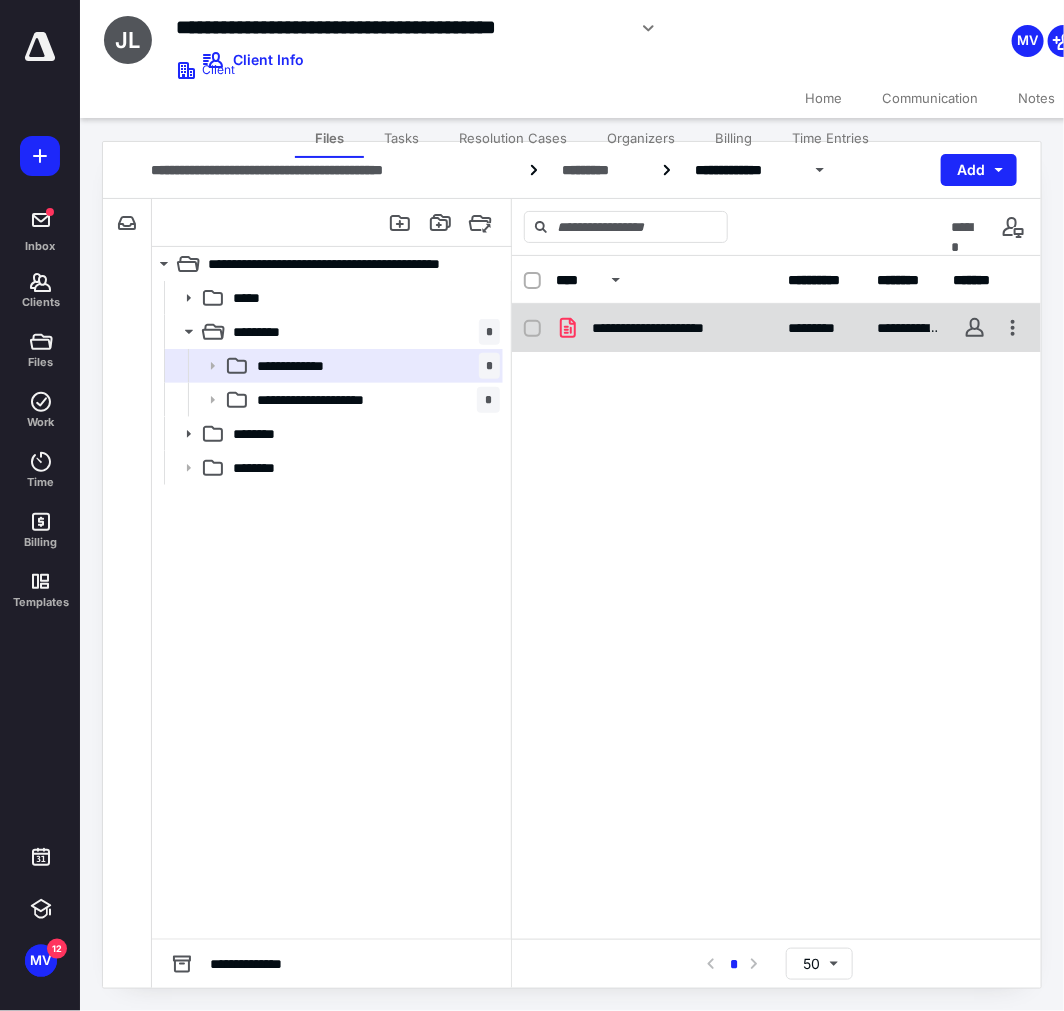 click on "**********" at bounding box center [671, 328] 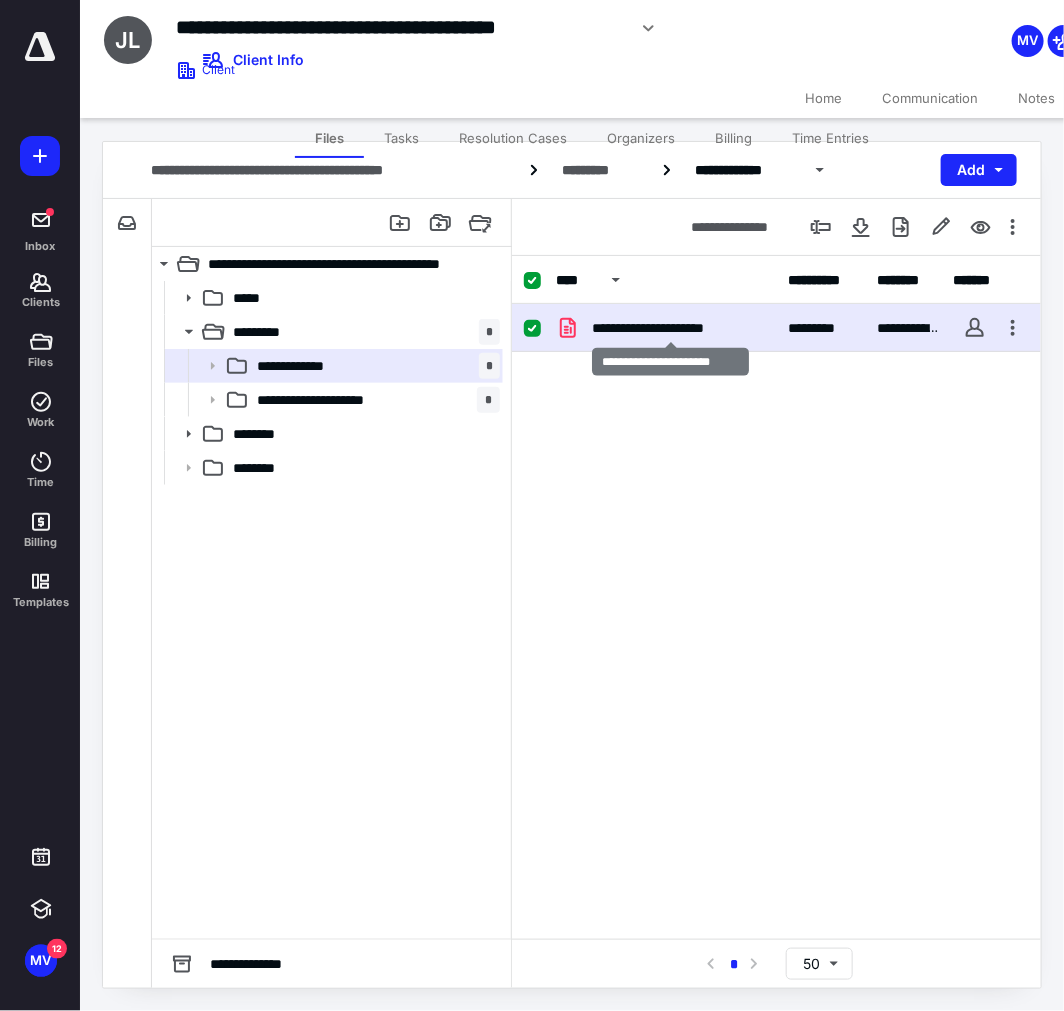 click on "**********" at bounding box center (671, 328) 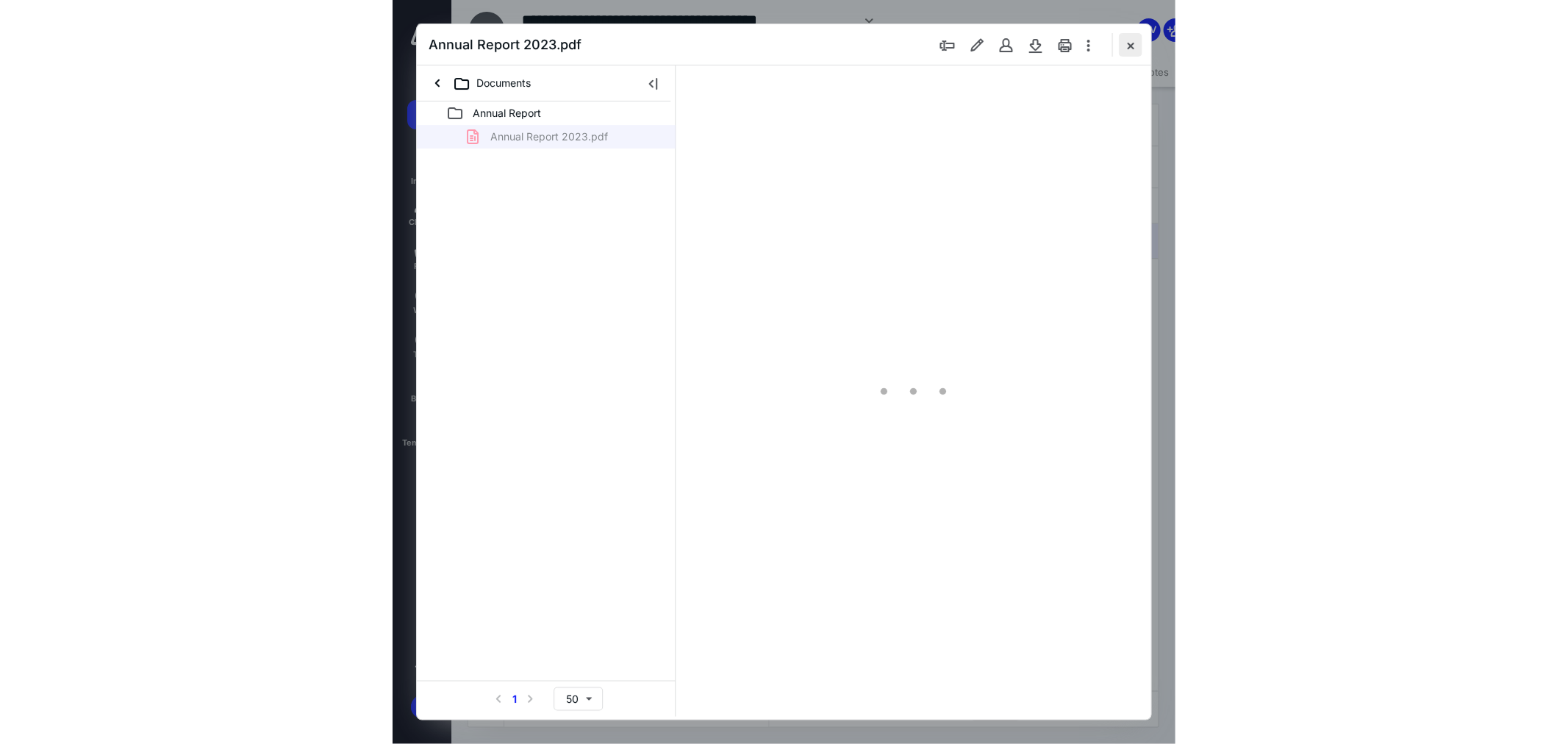 scroll, scrollTop: 0, scrollLeft: 0, axis: both 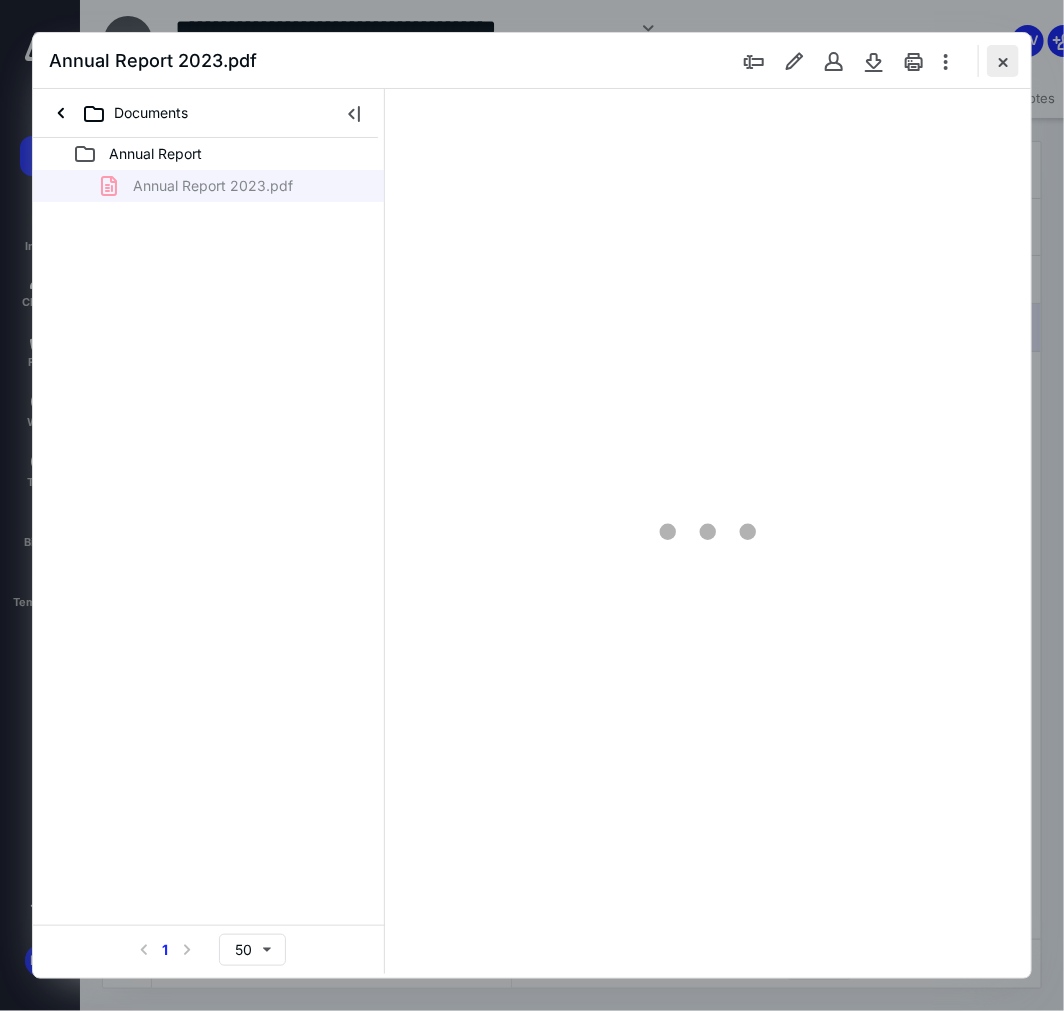 type on "98" 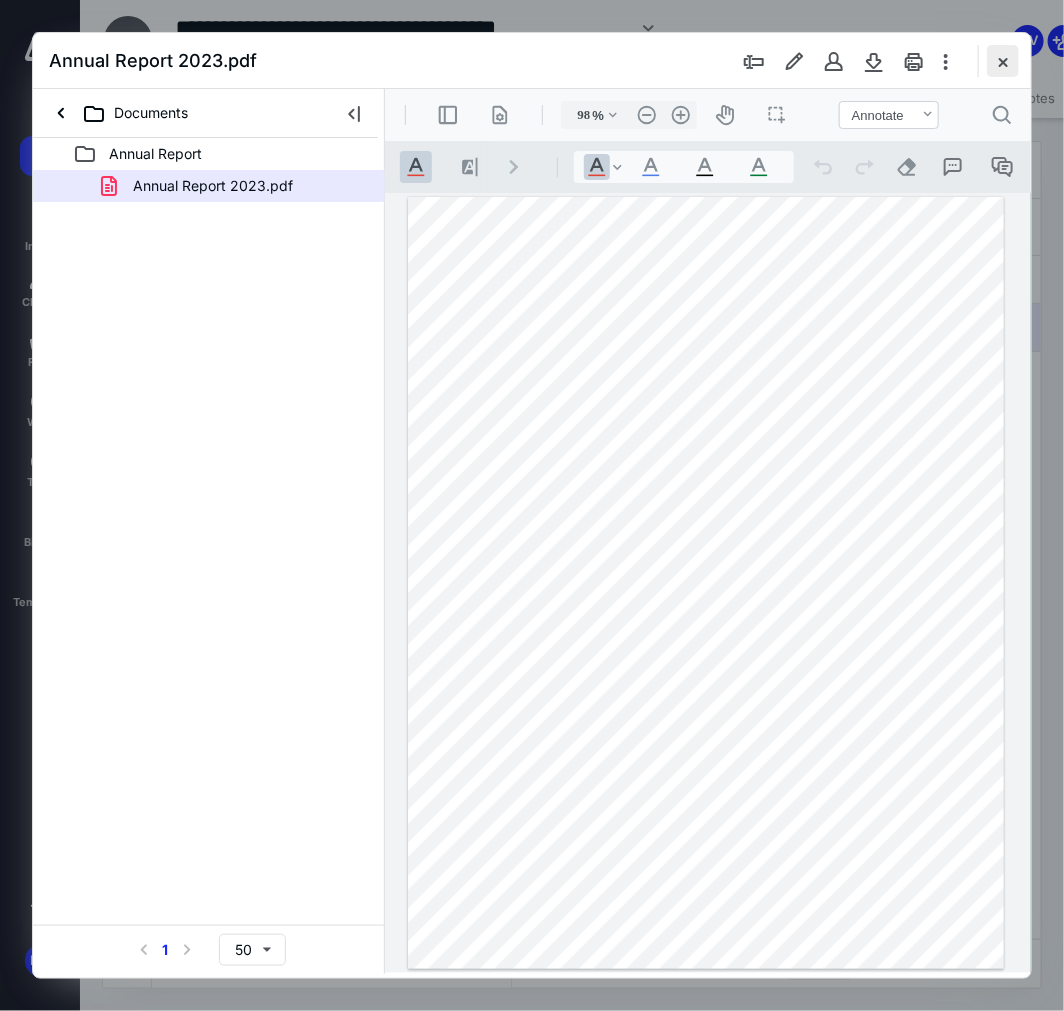 click at bounding box center (1003, 61) 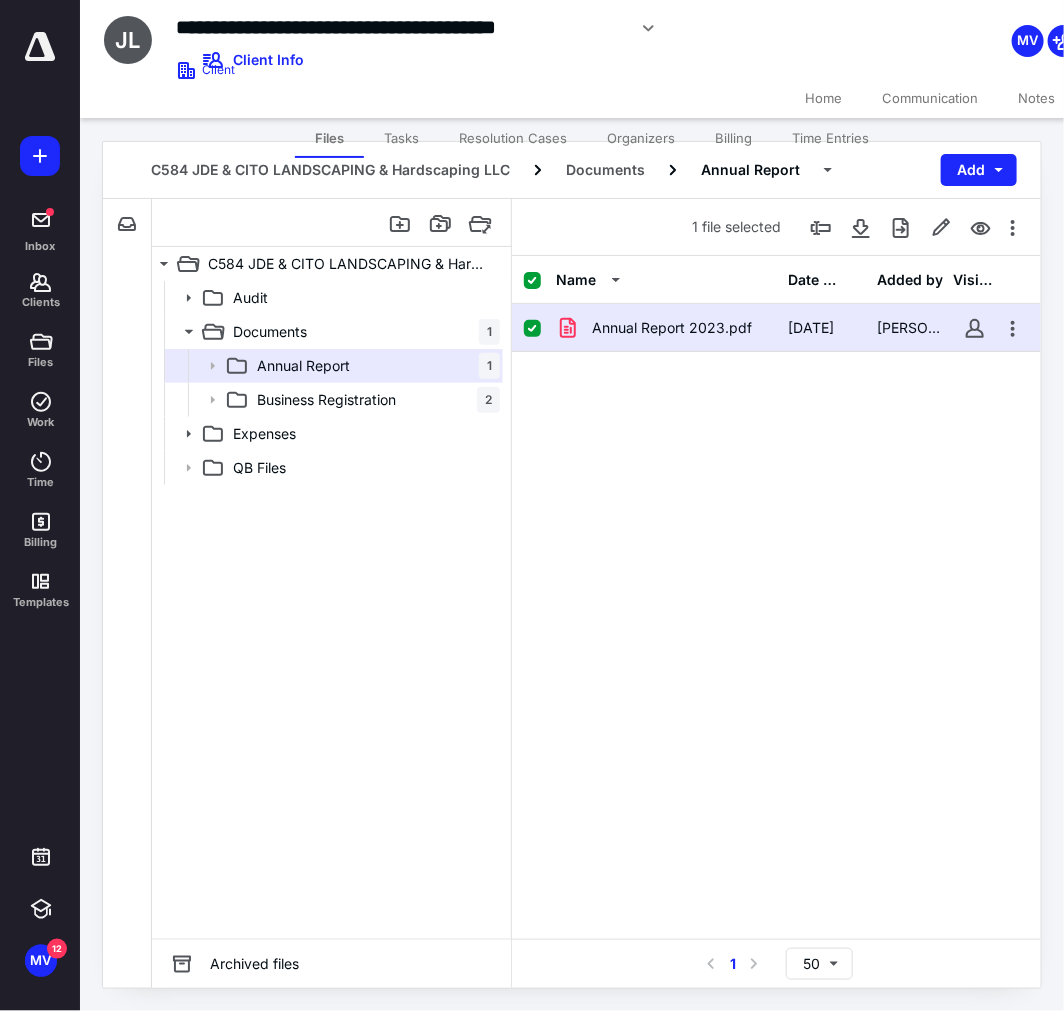 checkbox on "false" 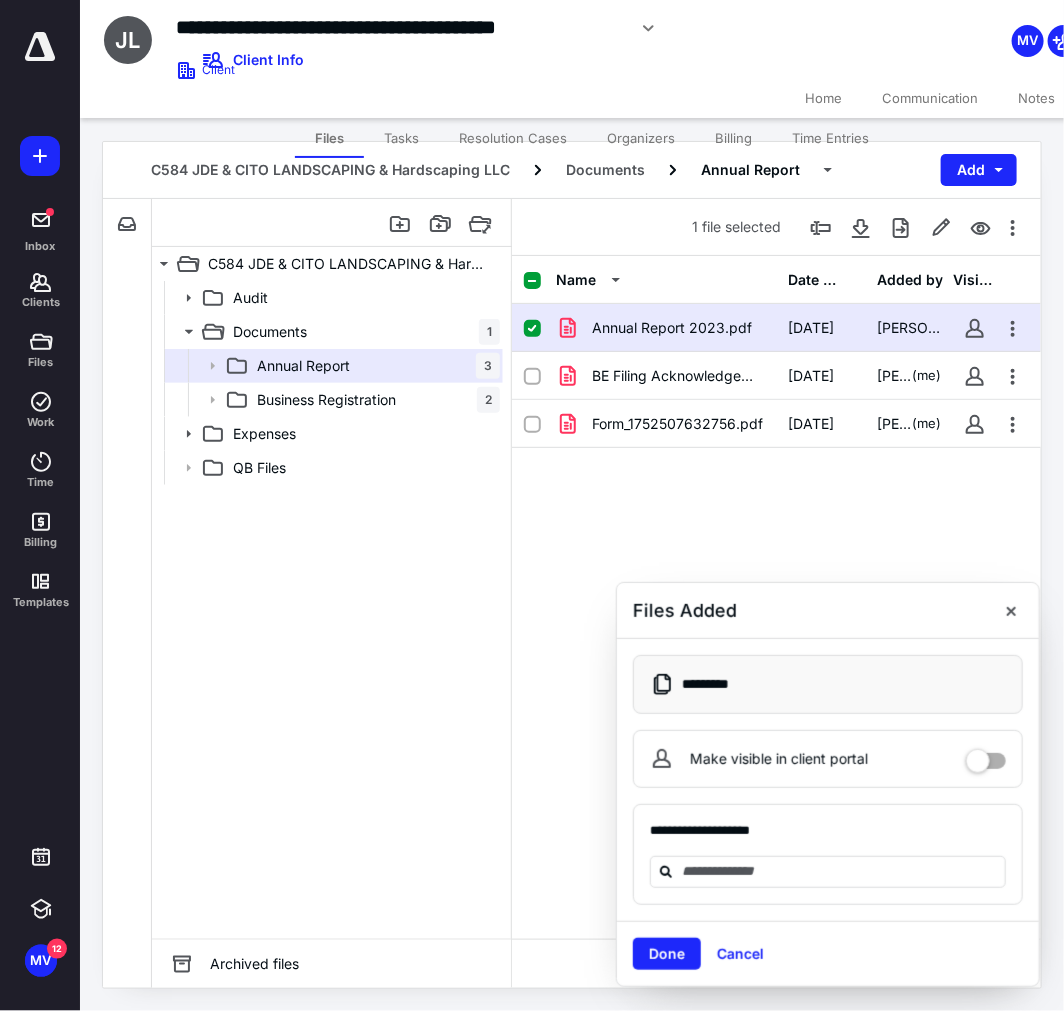 click on "Files" at bounding box center (329, 138) 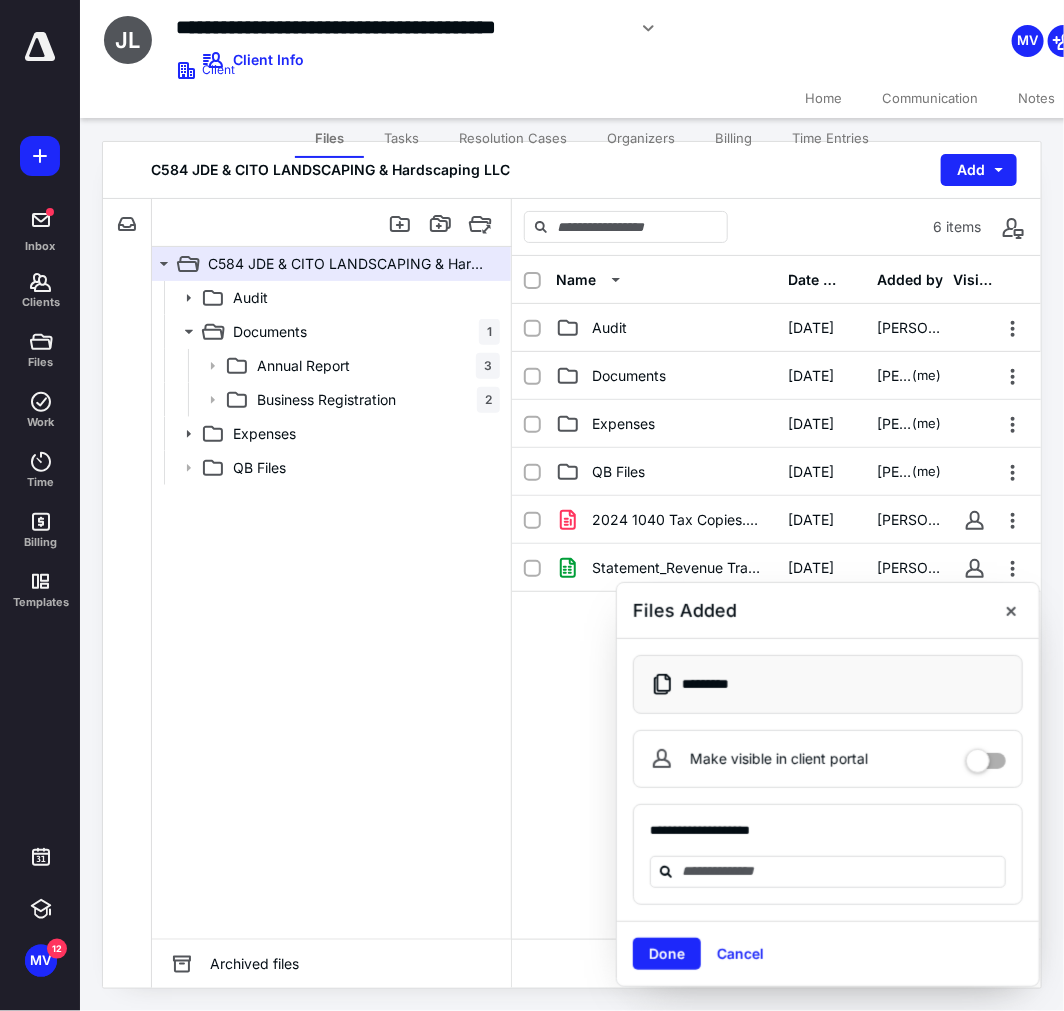 click on "Files" at bounding box center (329, 138) 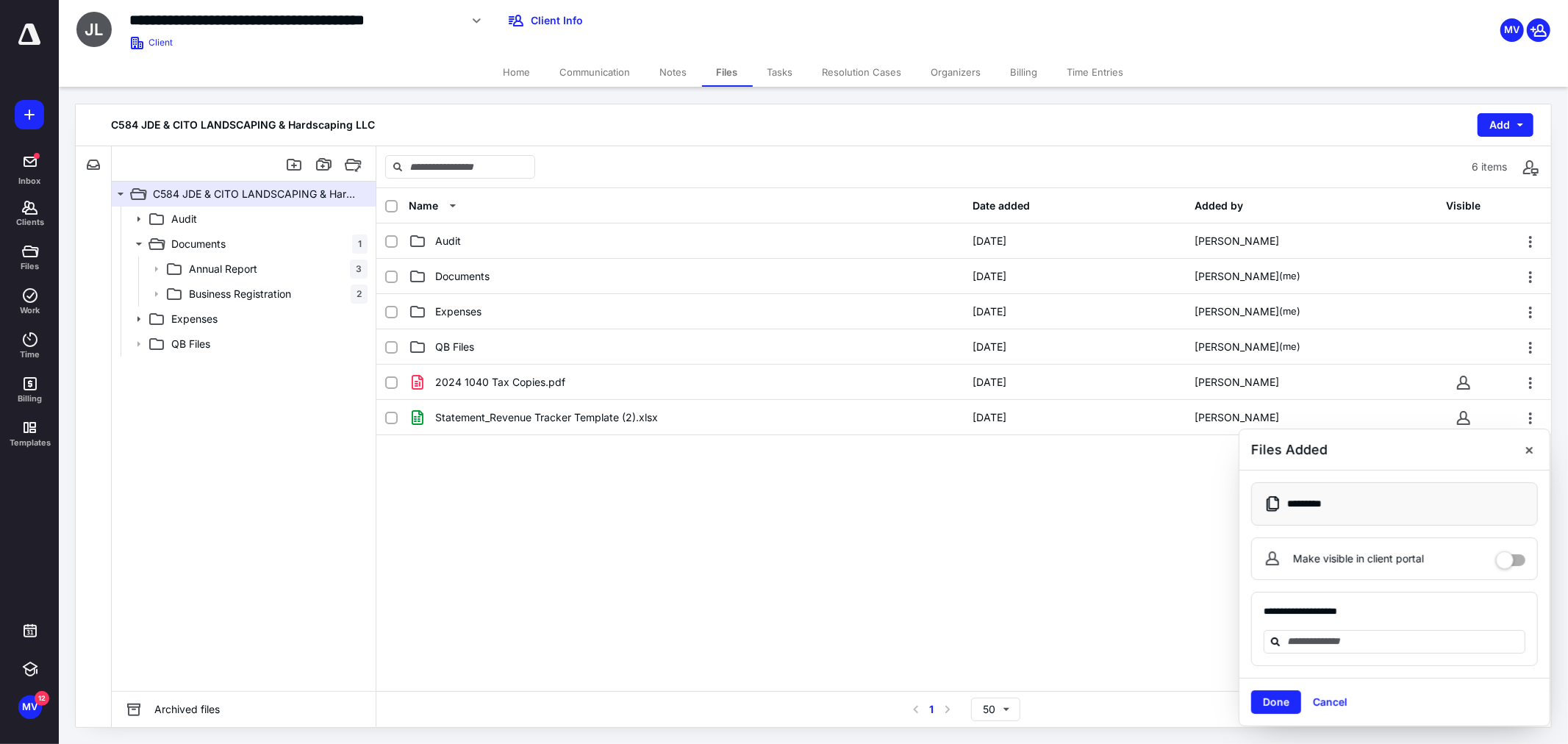 click at bounding box center [1529, 450] 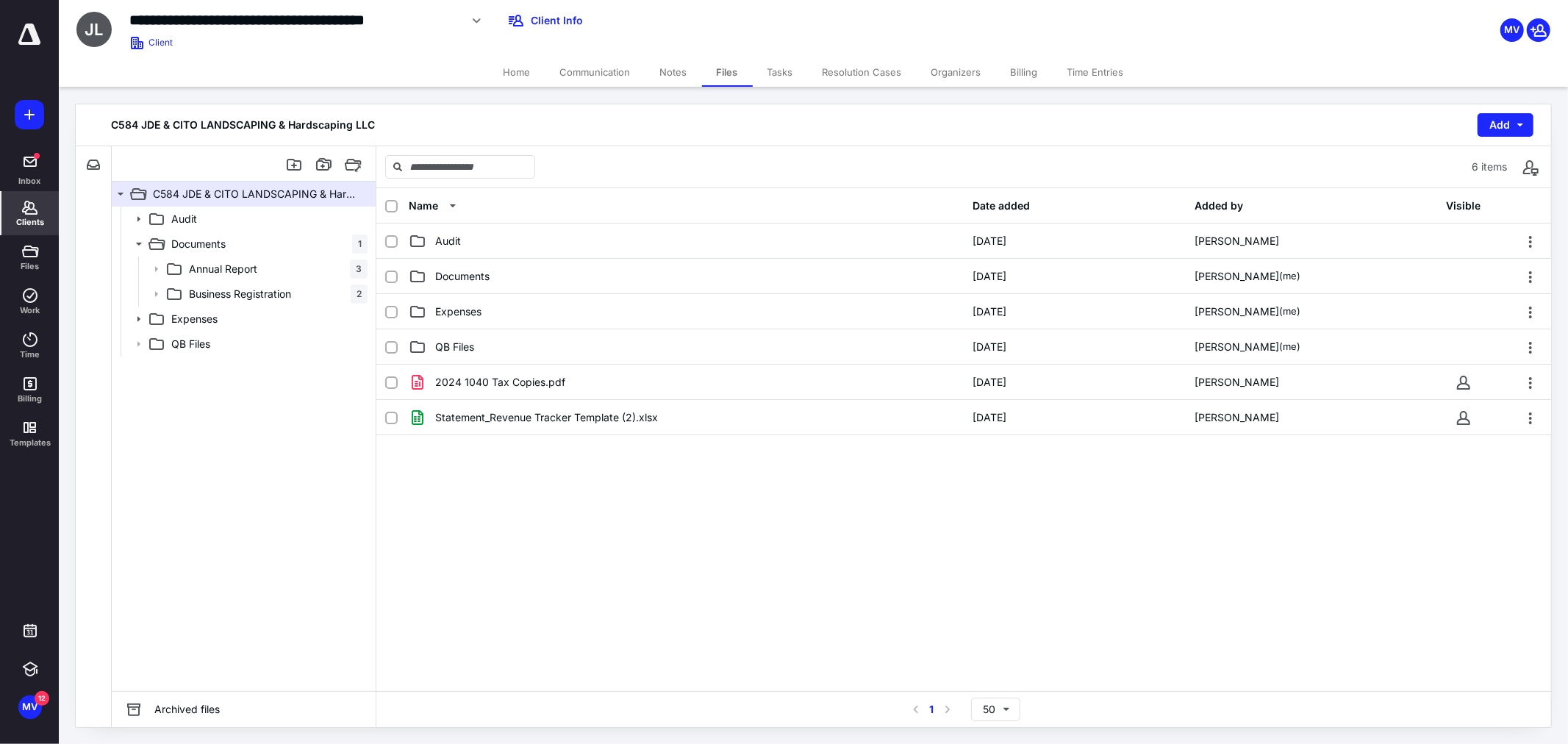 click on "Clients" at bounding box center [30, 222] 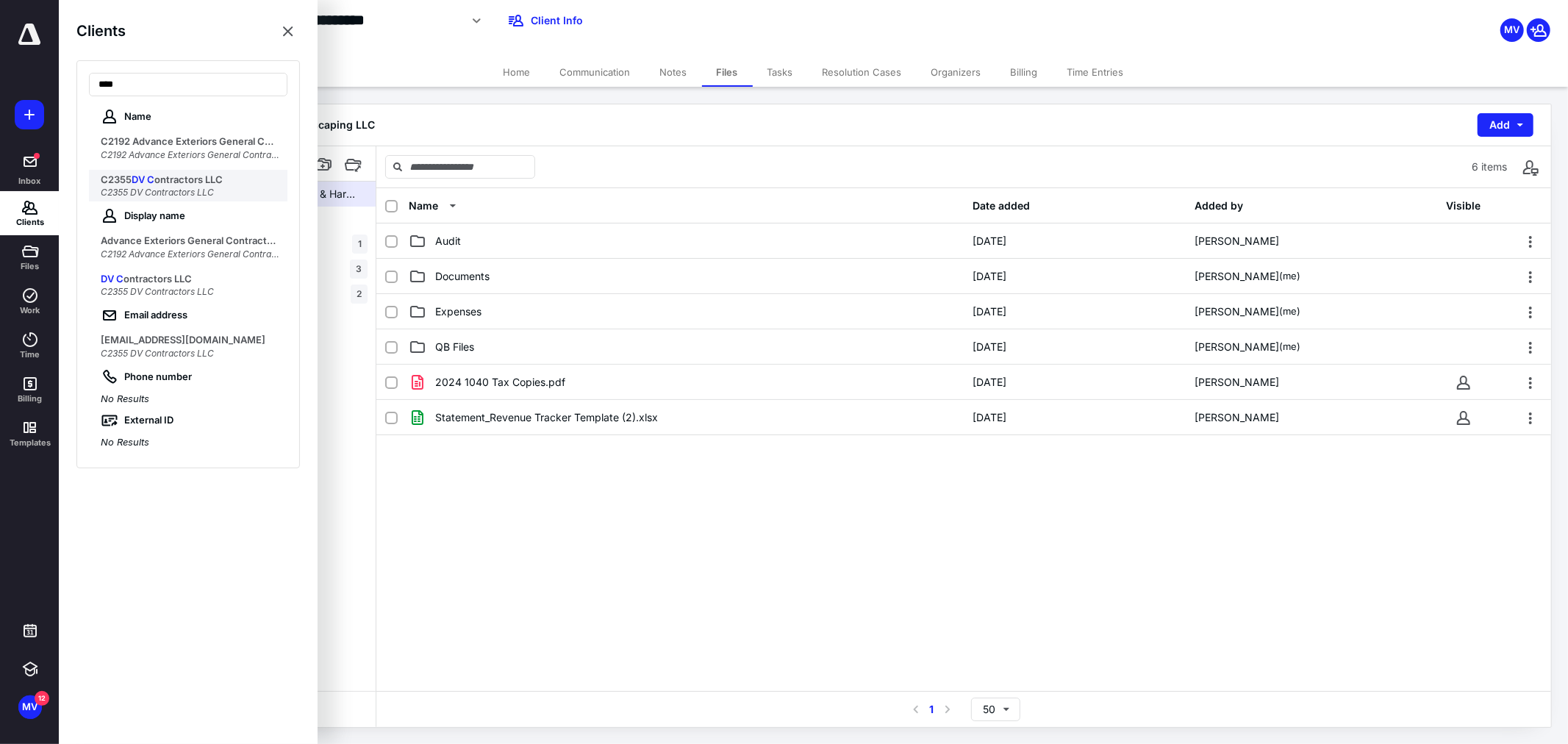 type on "****" 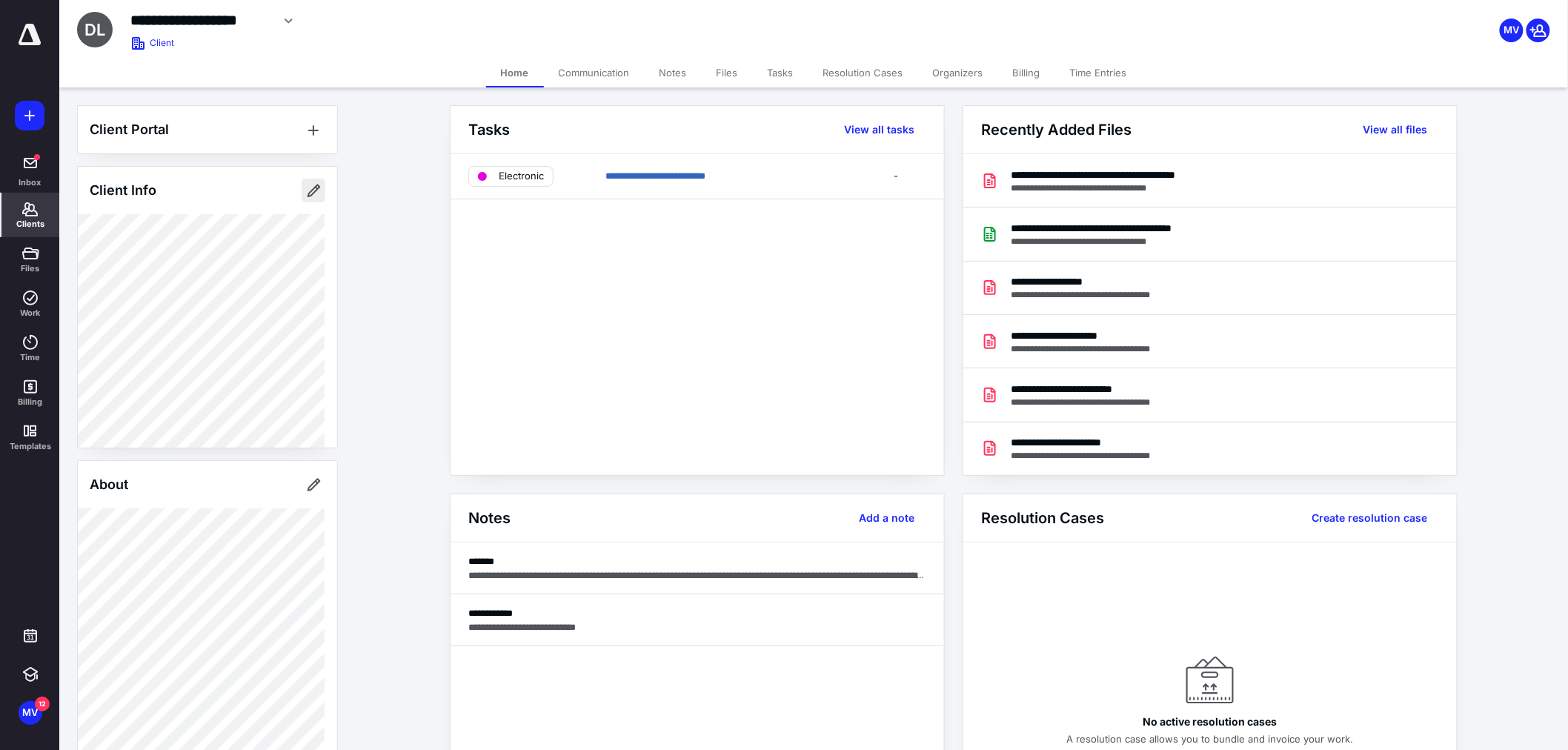 click at bounding box center (313, 190) 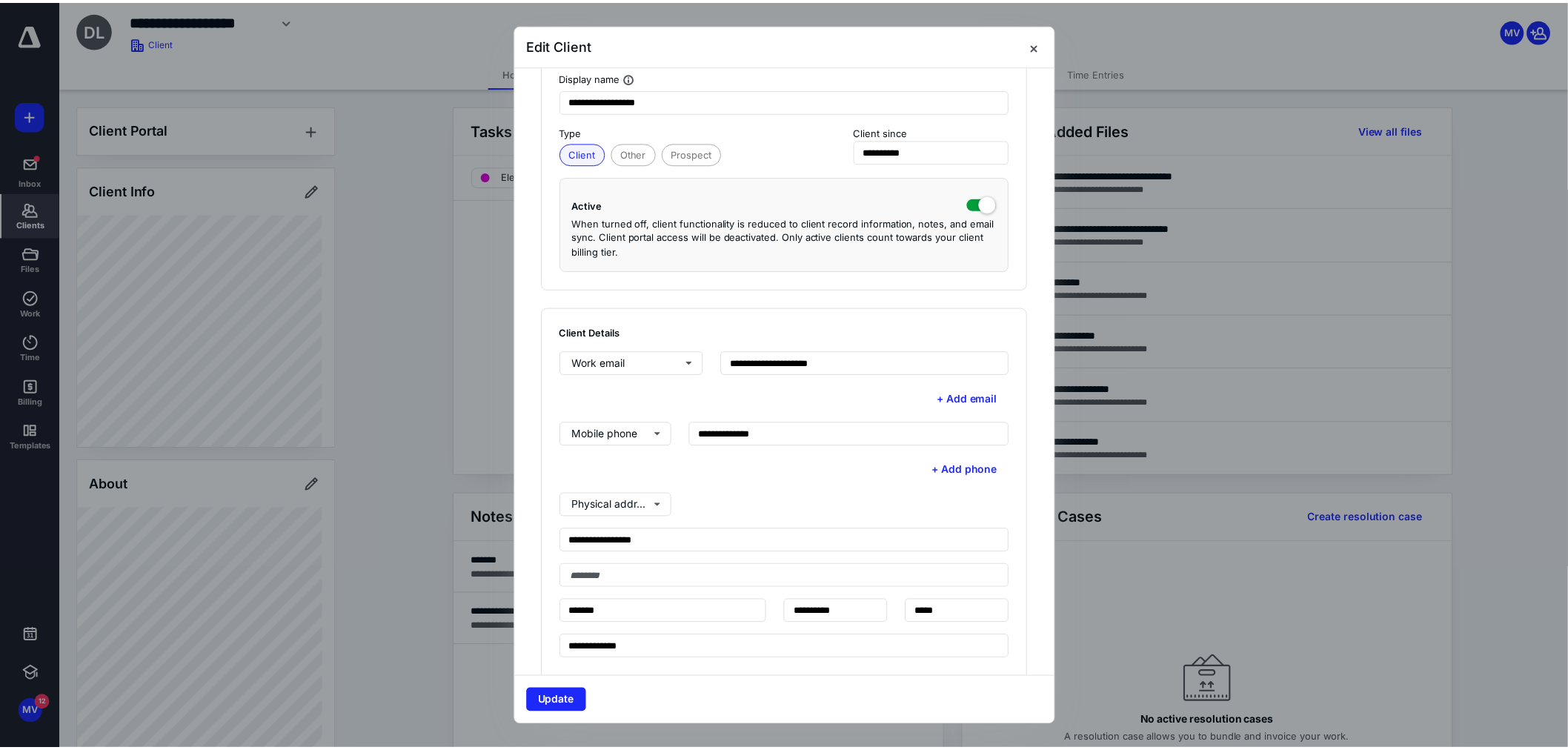 scroll, scrollTop: 165, scrollLeft: 0, axis: vertical 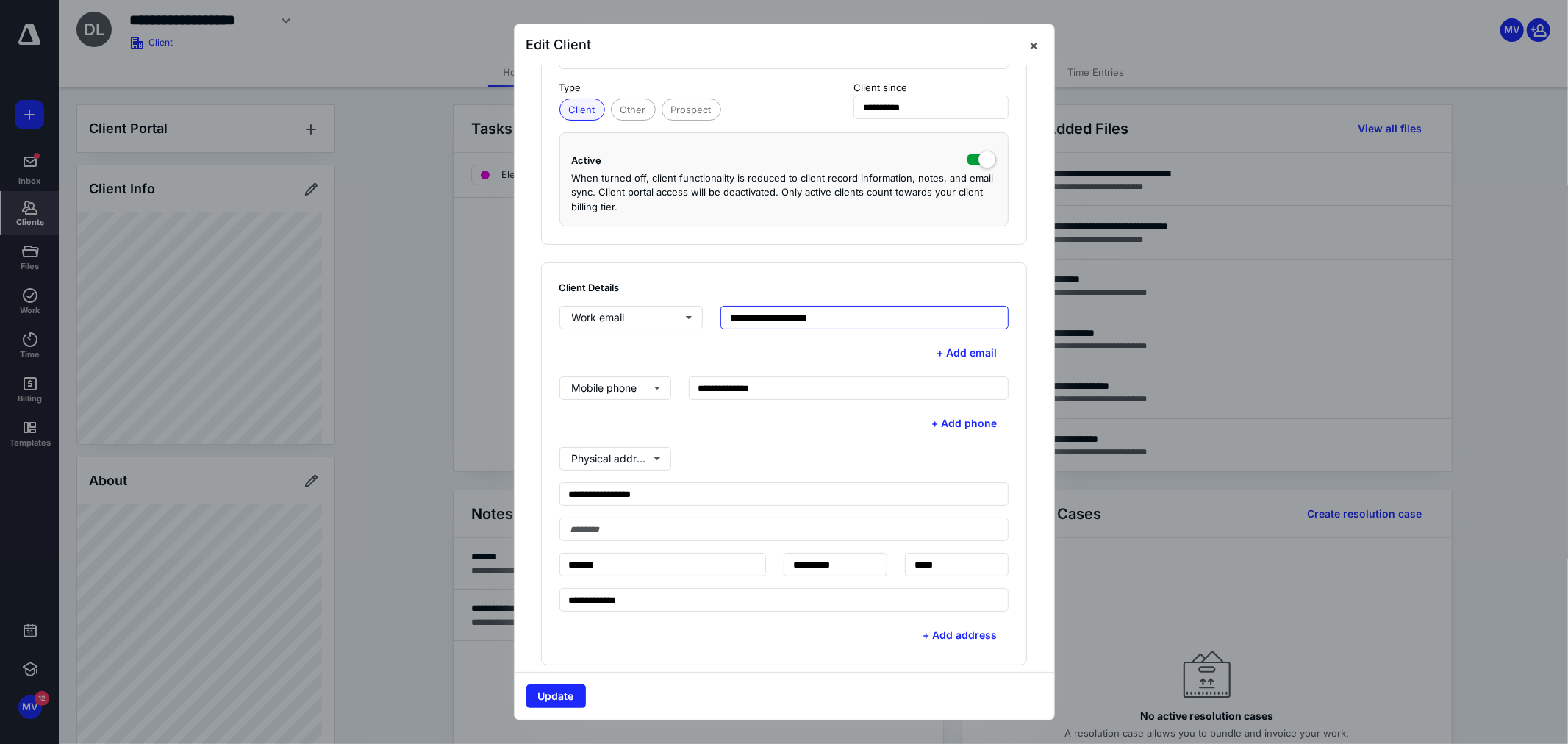drag, startPoint x: 848, startPoint y: 314, endPoint x: 706, endPoint y: 323, distance: 142.28493 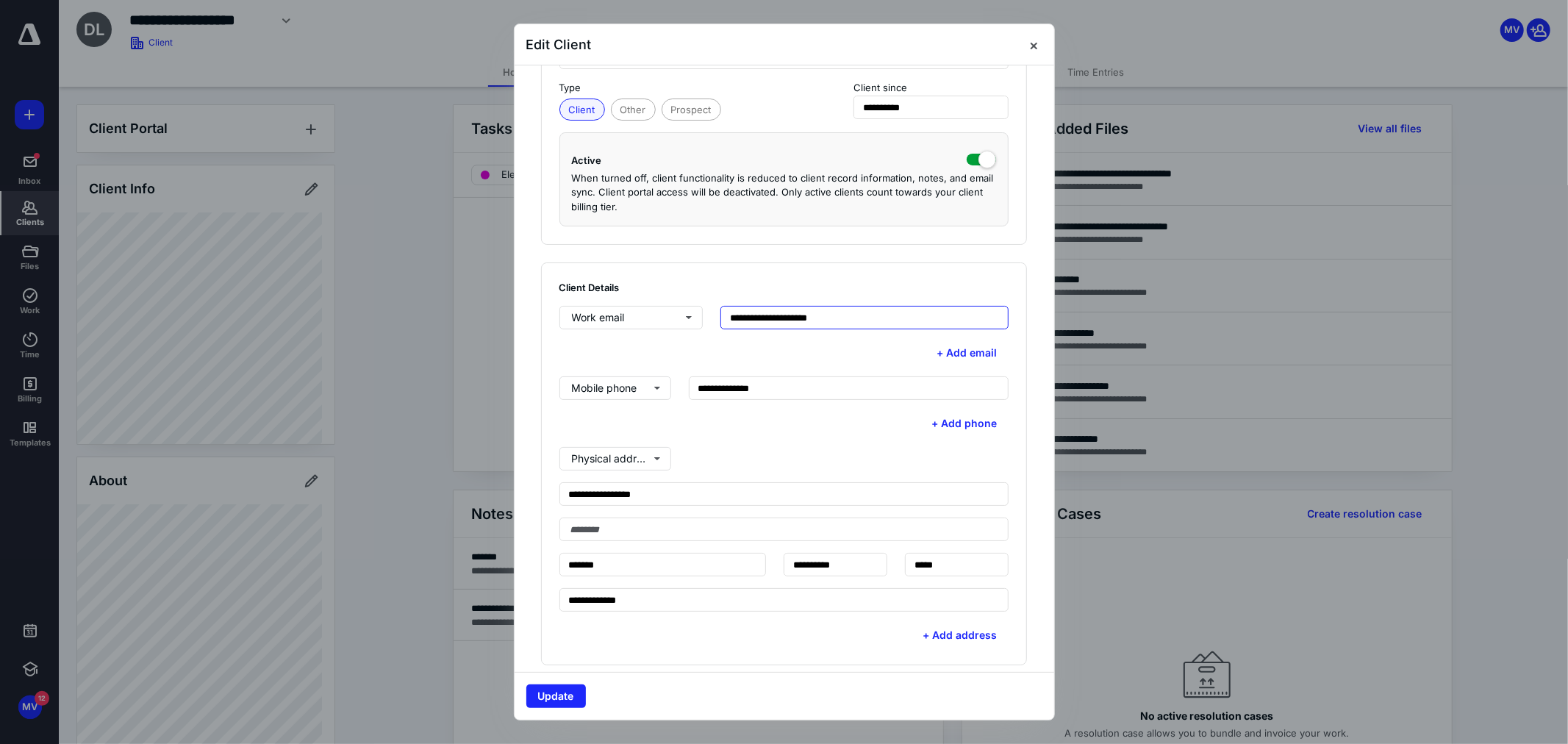 click on "**********" at bounding box center [784, 318] 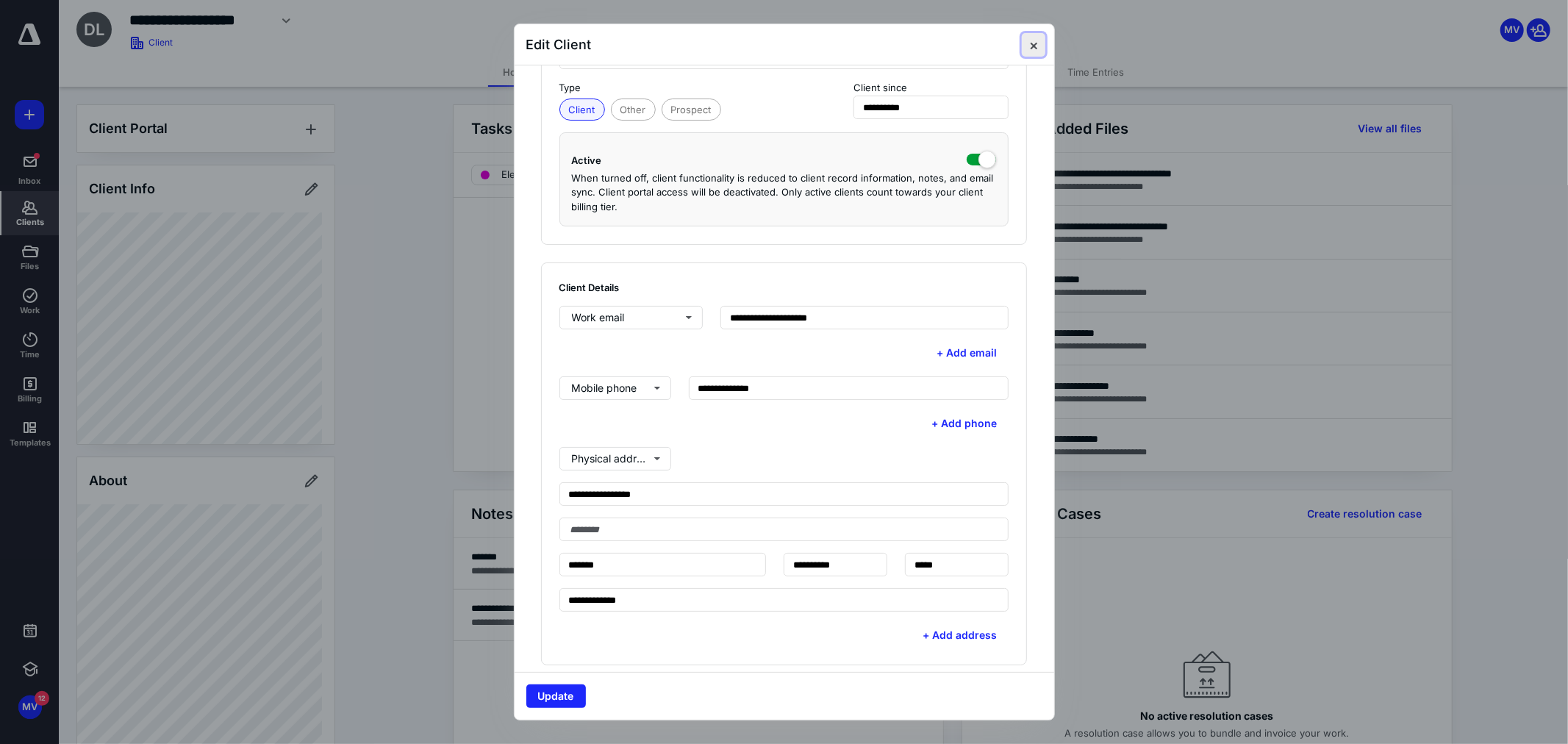 click at bounding box center (1034, 45) 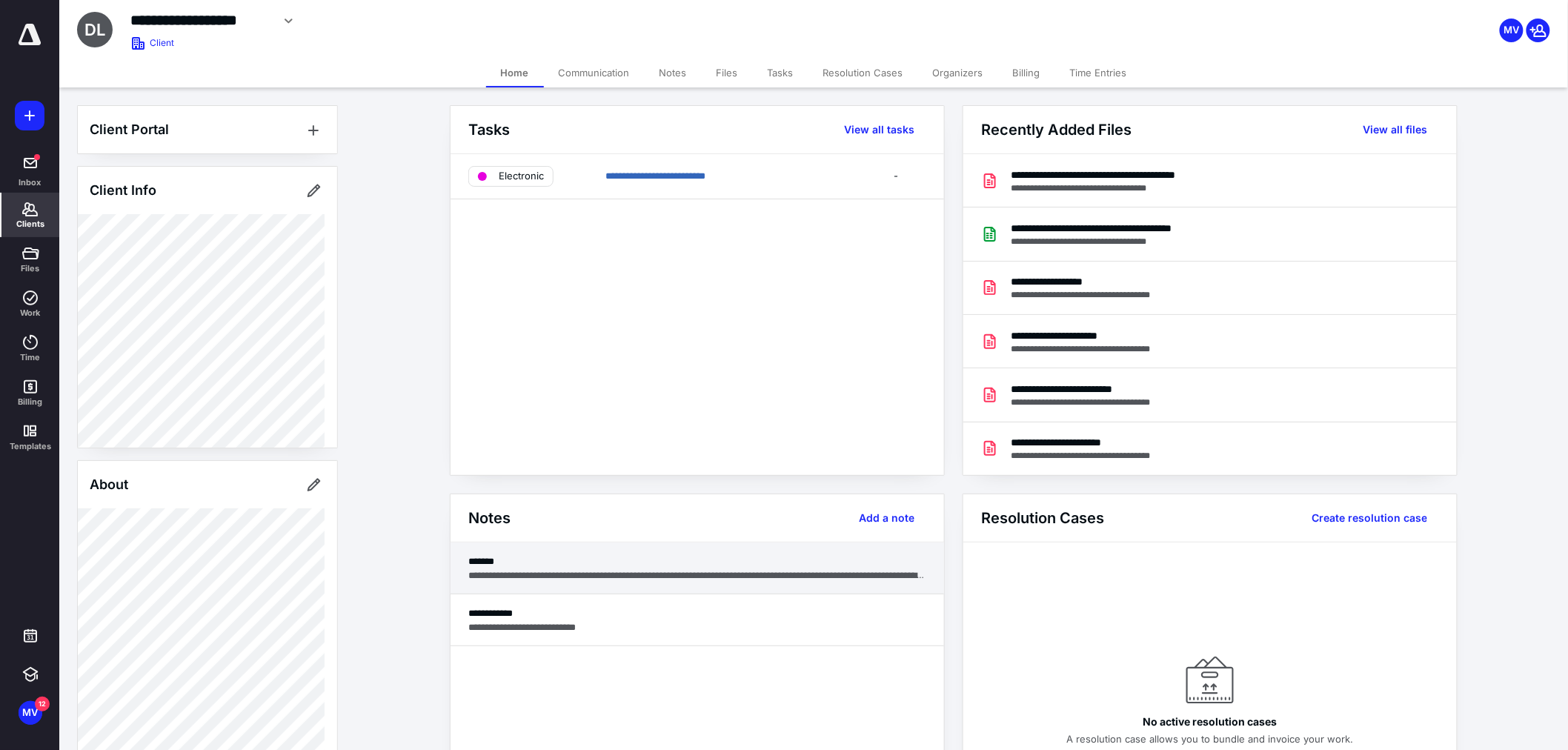 click on "**********" at bounding box center [697, 575] 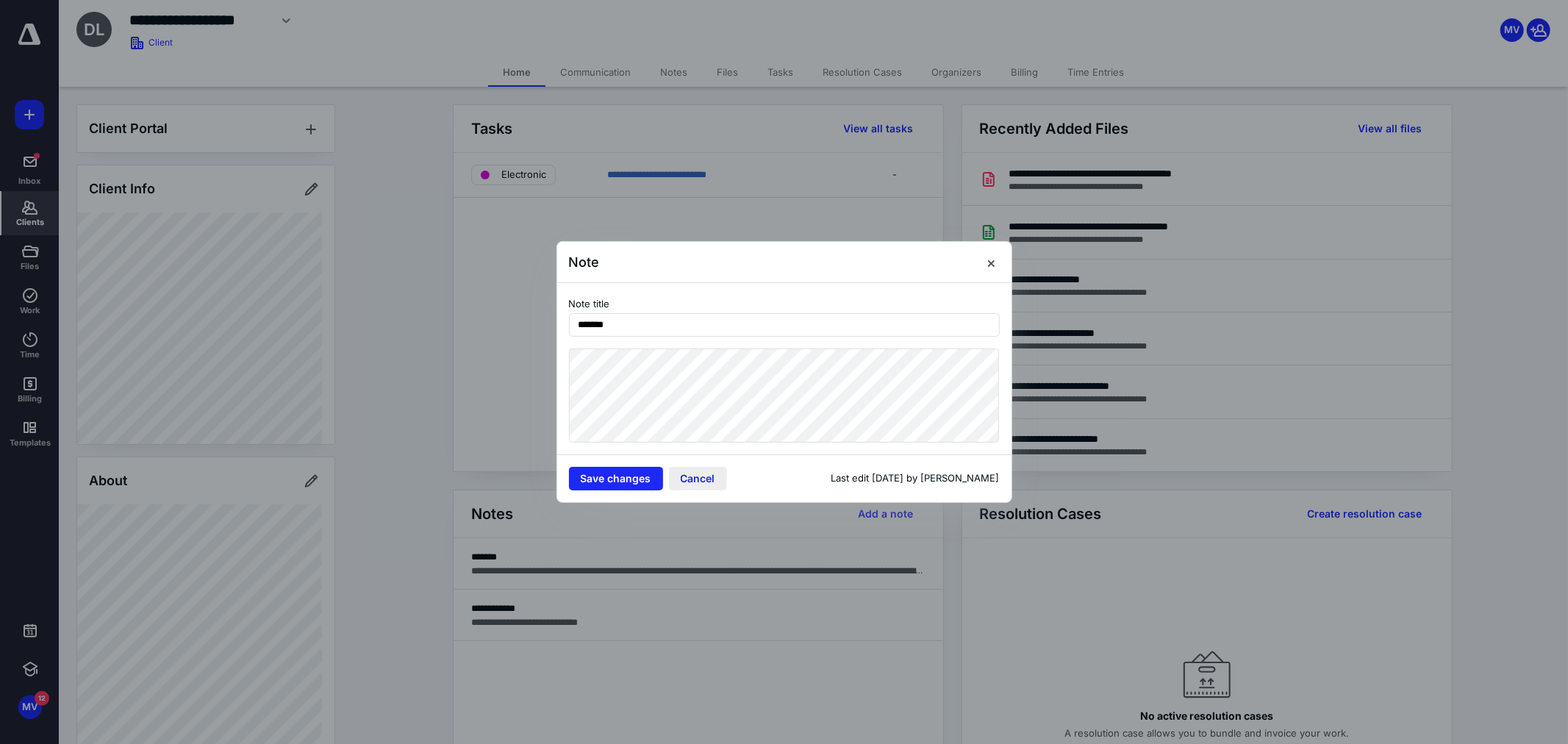 click on "Cancel" at bounding box center (698, 479) 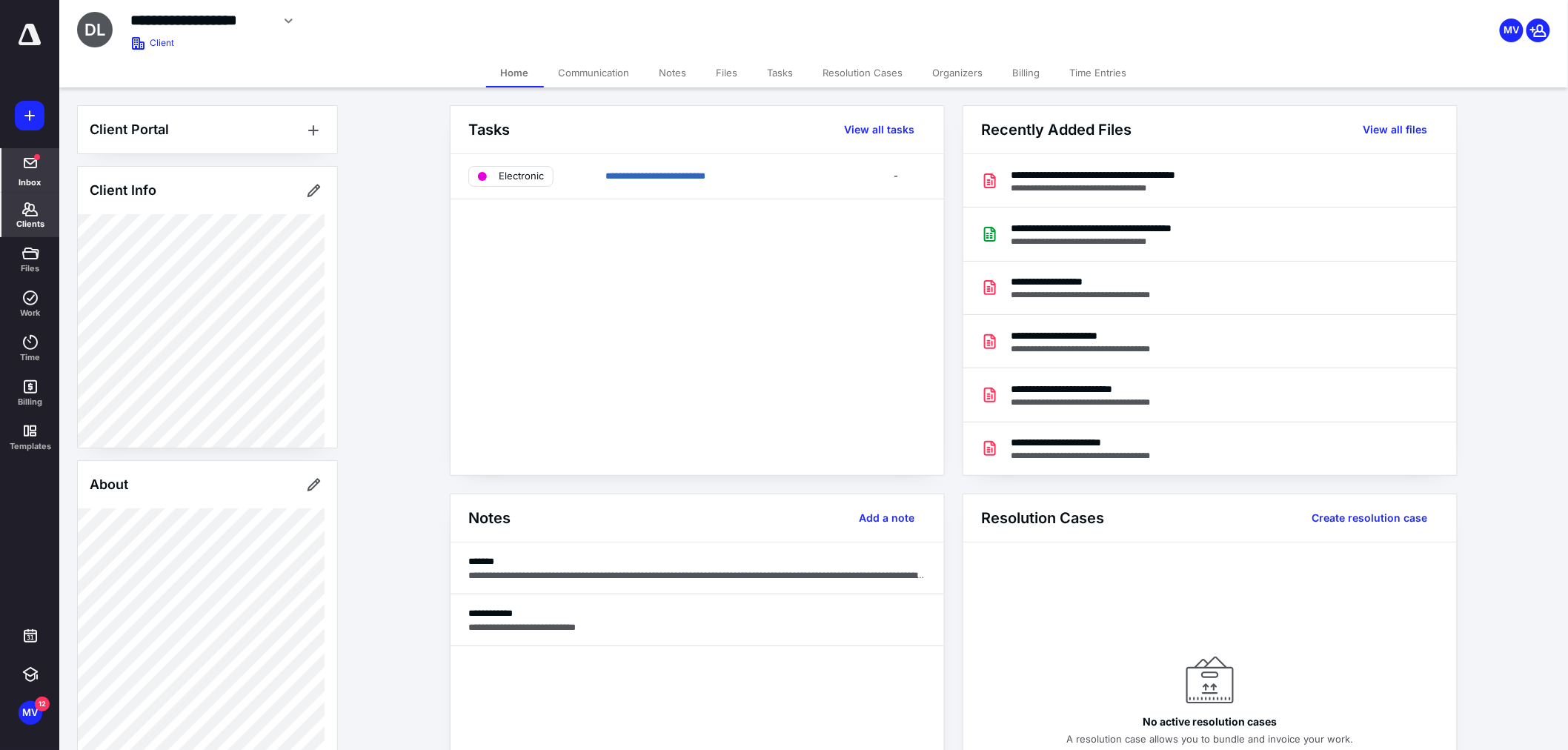 click 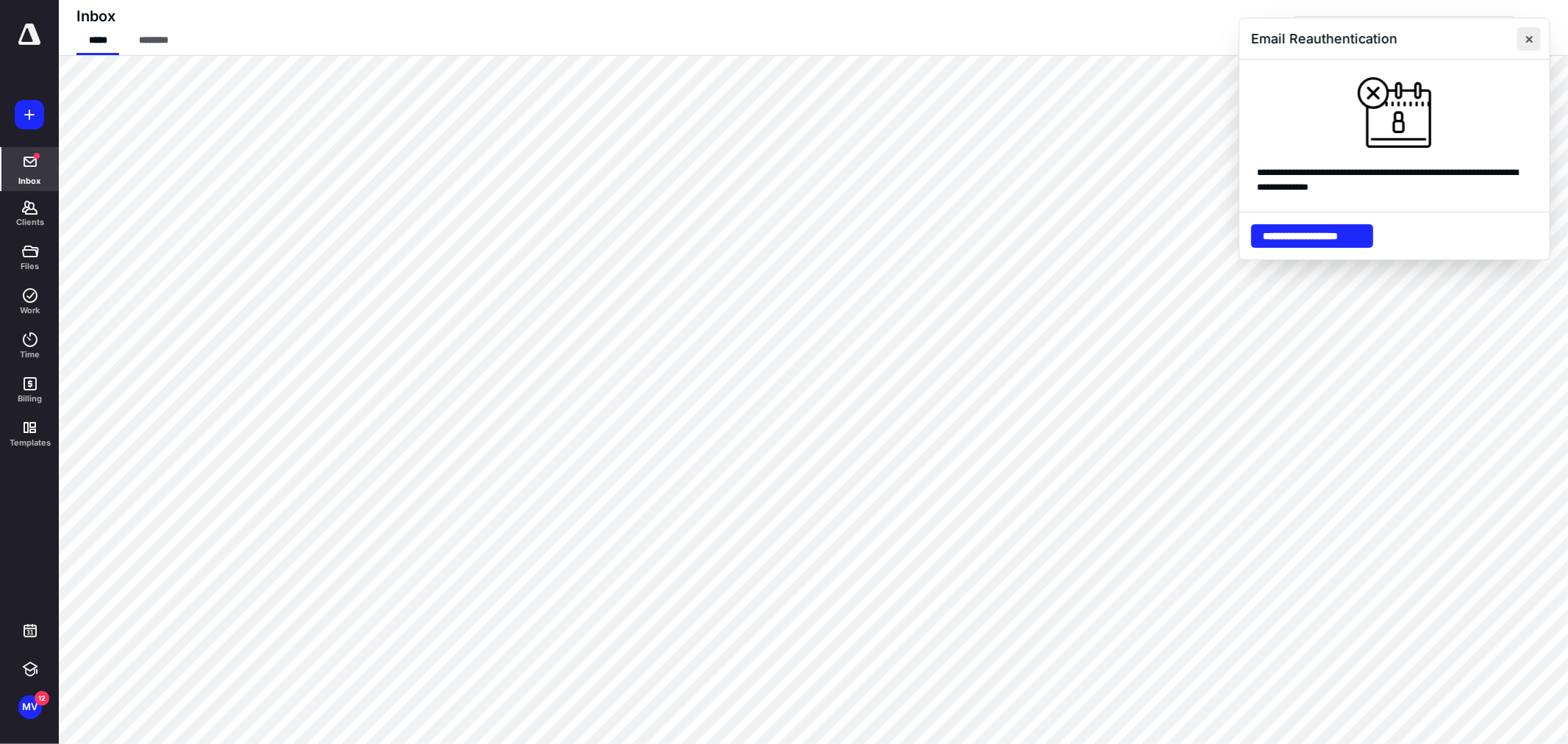 click at bounding box center (1529, 39) 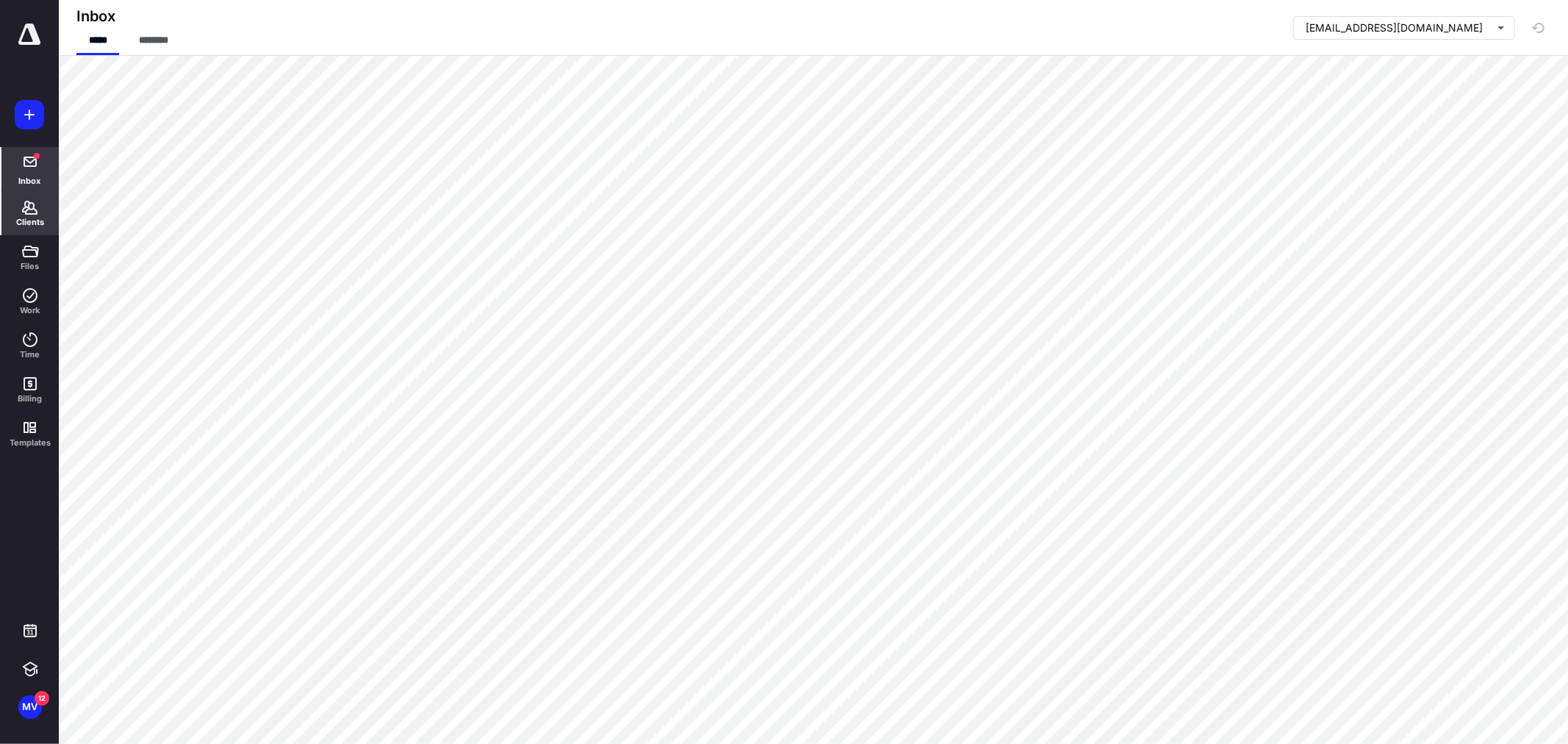 click on "Clients" at bounding box center [30, 213] 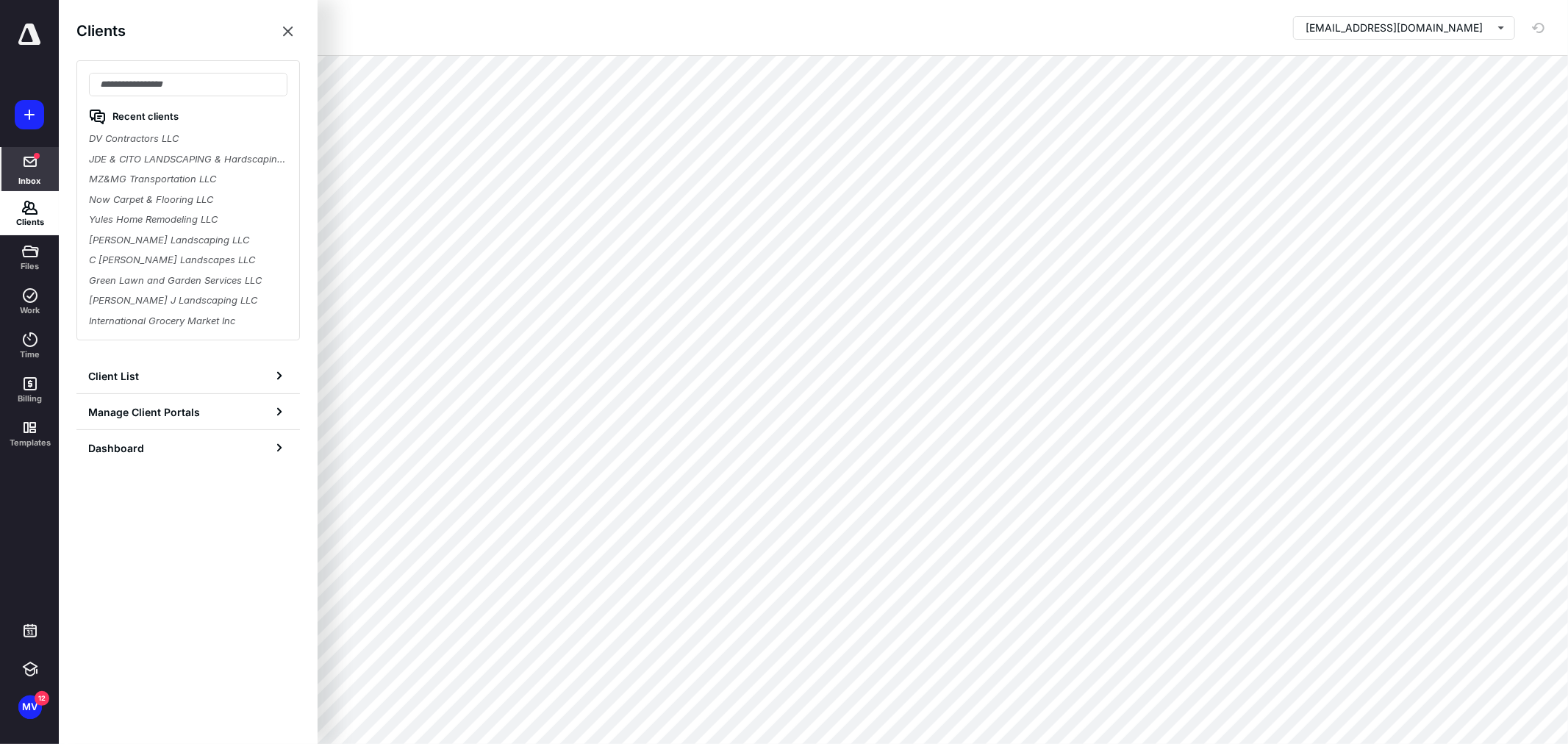 click at bounding box center (30, 162) 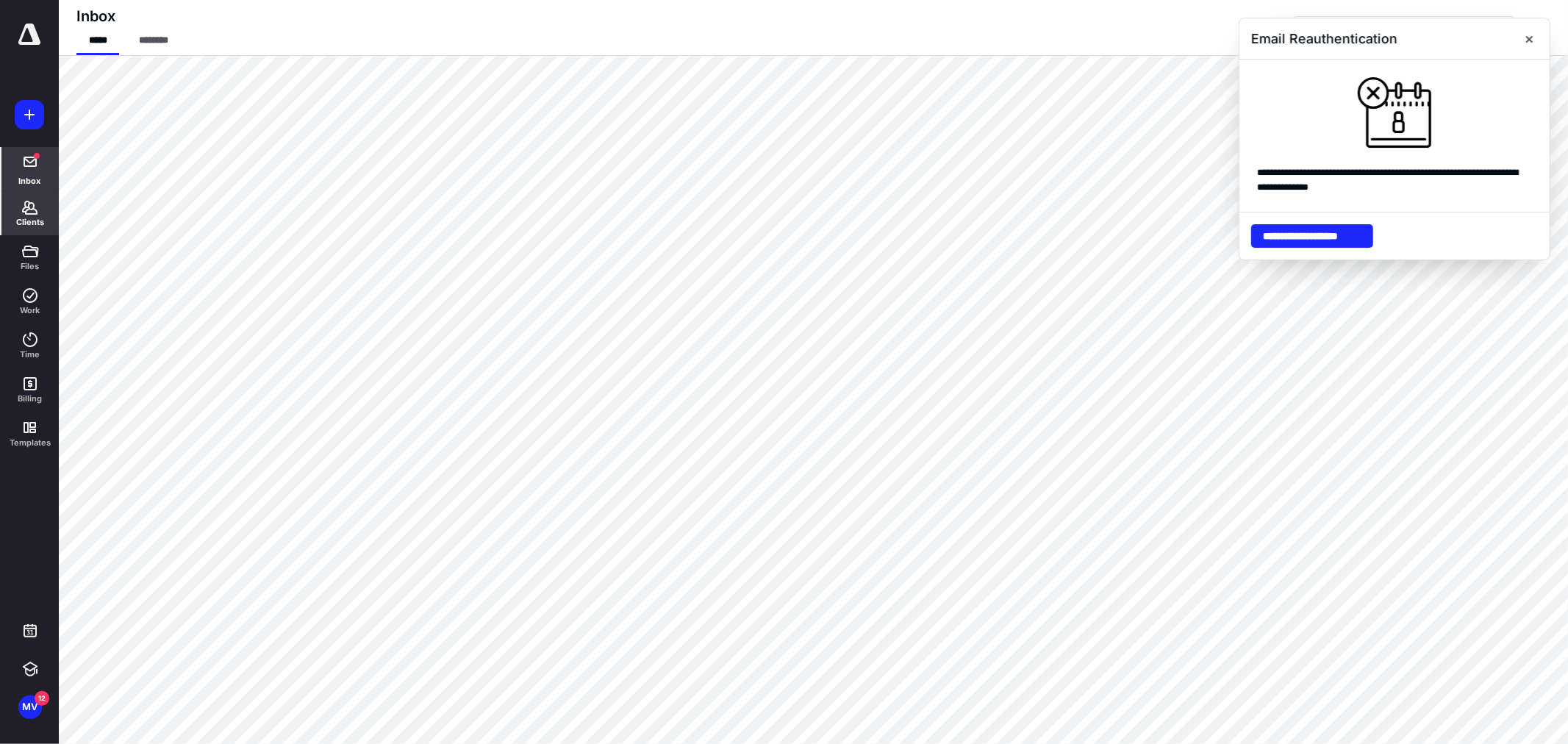 click on "Clients" at bounding box center (30, 213) 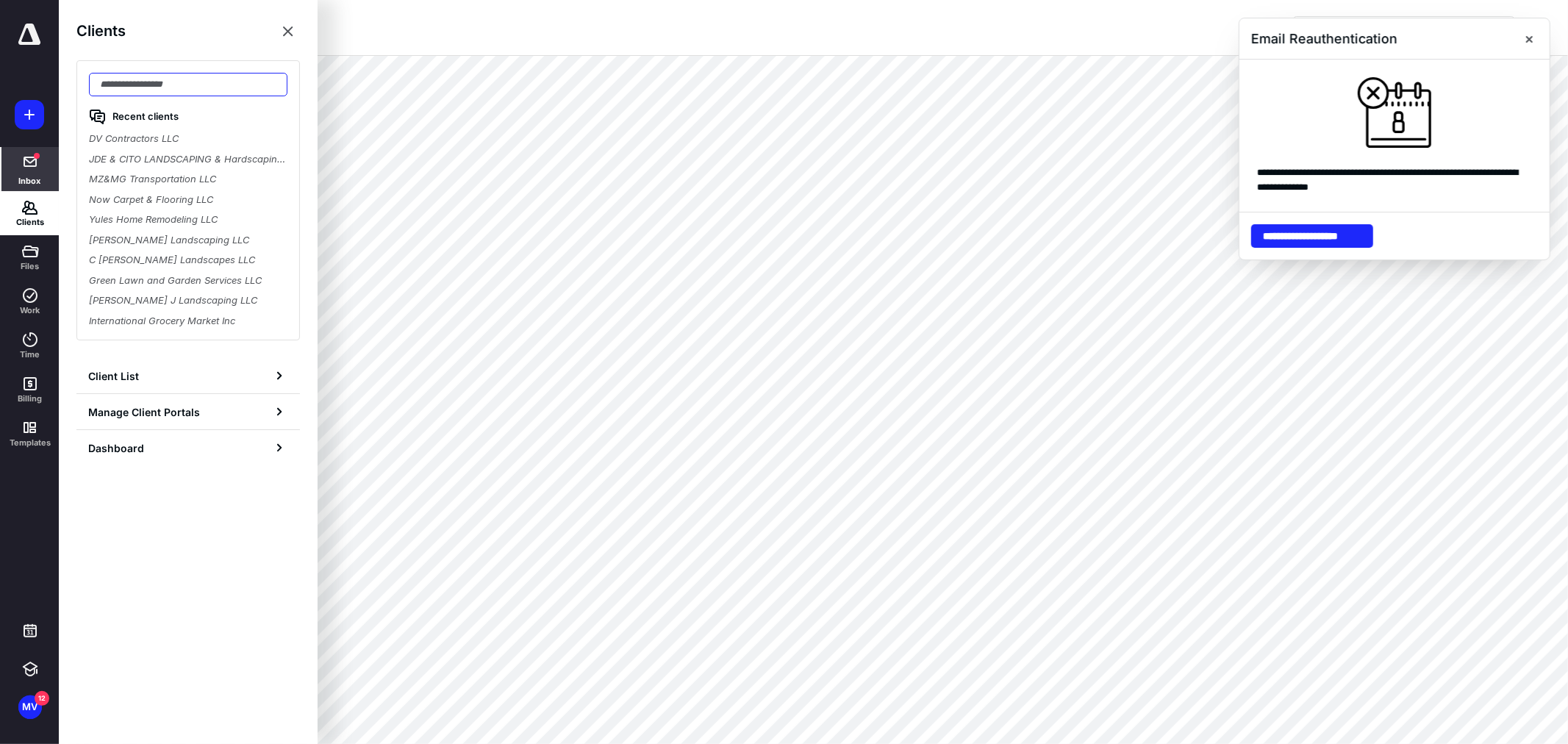 click at bounding box center [188, 85] 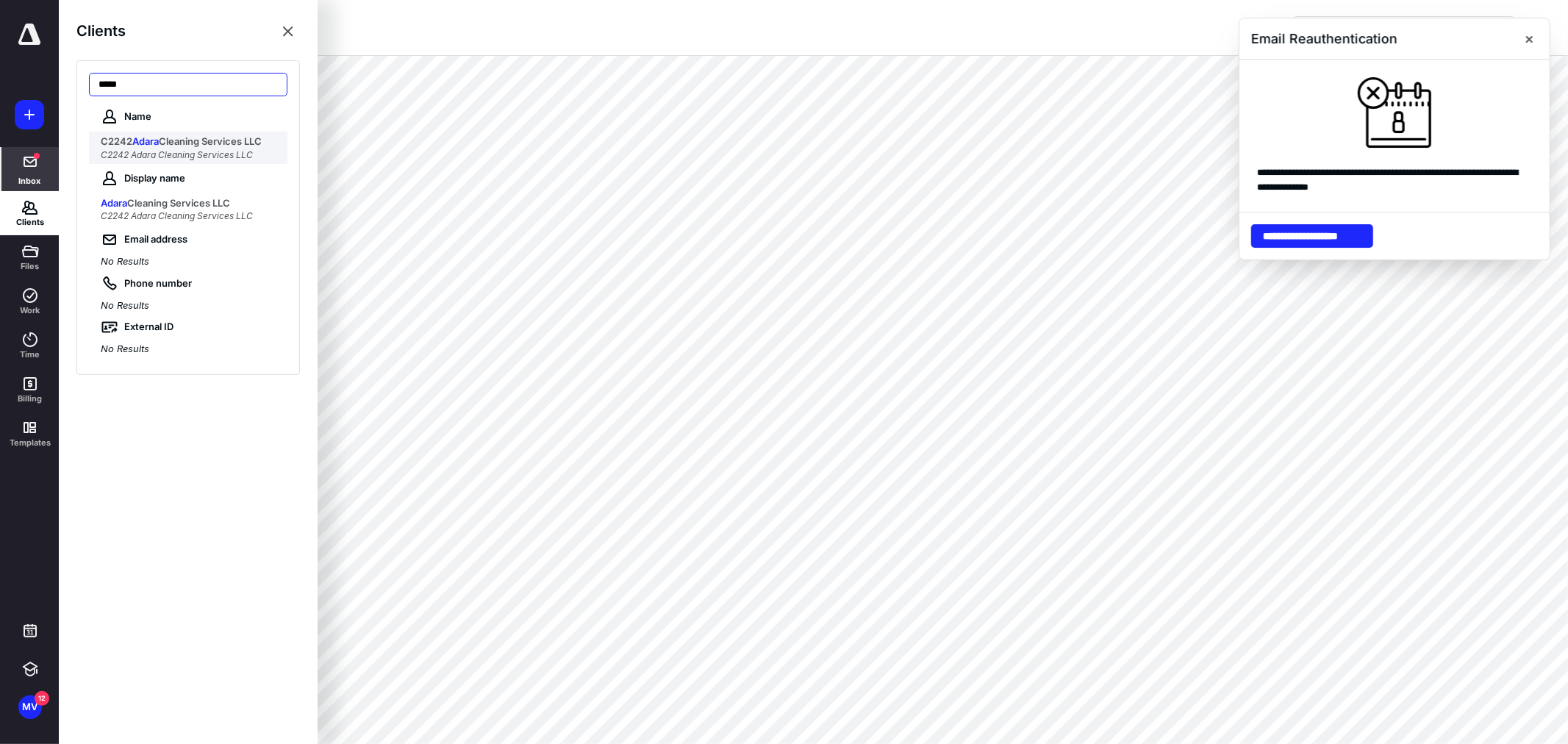 type on "*****" 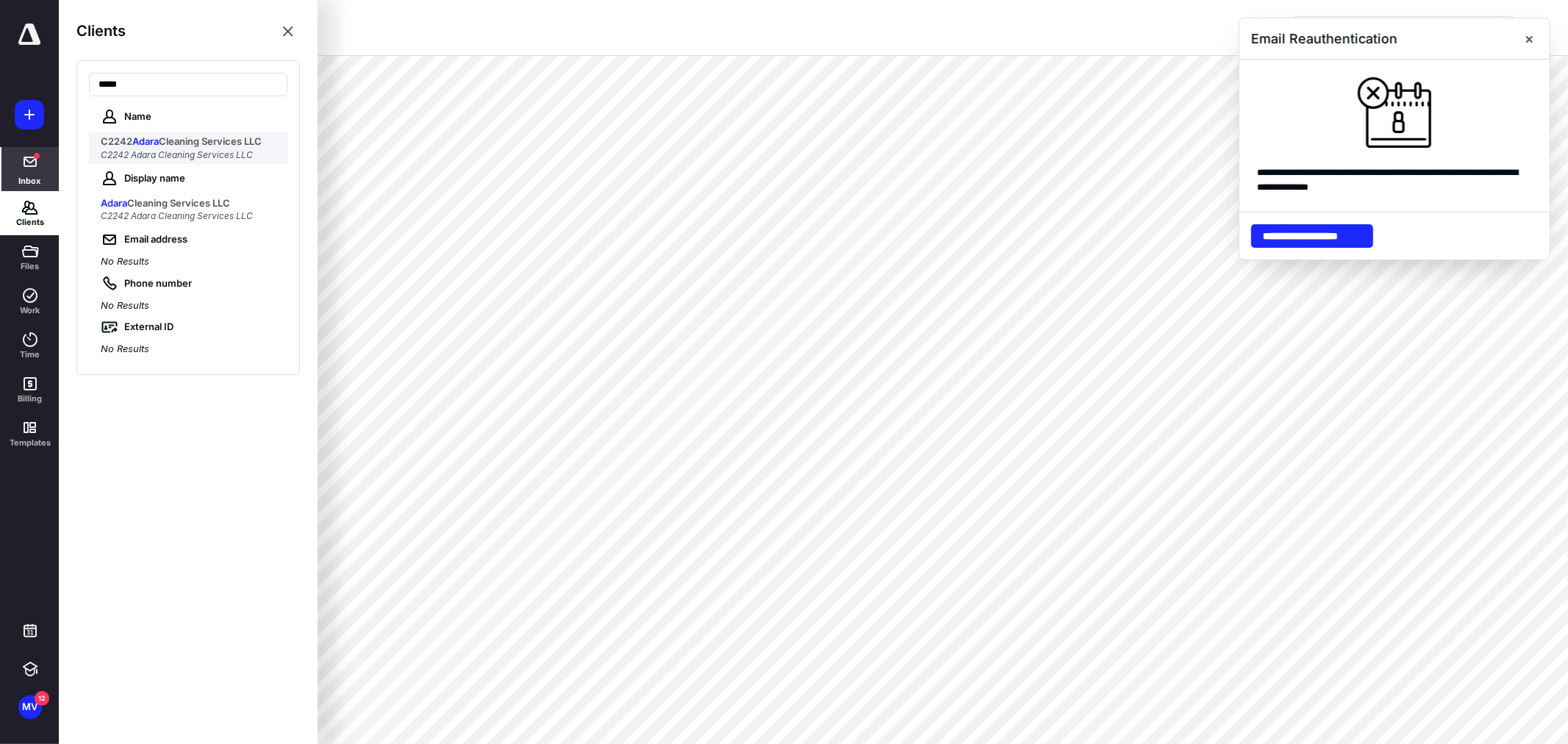 click on "C2242 Adara Cleaning Services LLC" at bounding box center [176, 154] 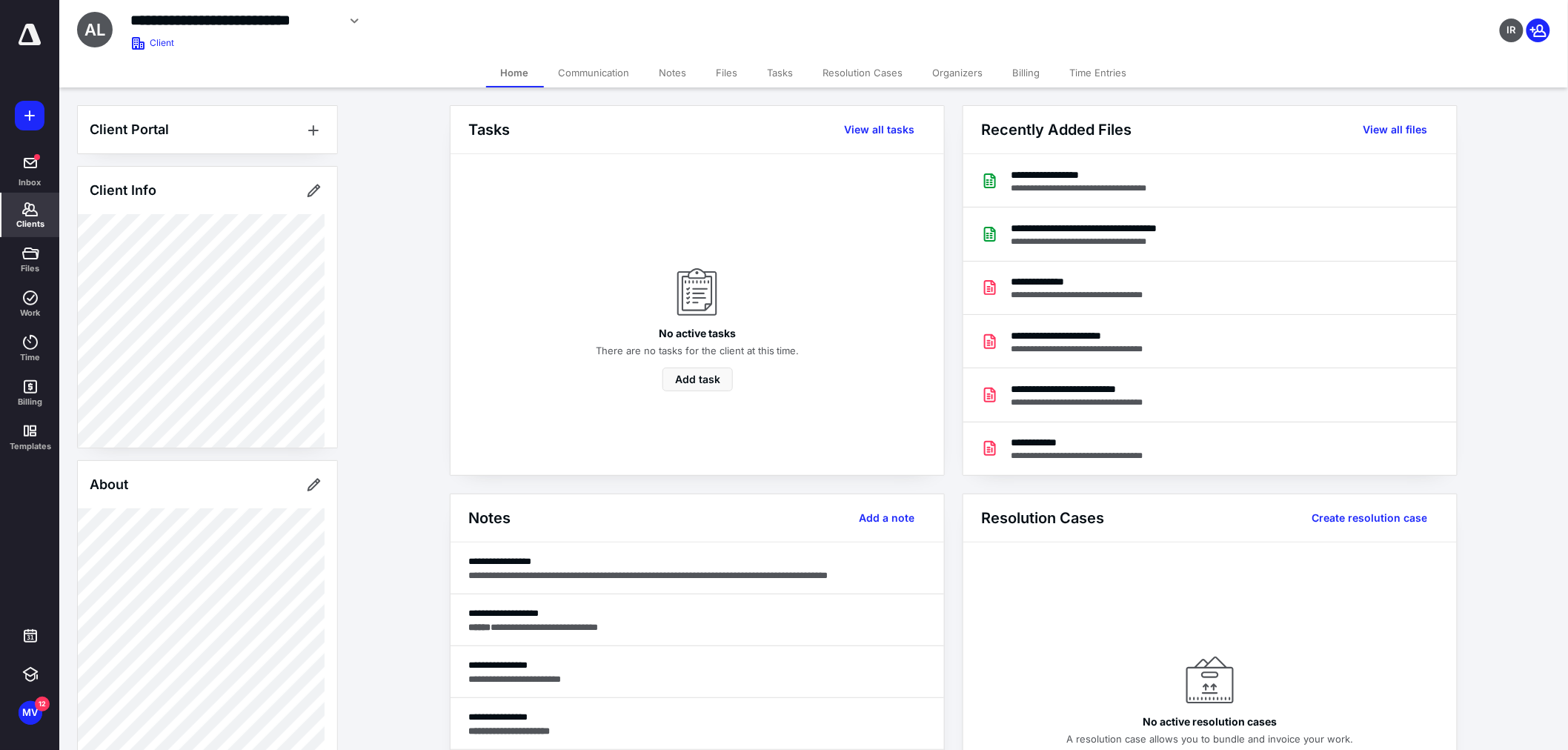 click on "Notes" at bounding box center (673, 73) 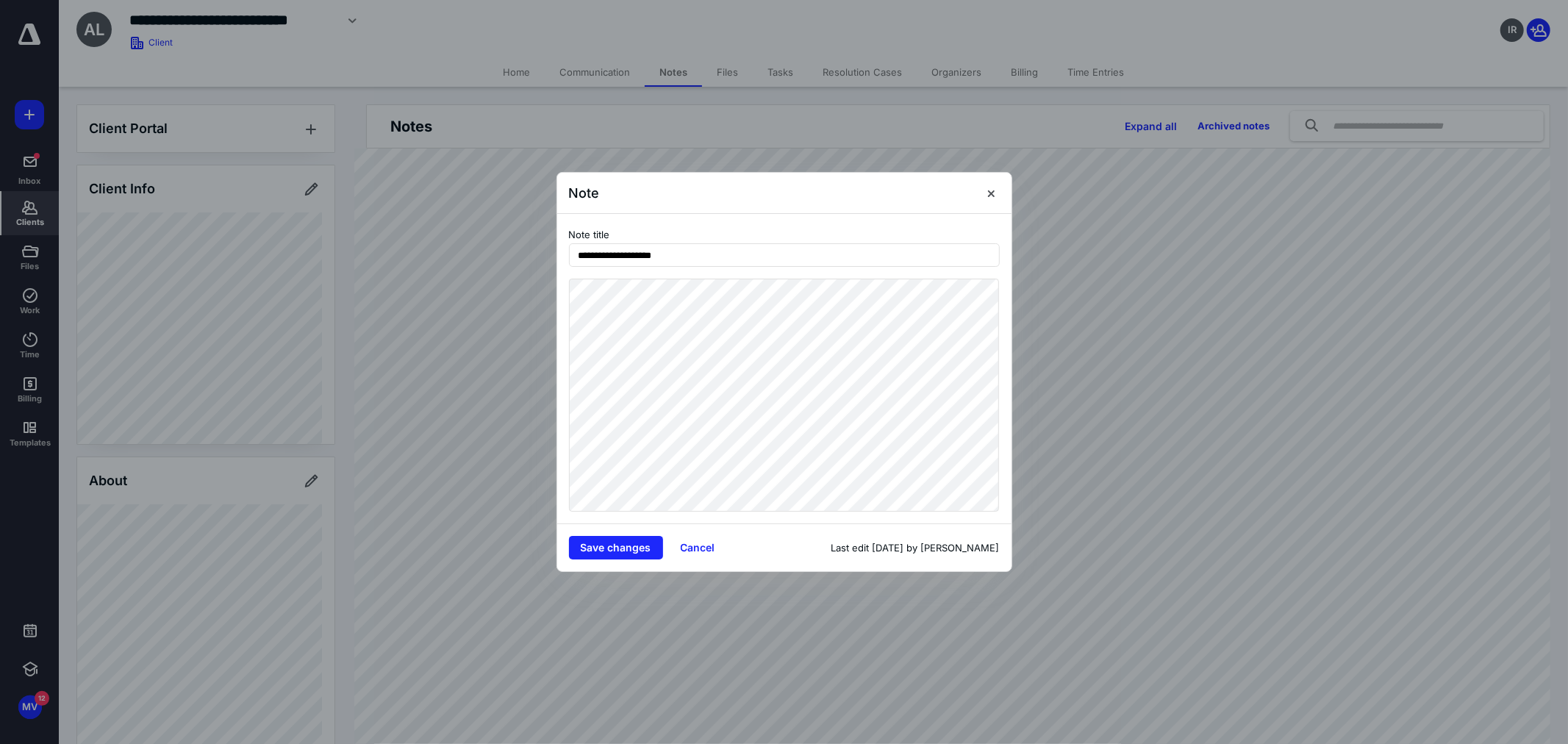 type on "**********" 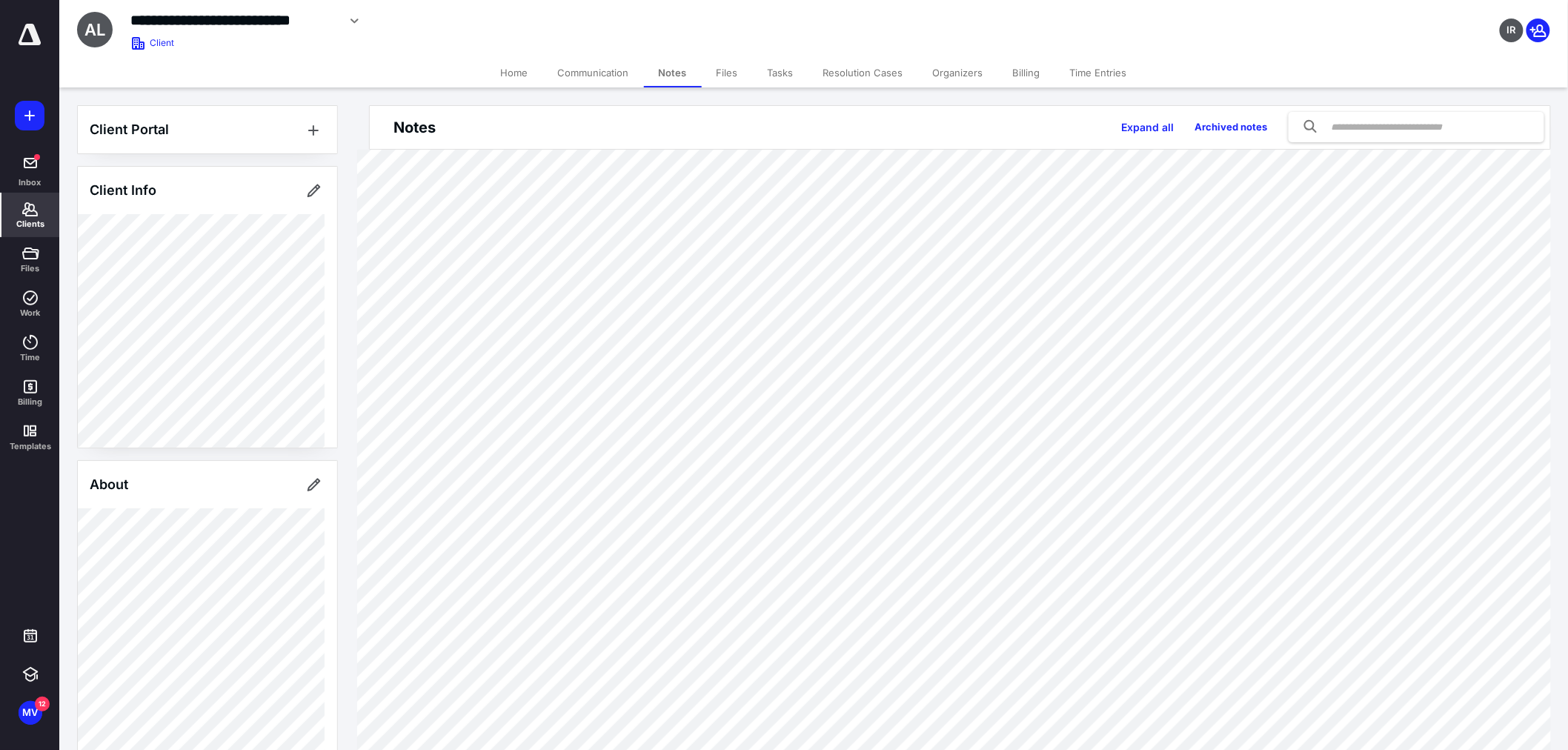 click on "Clients" at bounding box center [30, 215] 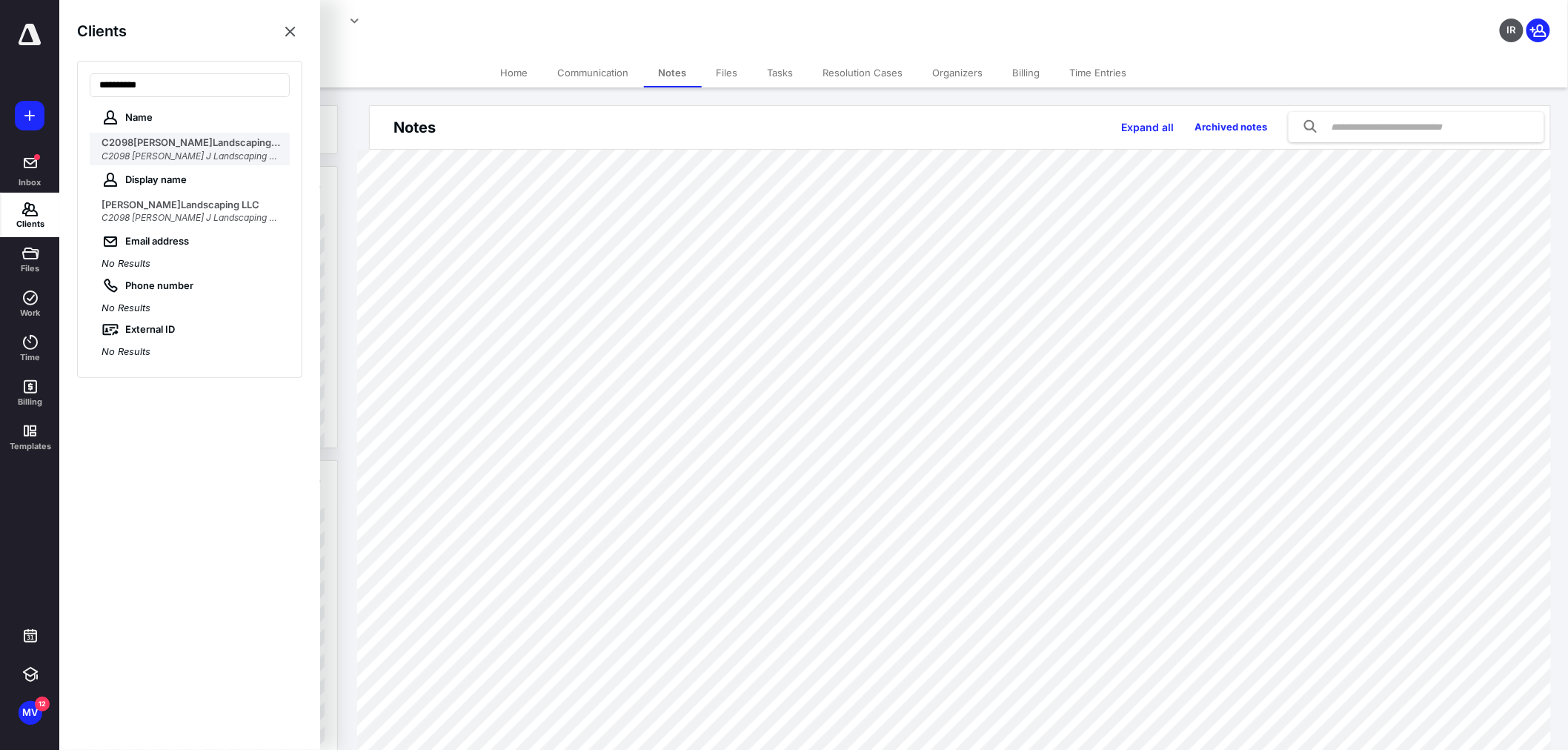 type on "*********" 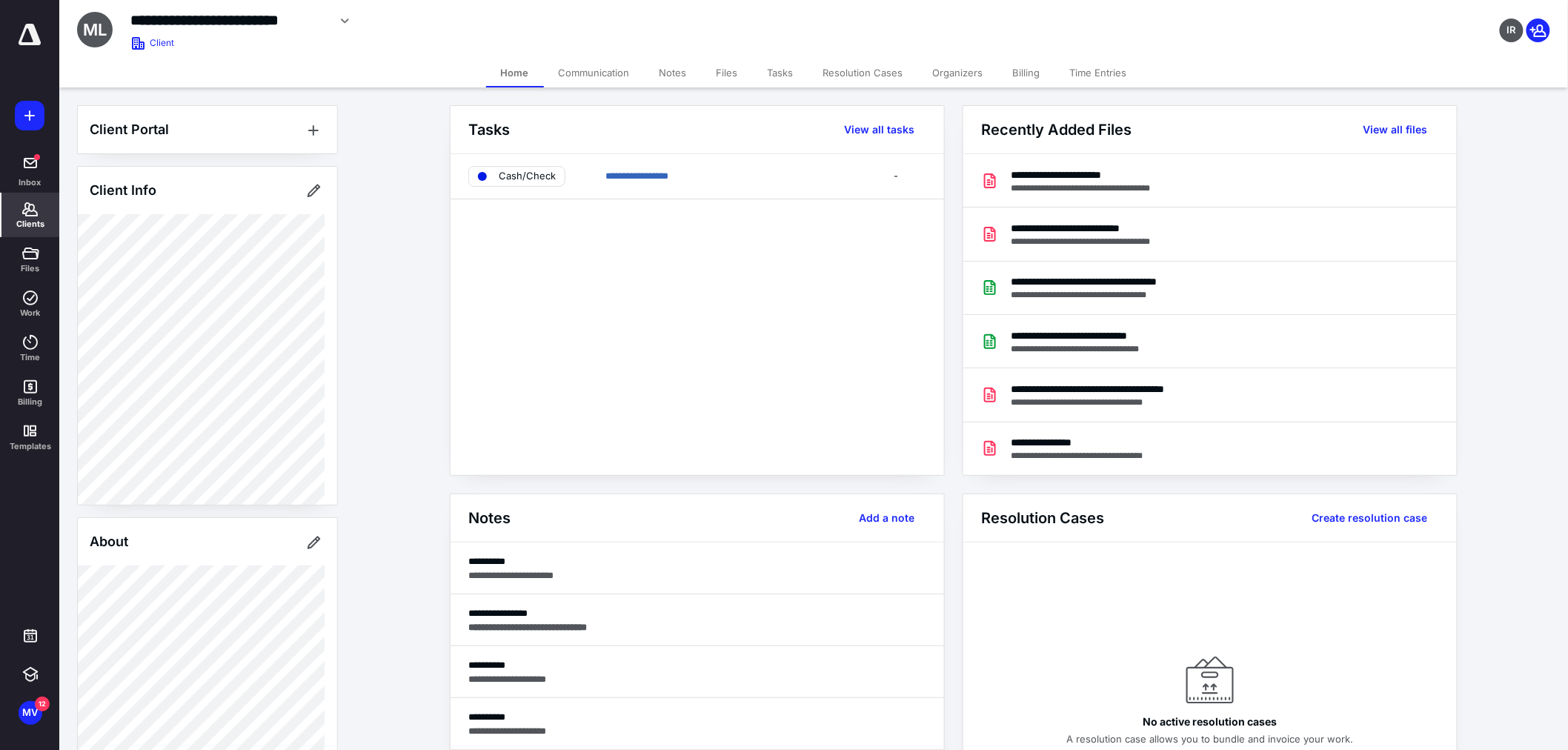 scroll, scrollTop: 247, scrollLeft: 0, axis: vertical 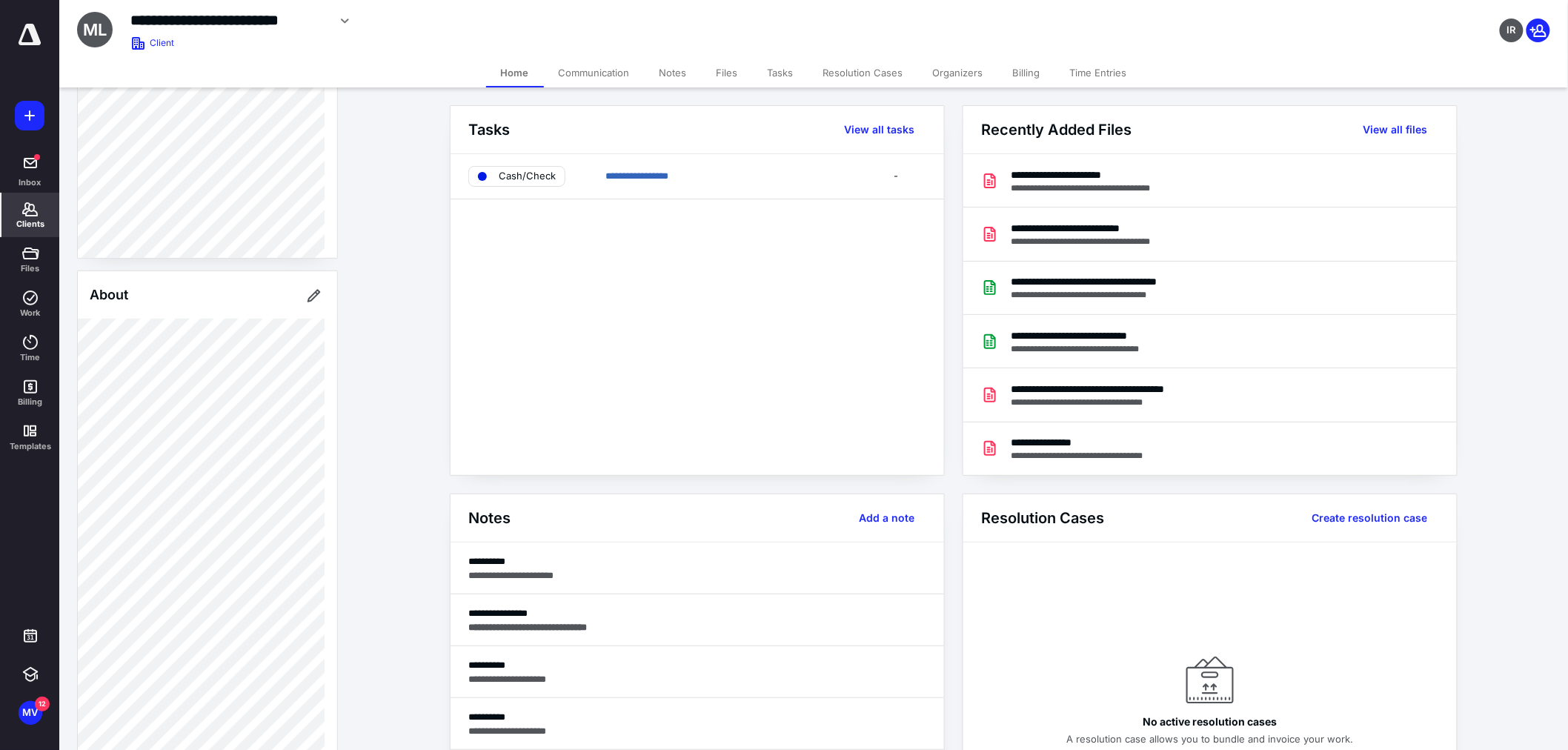 click on "Clients" at bounding box center (30, 224) 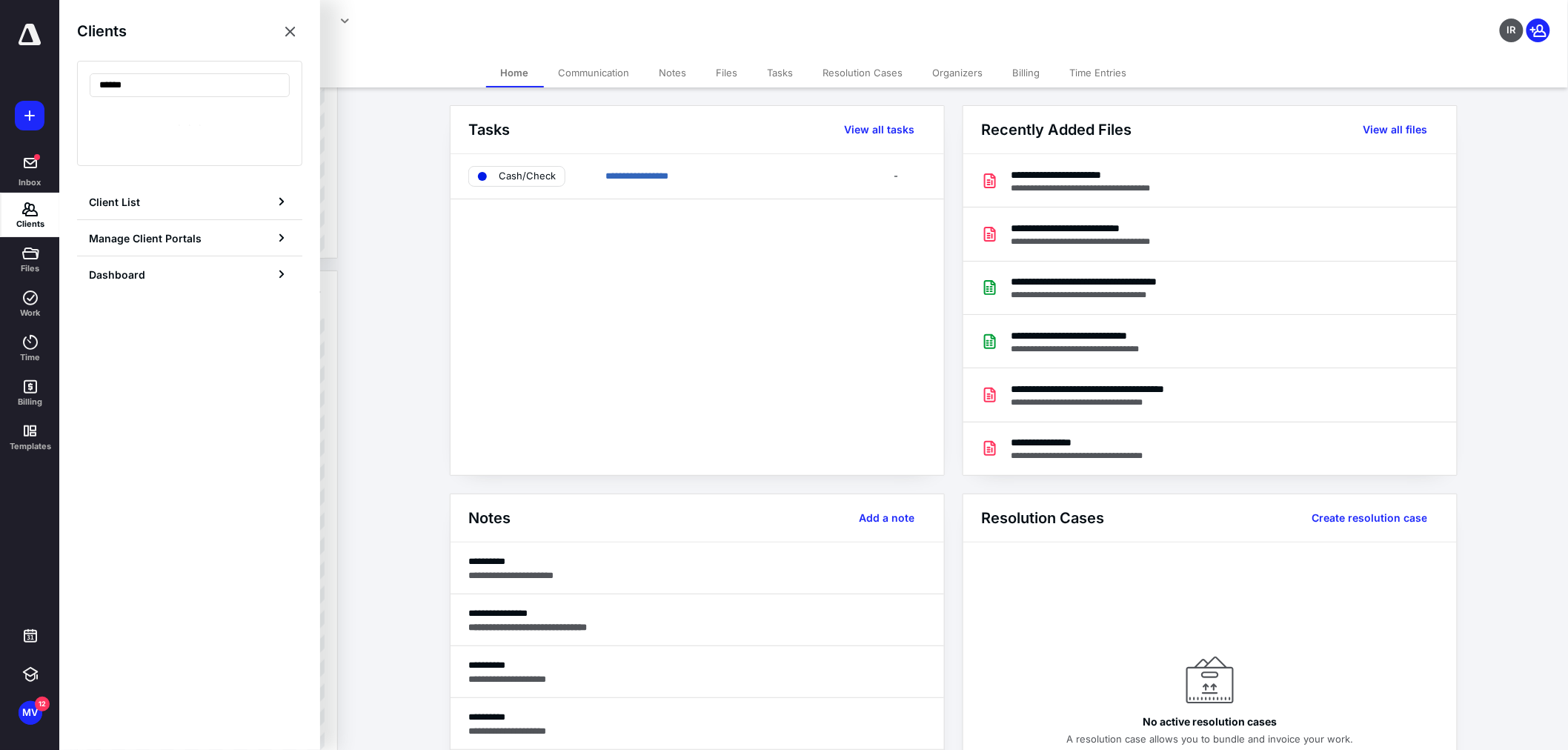 type on "*******" 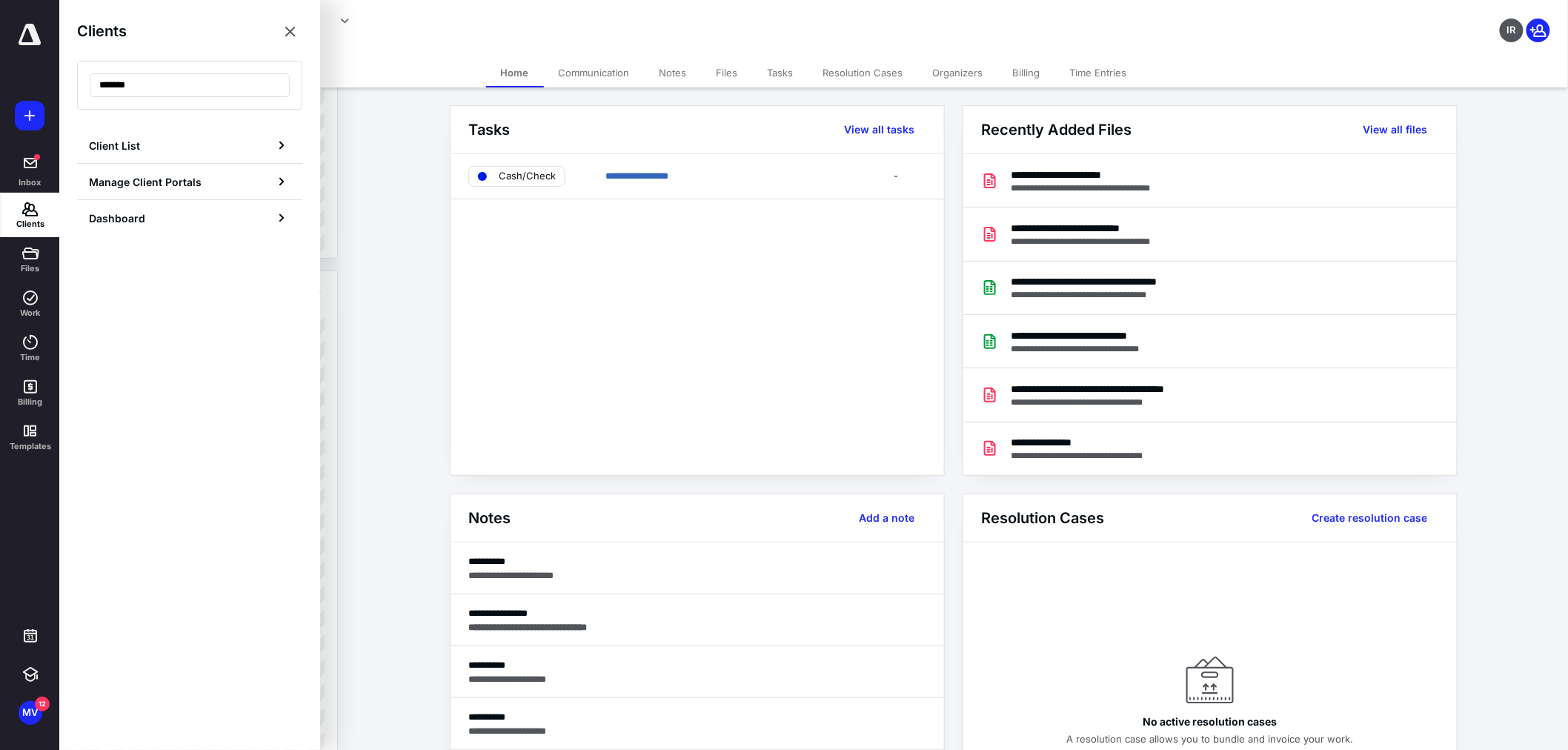 drag, startPoint x: 115, startPoint y: 94, endPoint x: 43, endPoint y: 104, distance: 72.691127 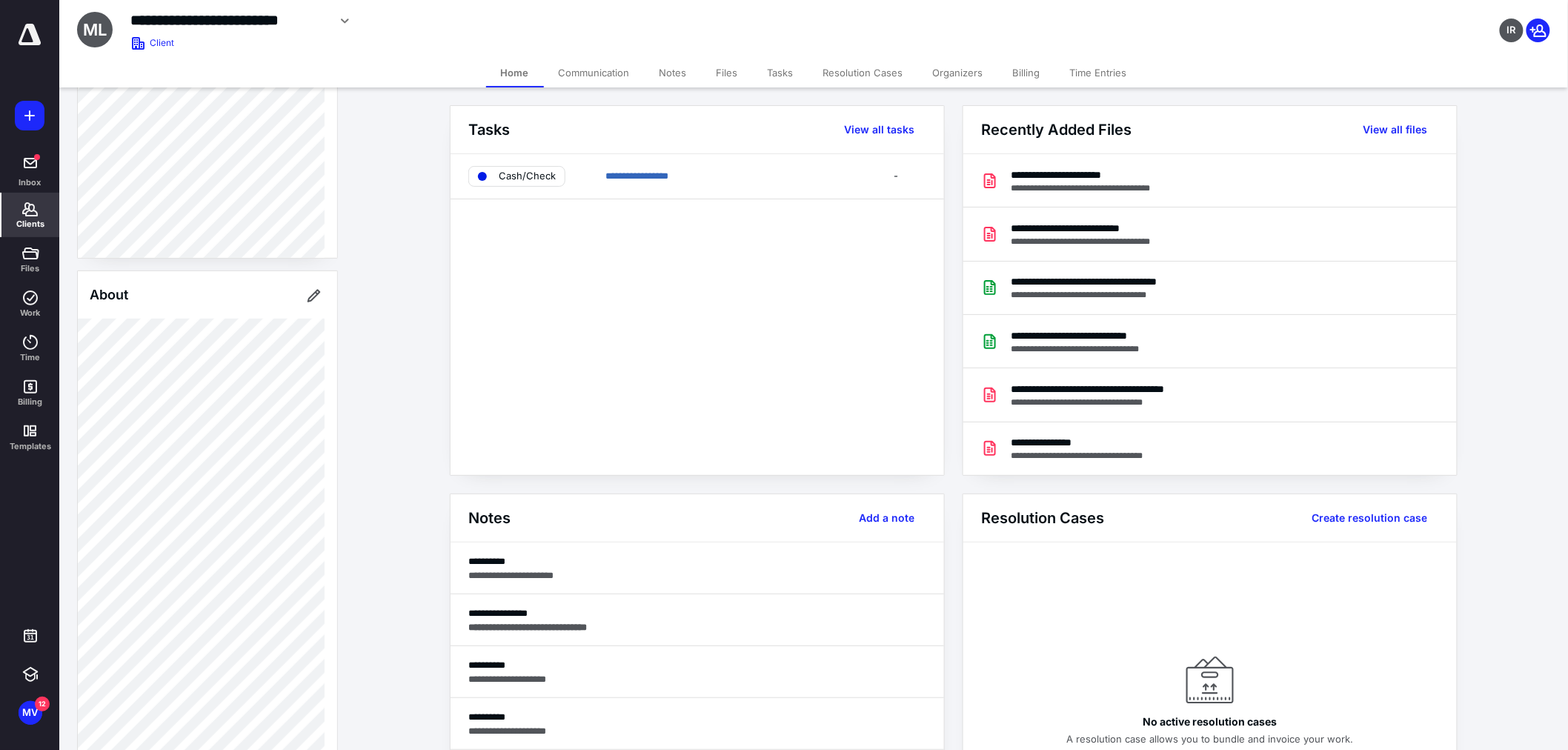 click on "Clients" at bounding box center [30, 215] 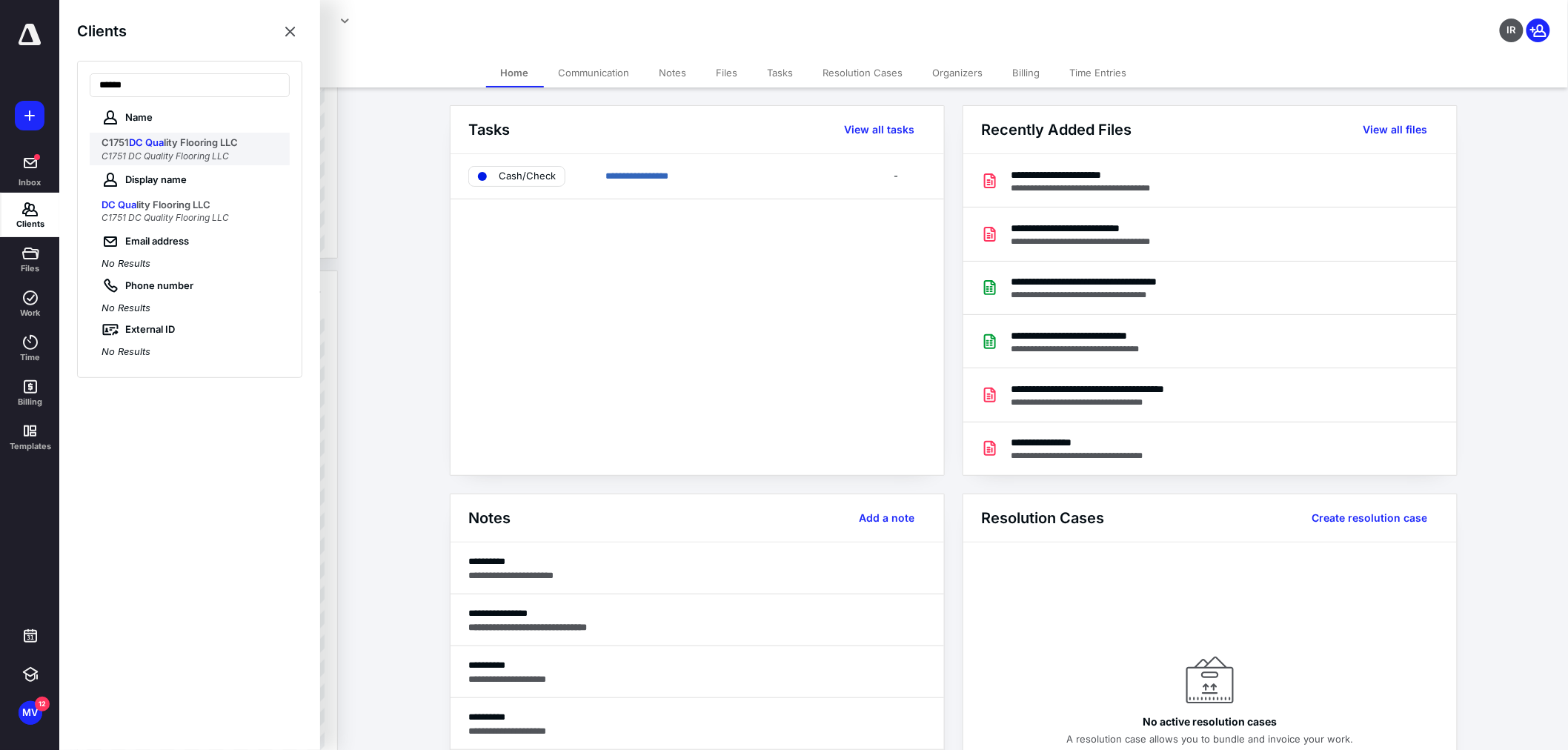 type on "******" 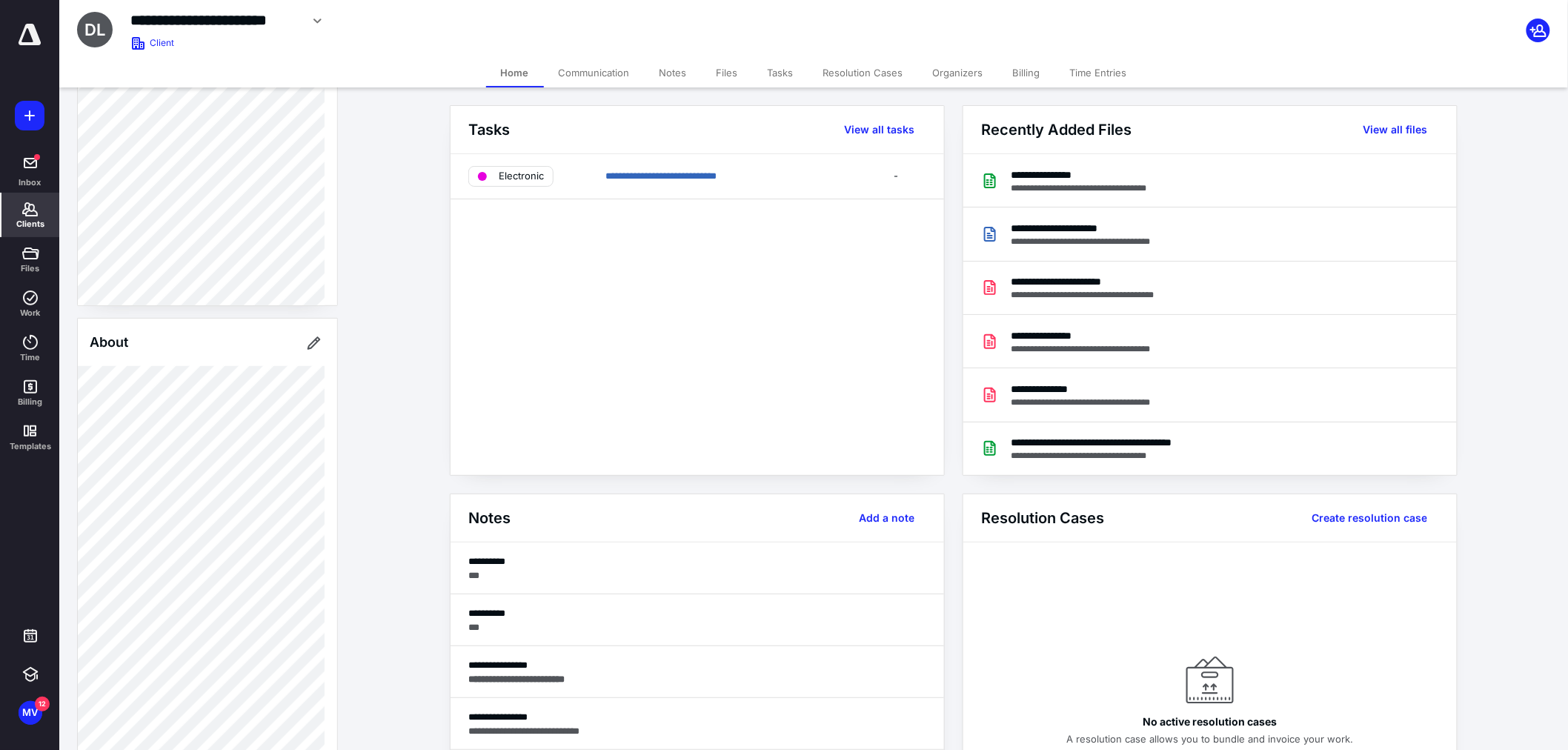 scroll, scrollTop: 0, scrollLeft: 0, axis: both 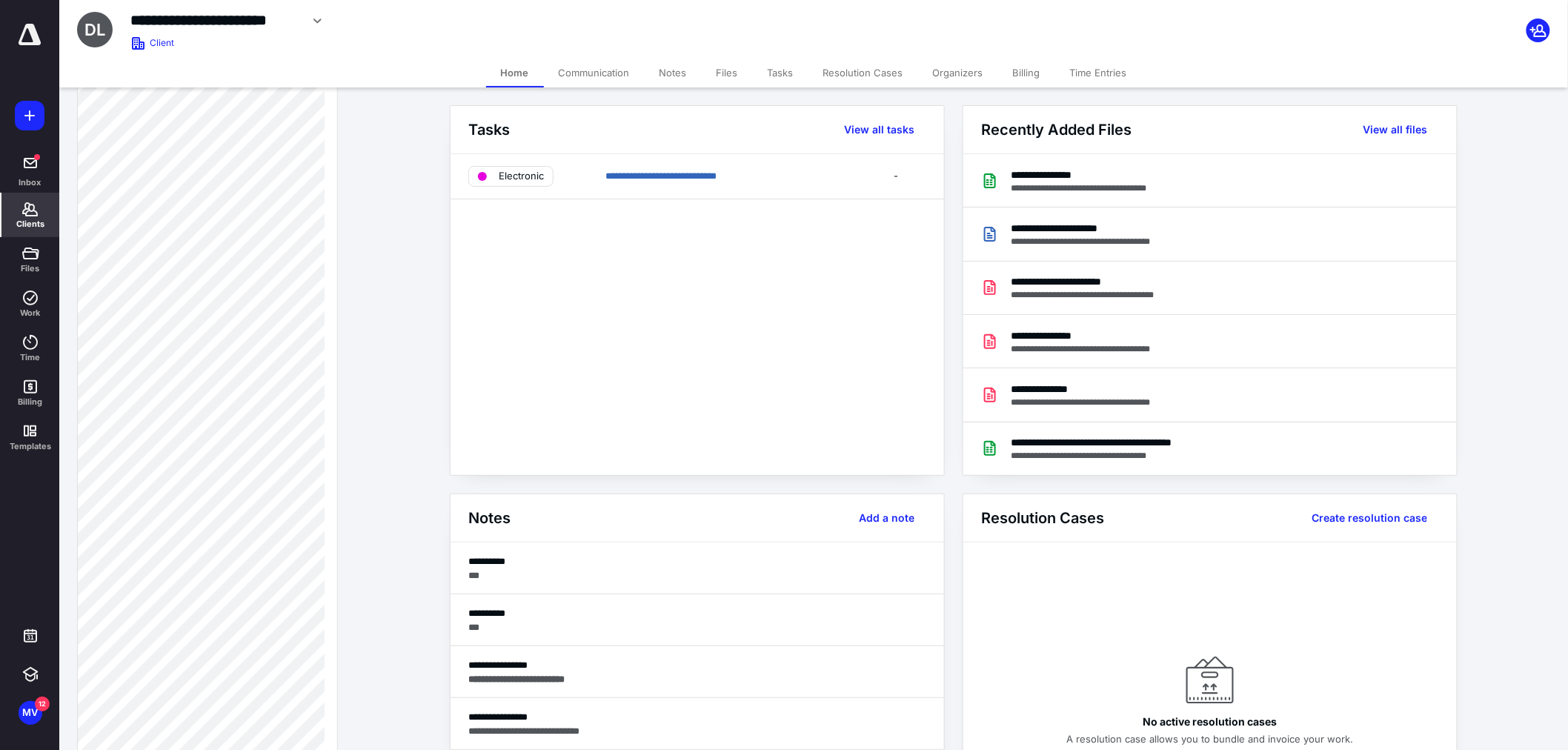 click on "Clients" at bounding box center [30, 224] 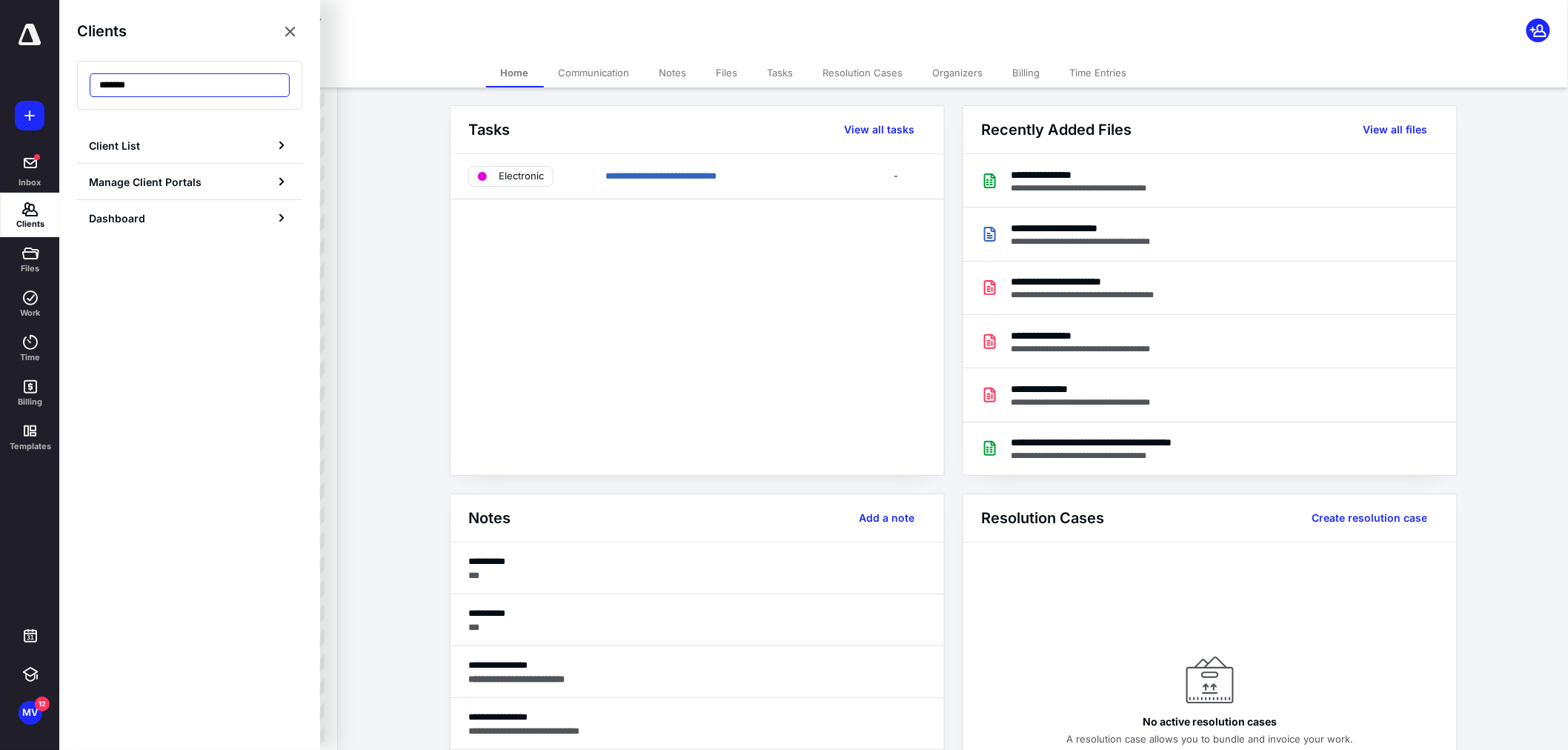 drag, startPoint x: 153, startPoint y: 85, endPoint x: 65, endPoint y: 101, distance: 89.44272 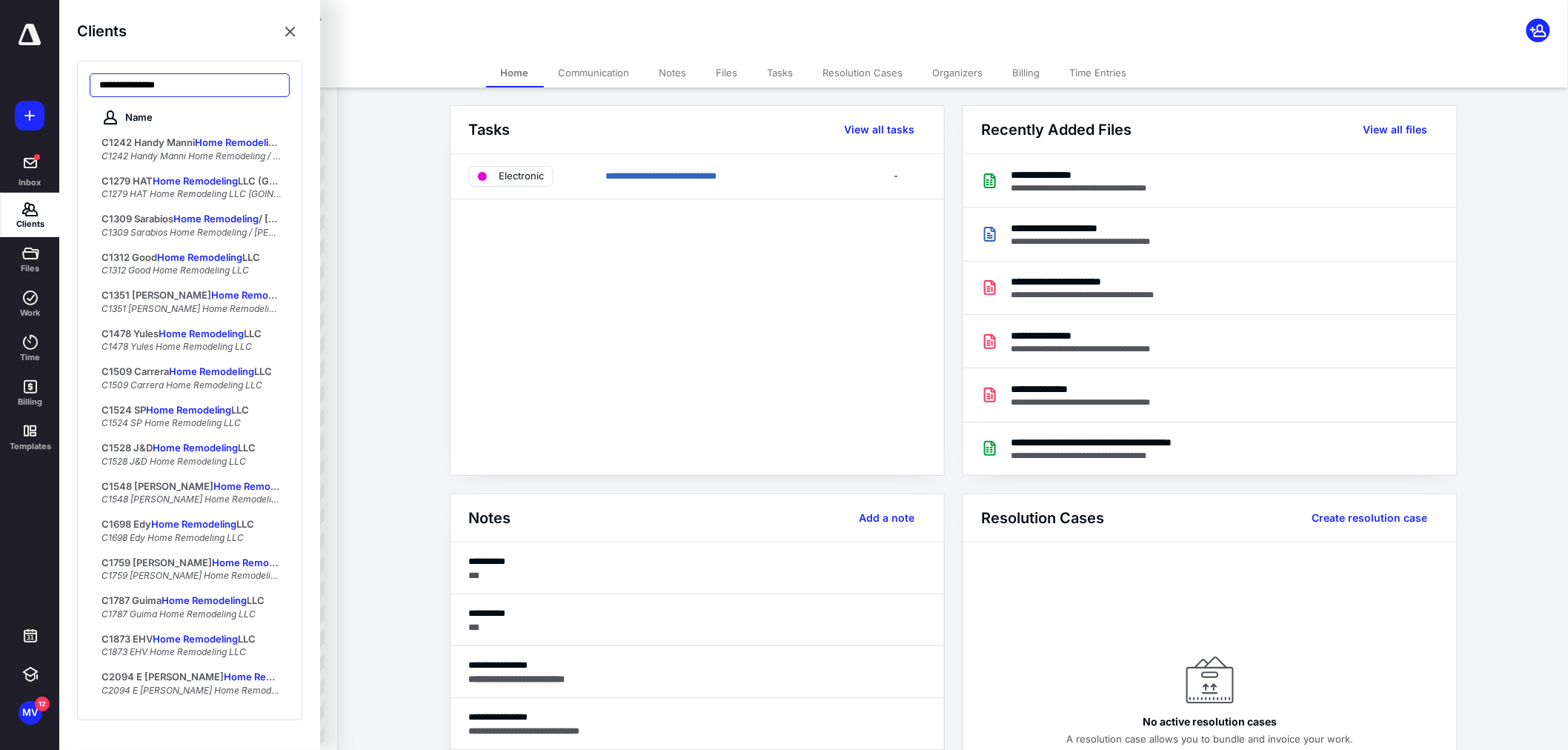 type on "**********" 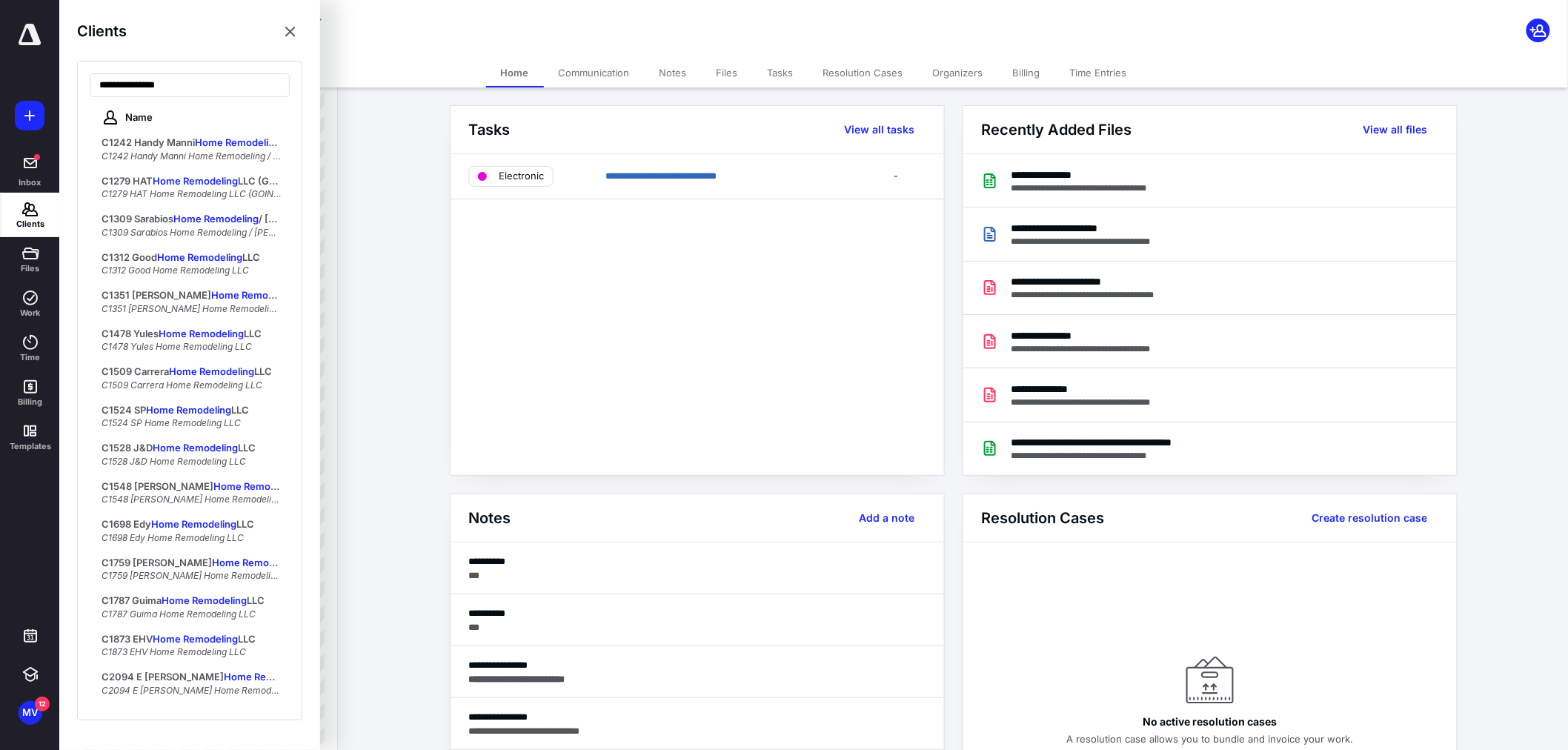 click on "**********" at bounding box center (697, 314) 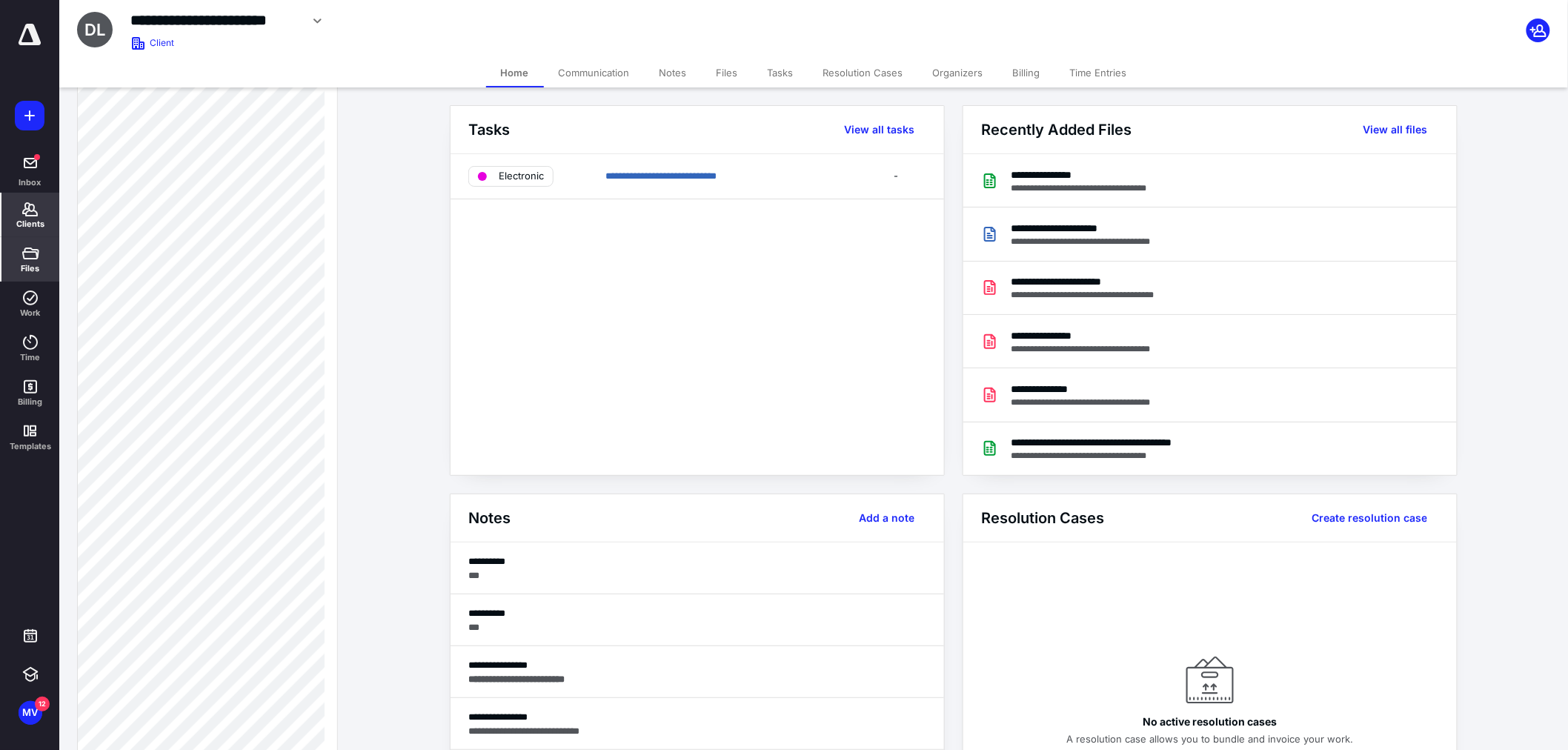 click on "Files" at bounding box center (30, 268) 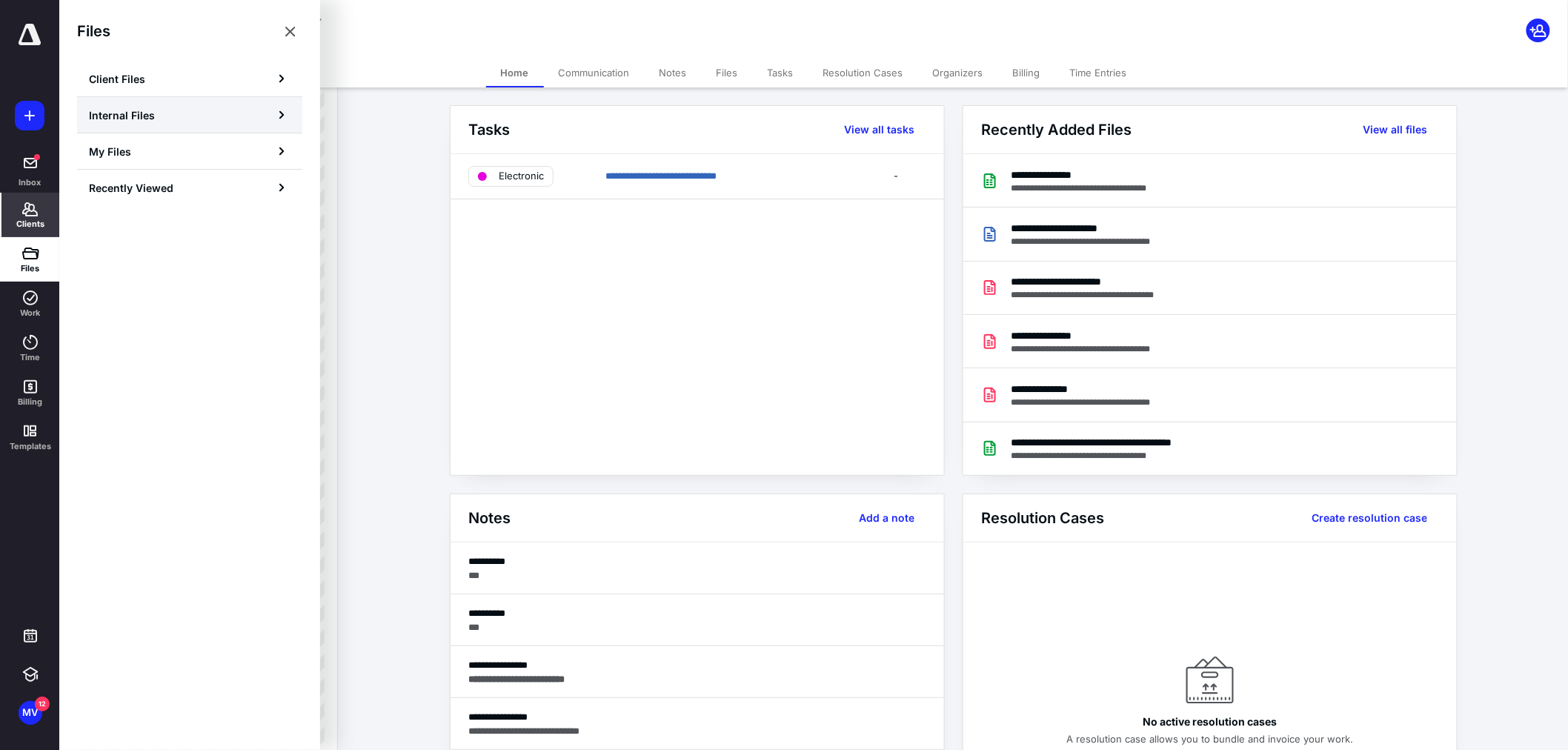 click on "Internal Files" at bounding box center (190, 115) 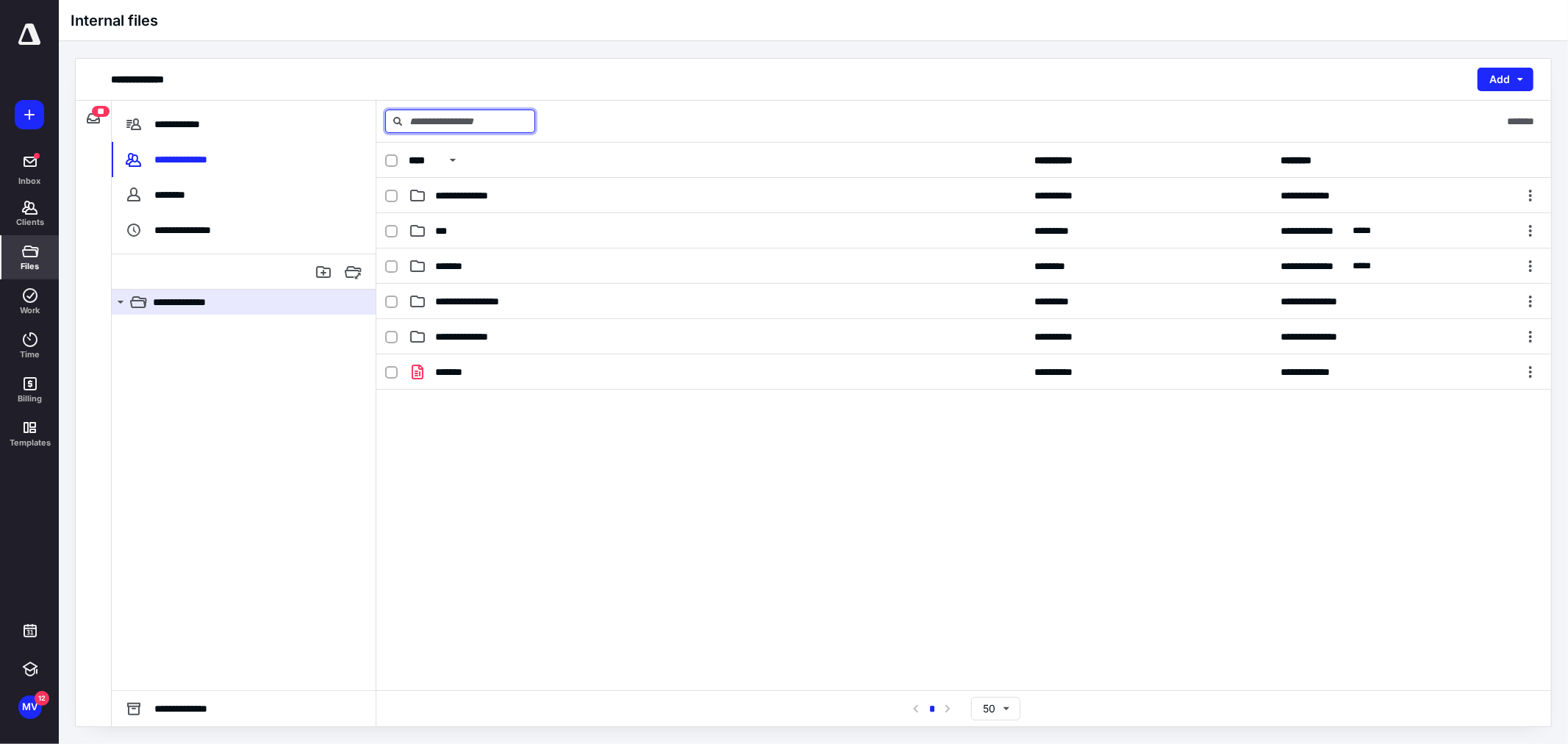 click at bounding box center [460, 121] 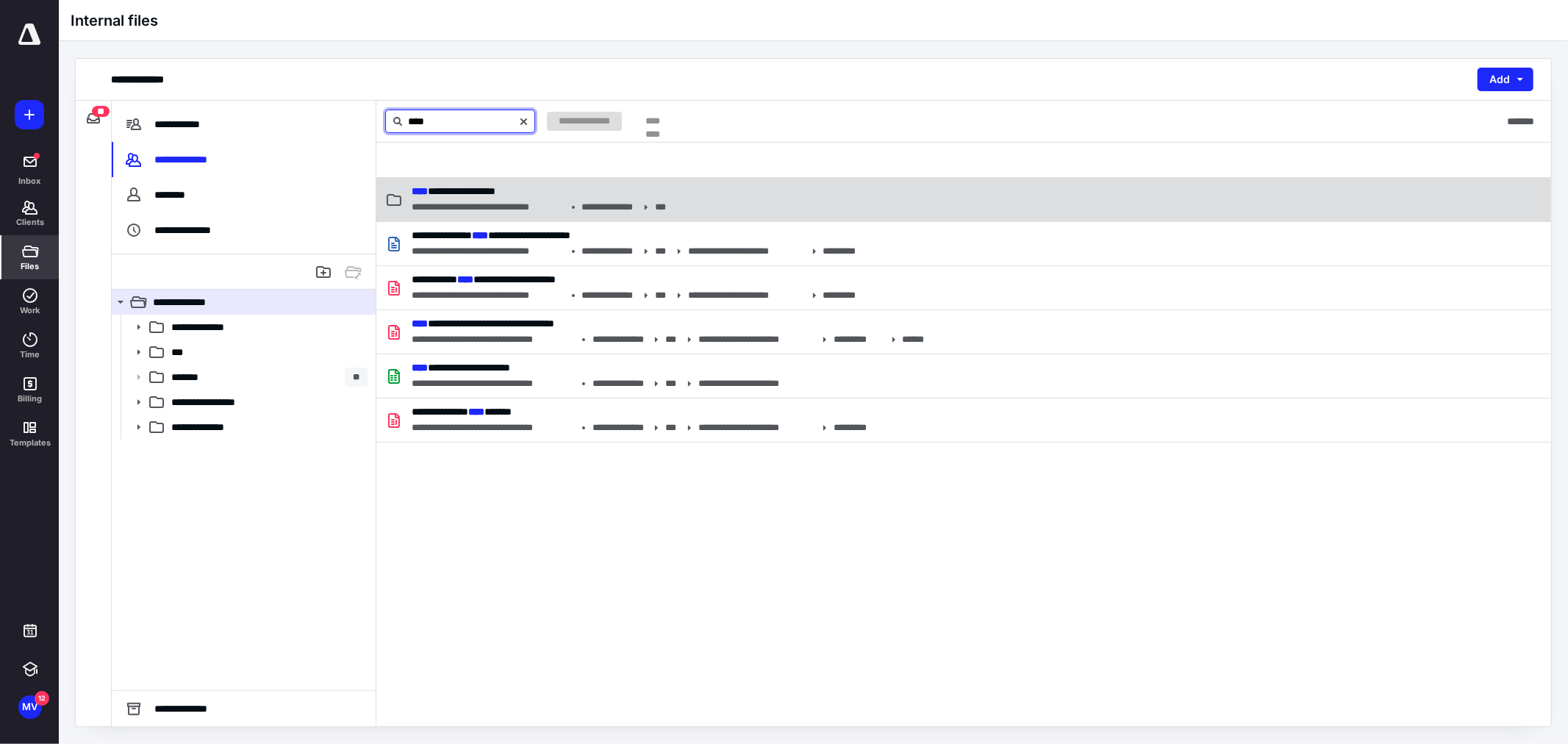 type on "****" 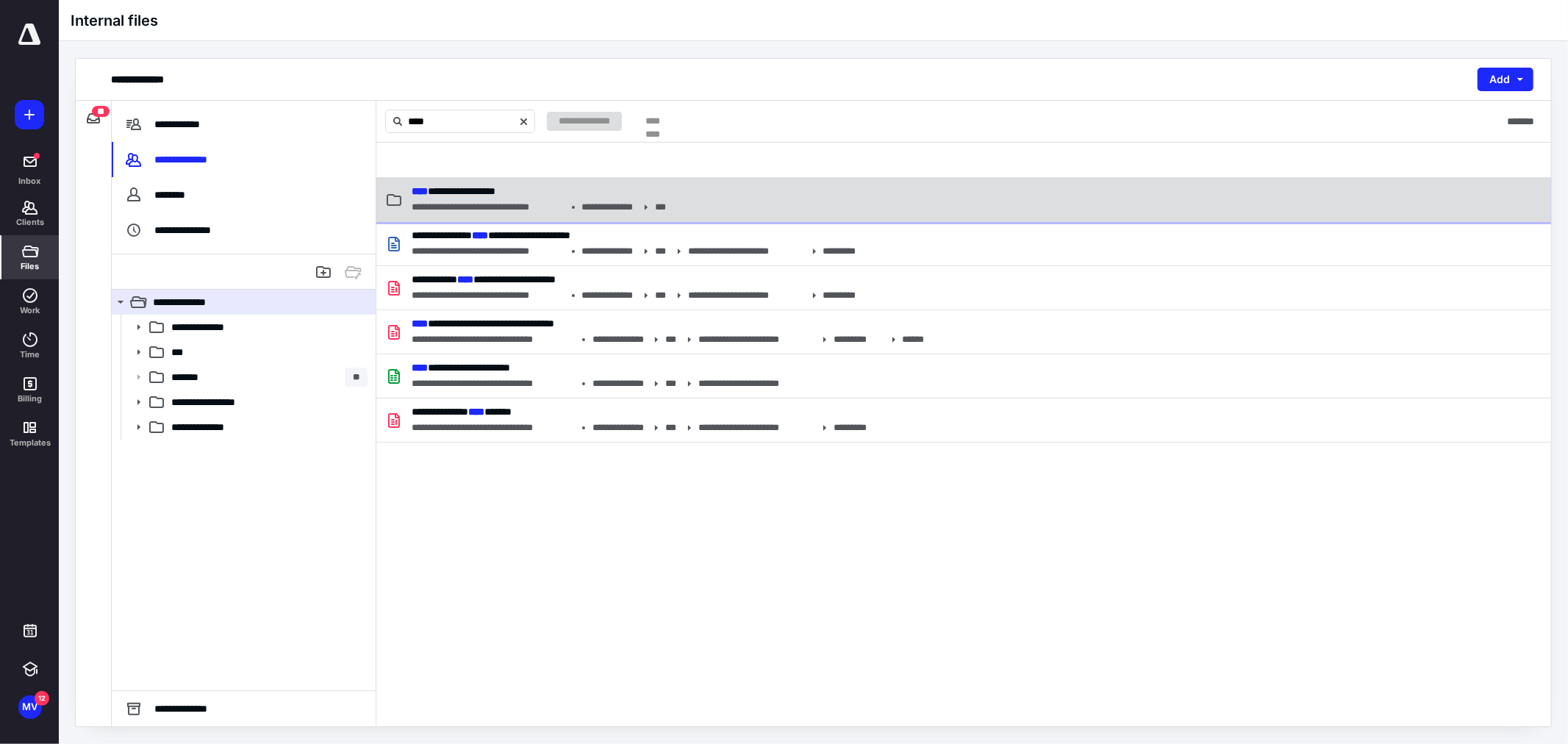 click on "**********" at bounding box center (488, 207) 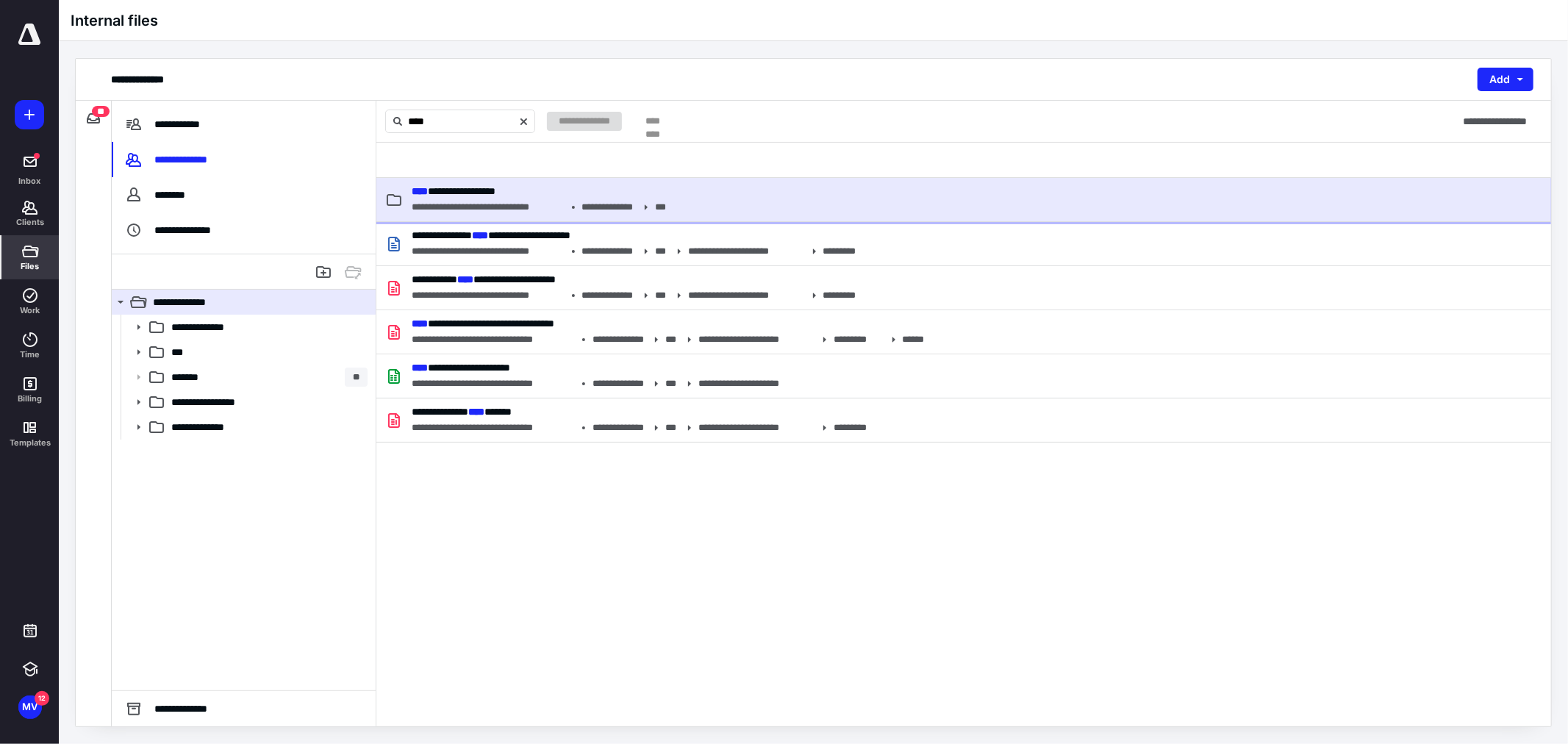 click on "**********" at bounding box center (488, 207) 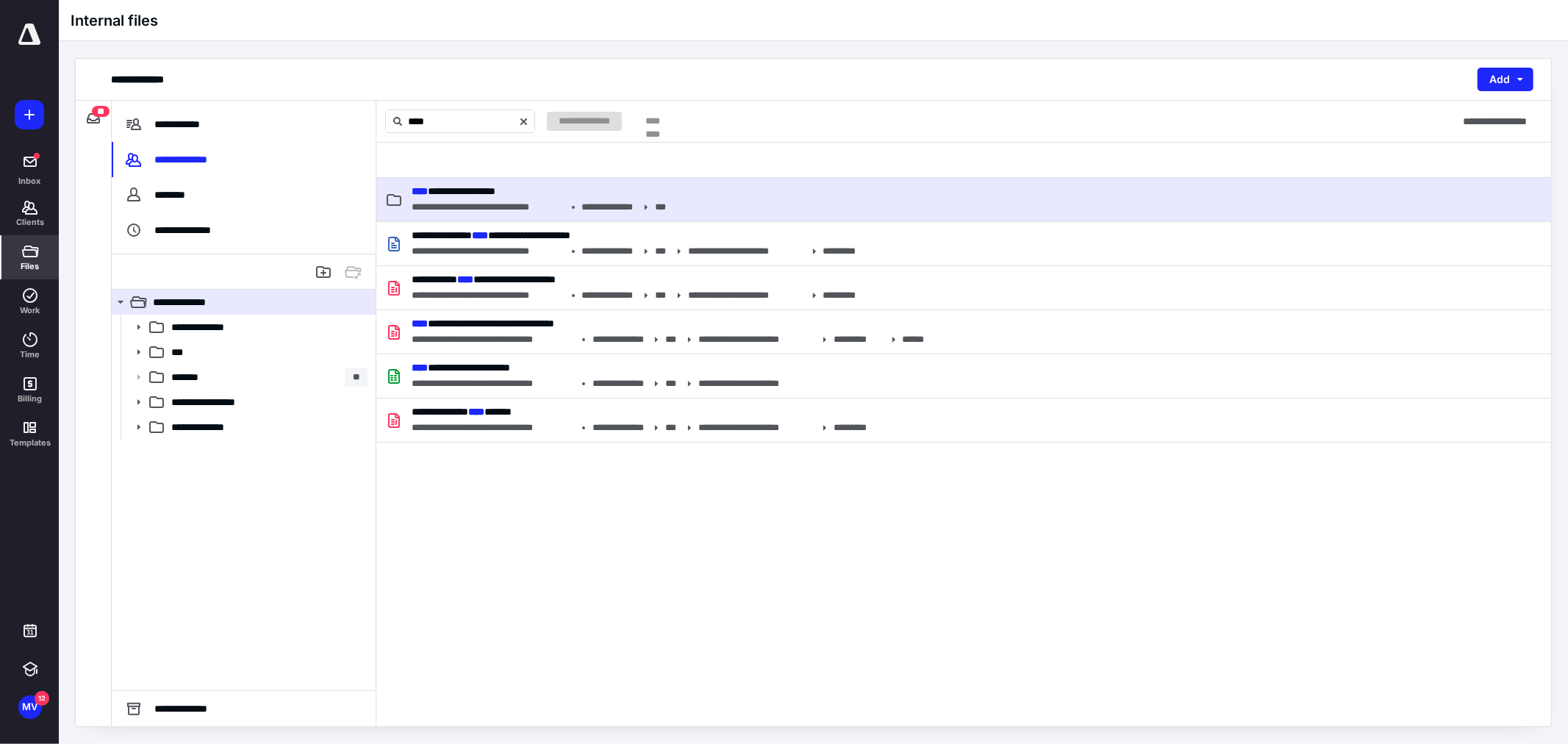type 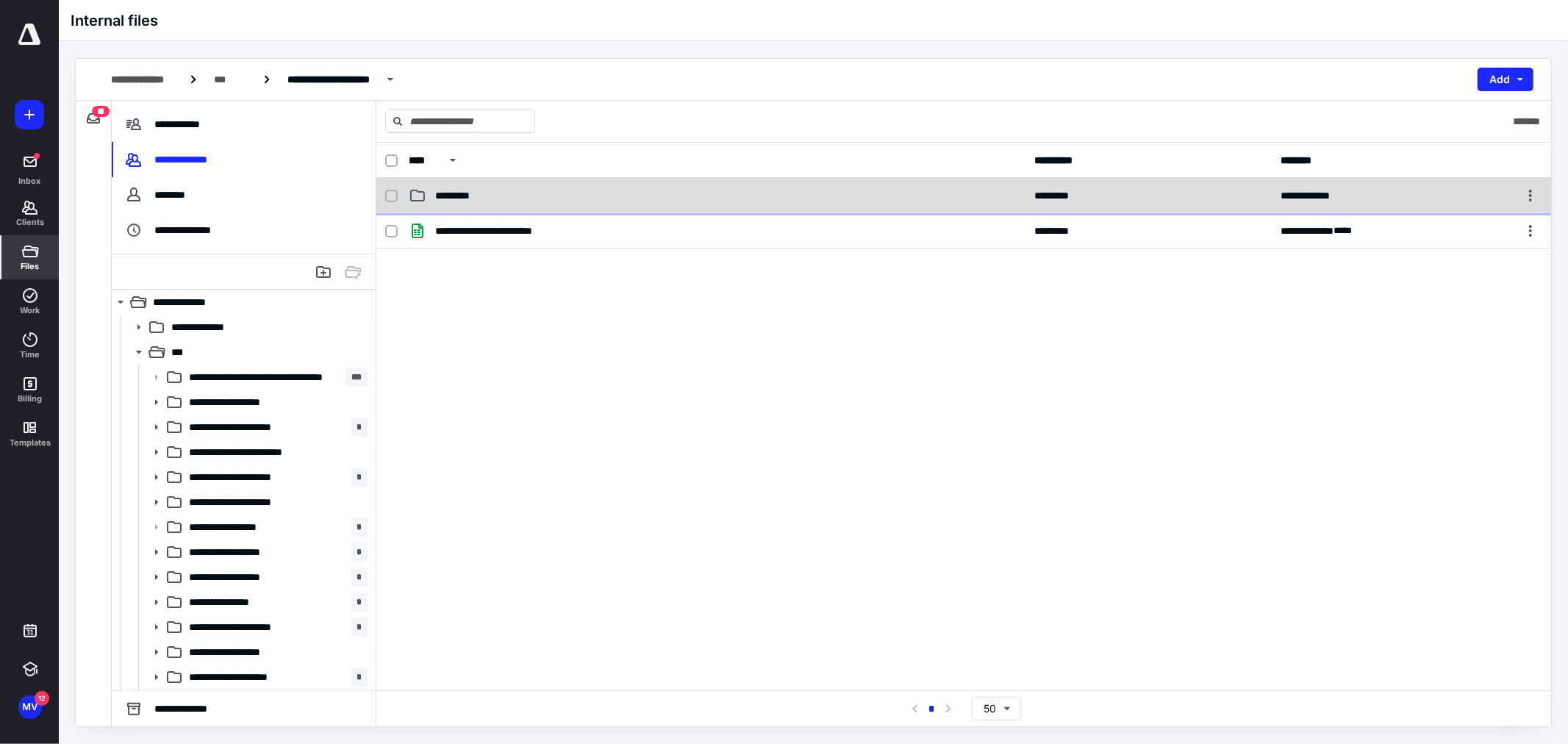 click on "*********" at bounding box center [717, 196] 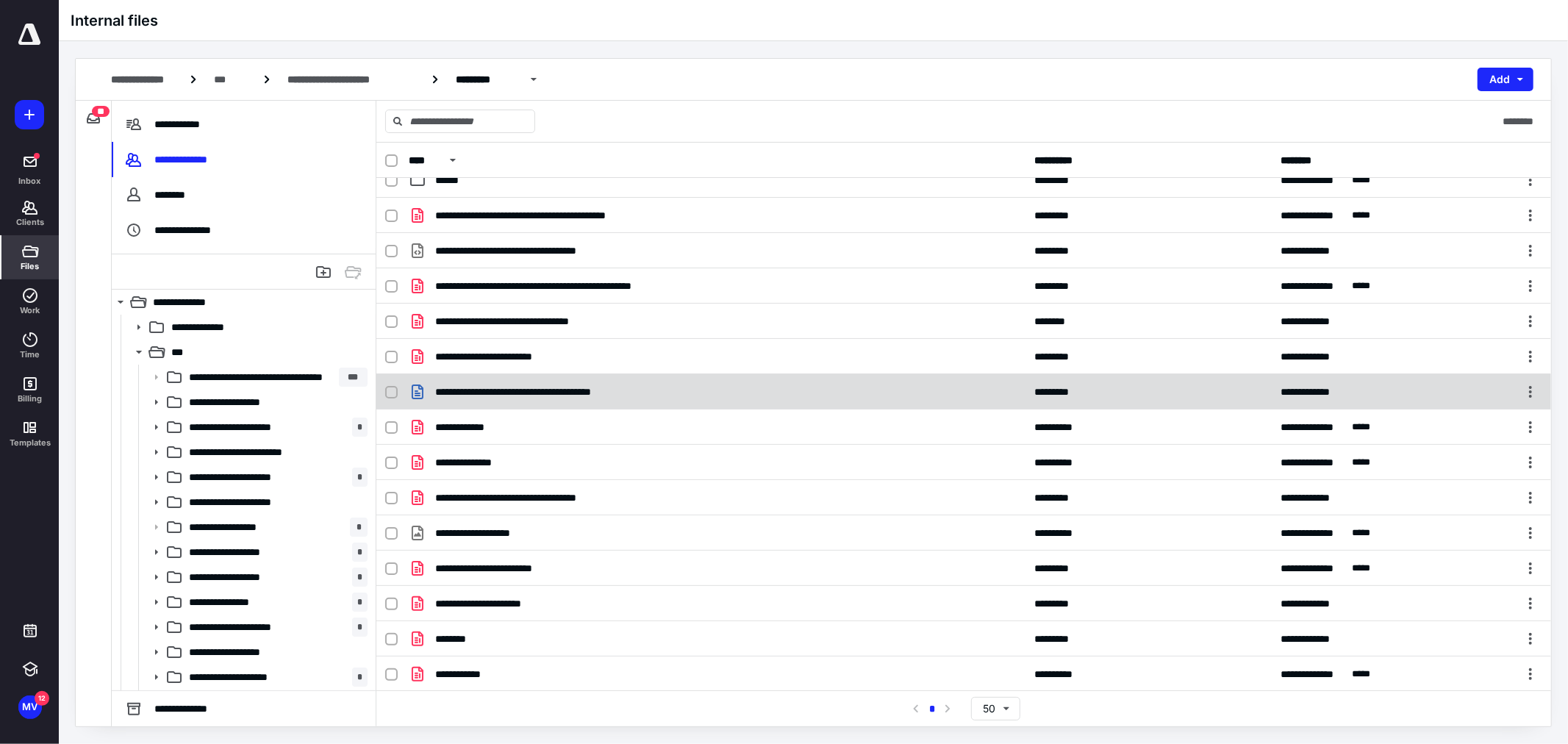 scroll, scrollTop: 0, scrollLeft: 0, axis: both 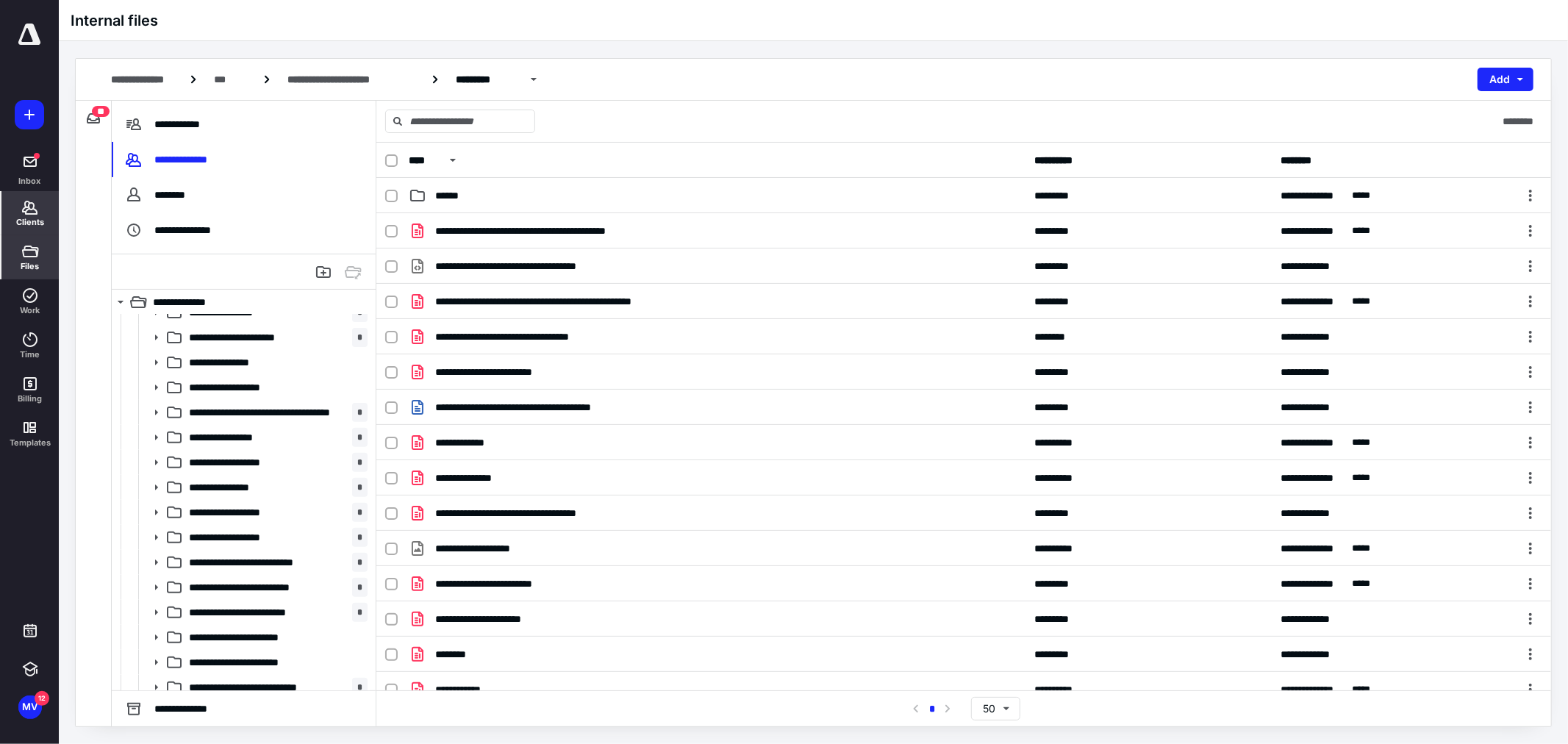click 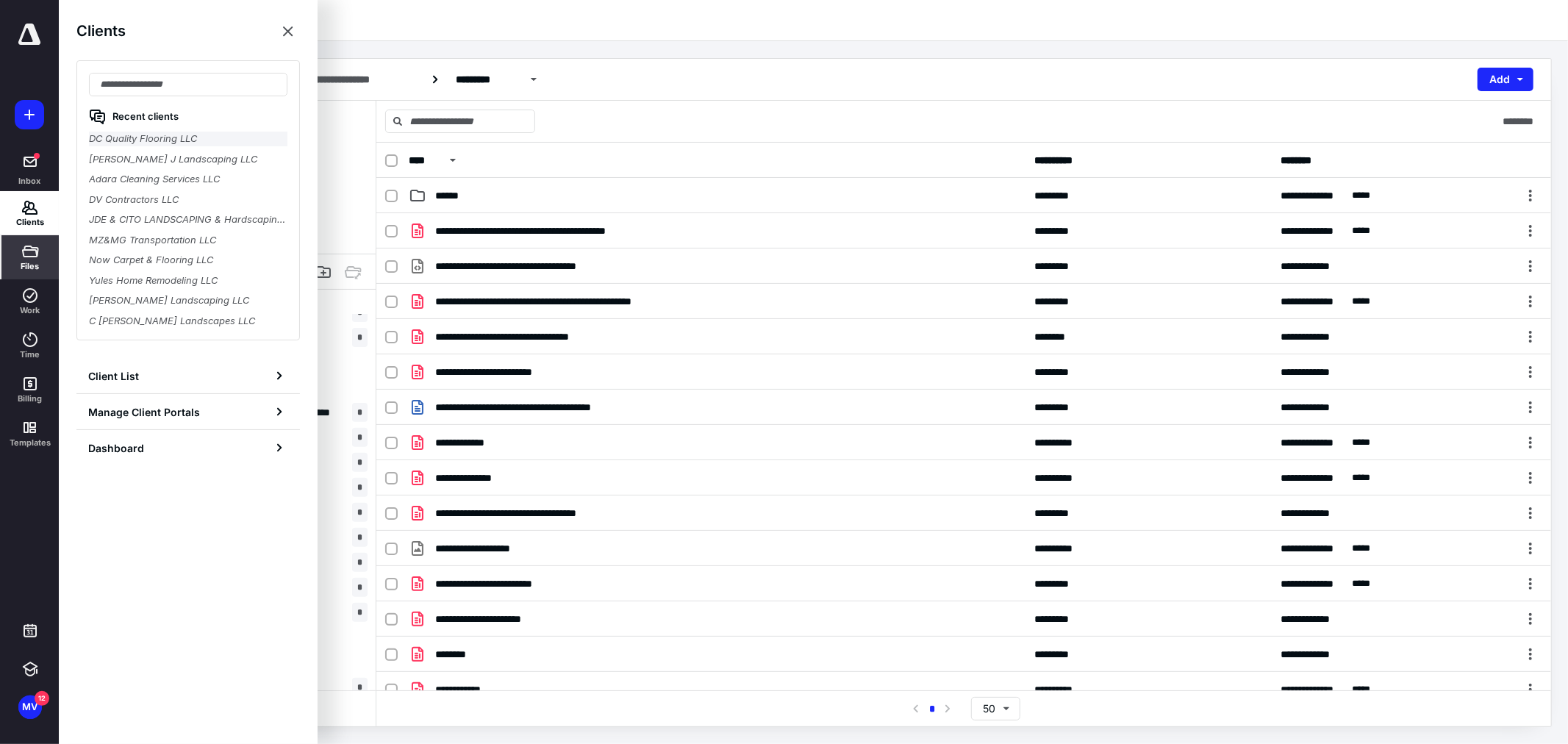 click on "DC Quality Flooring LLC" at bounding box center (188, 139) 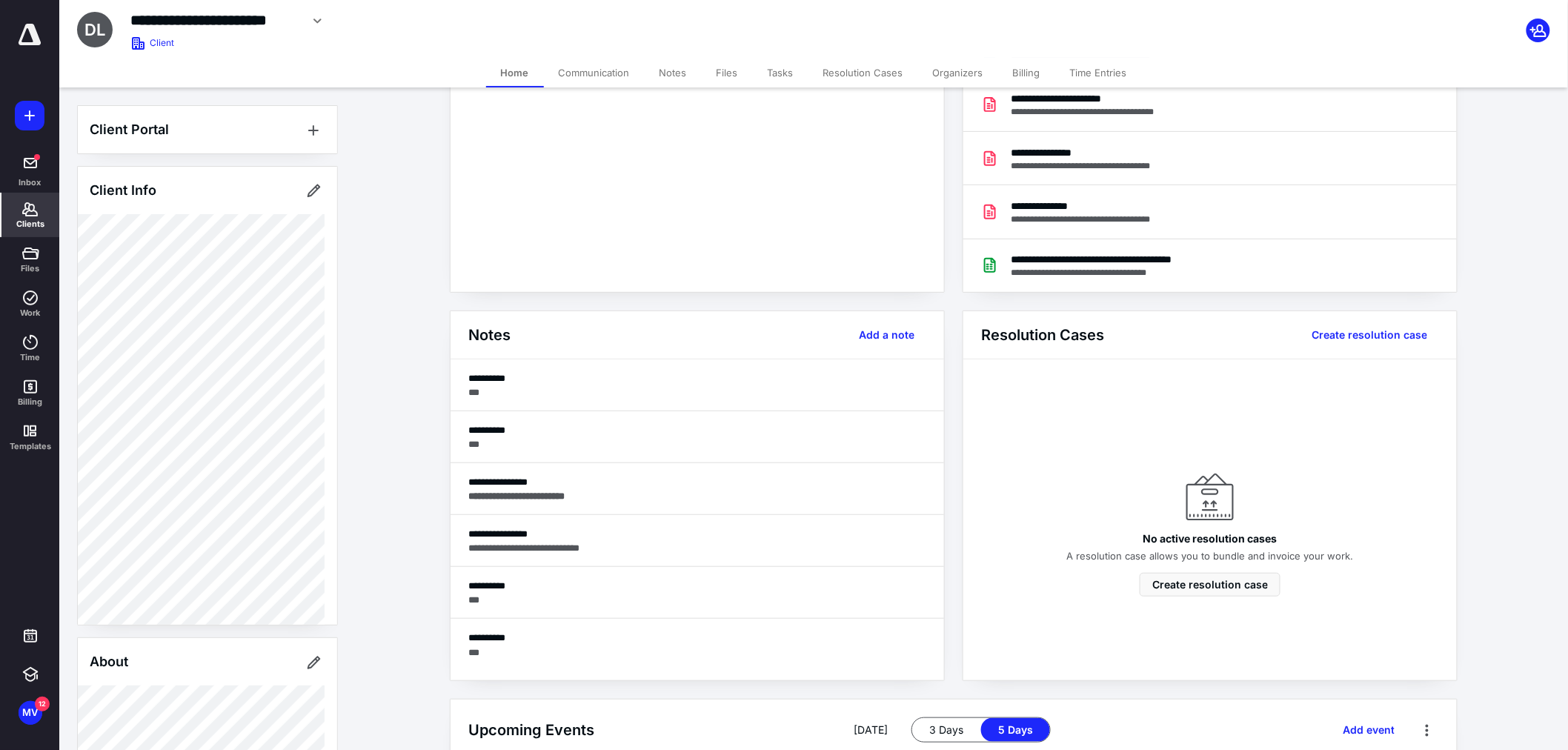 scroll, scrollTop: 449, scrollLeft: 0, axis: vertical 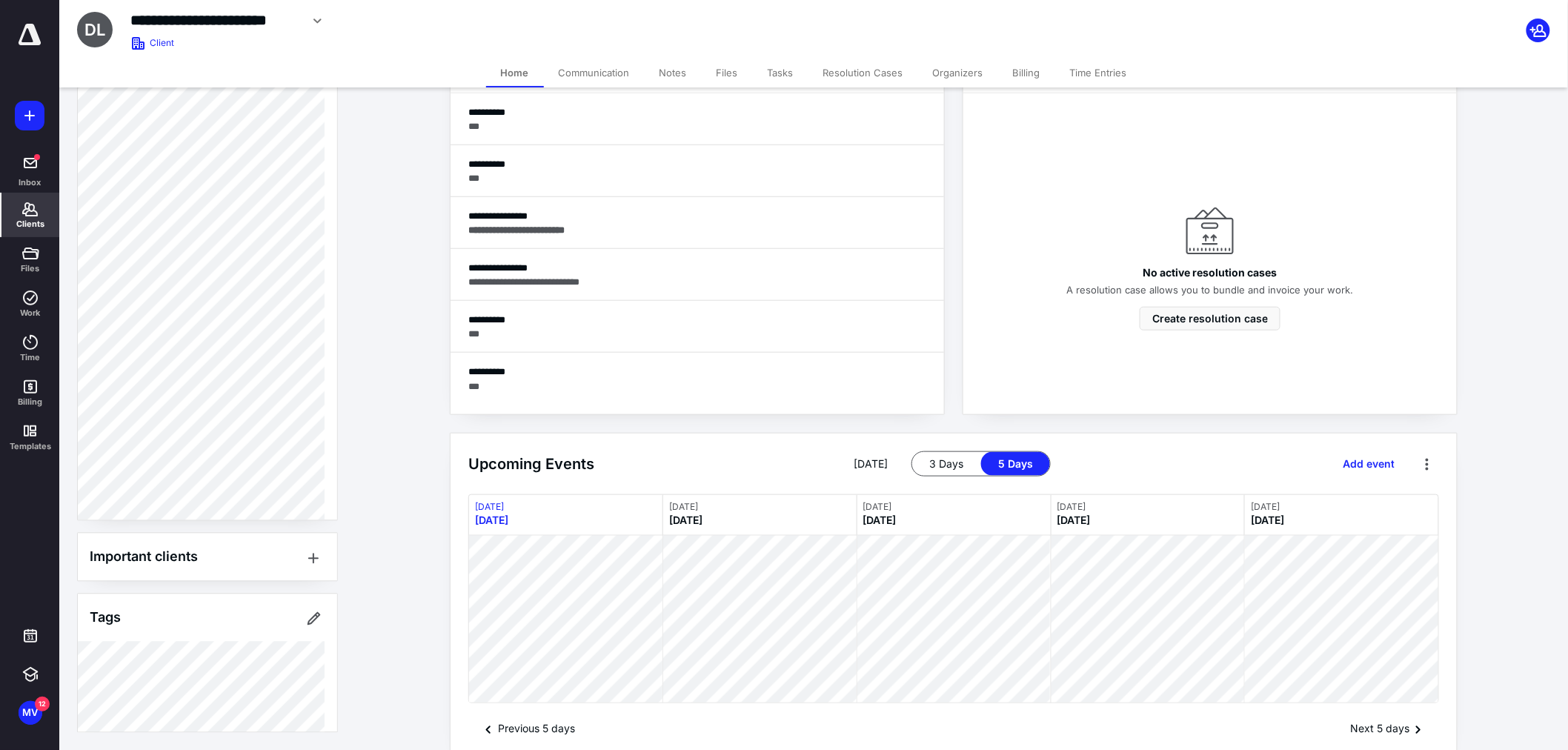 click on "Clients" at bounding box center (30, 215) 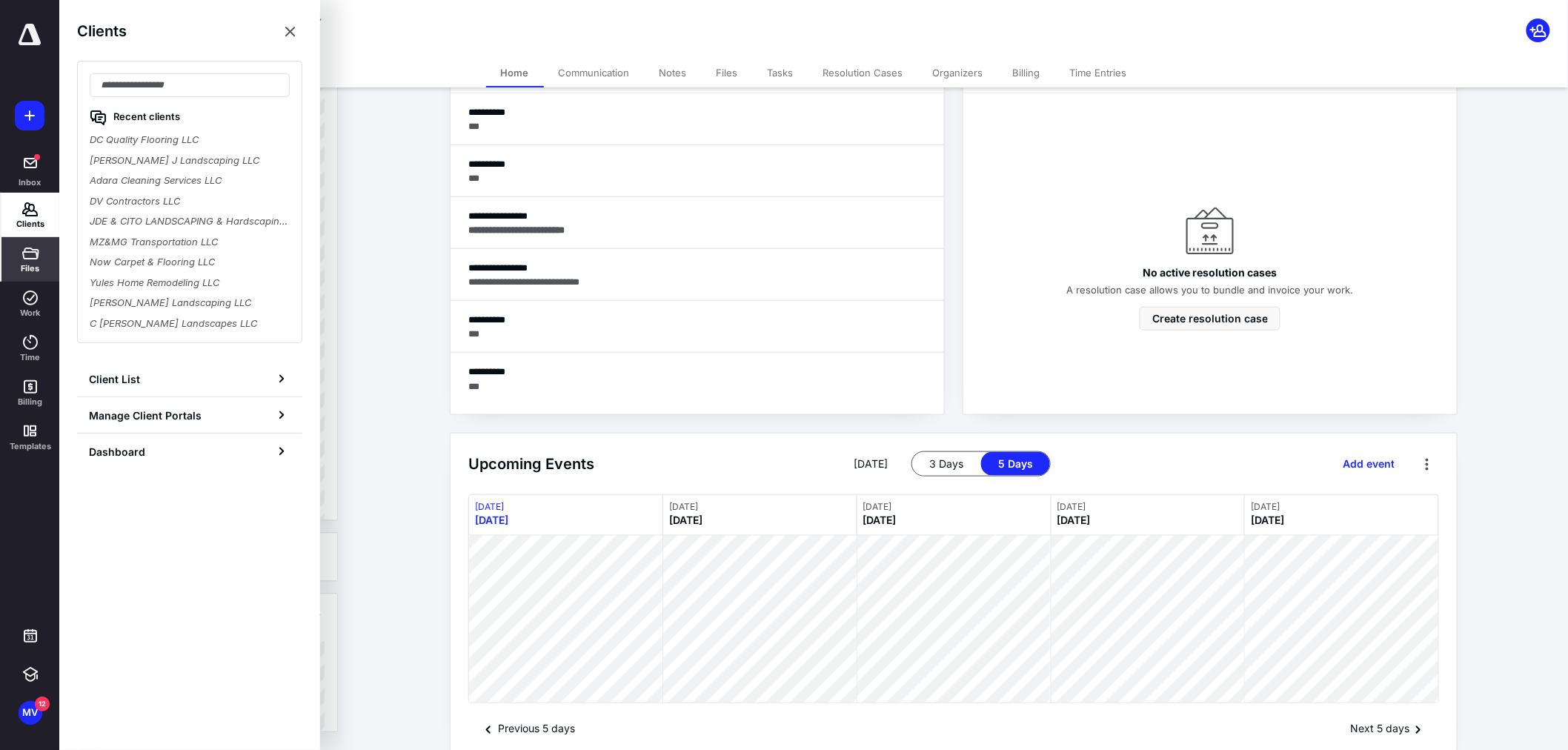 click on "Files" at bounding box center (30, 259) 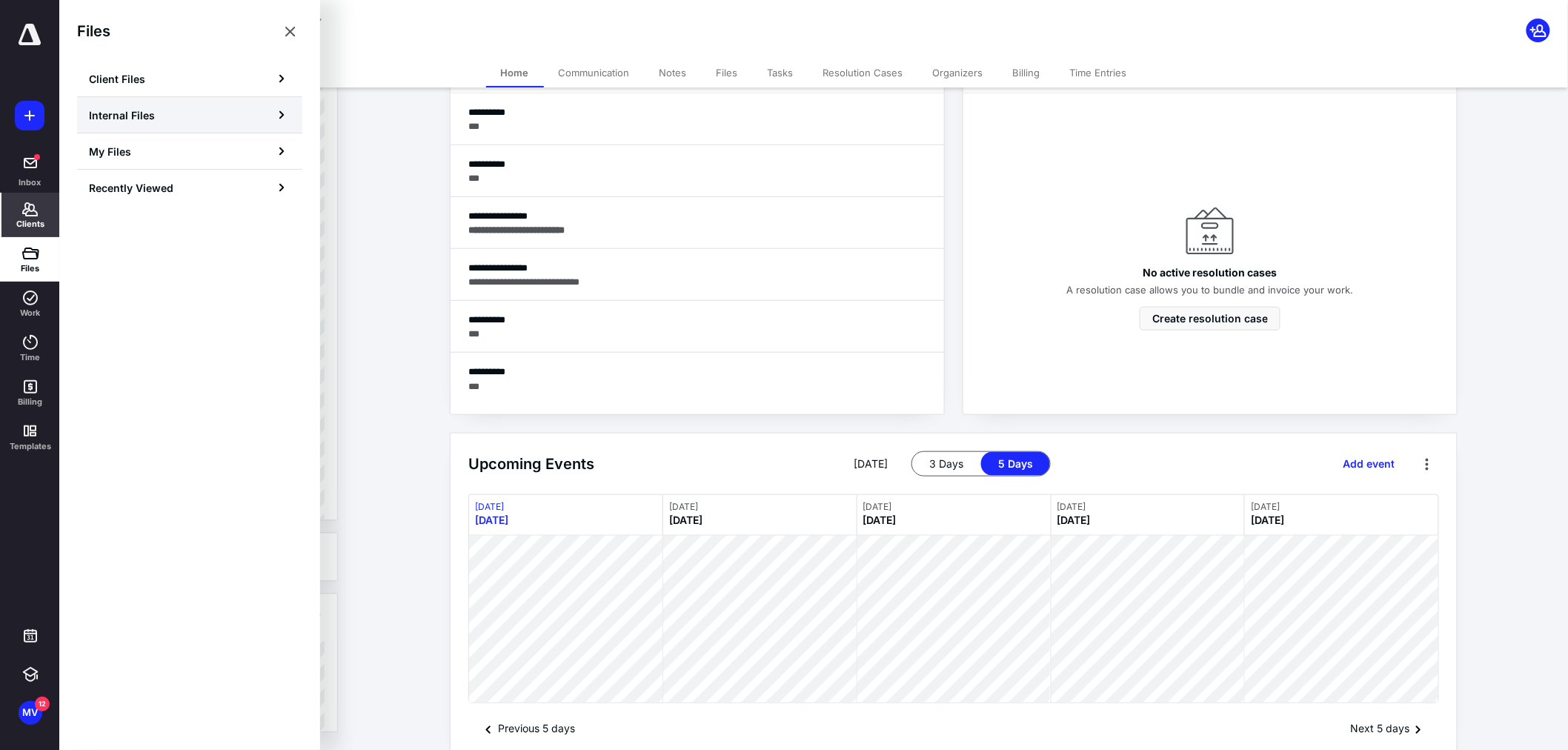 click on "Internal Files" at bounding box center [190, 115] 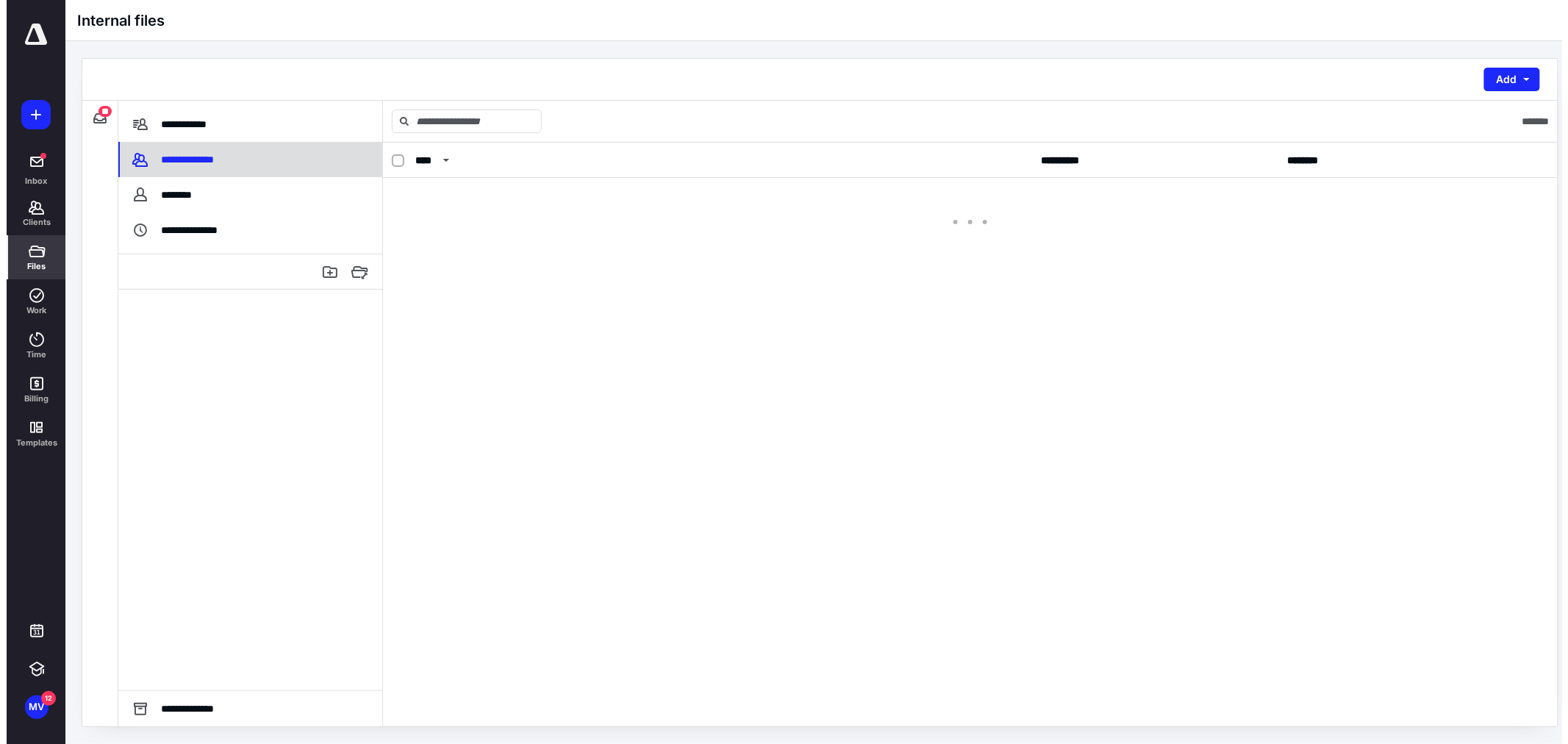 scroll, scrollTop: 0, scrollLeft: 0, axis: both 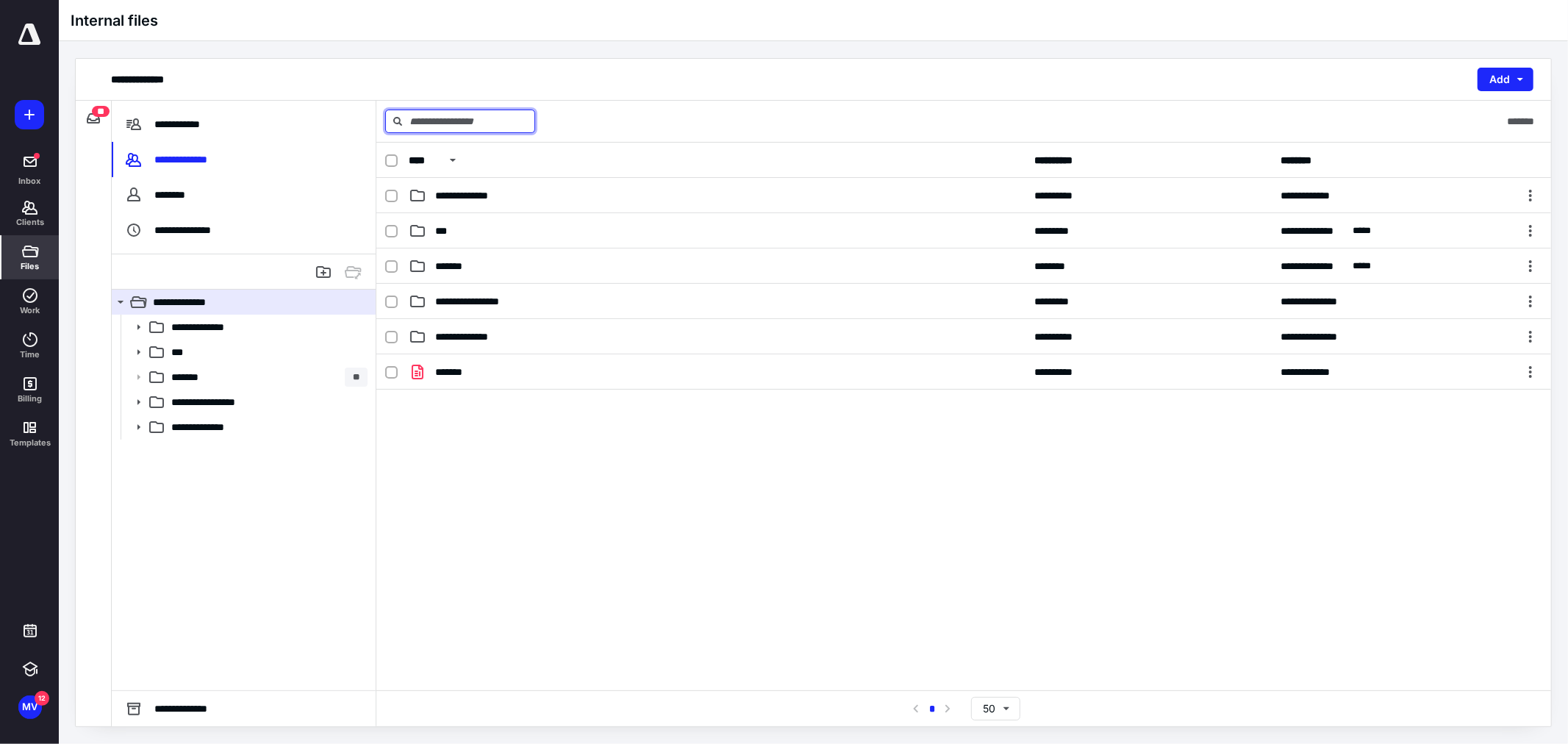 click at bounding box center [460, 121] 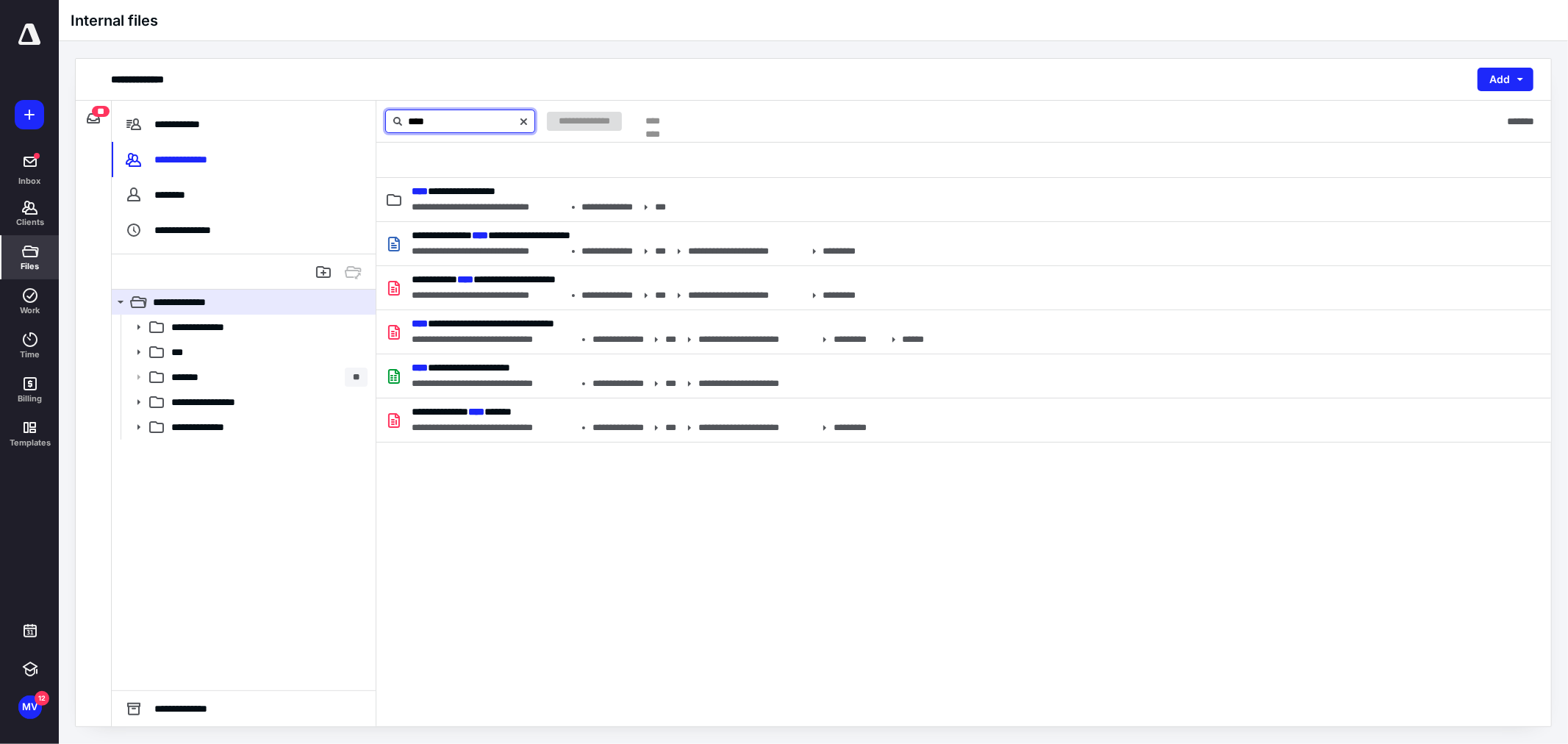 type on "****" 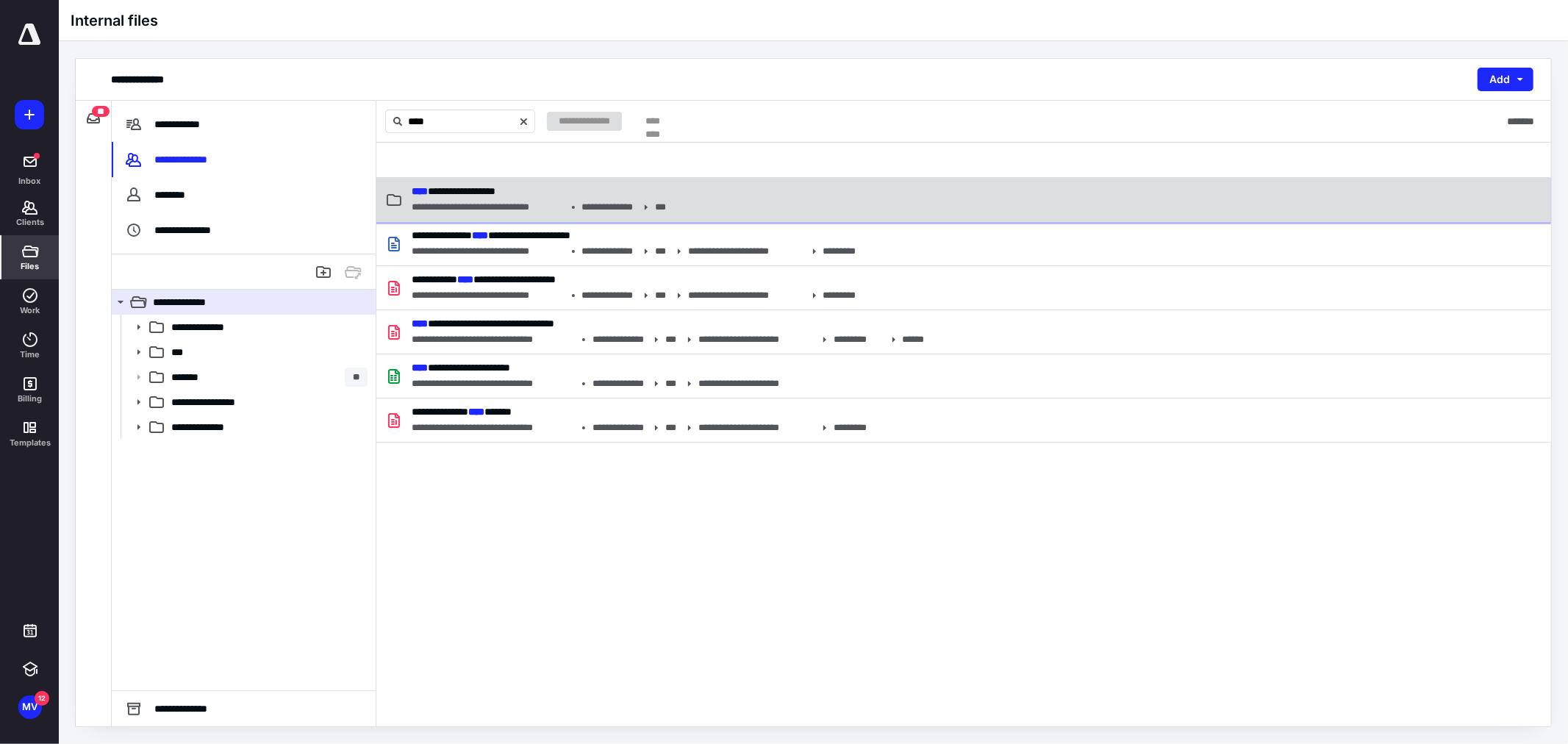 drag, startPoint x: 531, startPoint y: 207, endPoint x: 533, endPoint y: 215, distance: 8.24621 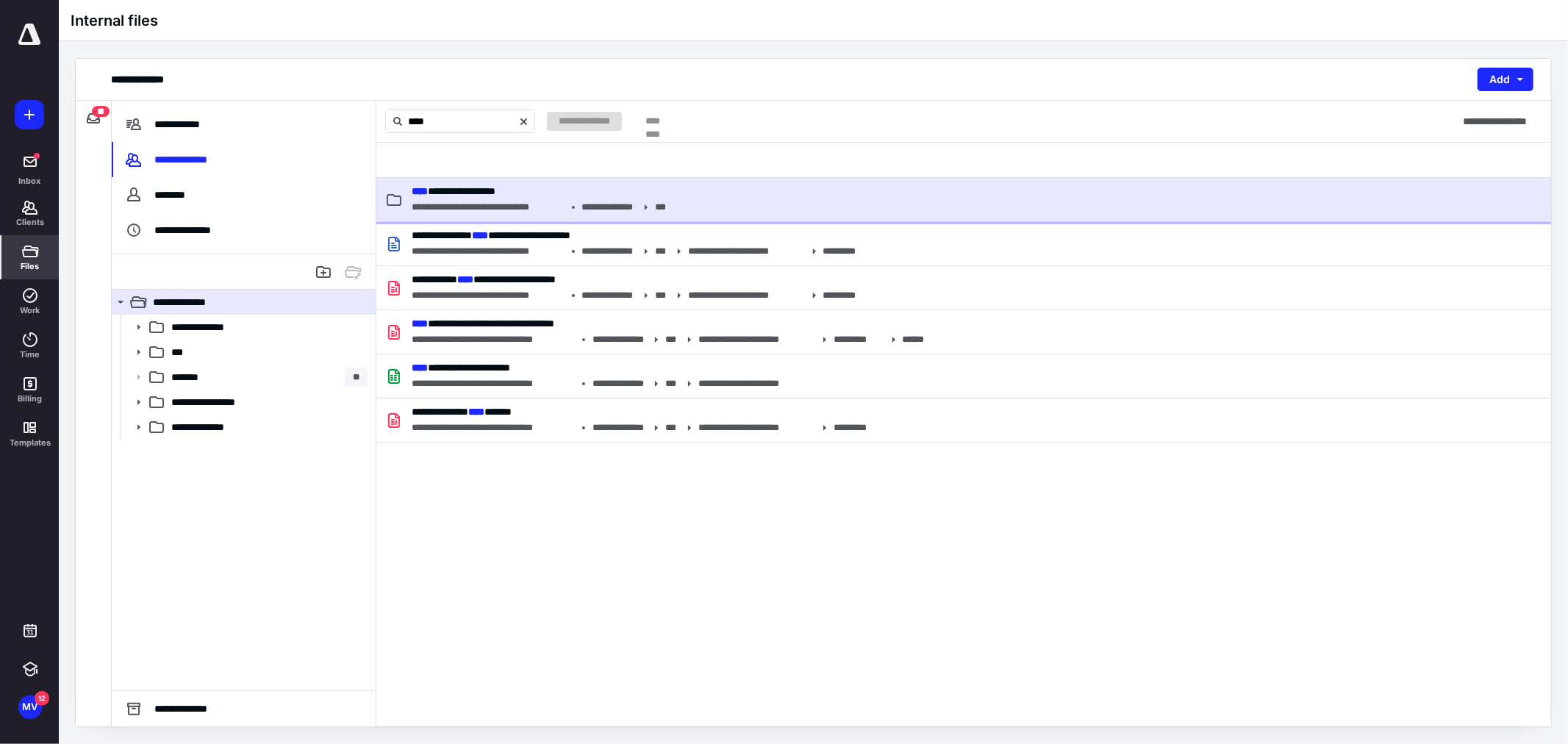 click on "**********" at bounding box center (537, 207) 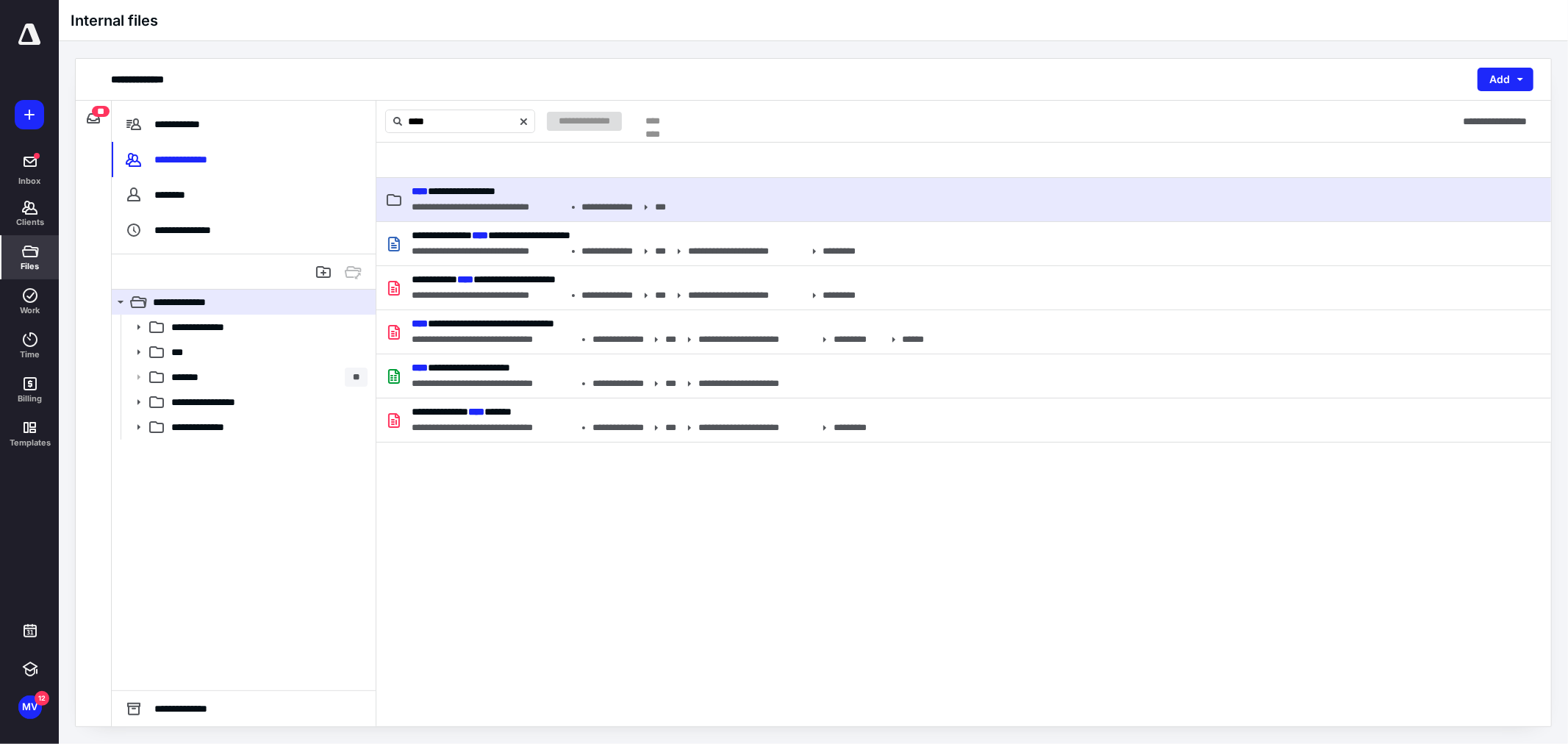 type 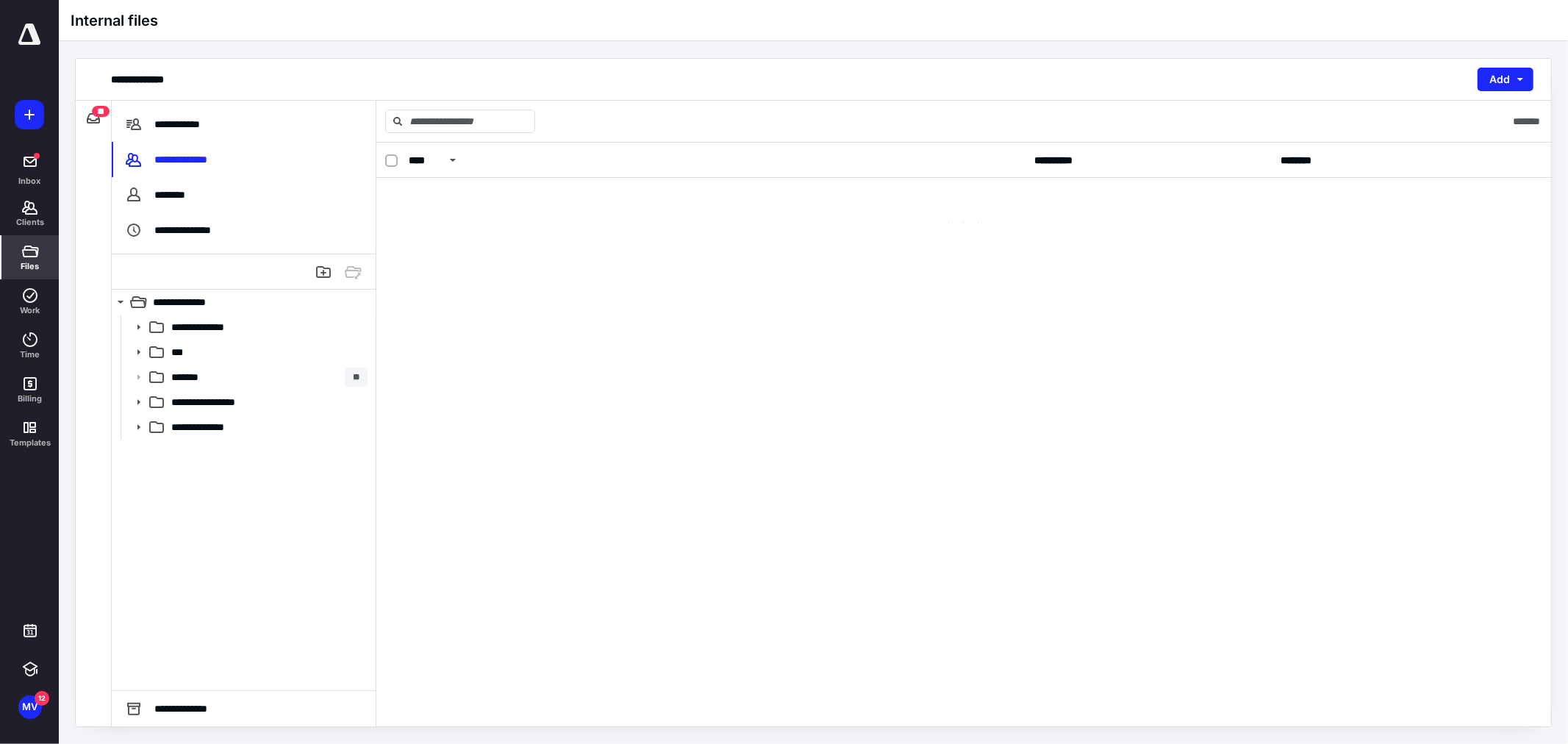 click at bounding box center [964, 207] 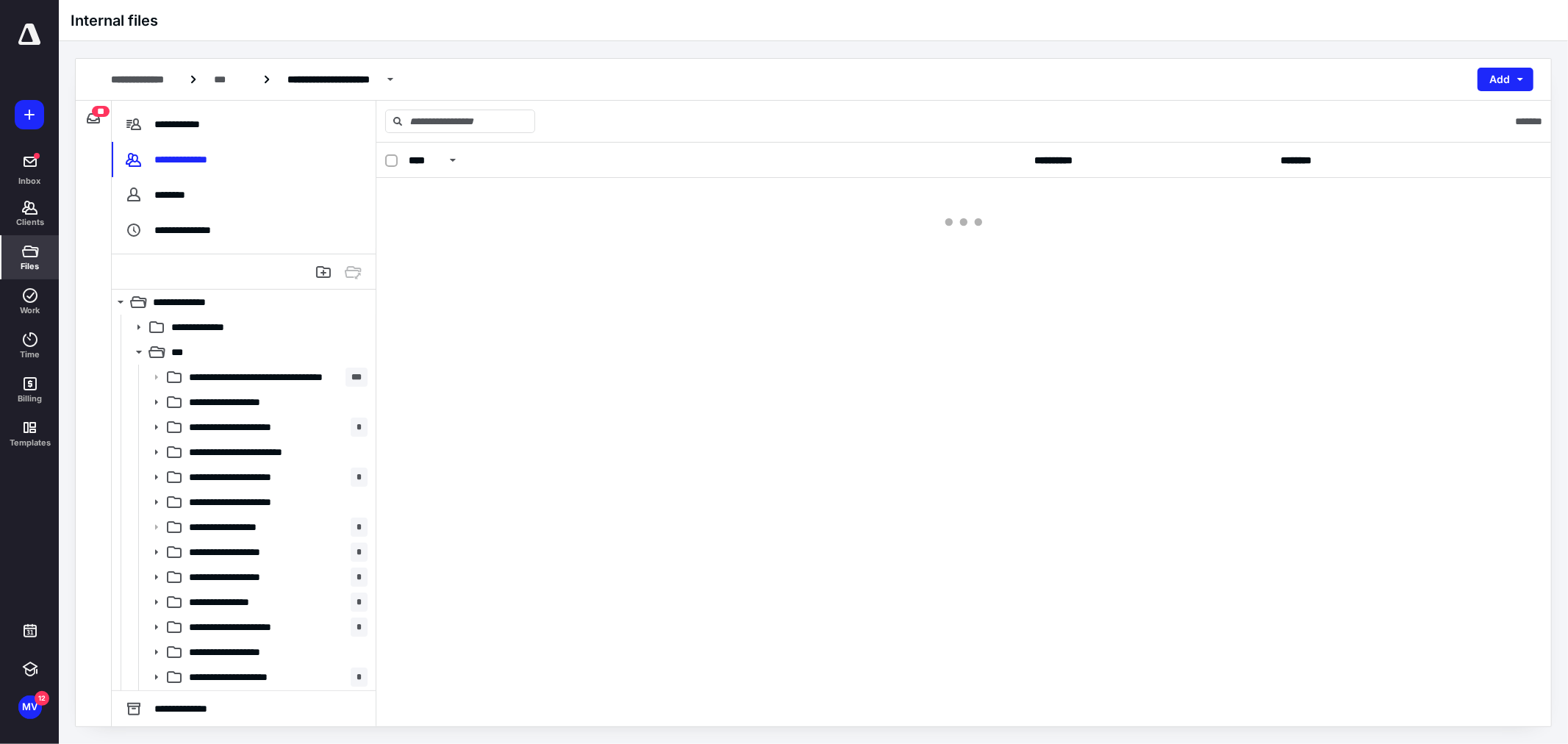 click at bounding box center (964, 207) 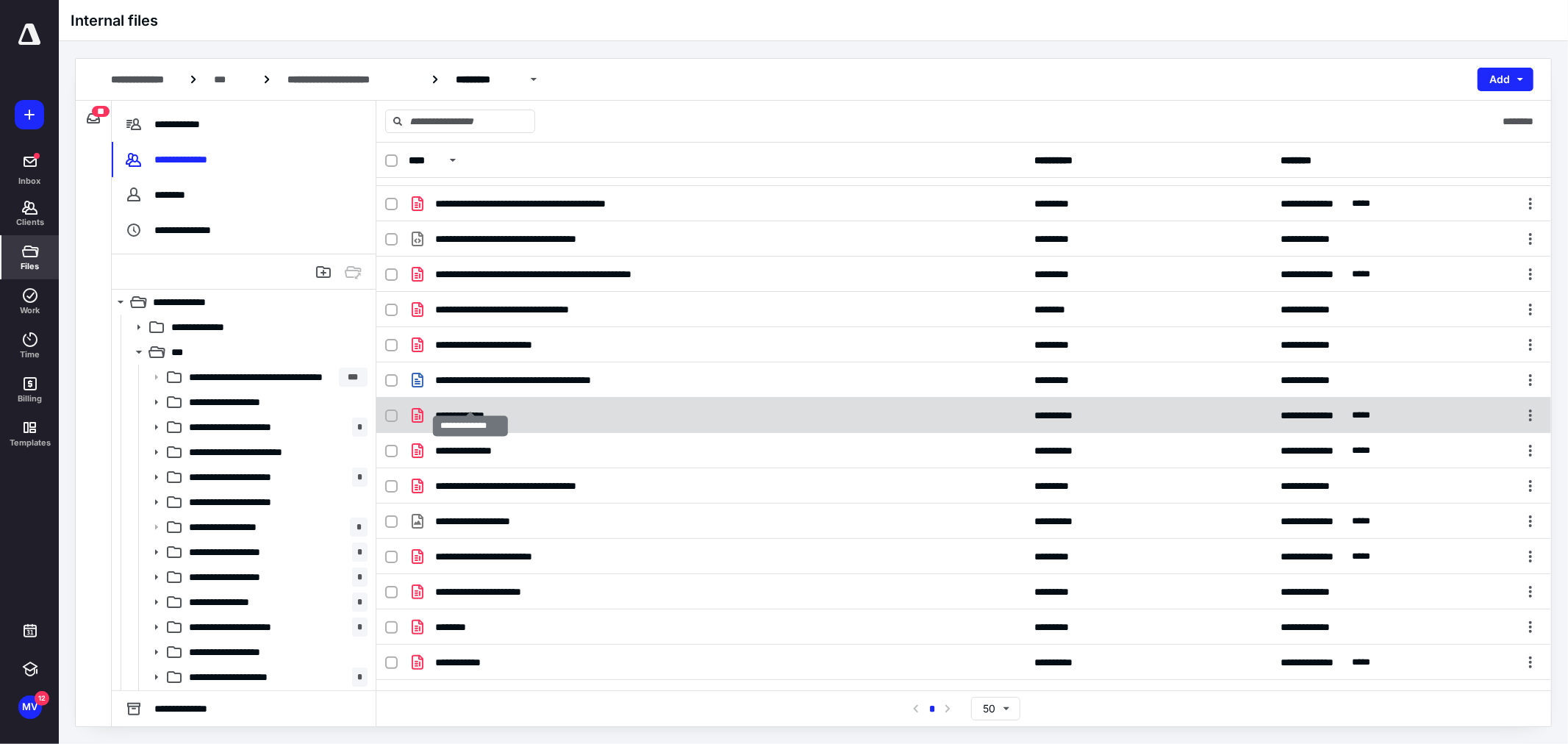 scroll, scrollTop: 54, scrollLeft: 0, axis: vertical 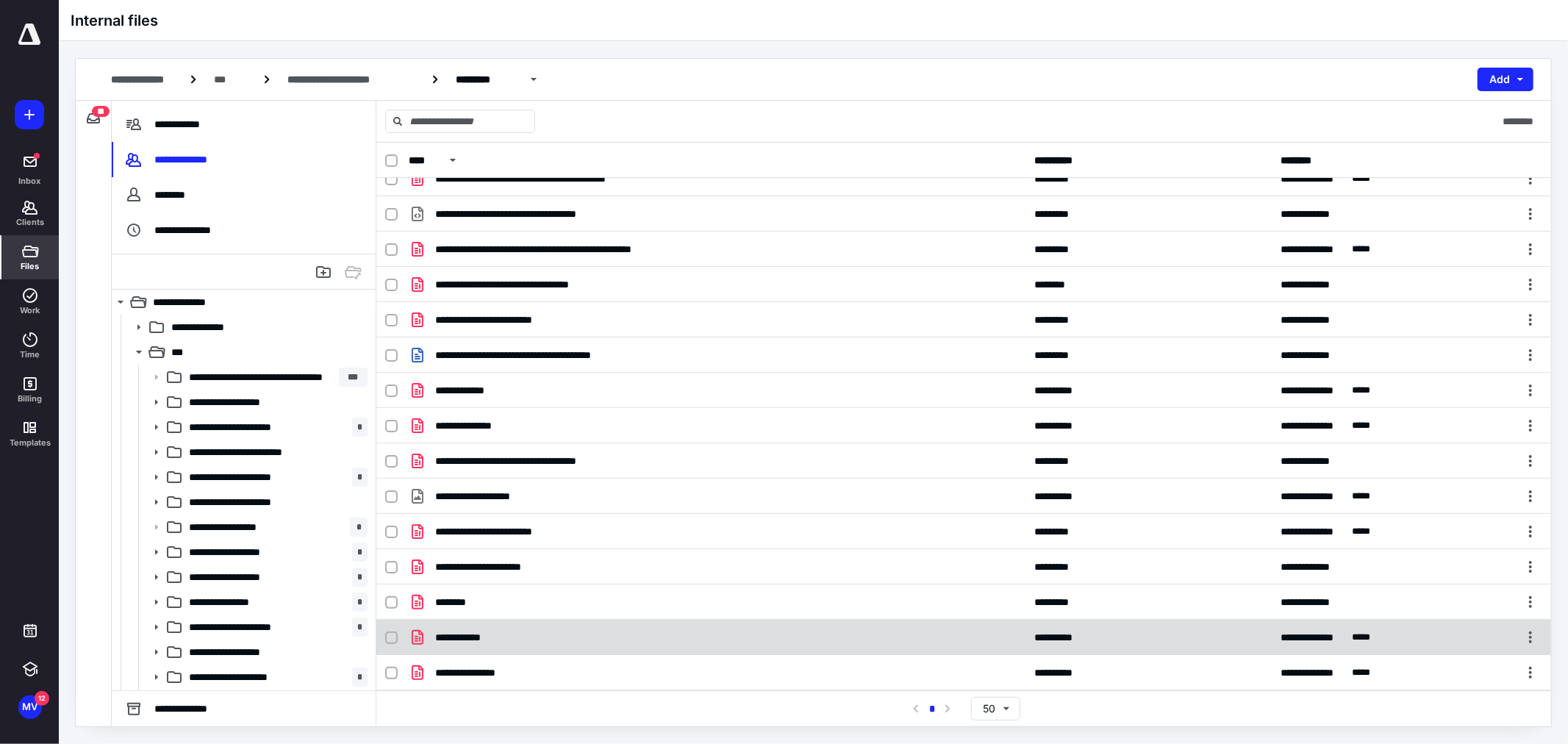 click on "**********" at bounding box center (470, 637) 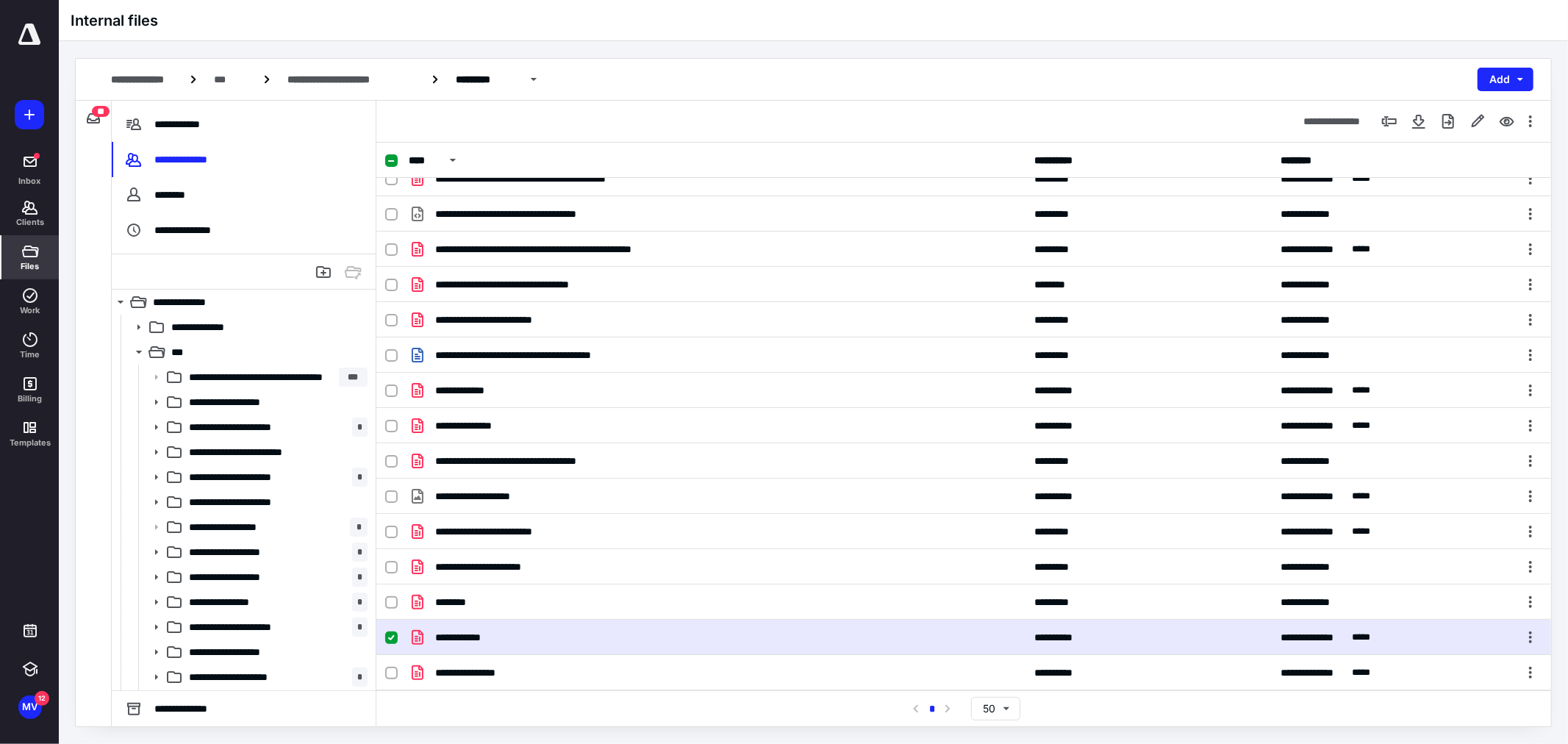 click on "**********" at bounding box center [470, 637] 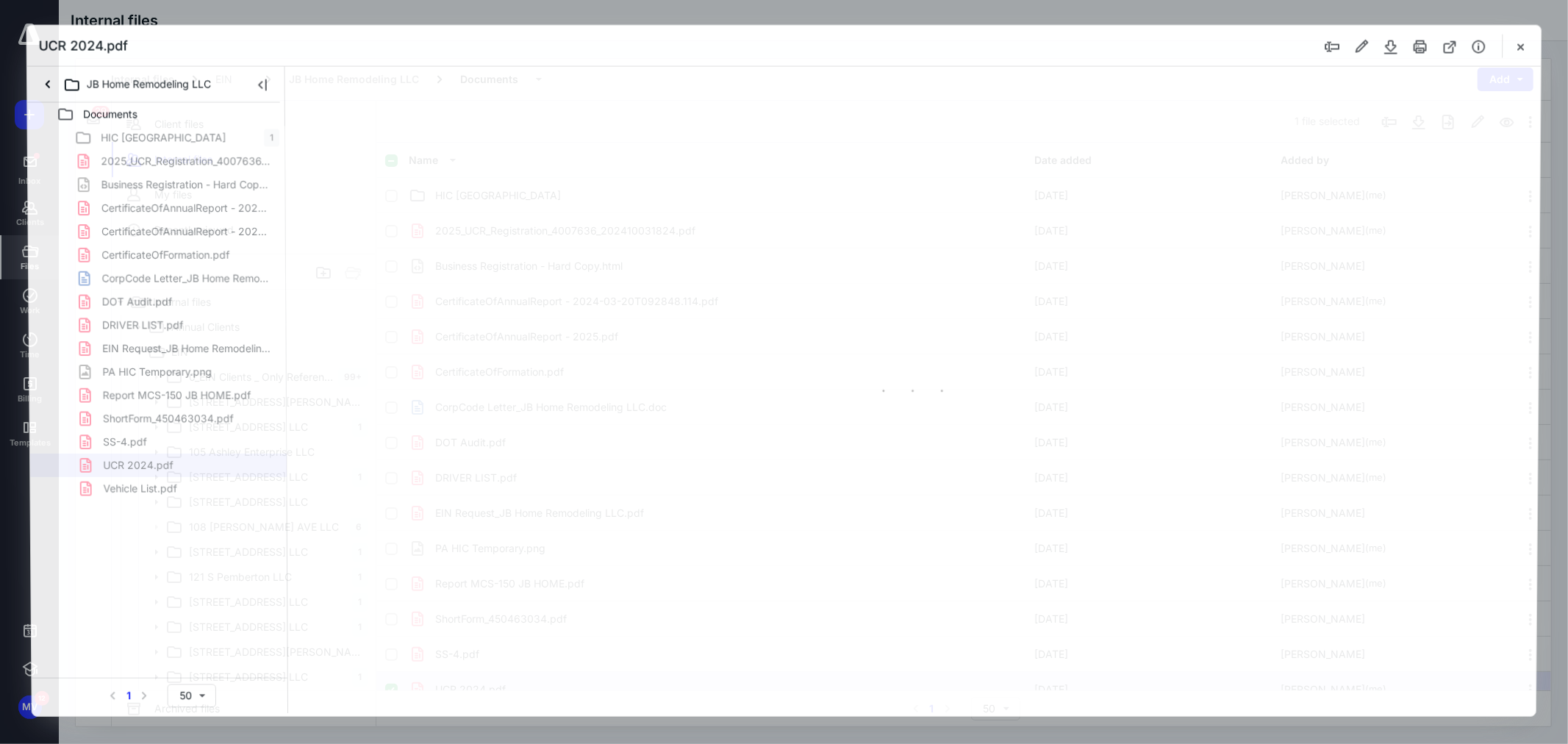 scroll, scrollTop: 54, scrollLeft: 0, axis: vertical 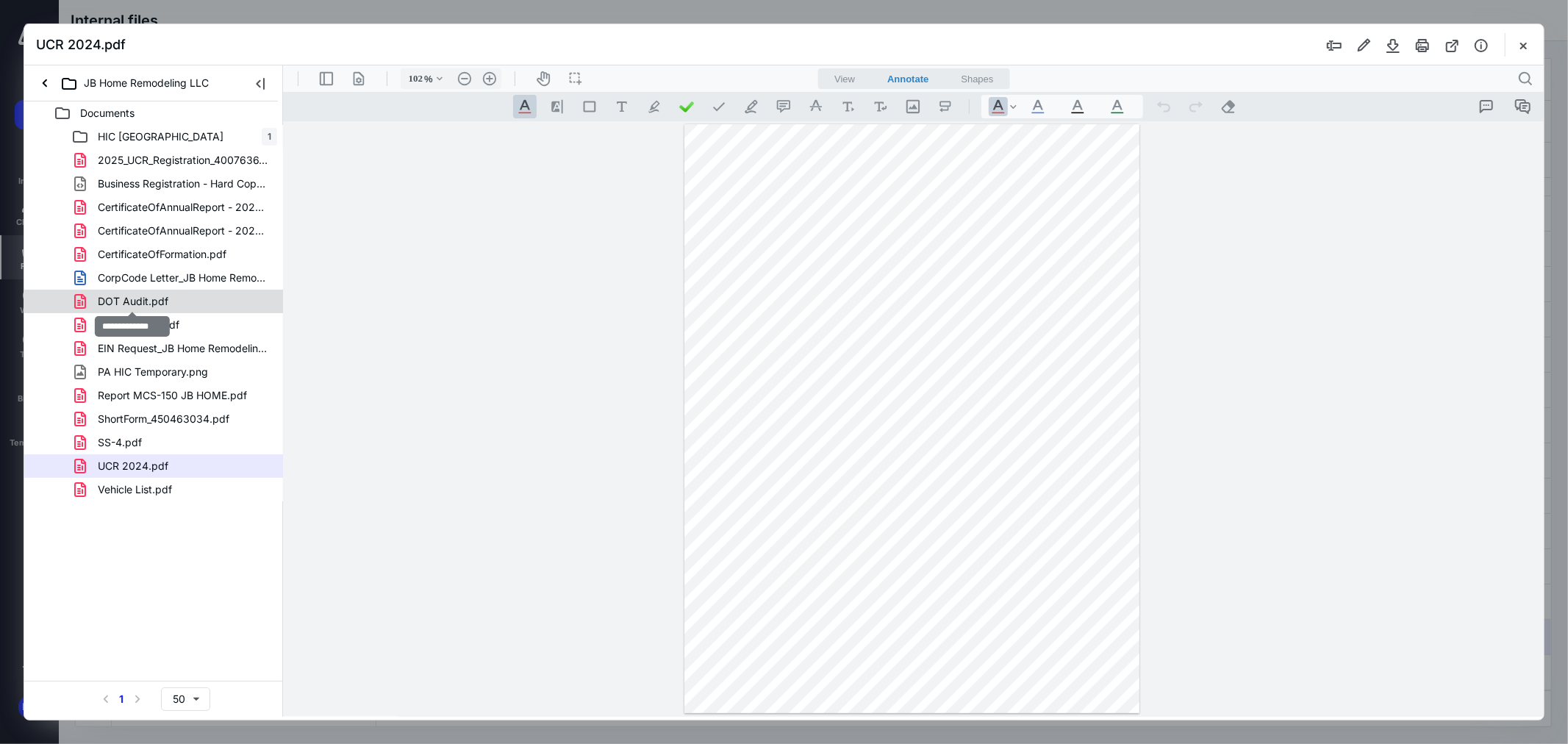 click on "DOT Audit.pdf" at bounding box center [133, 301] 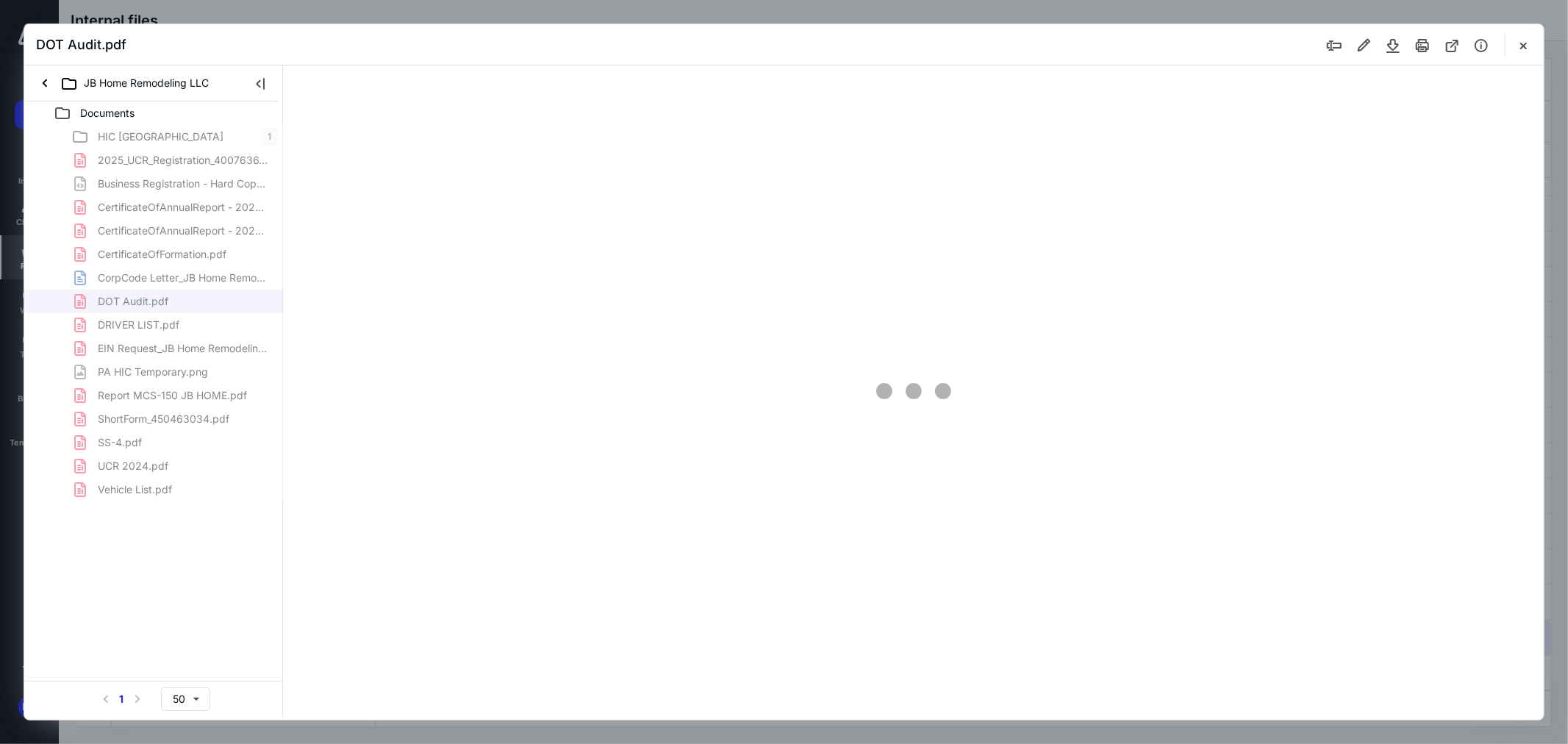 scroll, scrollTop: 59, scrollLeft: 0, axis: vertical 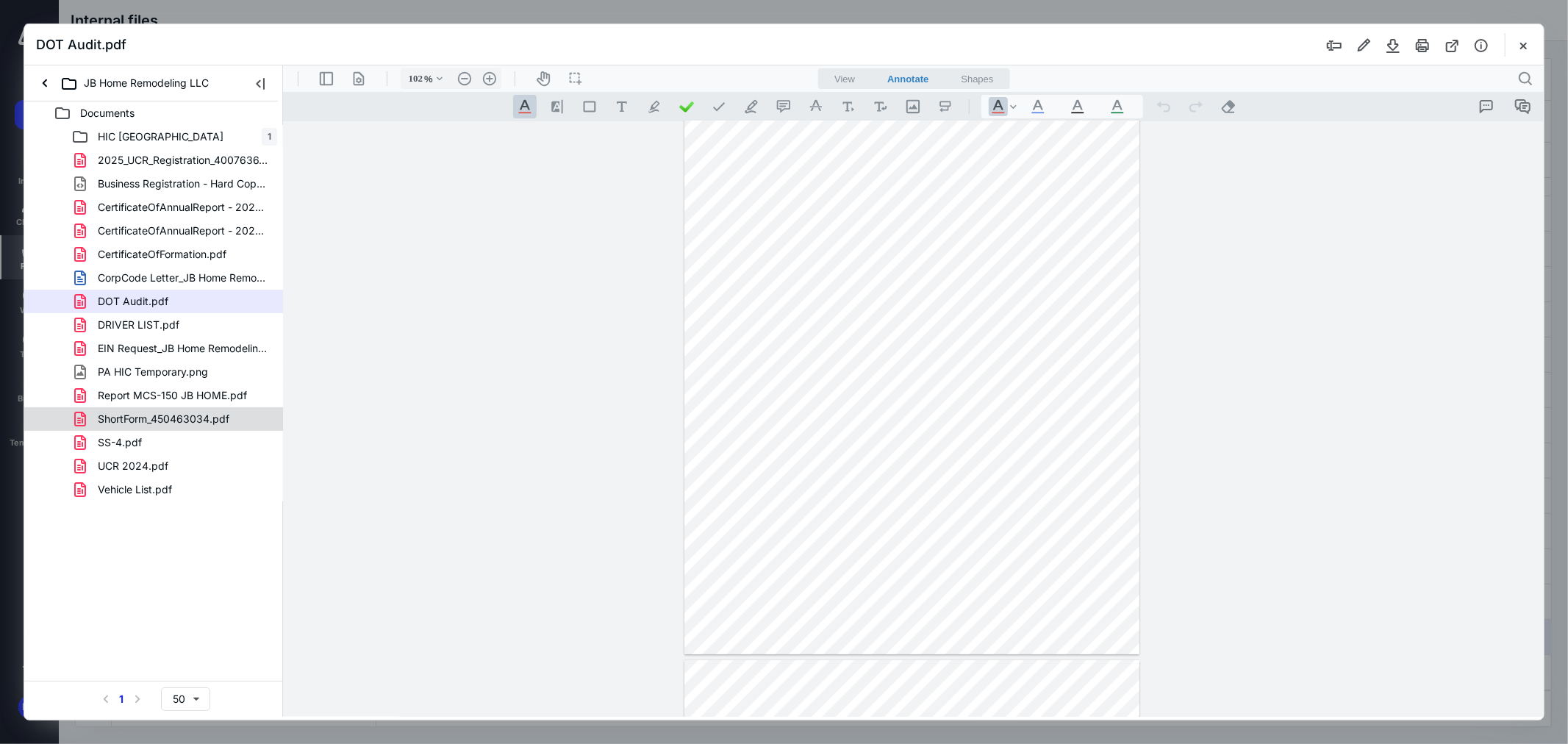 click on "ShortForm_450463034.pdf" at bounding box center [154, 419] 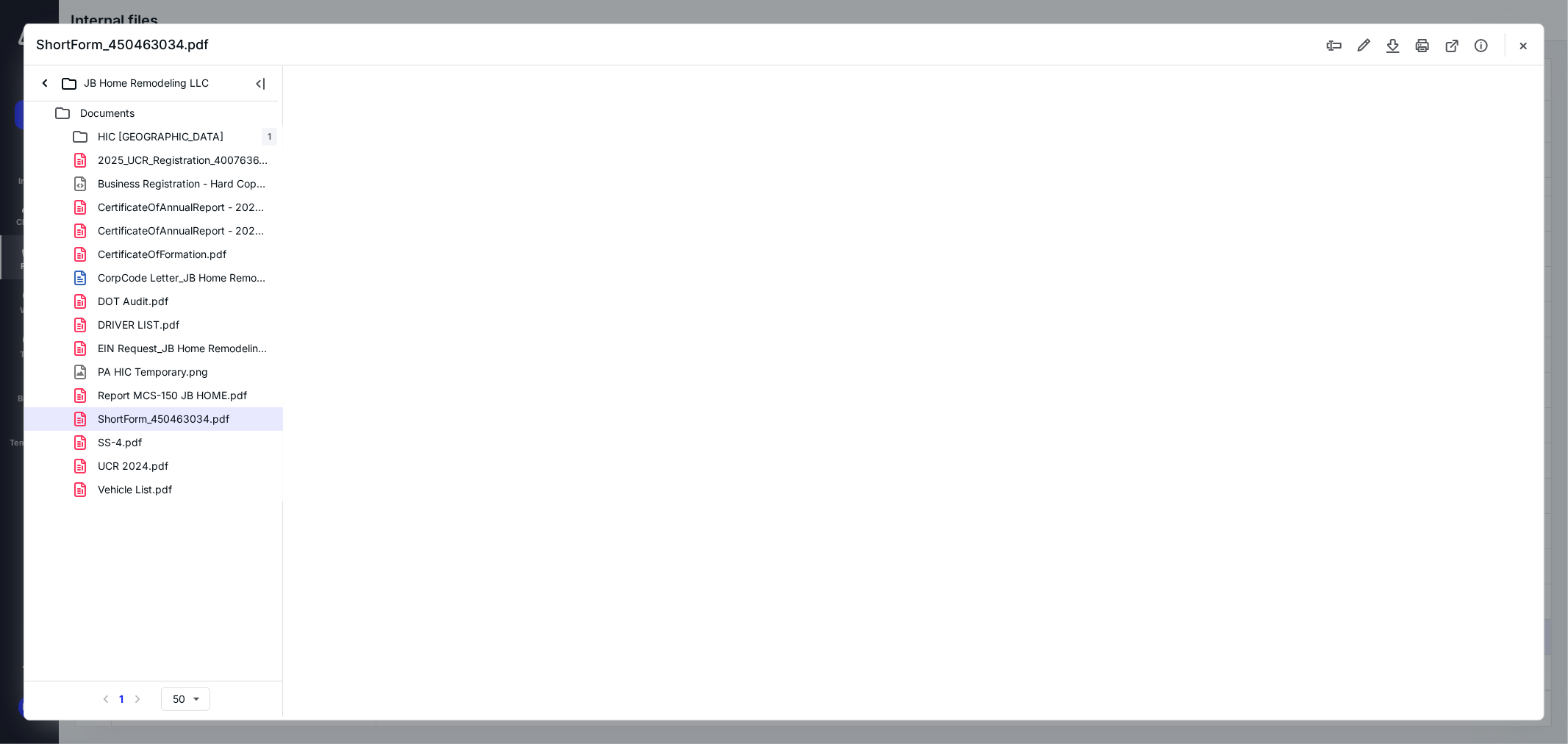 scroll, scrollTop: 0, scrollLeft: 0, axis: both 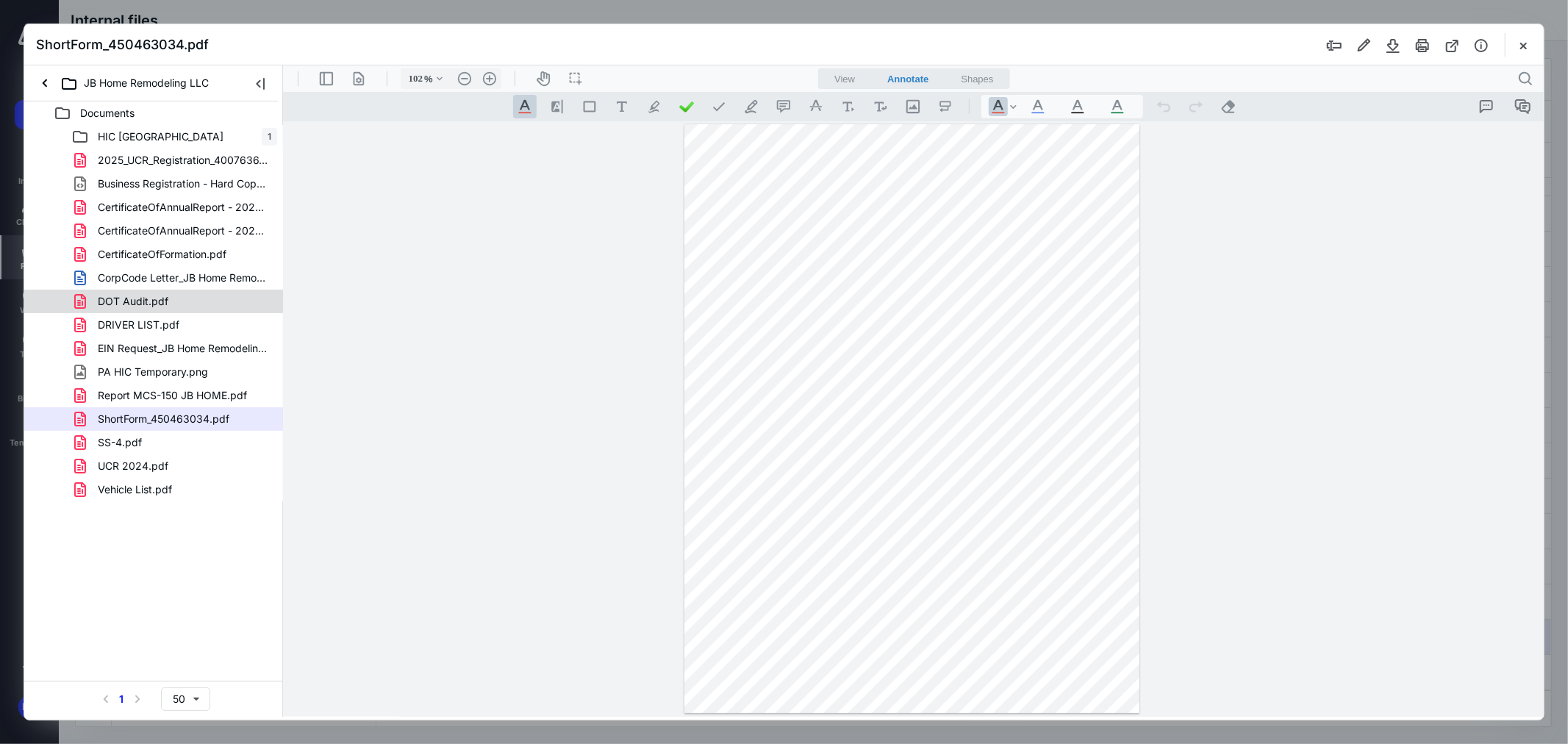 click on "DOT Audit.pdf" at bounding box center [174, 301] 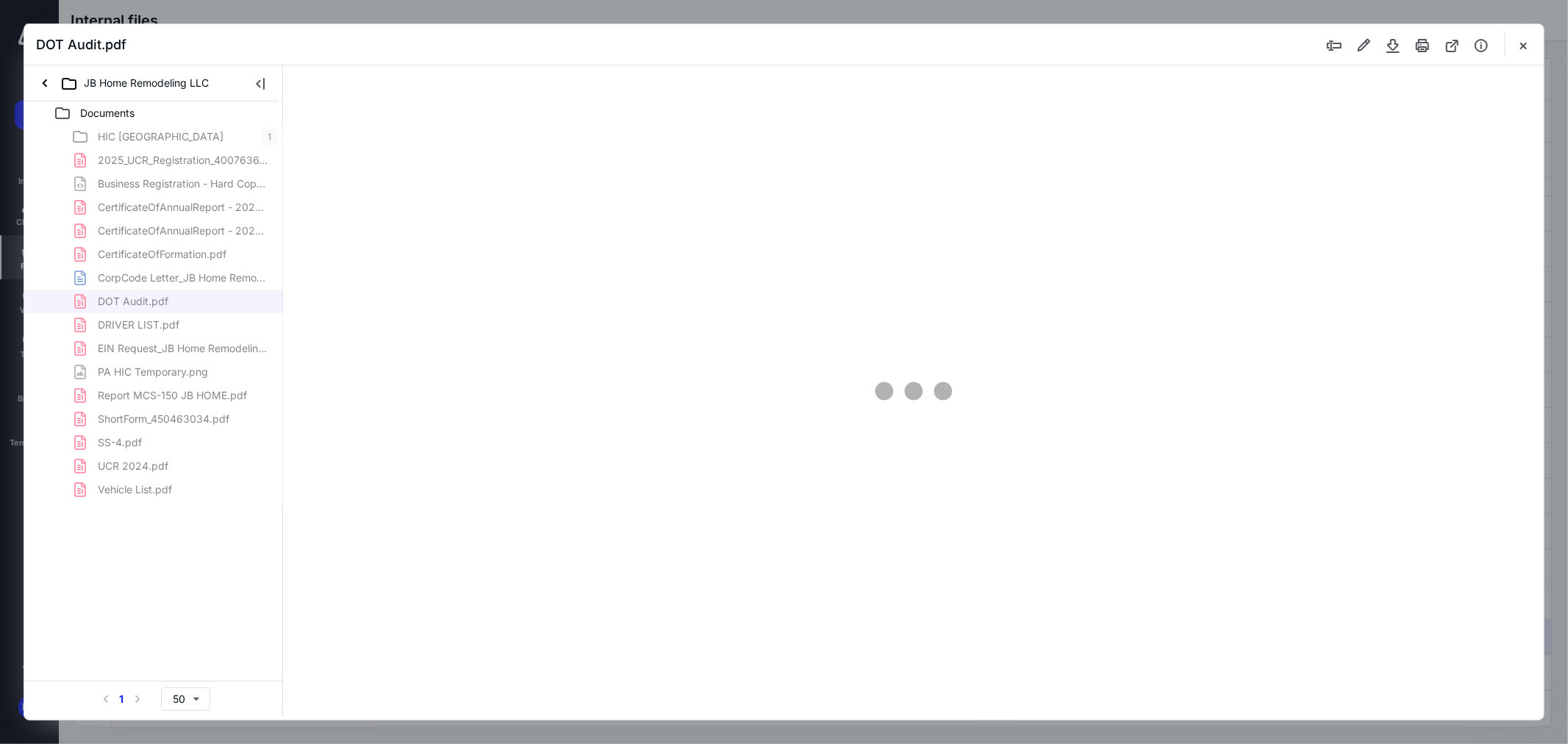 type on "102" 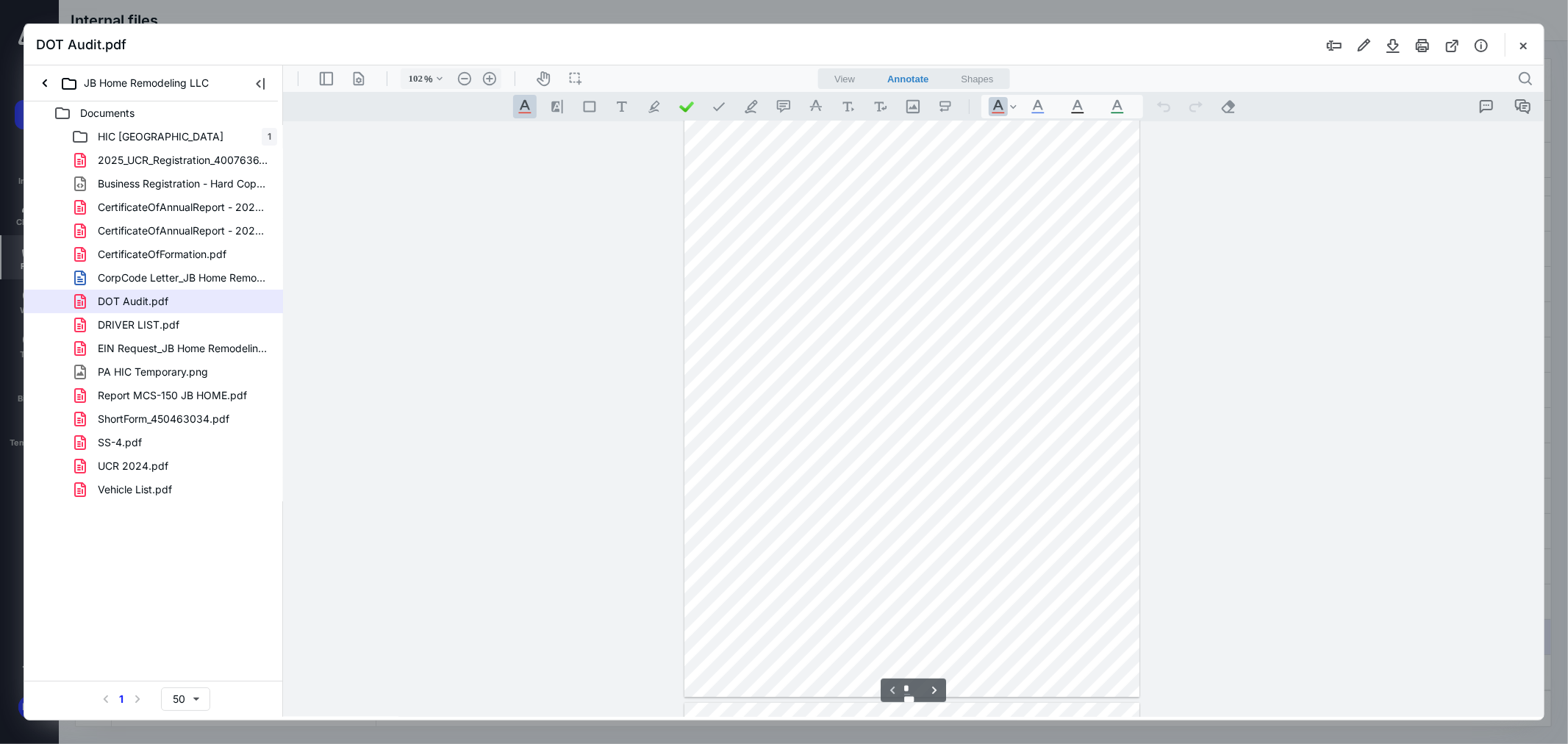 scroll, scrollTop: 0, scrollLeft: 0, axis: both 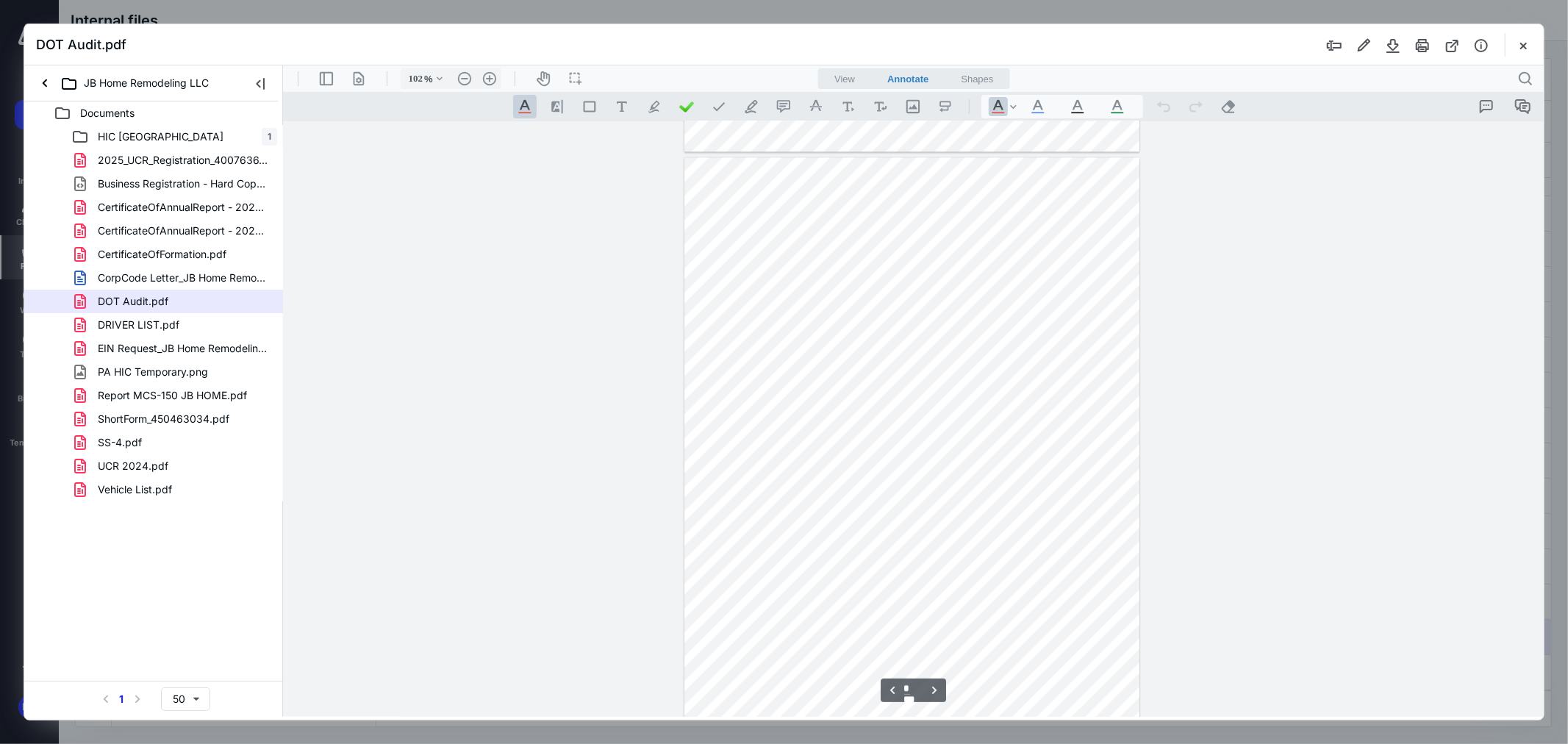 type on "*" 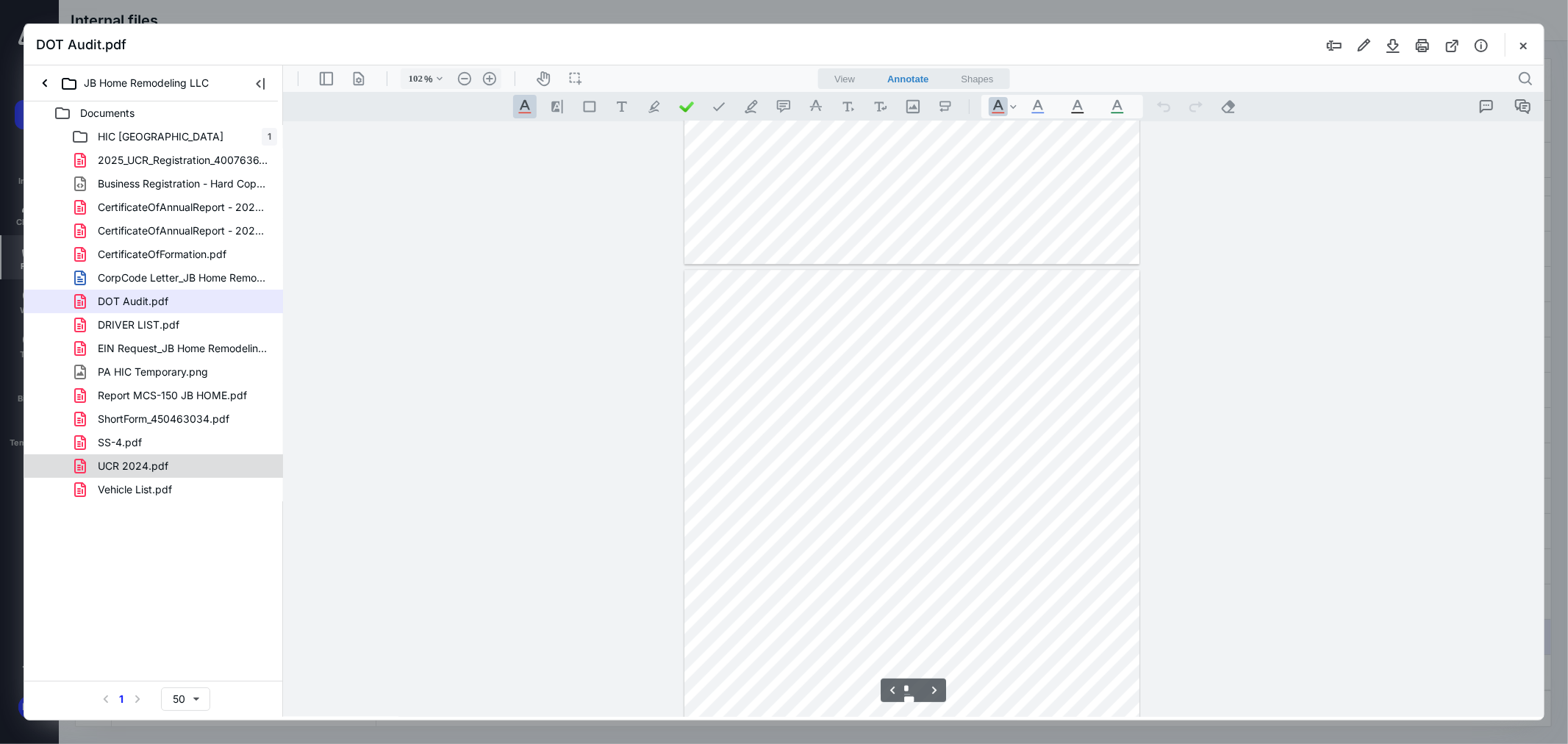 scroll, scrollTop: 3430, scrollLeft: 0, axis: vertical 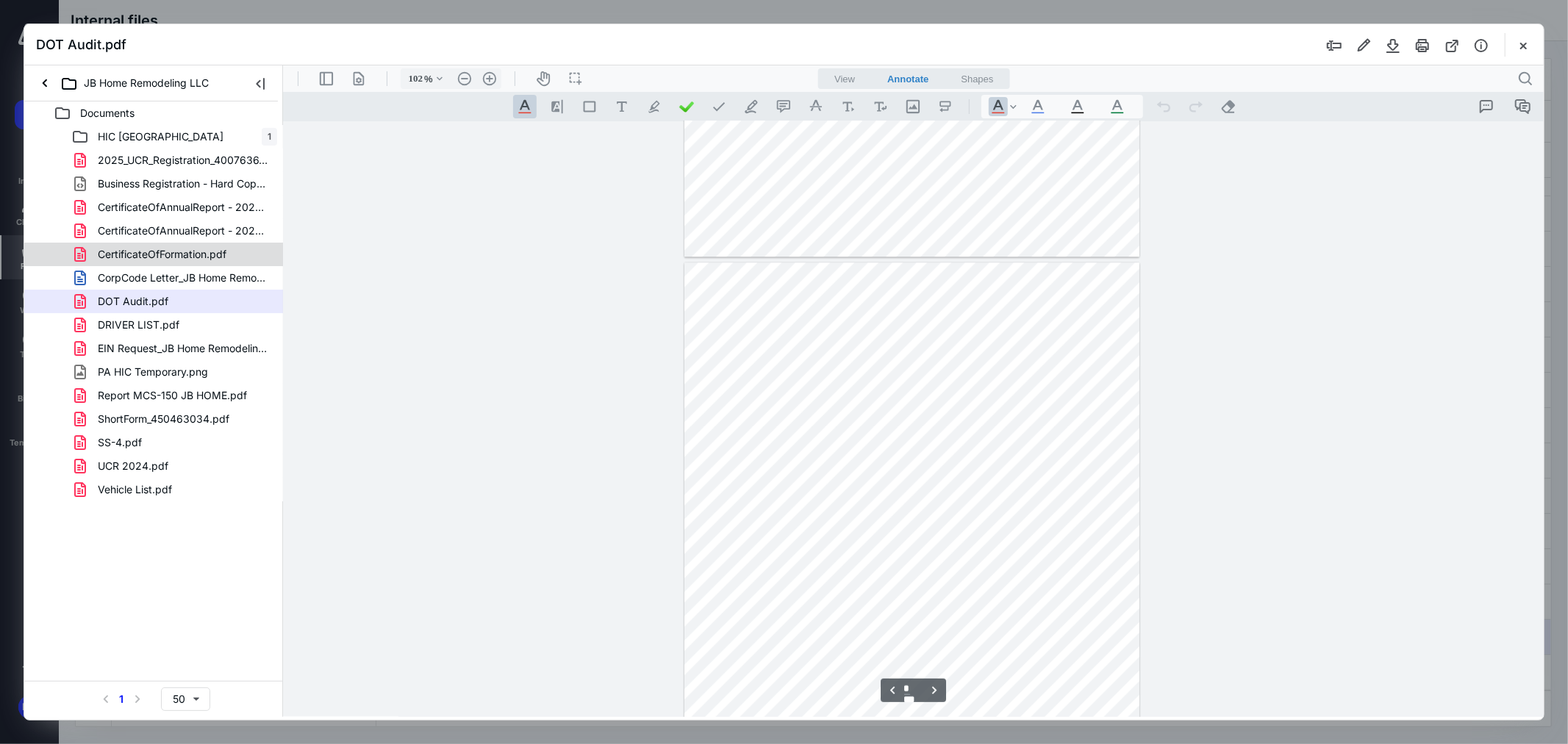 click on "CertificateOfFormation.pdf" at bounding box center (162, 254) 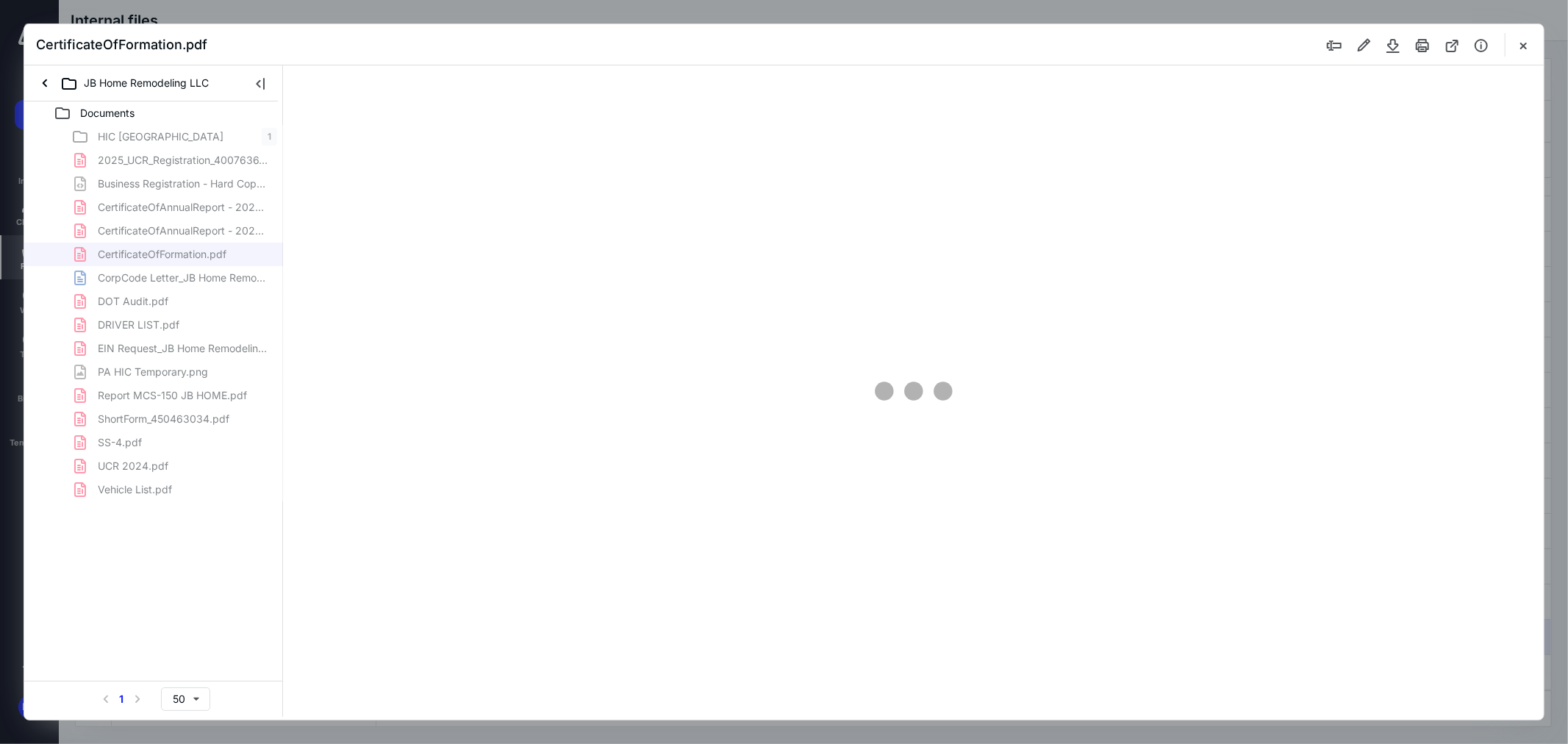 scroll, scrollTop: 0, scrollLeft: 0, axis: both 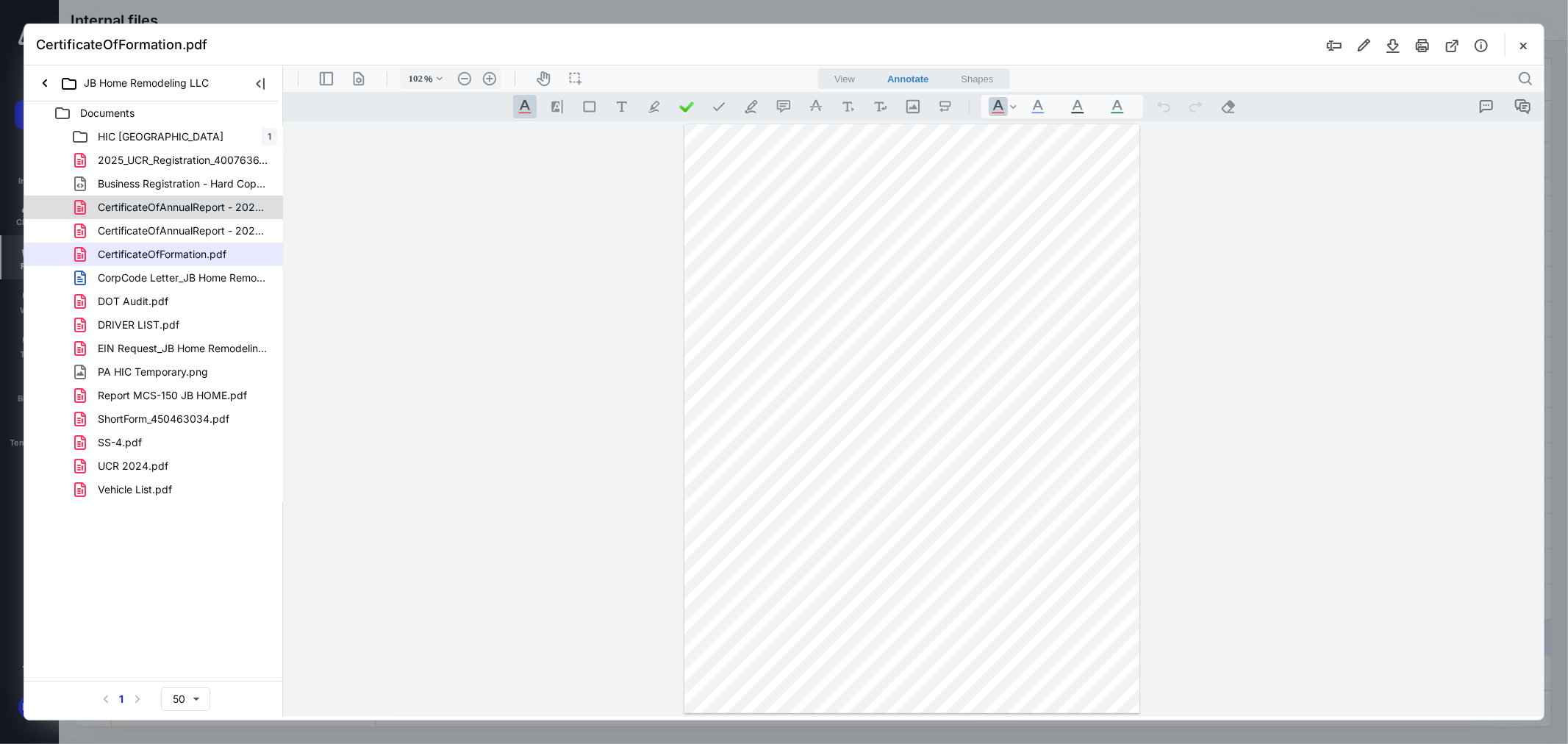 click on "CertificateOfAnnualReport - 2024-03-20T092848.114.pdf" at bounding box center [154, 207] 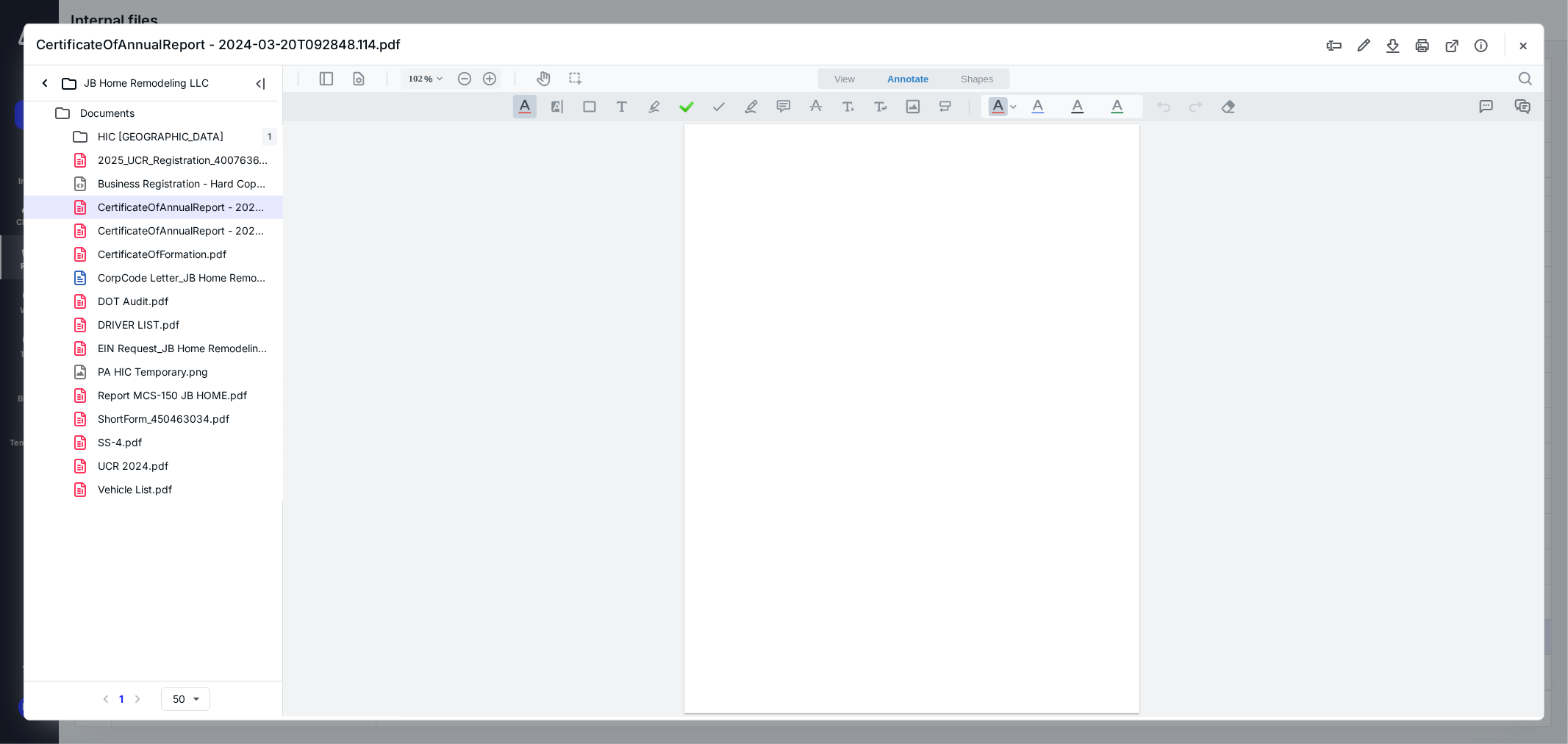 click on "HIC [GEOGRAPHIC_DATA] 1 2025_UCR_Registration_4007636_202410031824.pdf Business Registration - Hard Copy.html CertificateOfAnnualReport - 2024-03-20T092848.114.pdf CertificateOfAnnualReport - 2025.pdf CertificateOfFormation.pdf CorpCode Letter_JB Home Remodeling LLC.doc DOT Audit.pdf DRIVER LIST.pdf EIN Request_JB Home Remodeling LLC.pdf PA HIC Temporary.png Report MCS-150 JB HOME.pdf ShortForm_450463034.pdf SS-4.pdf UCR 2024.pdf Vehicle List.pdf" at bounding box center [154, 313] 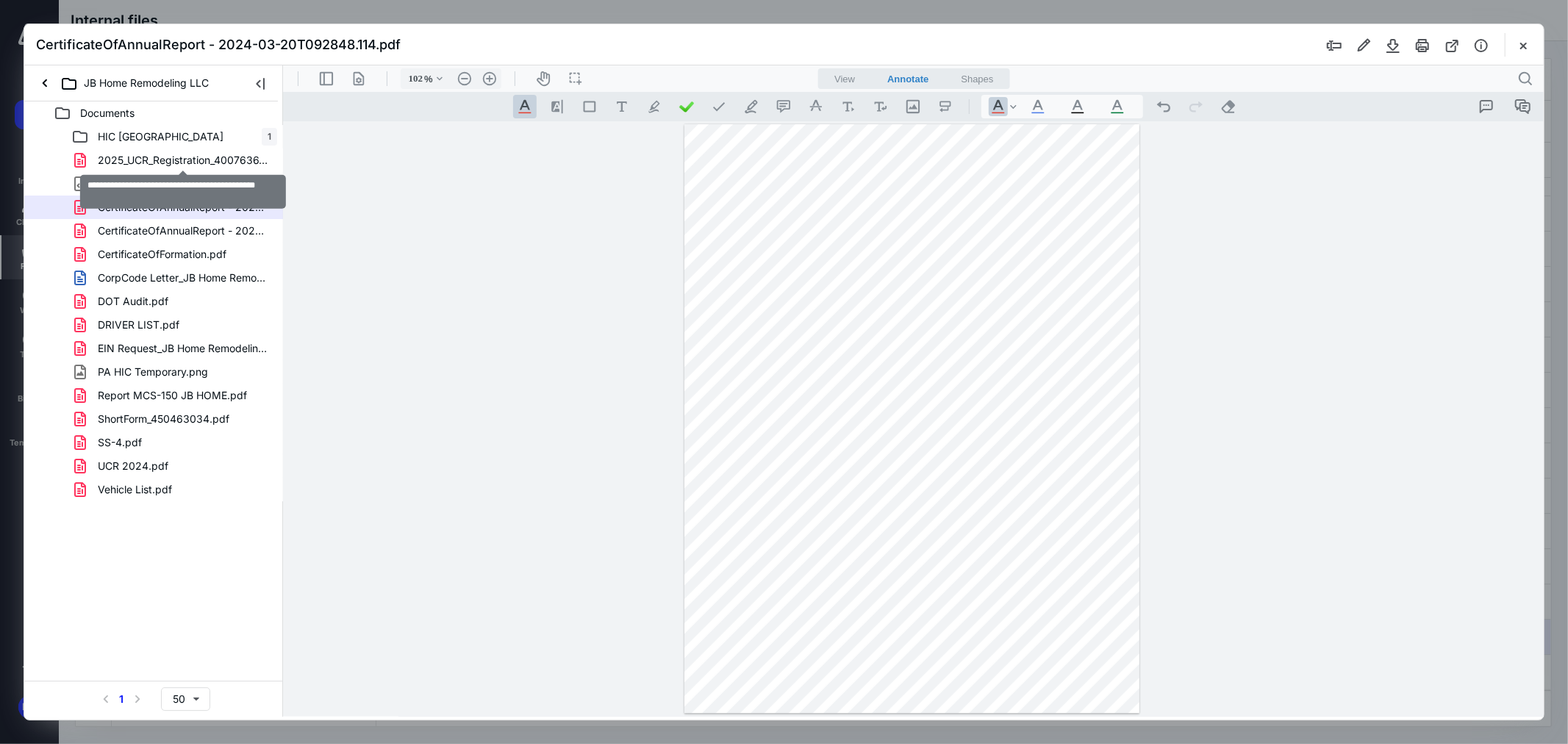 click on "2025_UCR_Registration_4007636_202410031824.pdf" at bounding box center [183, 160] 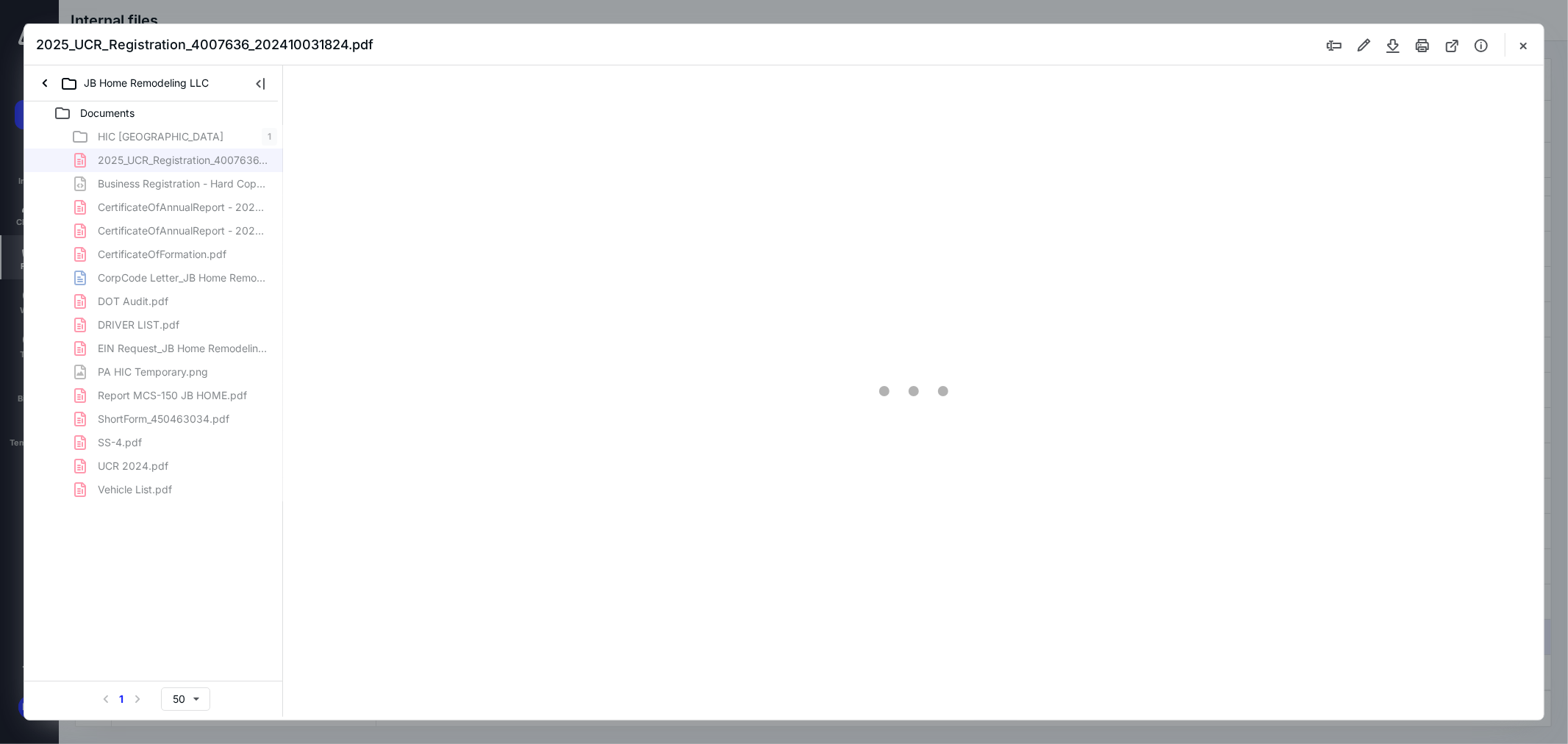 type on "102" 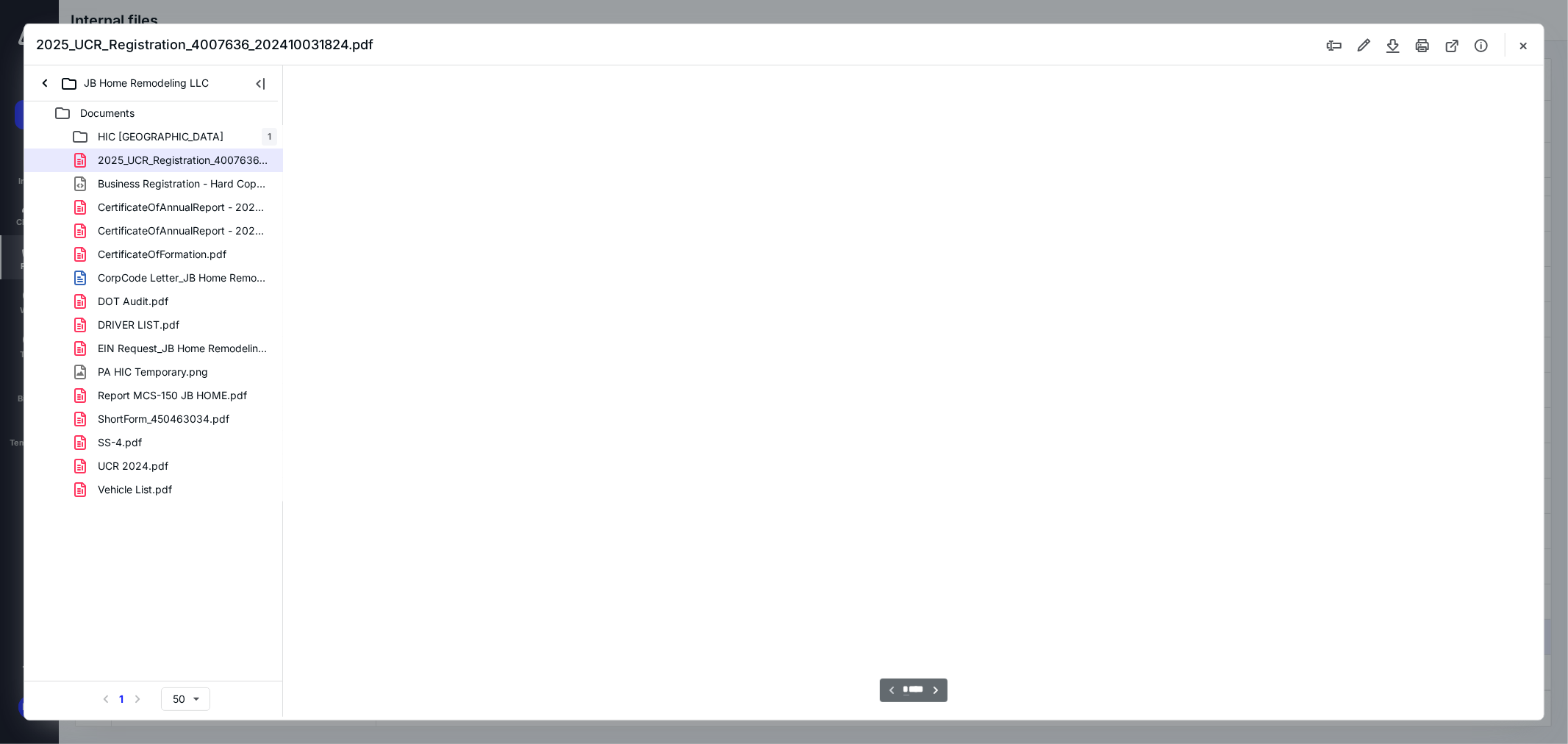 scroll, scrollTop: 59, scrollLeft: 0, axis: vertical 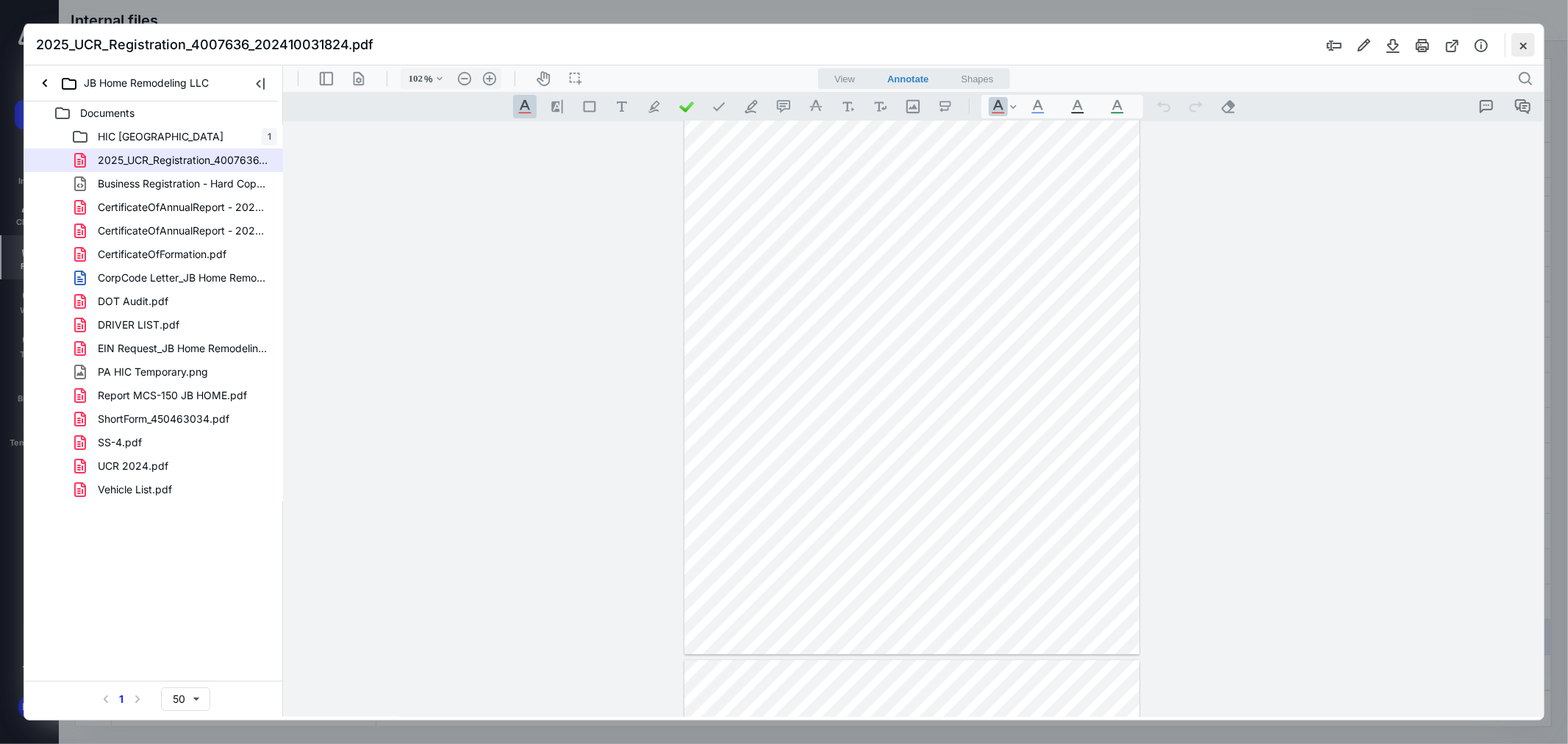 click at bounding box center (1523, 45) 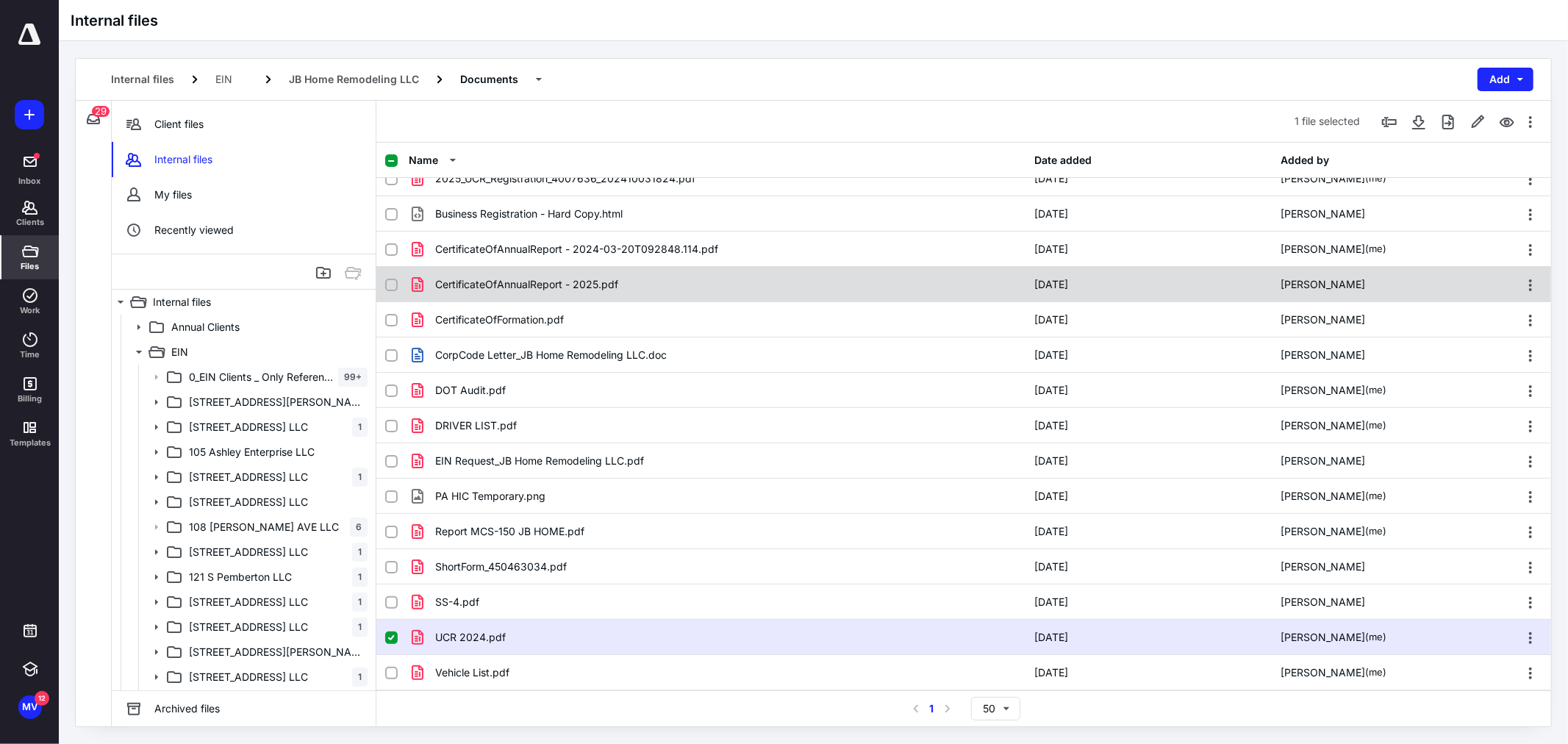 scroll, scrollTop: 0, scrollLeft: 0, axis: both 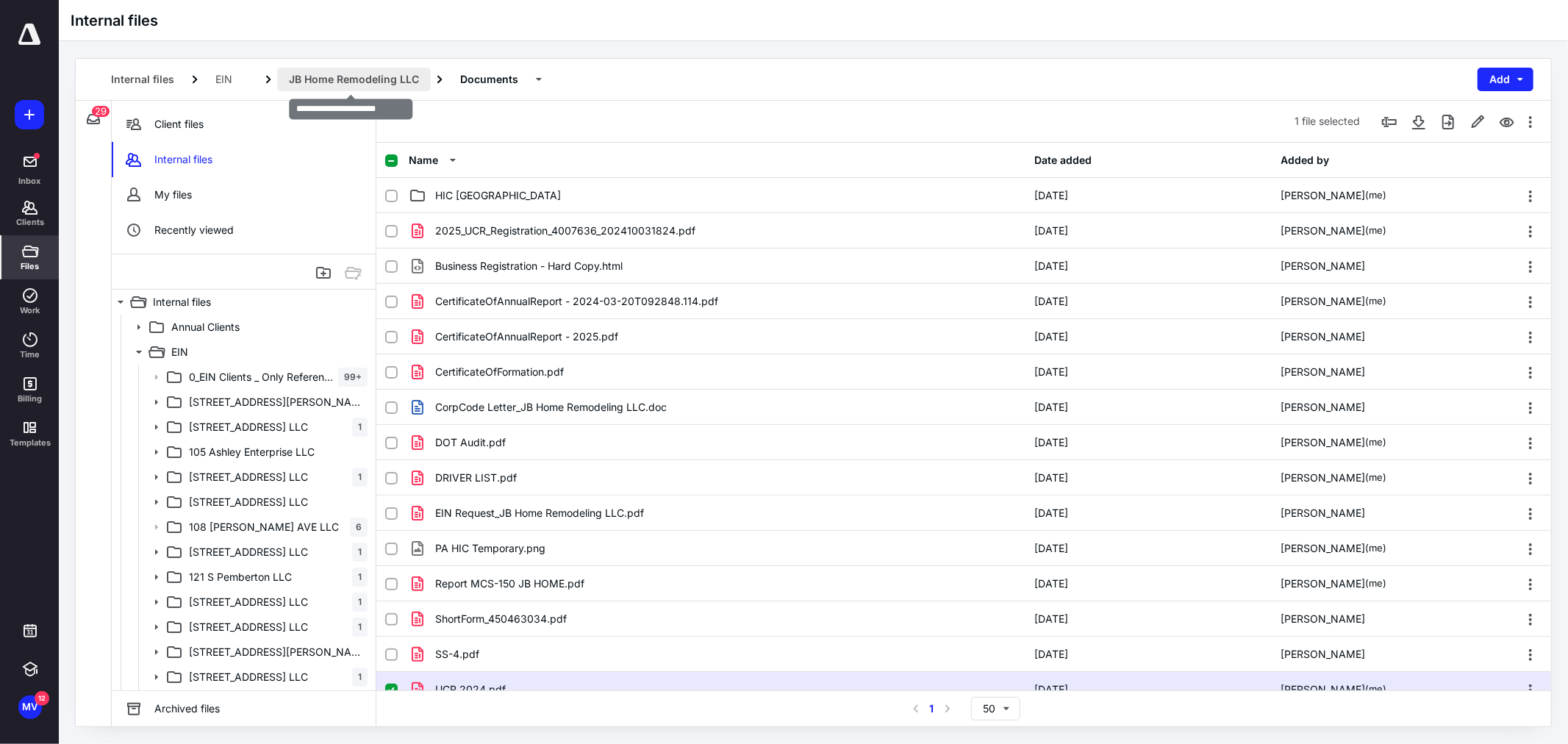 click on "JB Home Remodeling LLC" at bounding box center [354, 79] 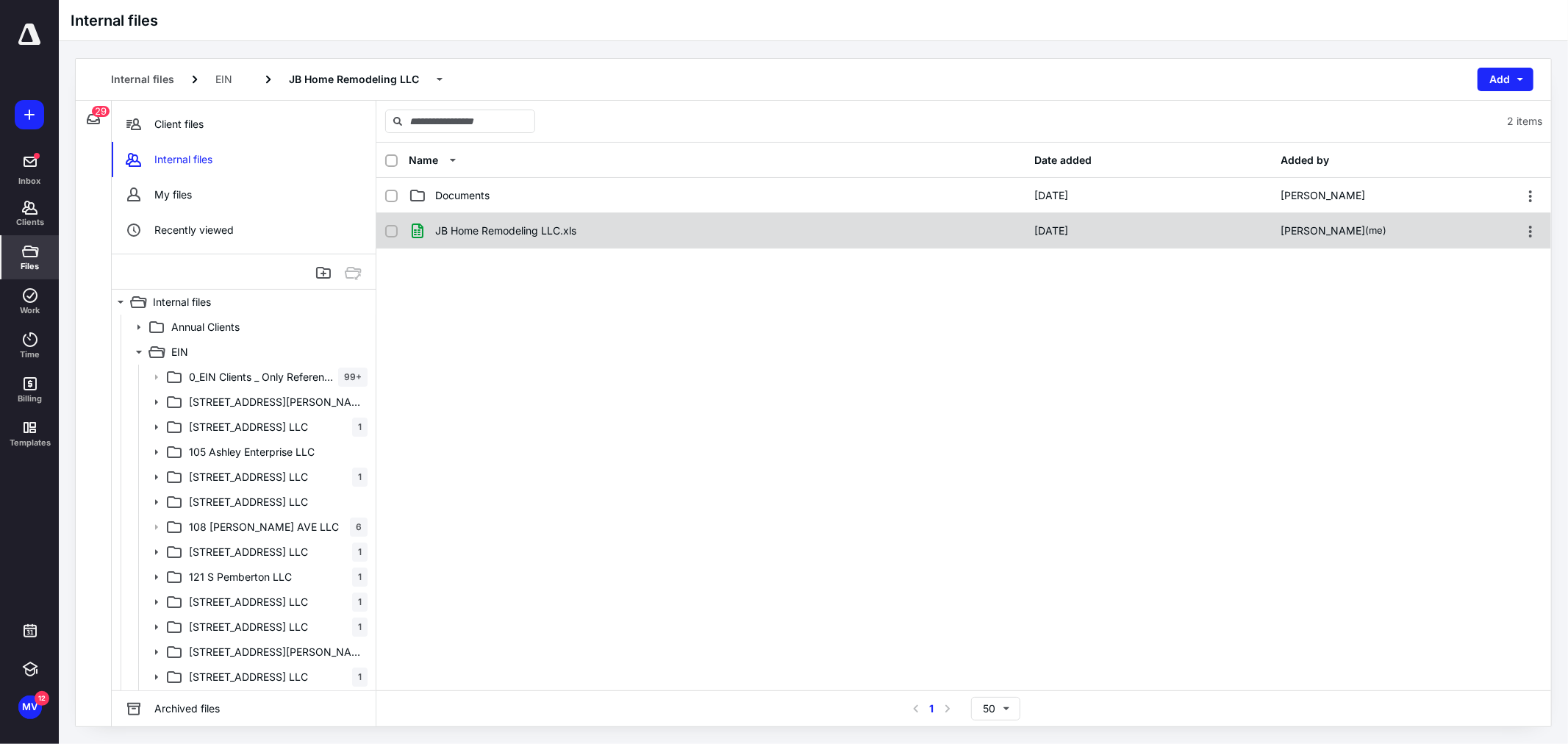 click on "JB Home Remodeling LLC.xls" at bounding box center [717, 231] 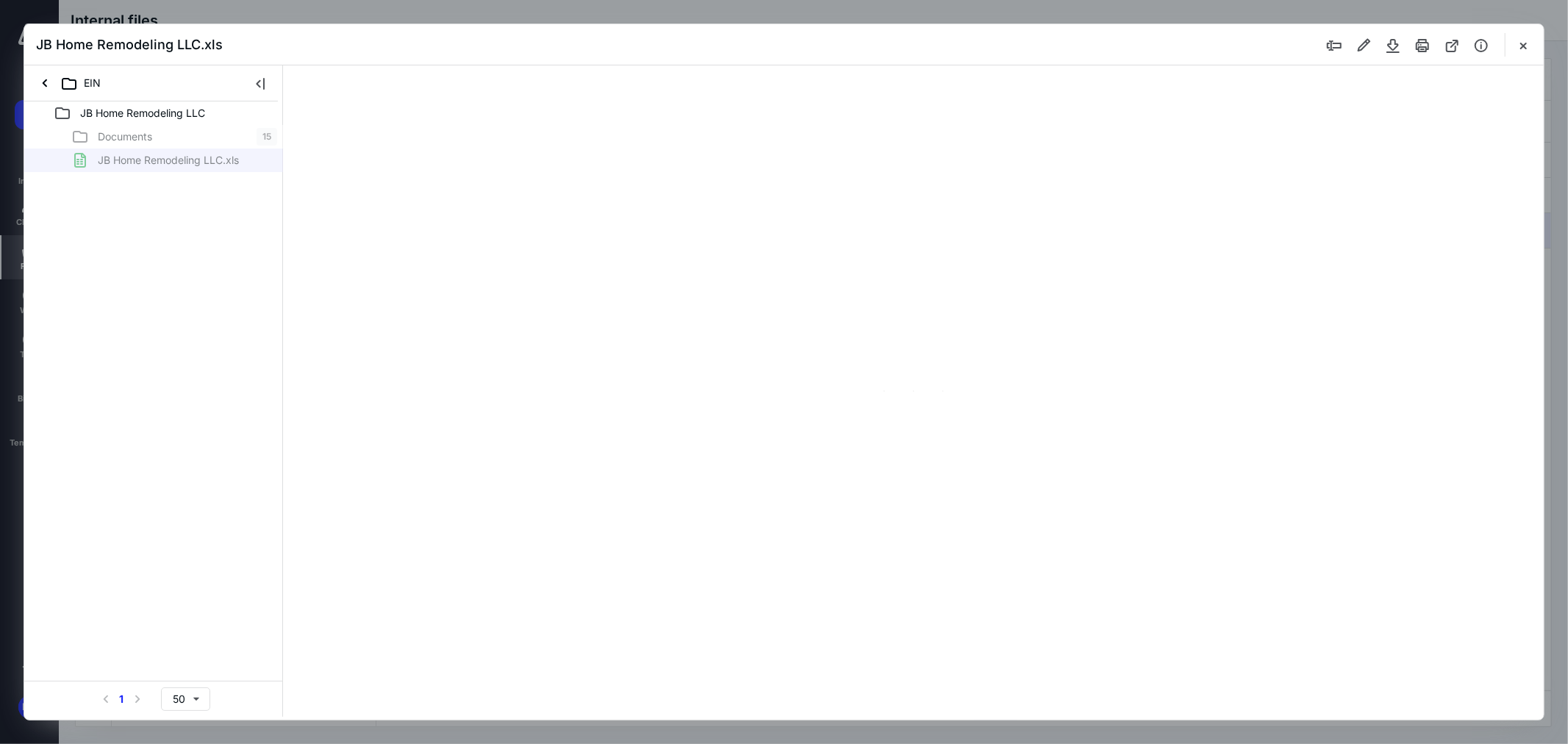 scroll, scrollTop: 0, scrollLeft: 0, axis: both 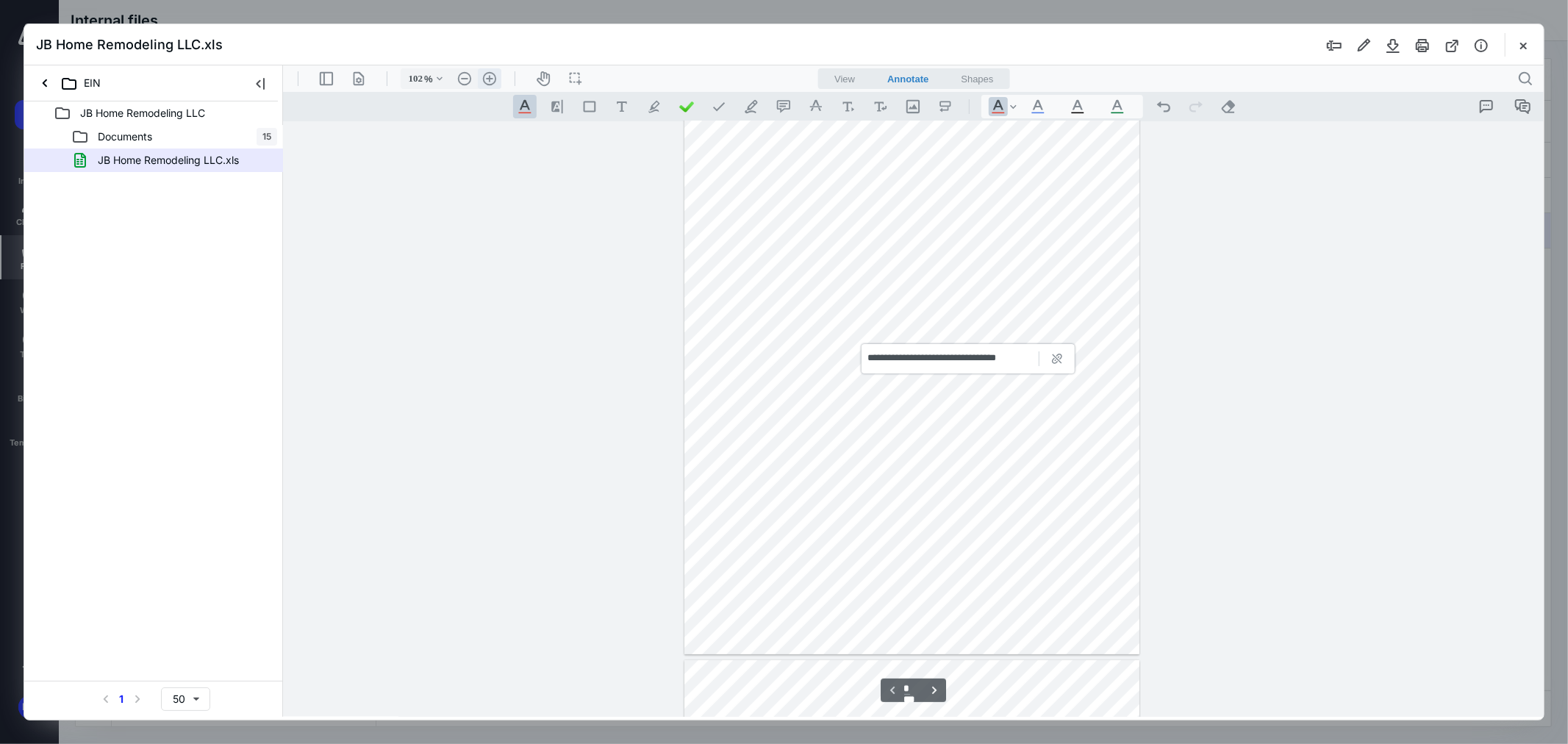 click on ".cls-1{fill:#abb0c4;} icon - header - zoom - in - line" at bounding box center [489, 78] 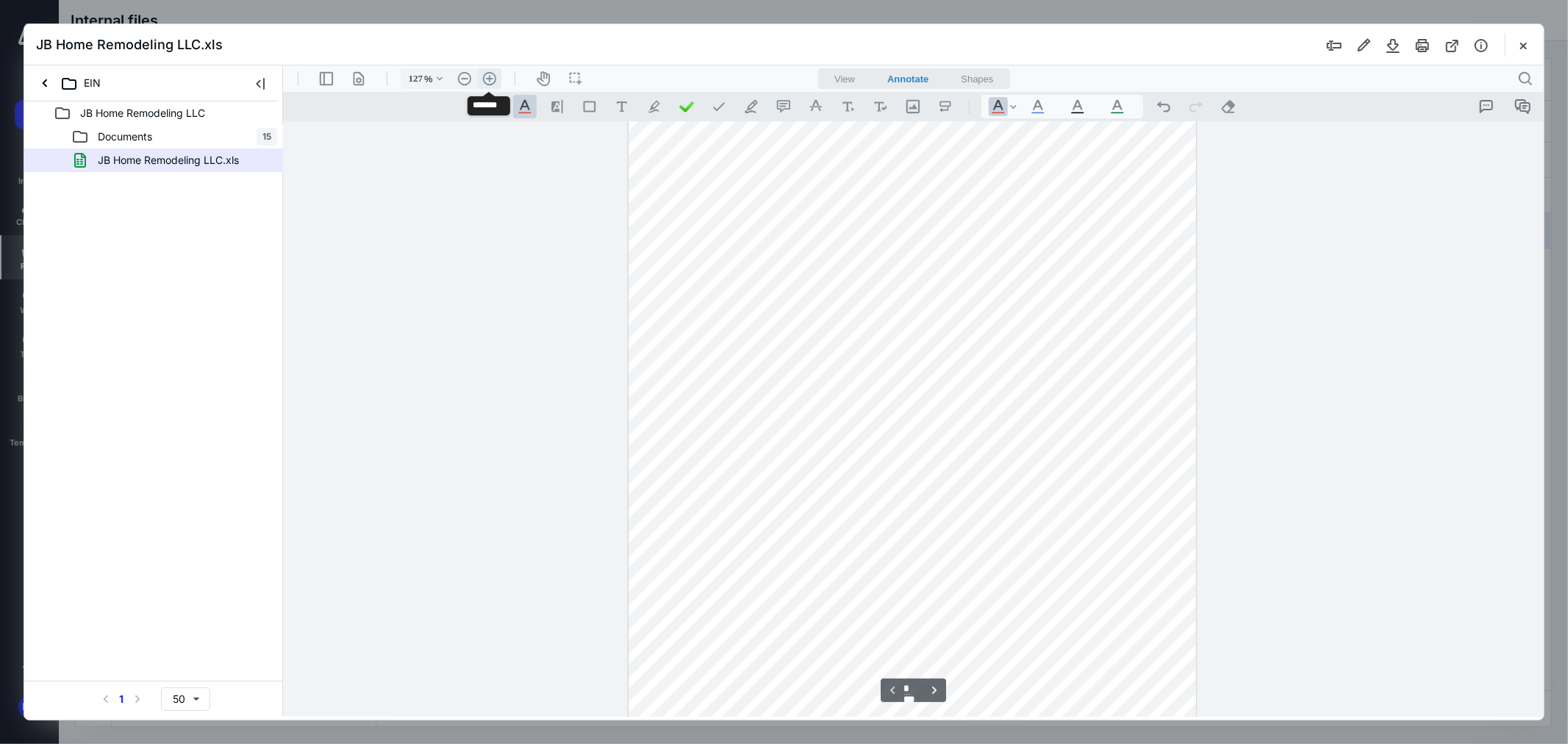 click on ".cls-1{fill:#abb0c4;} icon - header - zoom - in - line" at bounding box center (489, 78) 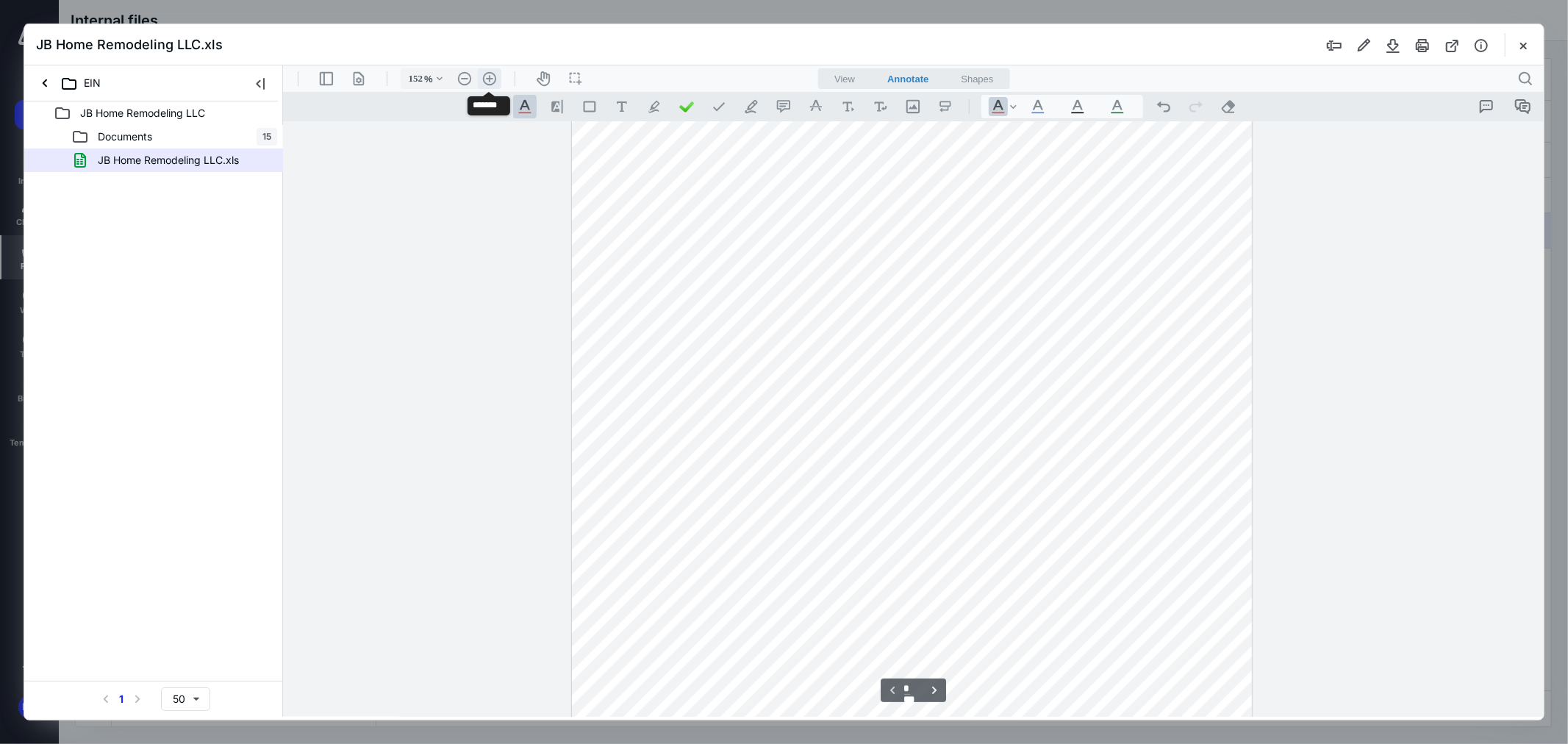 click on ".cls-1{fill:#abb0c4;} icon - header - zoom - in - line" at bounding box center (489, 78) 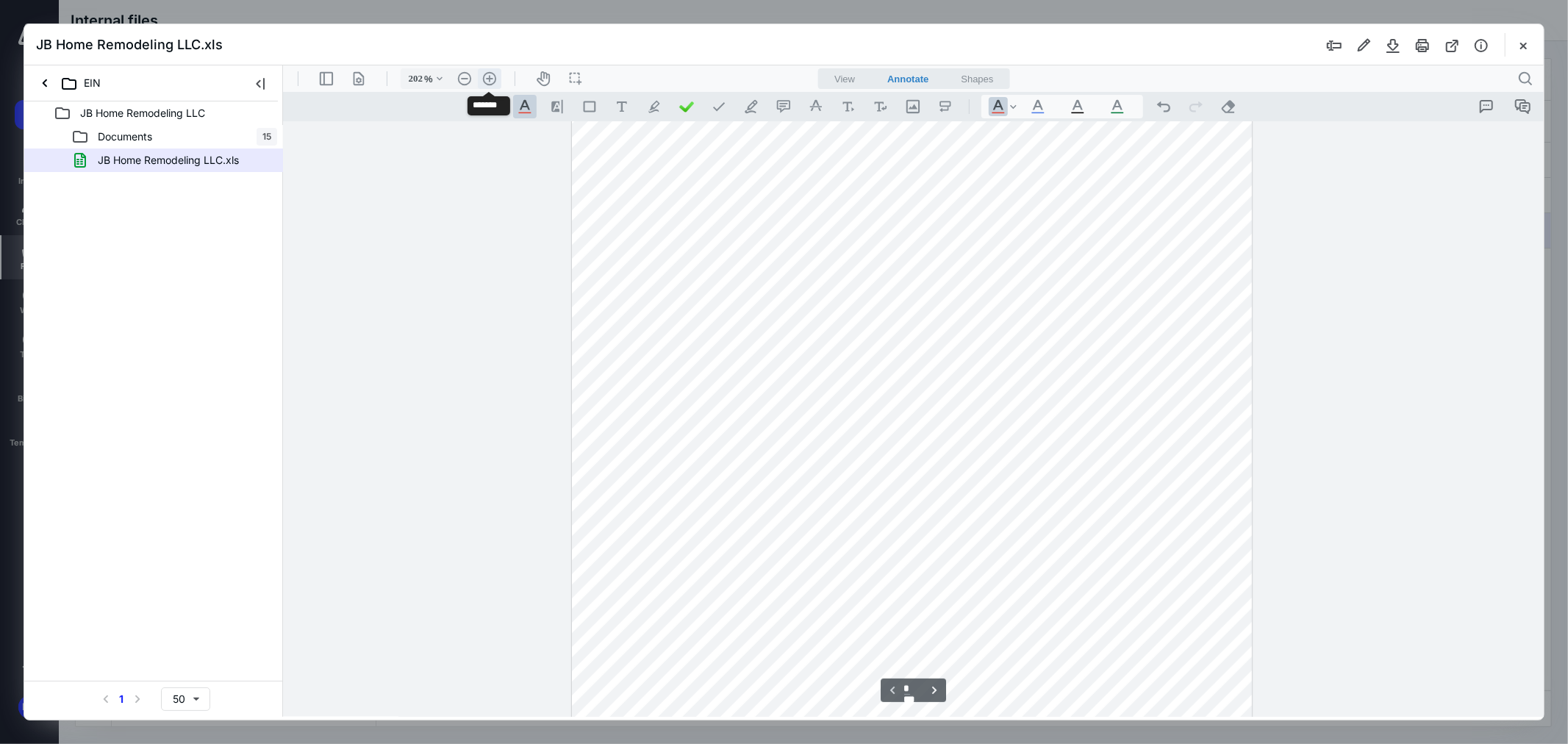 scroll, scrollTop: 382, scrollLeft: 0, axis: vertical 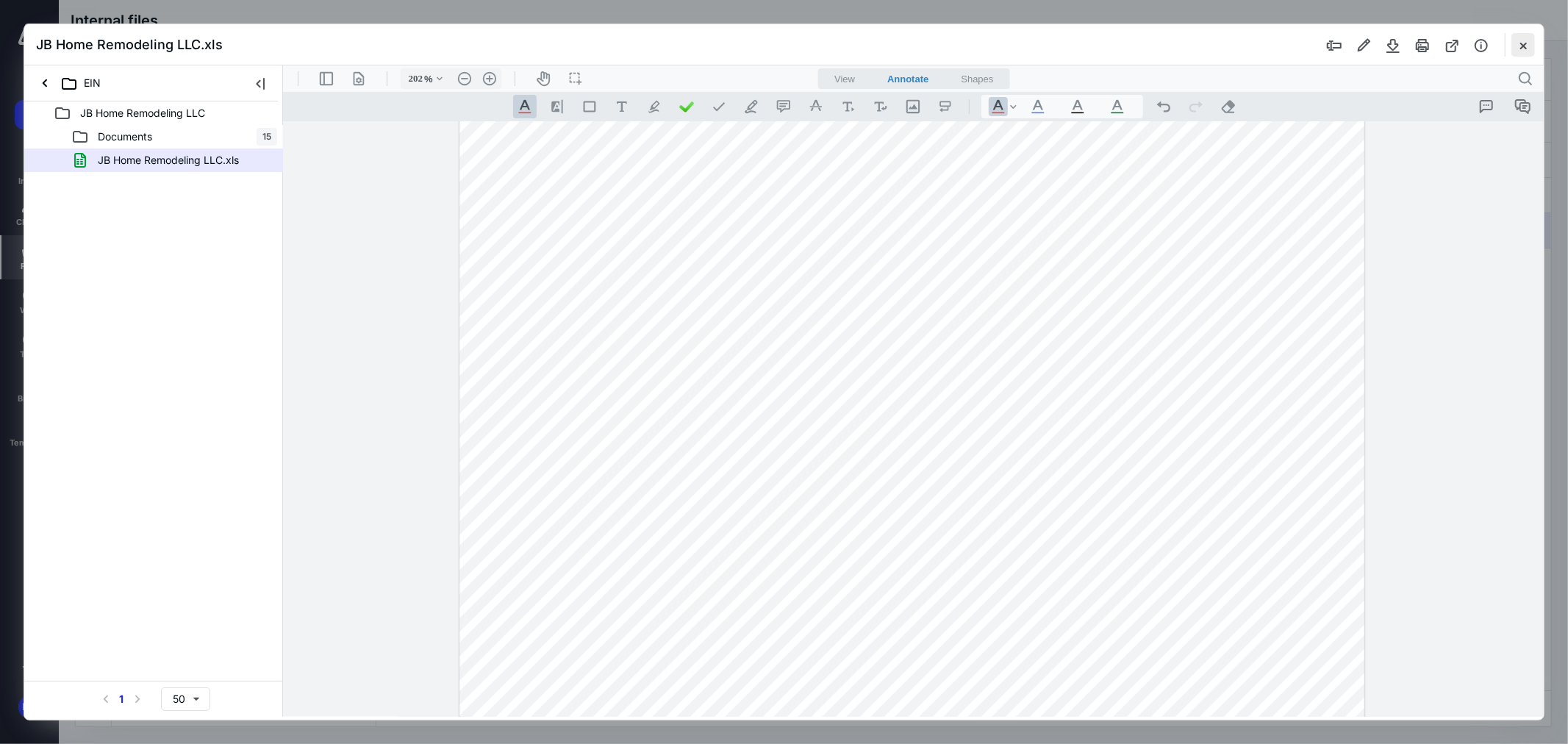 click at bounding box center [1523, 45] 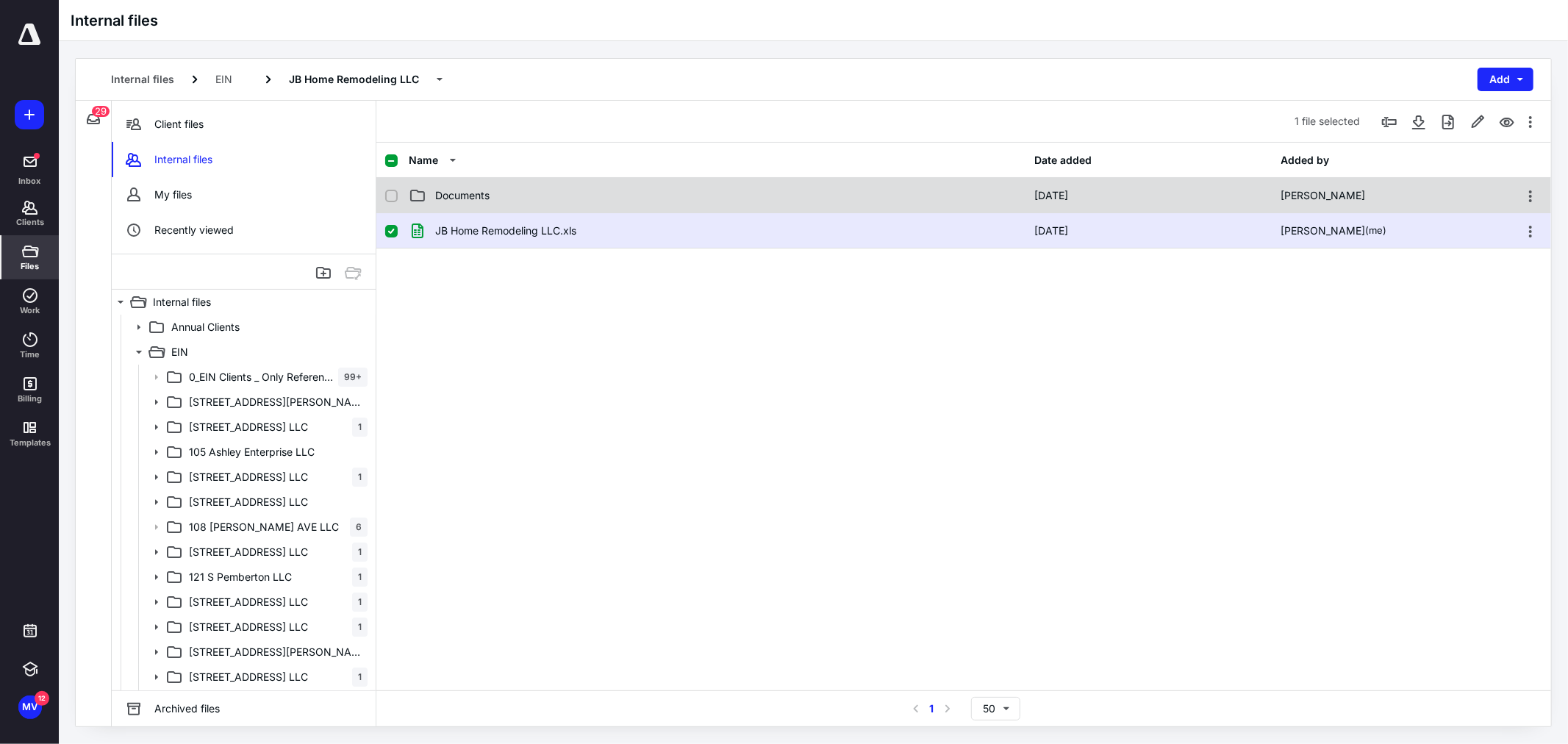 click on "Documents [DATE] [PERSON_NAME]" at bounding box center (964, 196) 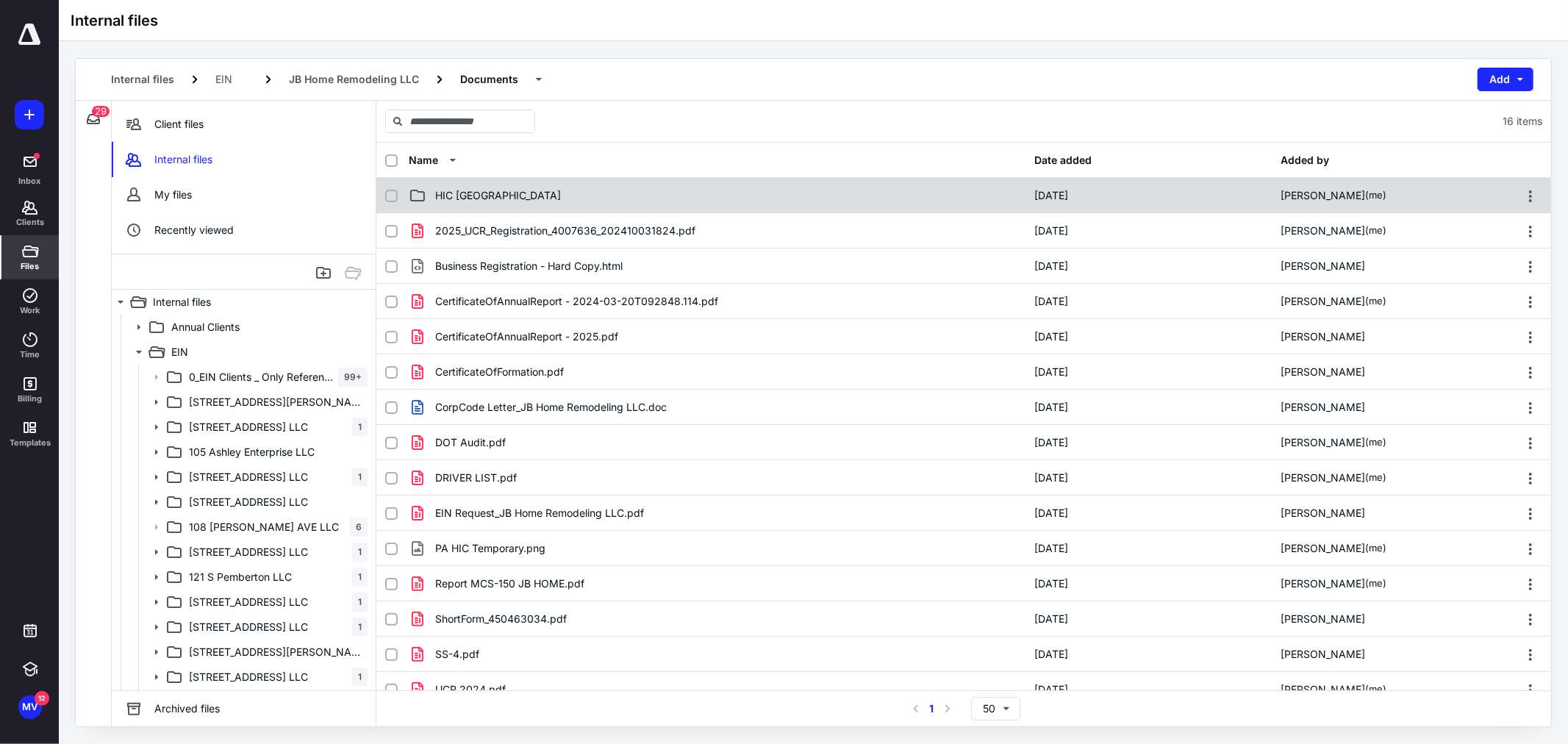 click on "HIC [GEOGRAPHIC_DATA]" at bounding box center (717, 196) 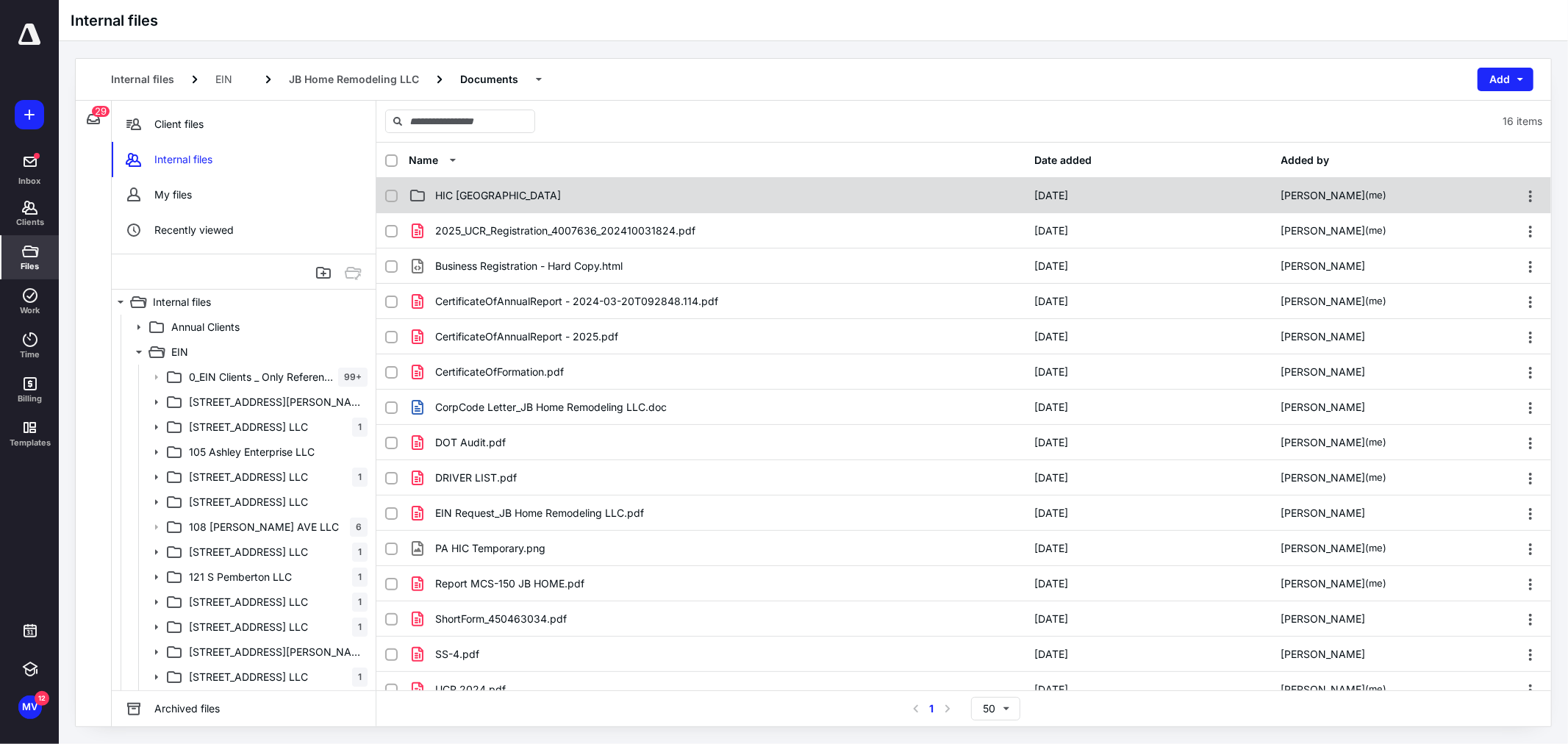 click on "HIC [GEOGRAPHIC_DATA]" at bounding box center [717, 196] 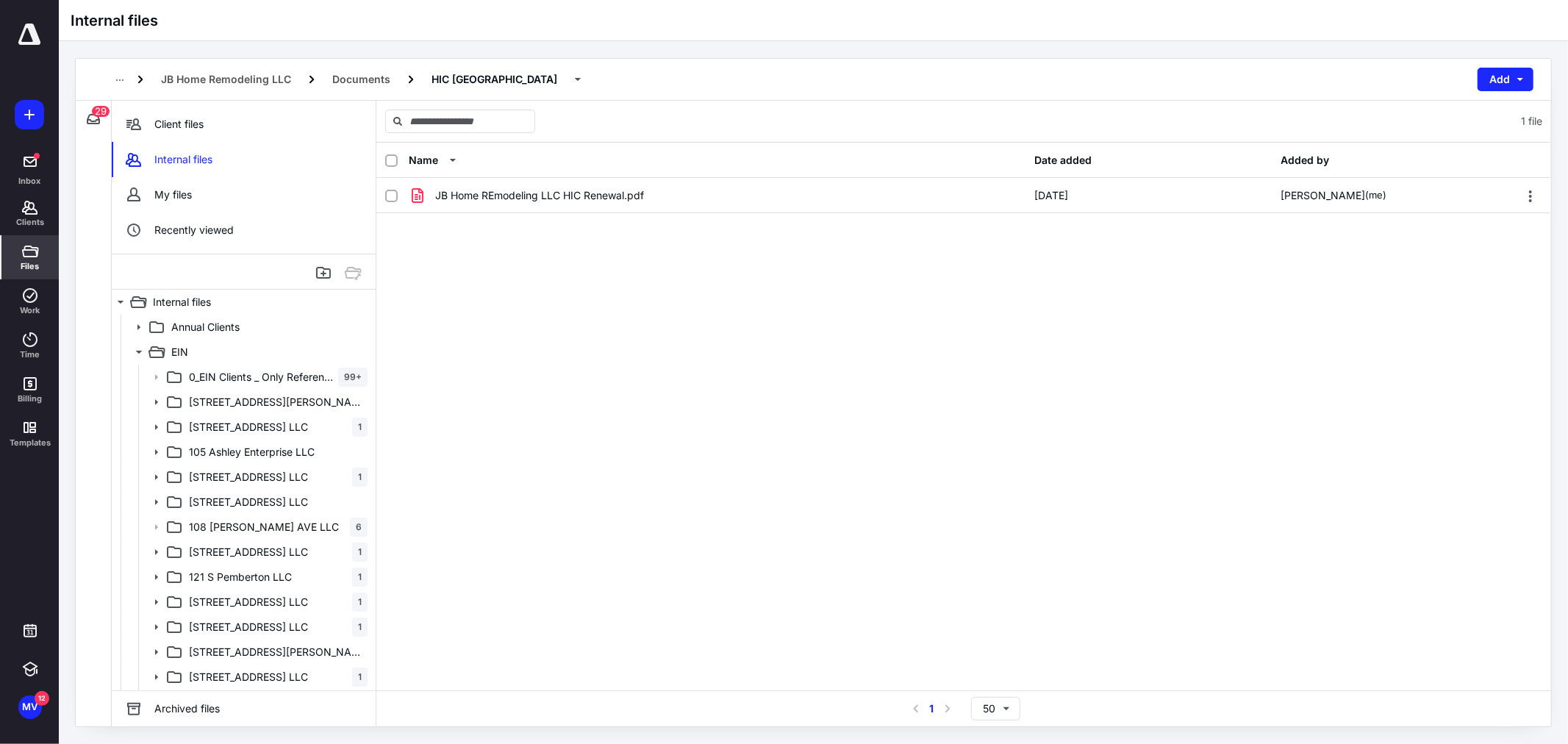 click on "JB Home REmodeling LLC HIC Renewal.pdf [DATE] [PERSON_NAME]  (me)" at bounding box center (964, 196) 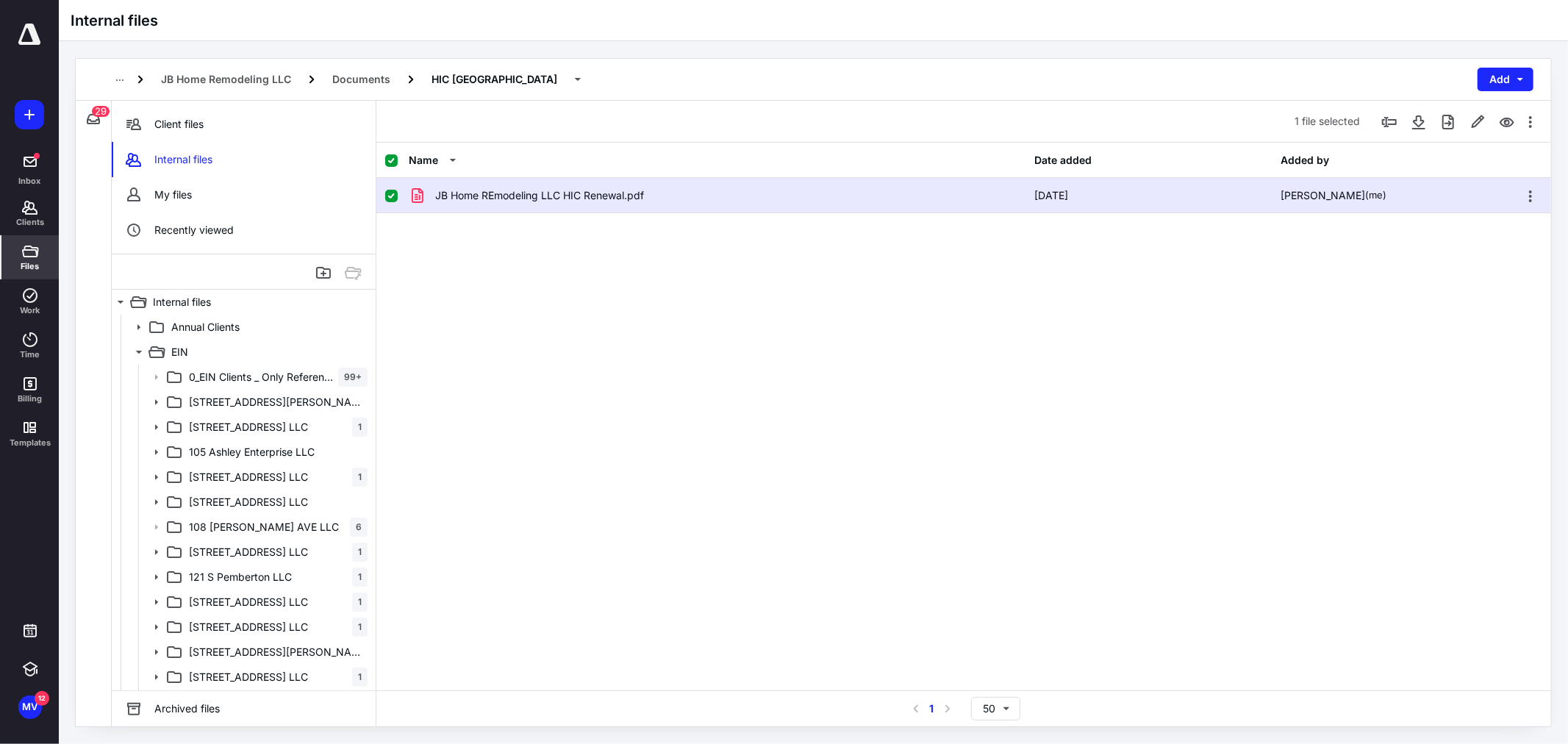 click on "JB Home REmodeling LLC HIC Renewal.pdf [DATE] [PERSON_NAME]  (me)" at bounding box center (964, 196) 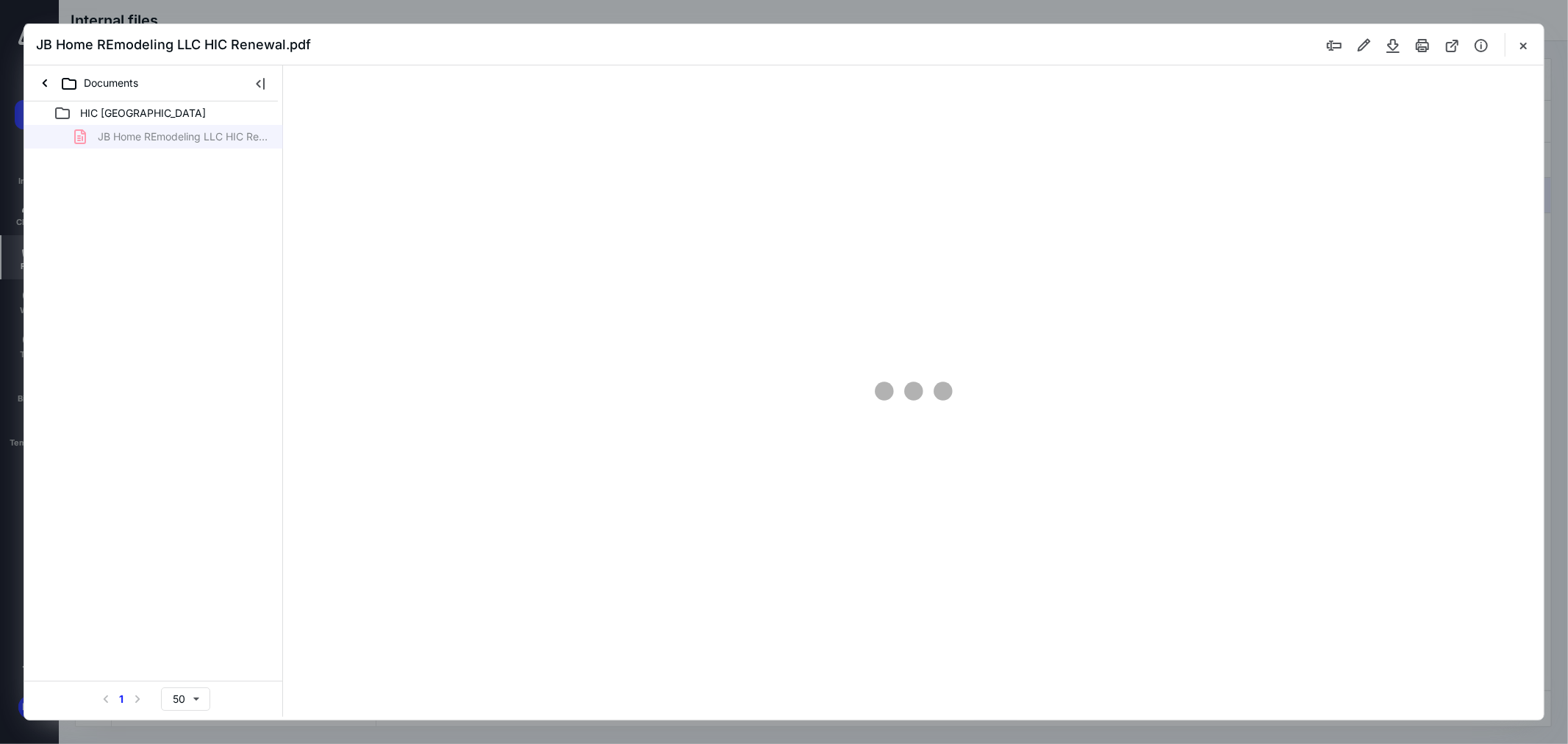 scroll, scrollTop: 0, scrollLeft: 0, axis: both 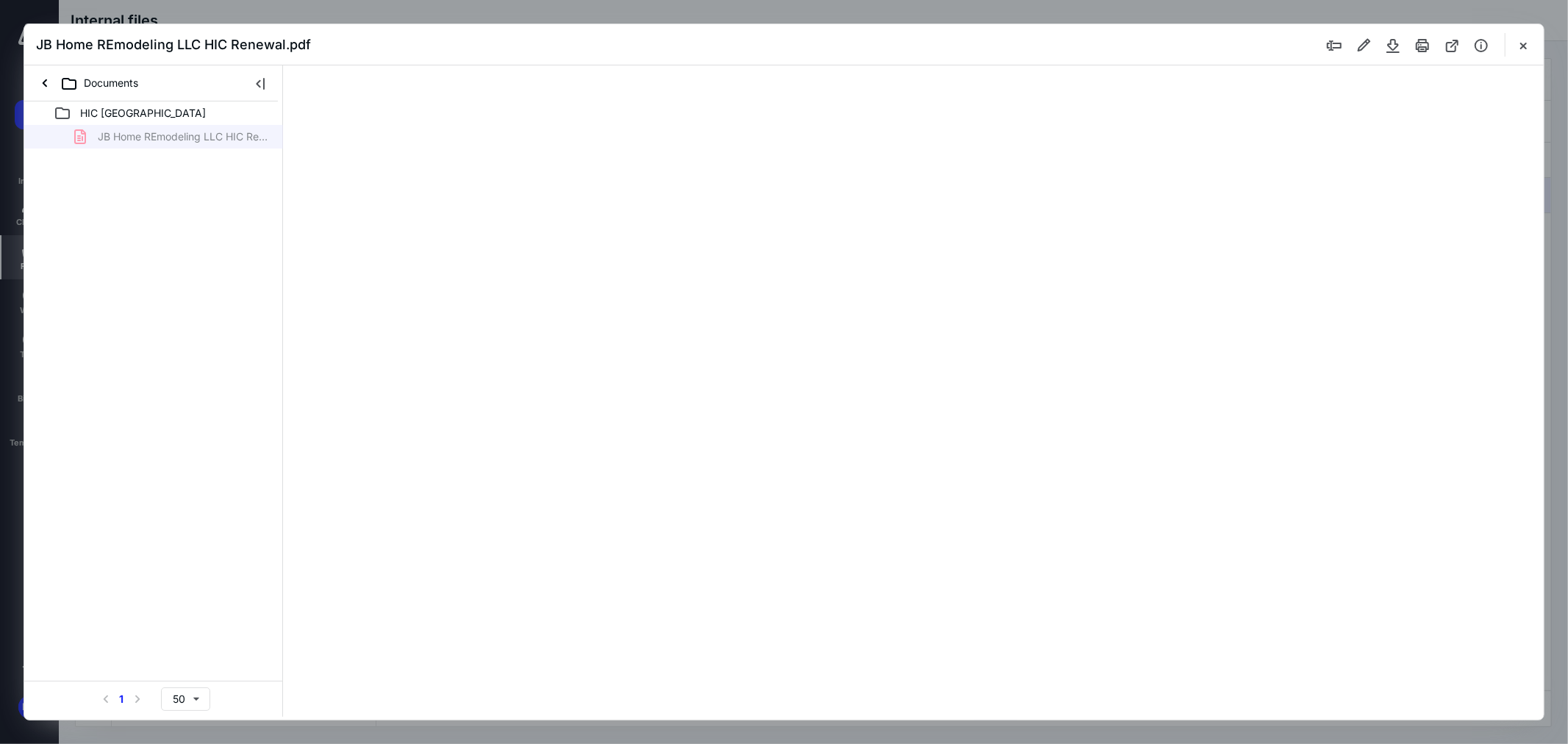 type on "96" 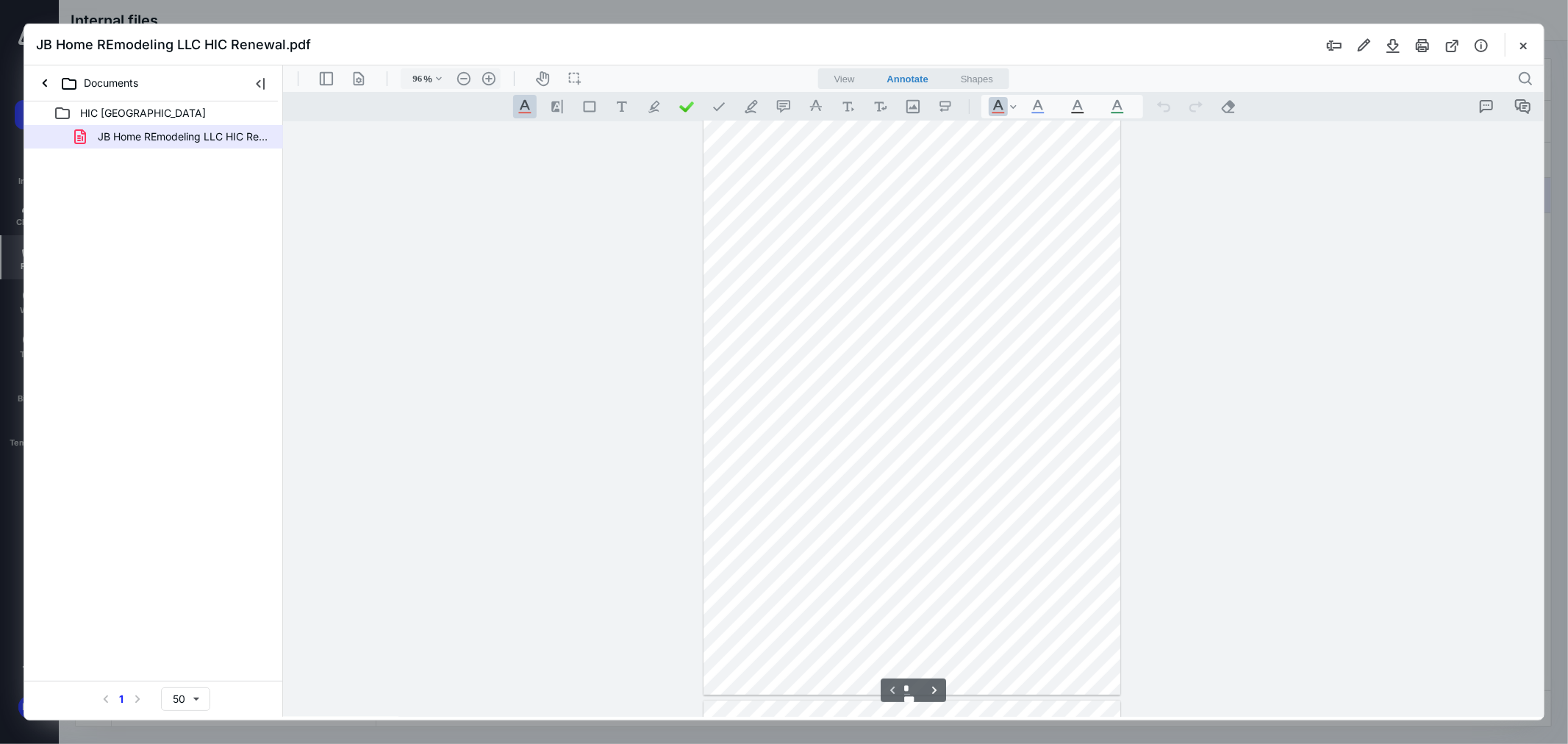 scroll, scrollTop: 0, scrollLeft: 0, axis: both 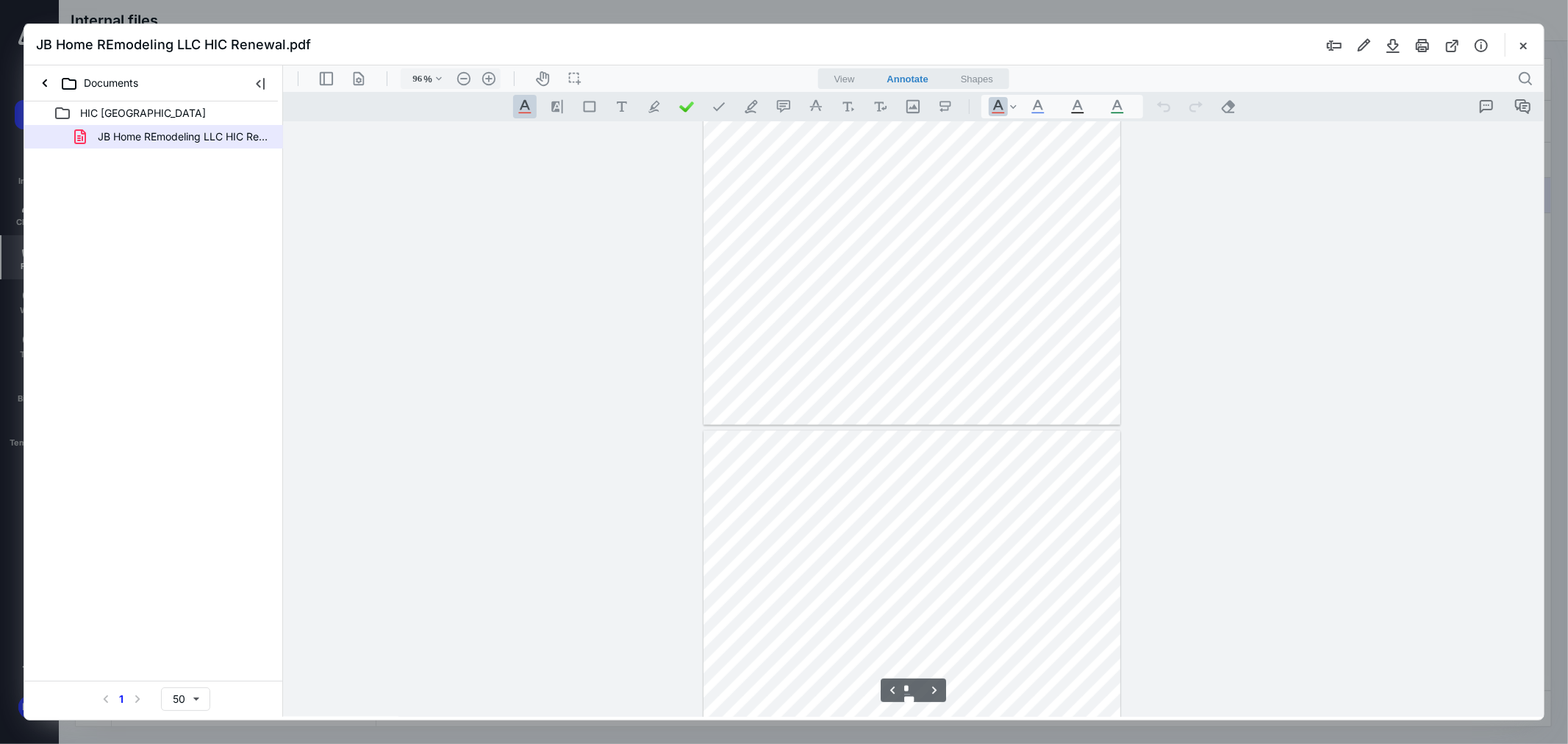 type on "*" 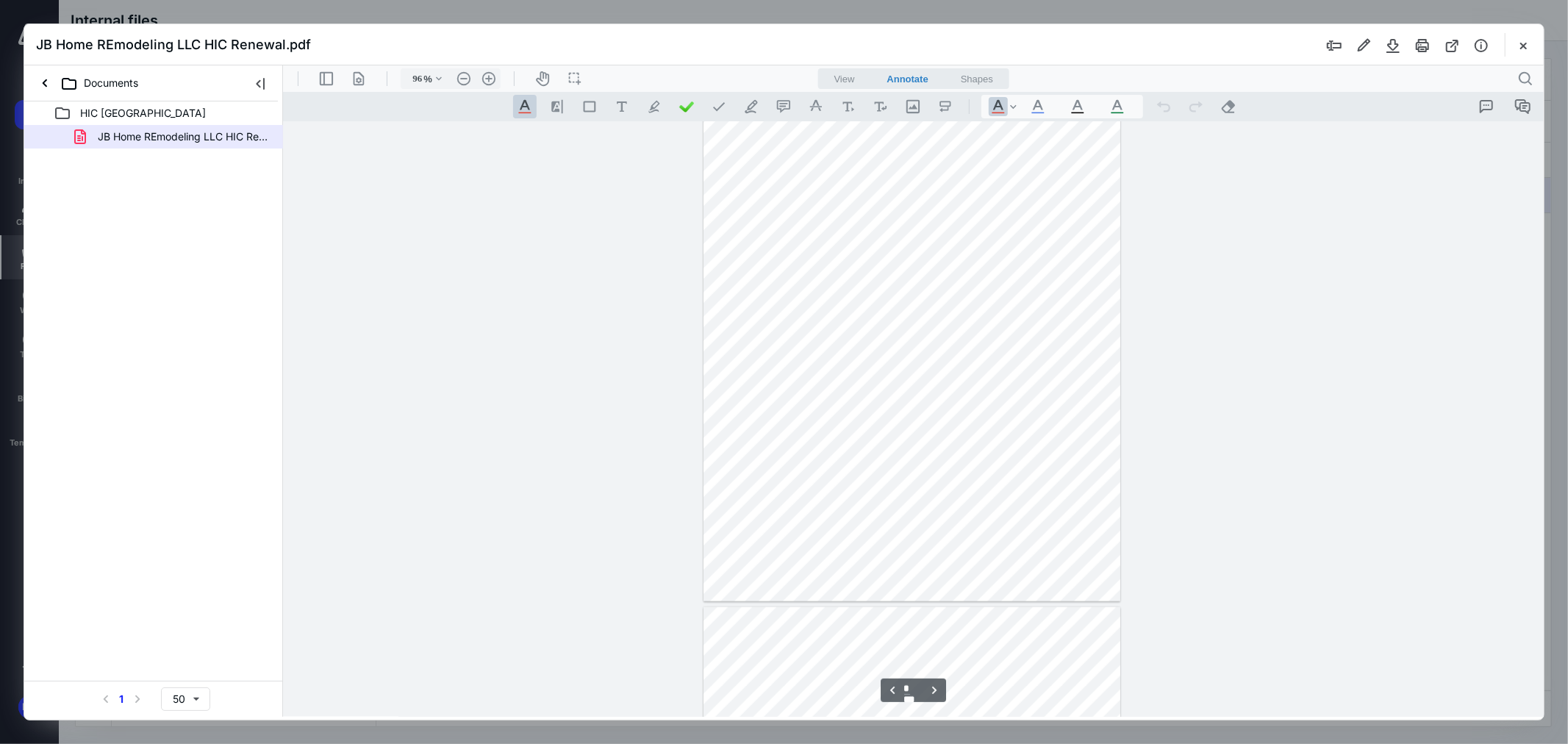scroll, scrollTop: 1225, scrollLeft: 0, axis: vertical 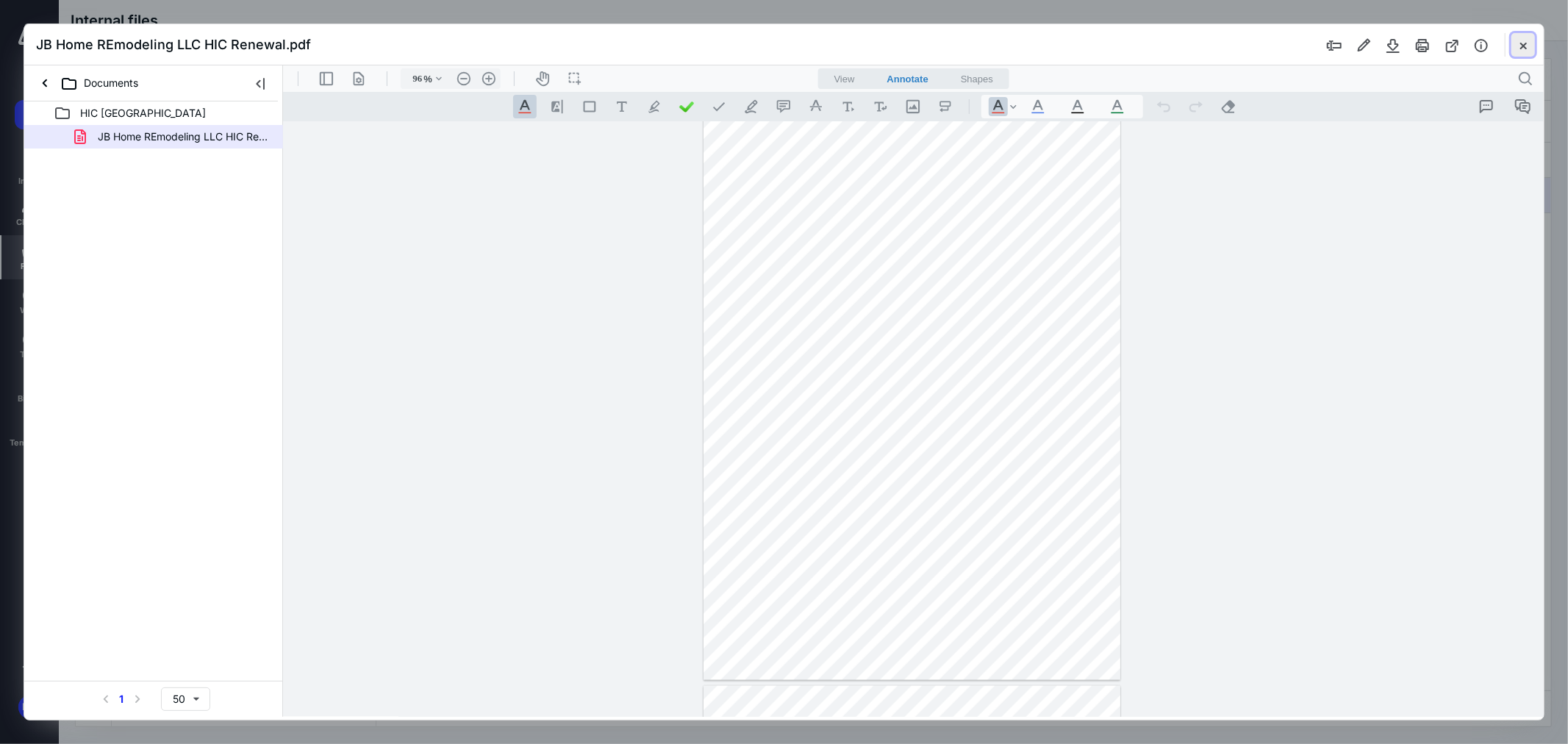 click at bounding box center (1523, 45) 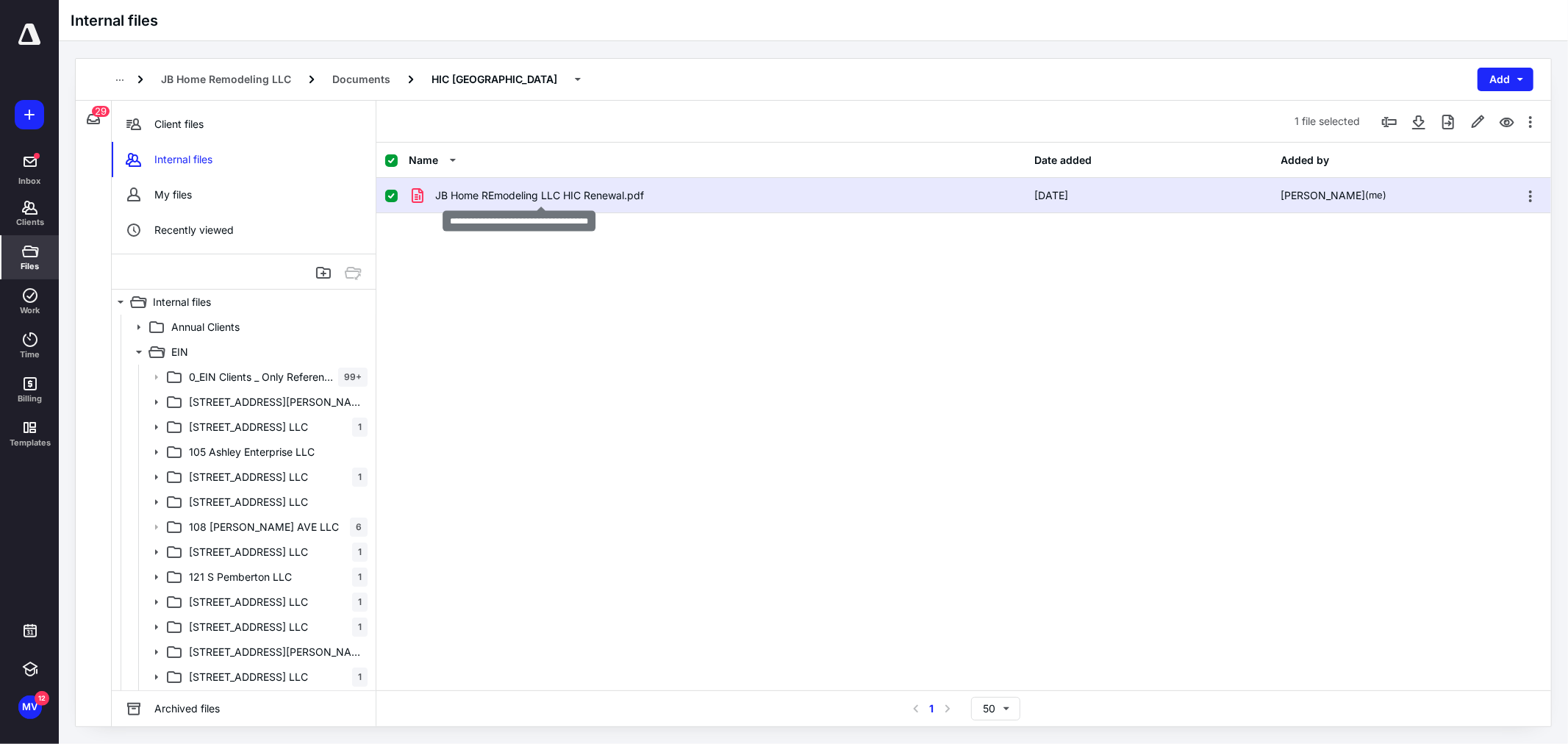 click on "JB Home REmodeling LLC HIC Renewal.pdf" at bounding box center (540, 196) 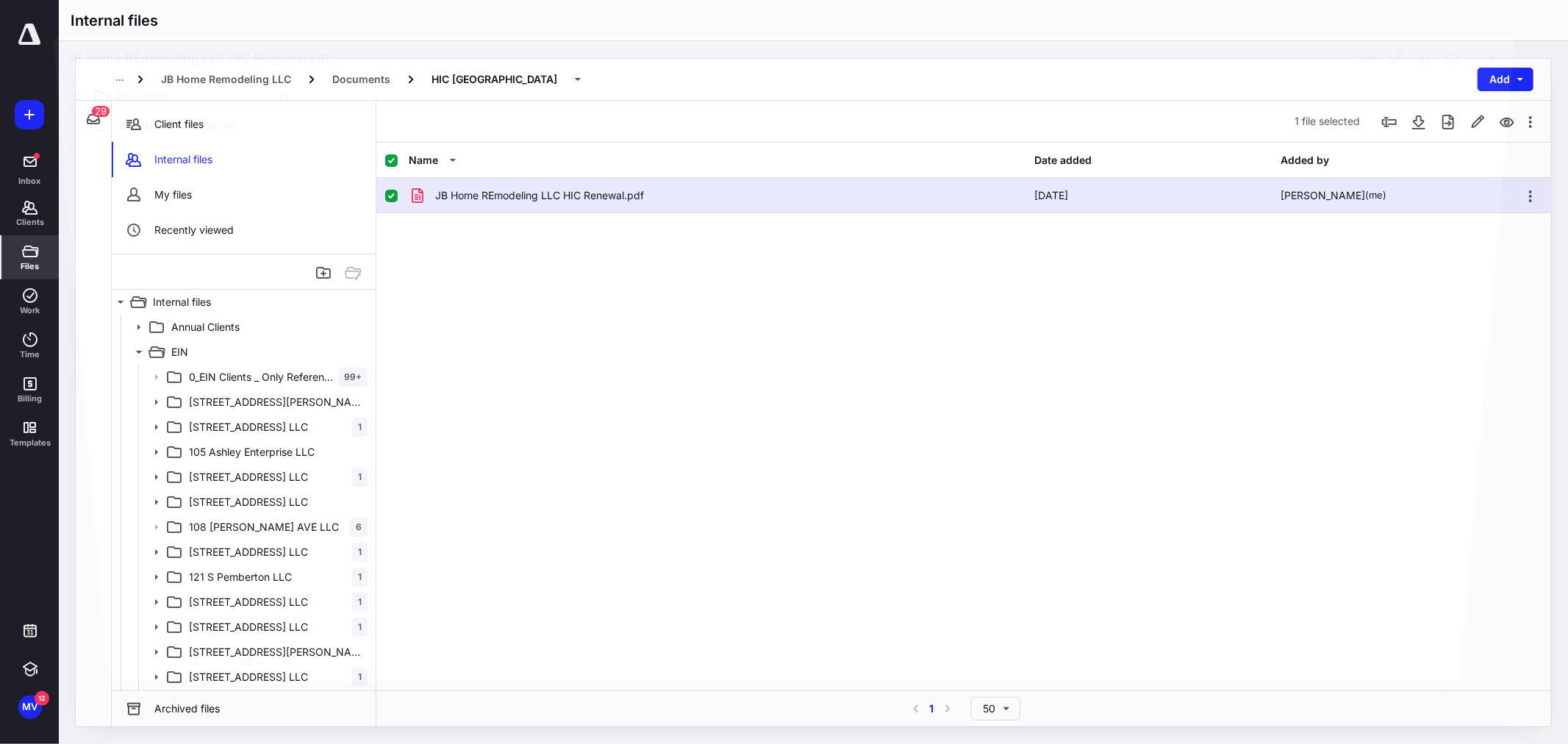 click at bounding box center [908, 378] 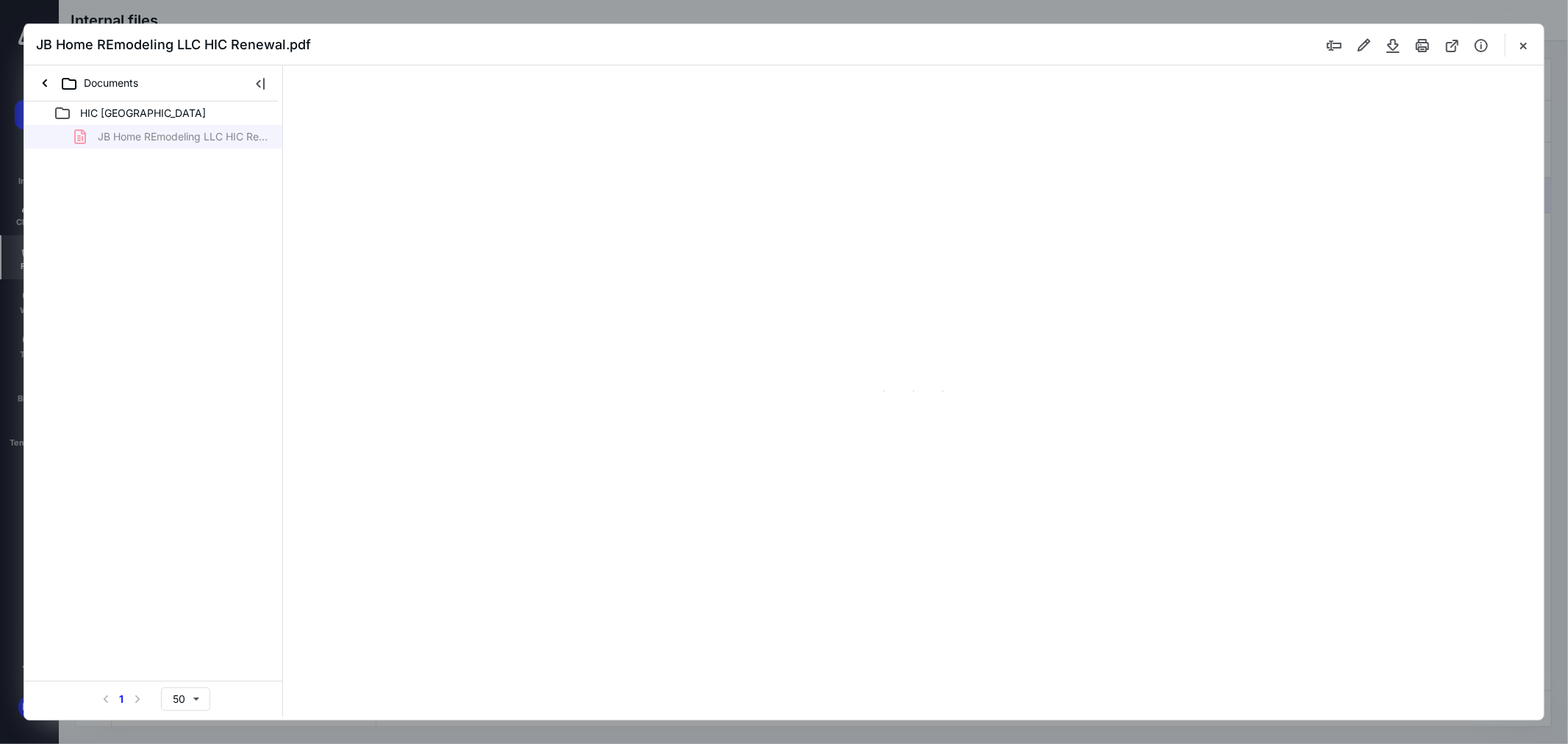 scroll, scrollTop: 0, scrollLeft: 0, axis: both 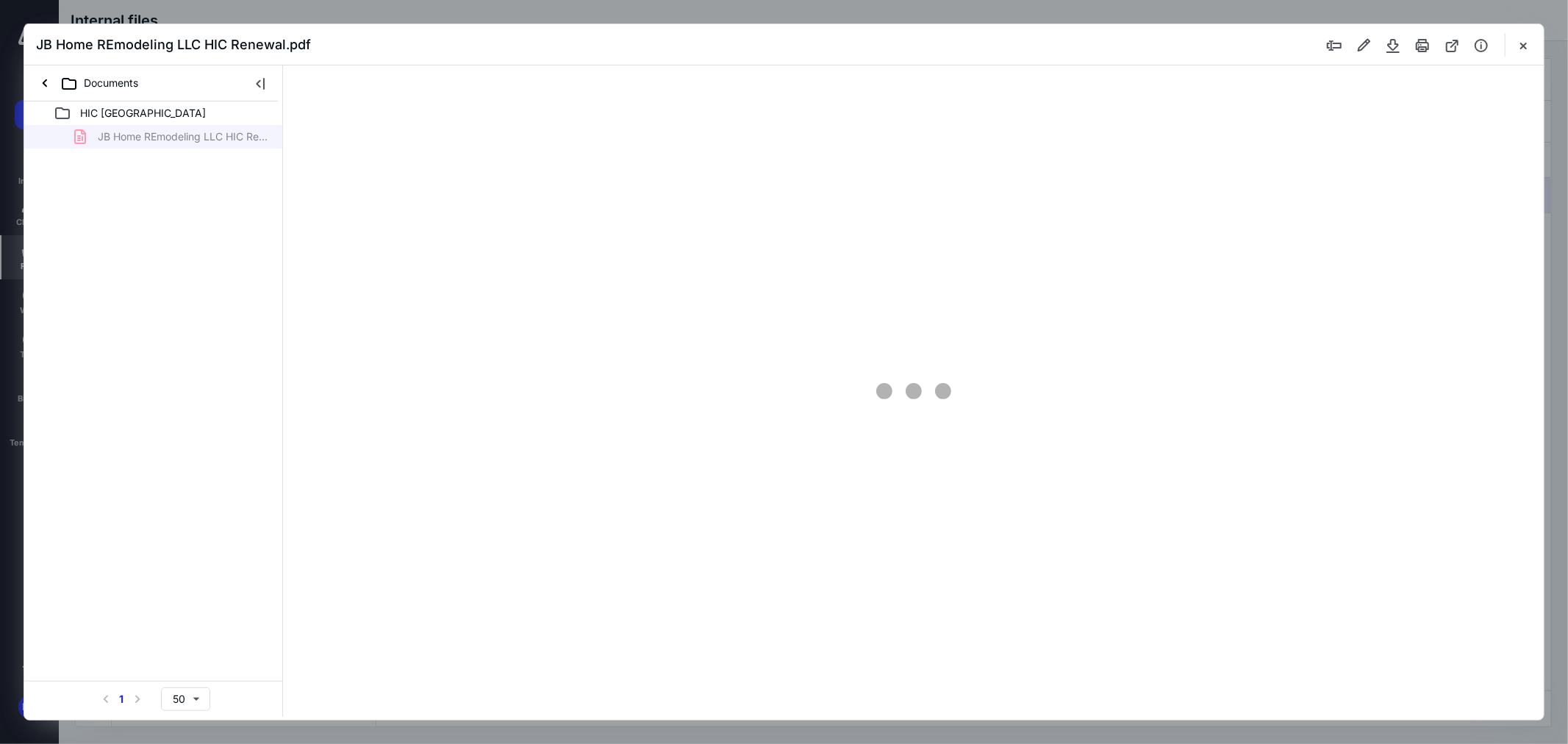 type on "96" 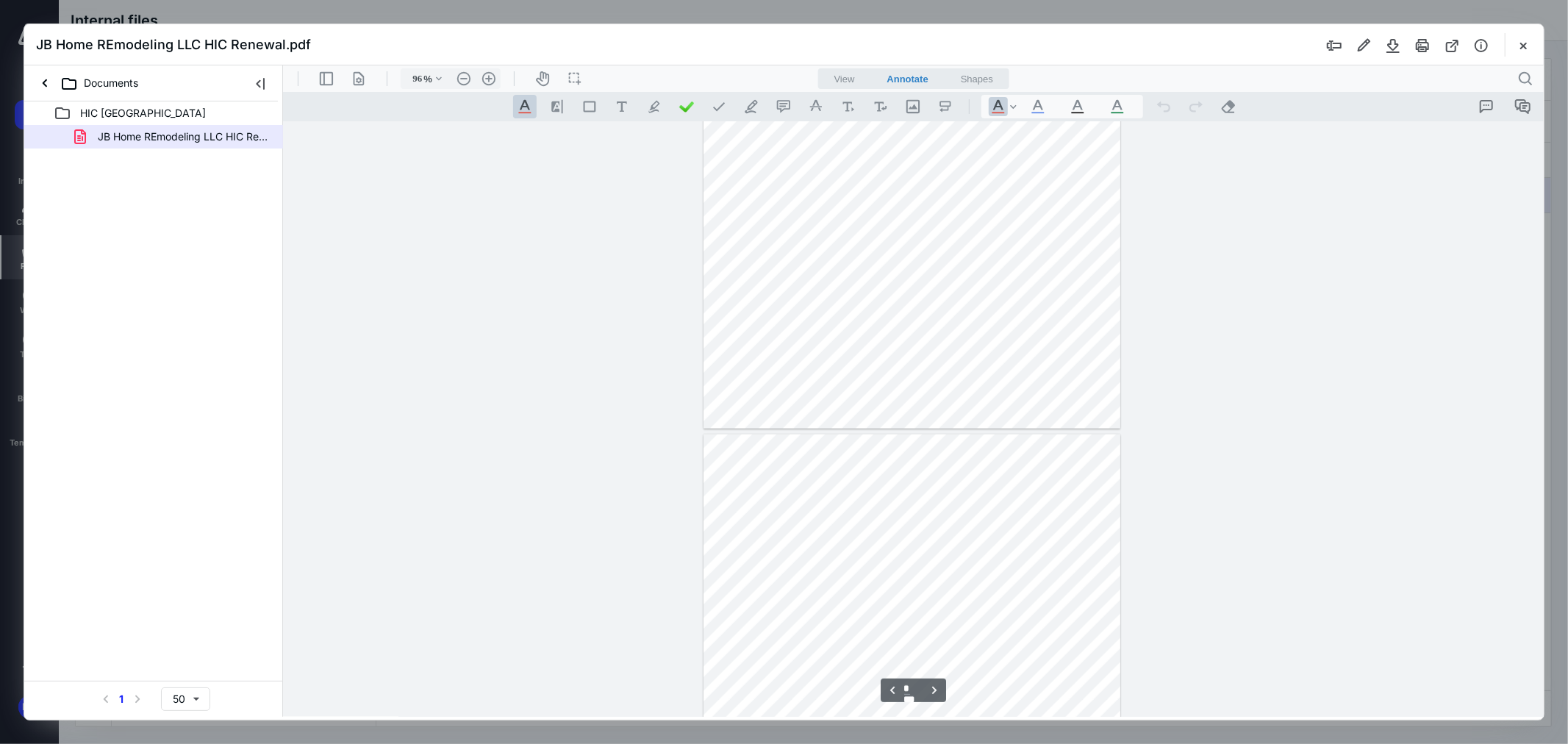 type on "*" 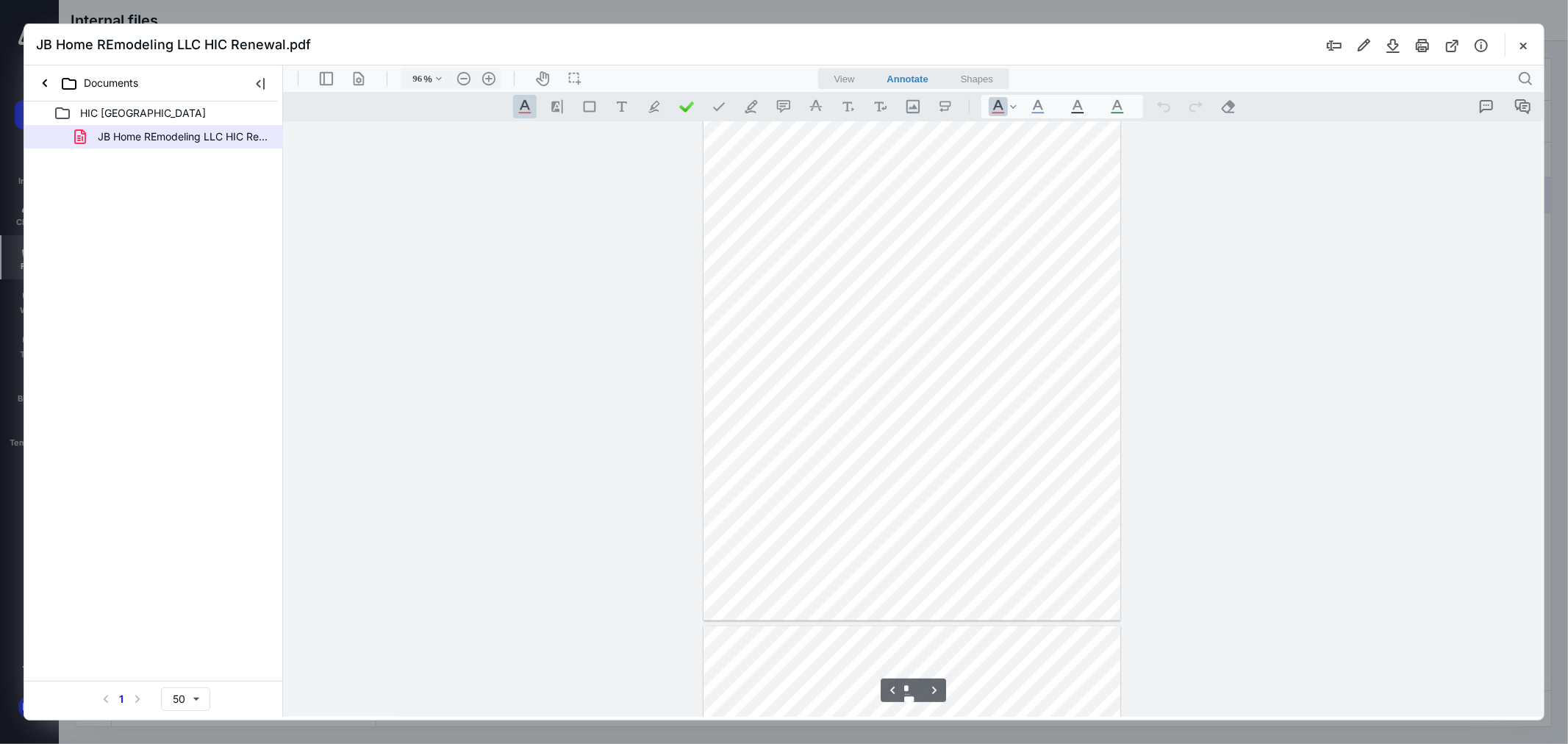 scroll, scrollTop: 1284, scrollLeft: 0, axis: vertical 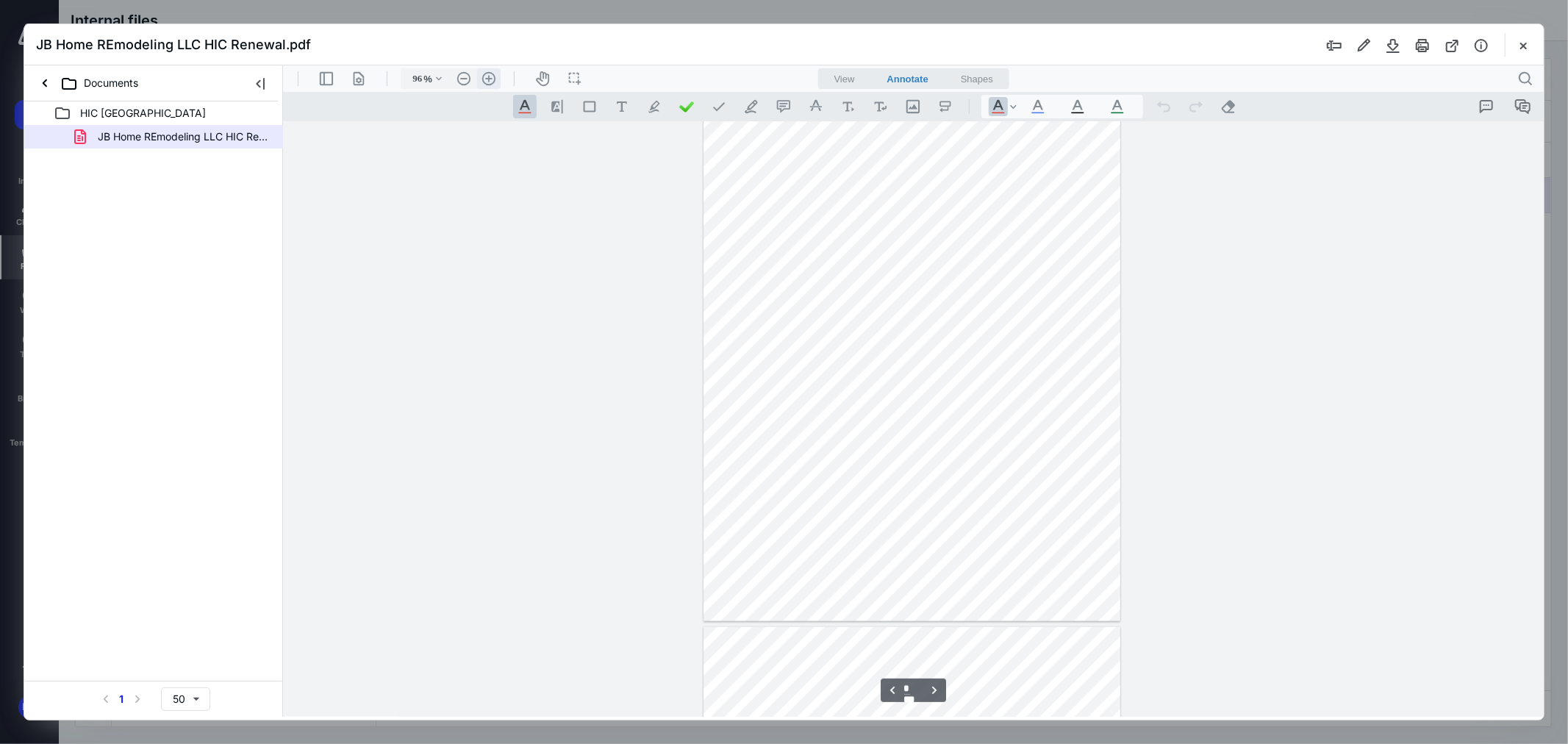 click on ".cls-1{fill:#abb0c4;} icon - header - zoom - in - line" at bounding box center [488, 78] 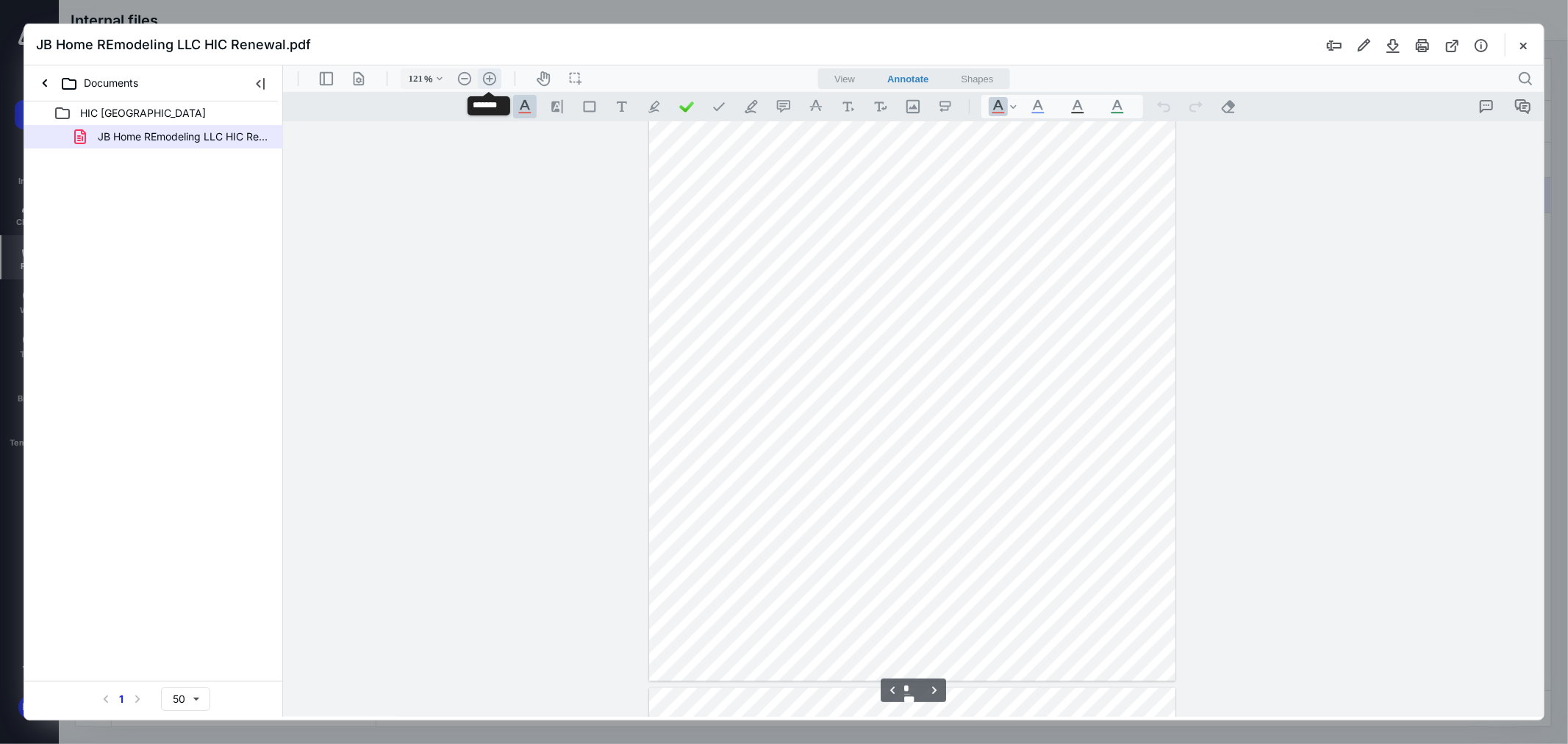 click on ".cls-1{fill:#abb0c4;} icon - header - zoom - in - line" at bounding box center [489, 78] 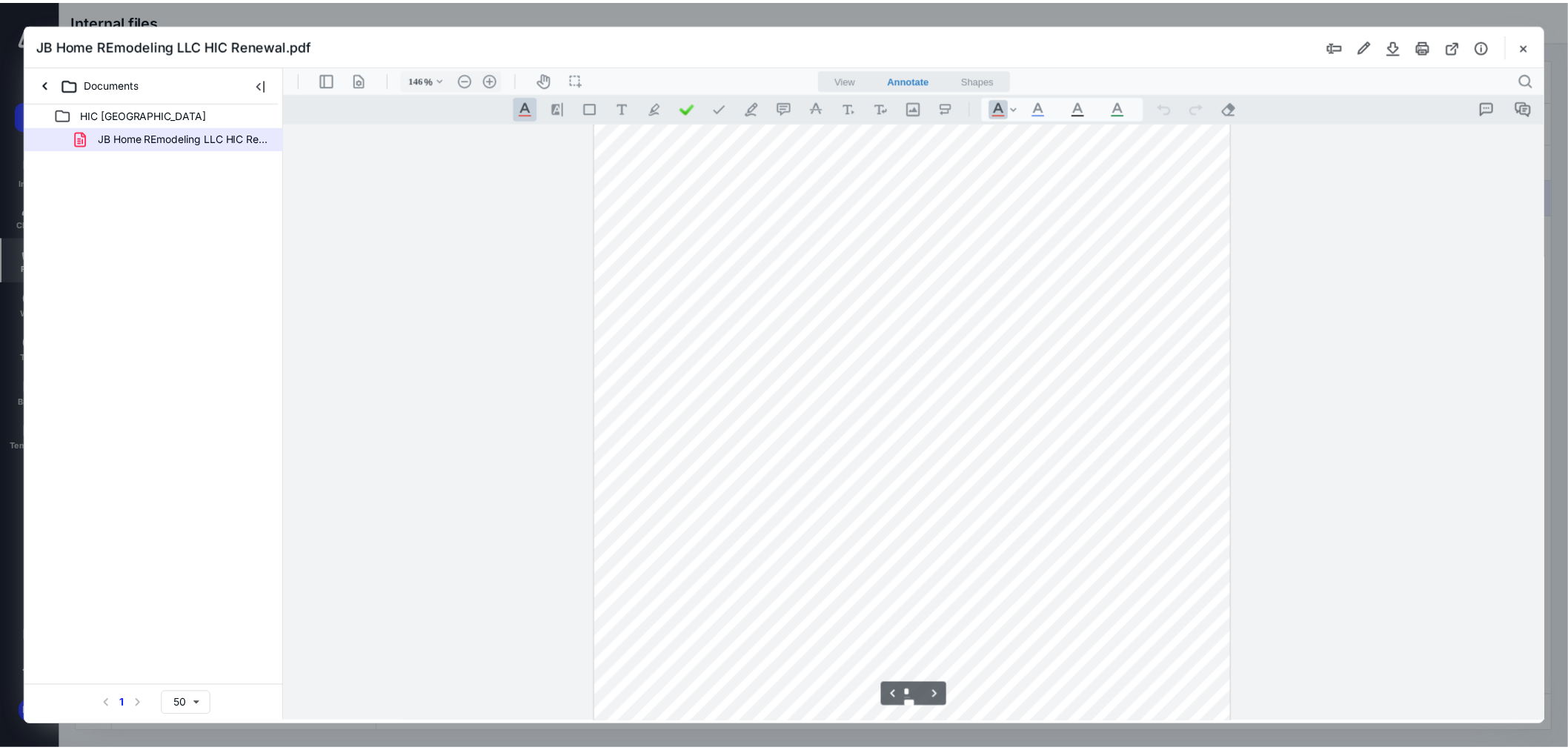 scroll, scrollTop: 1868, scrollLeft: 0, axis: vertical 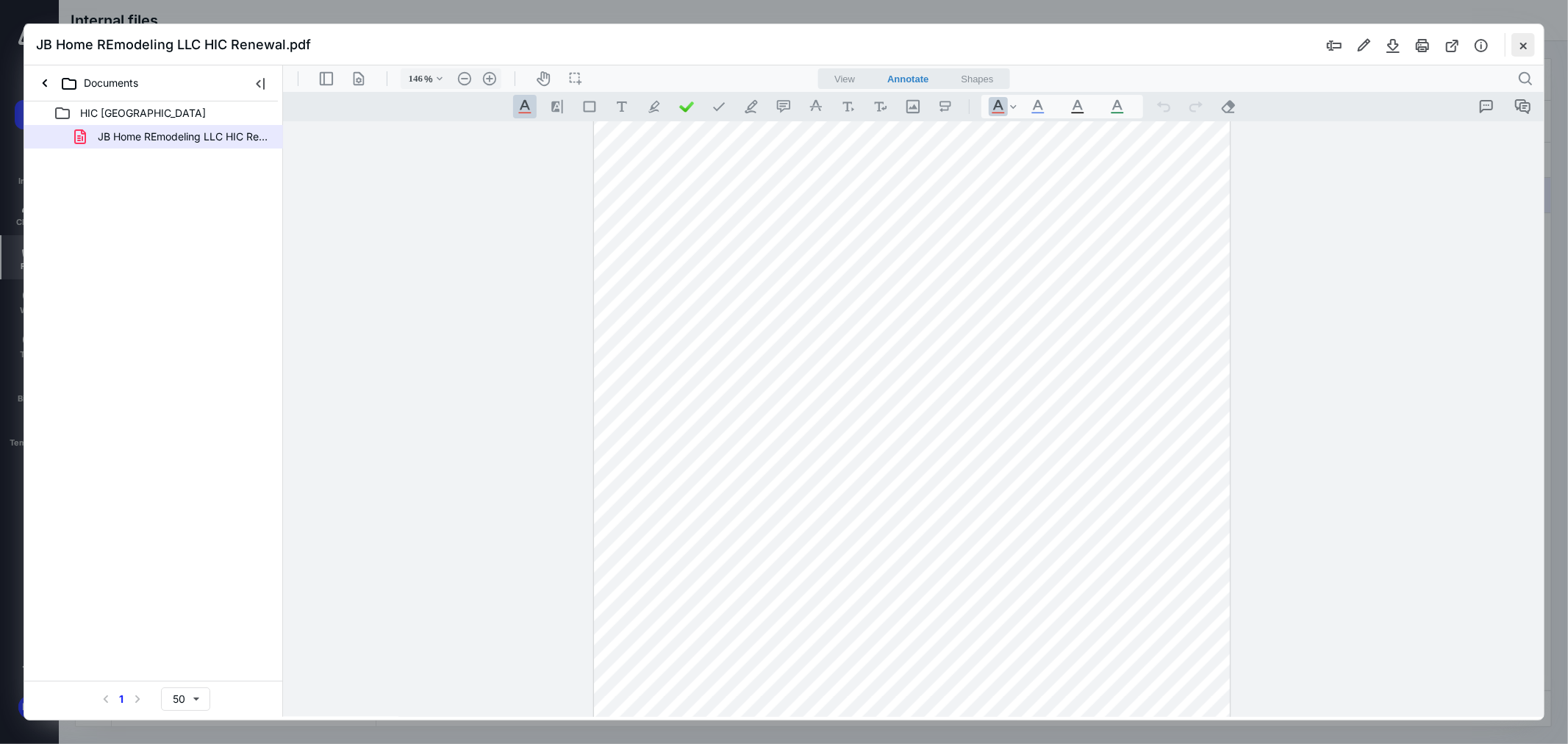 click at bounding box center (1523, 45) 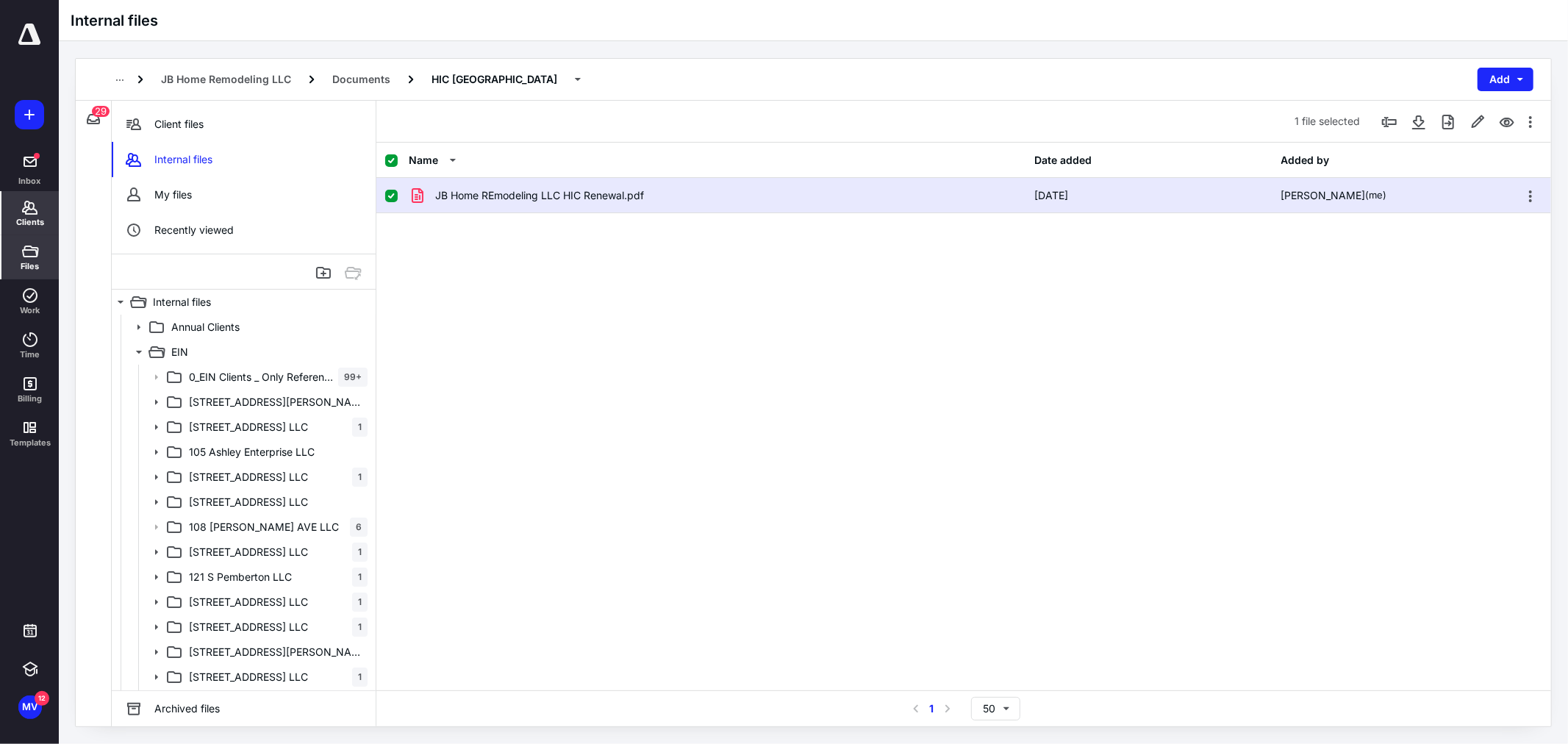 click 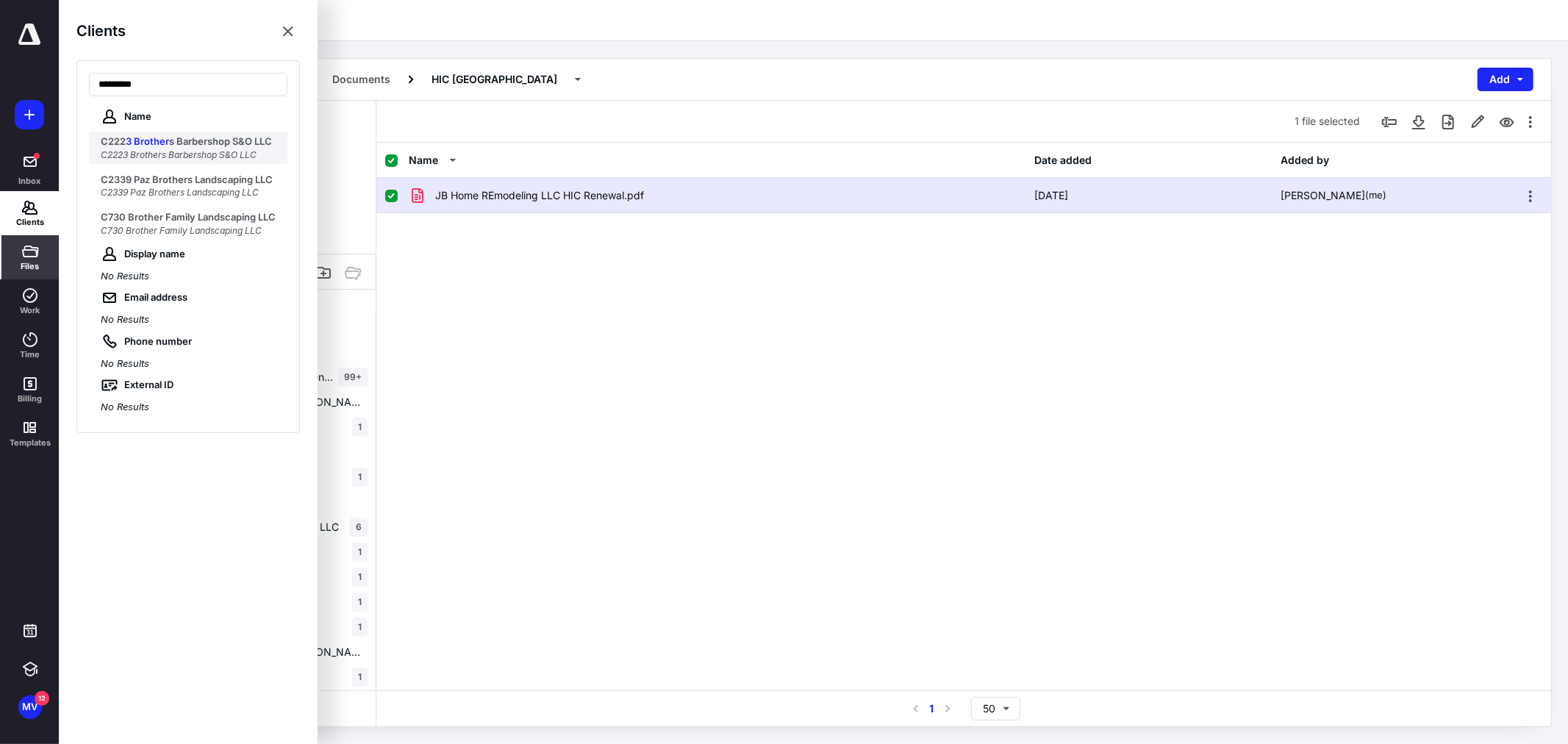 type on "*********" 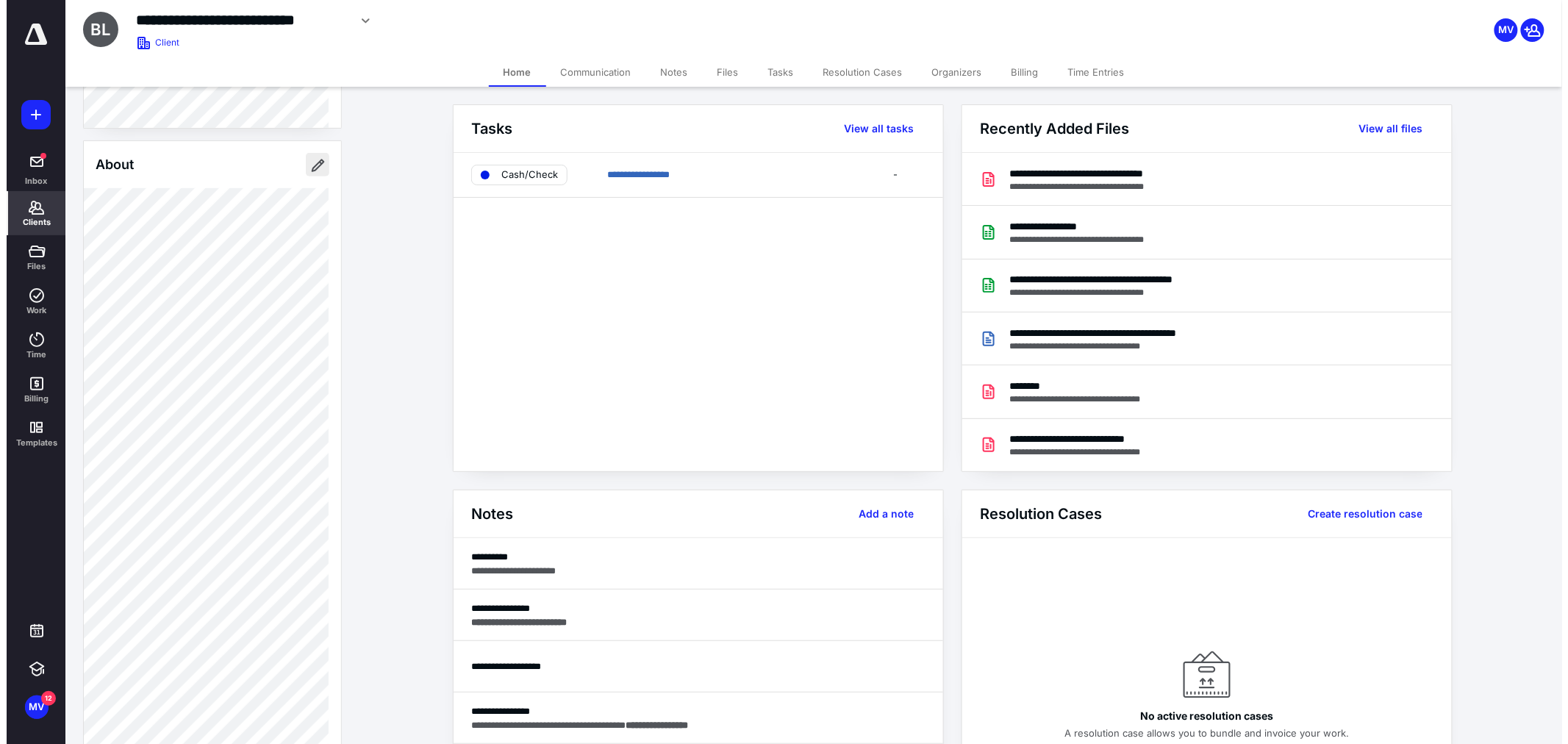 scroll, scrollTop: 326, scrollLeft: 0, axis: vertical 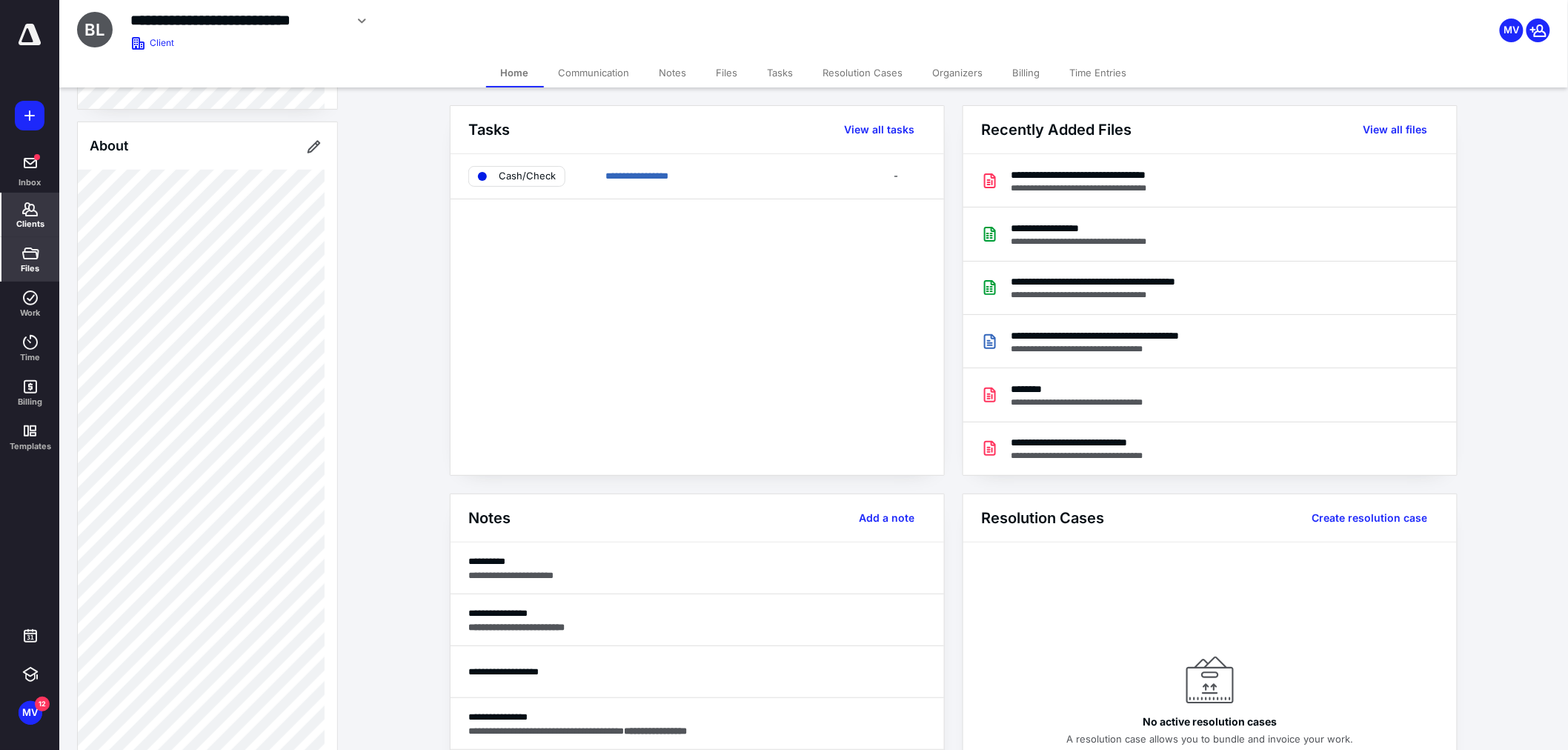 click on "Files" at bounding box center (30, 259) 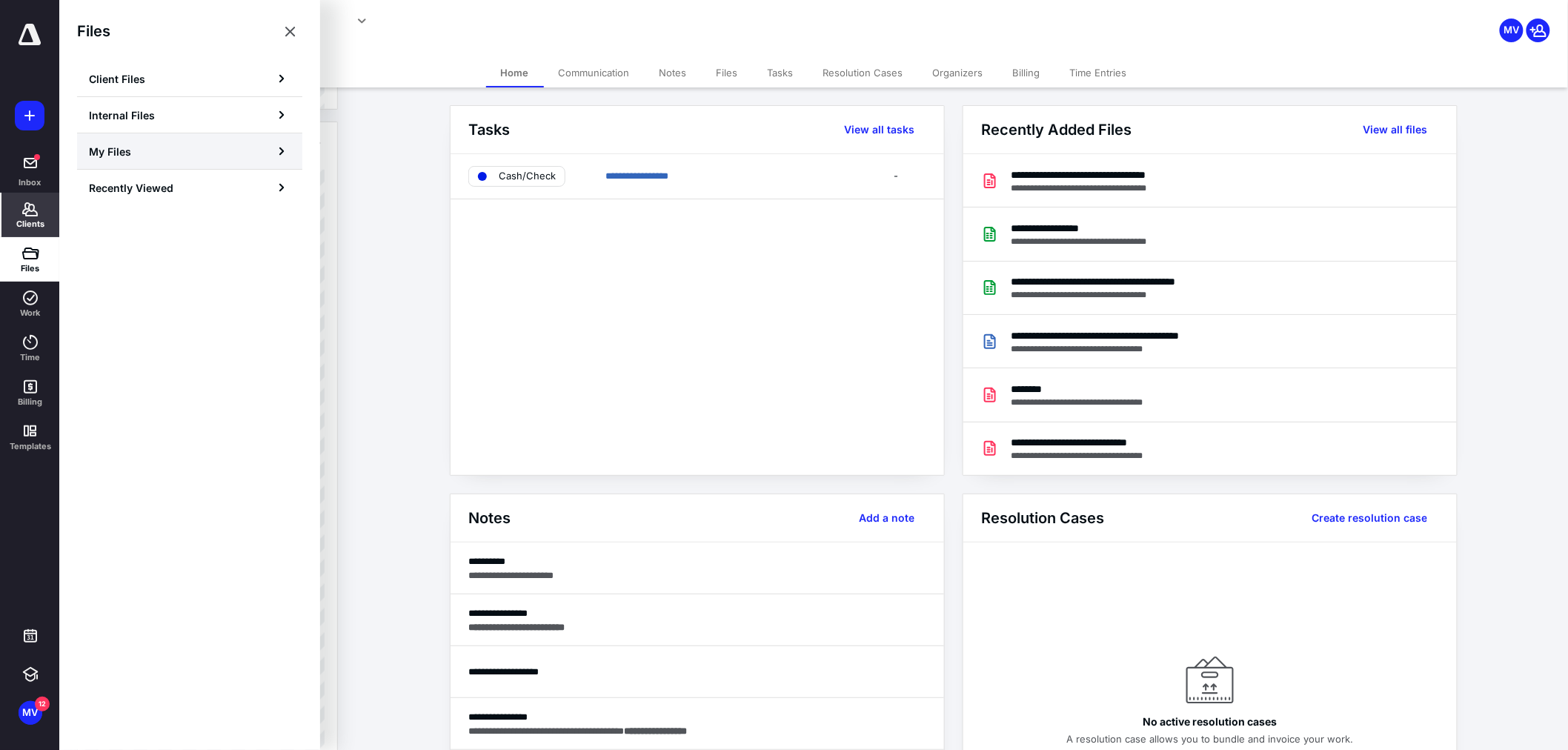 click on "My Files" at bounding box center (190, 151) 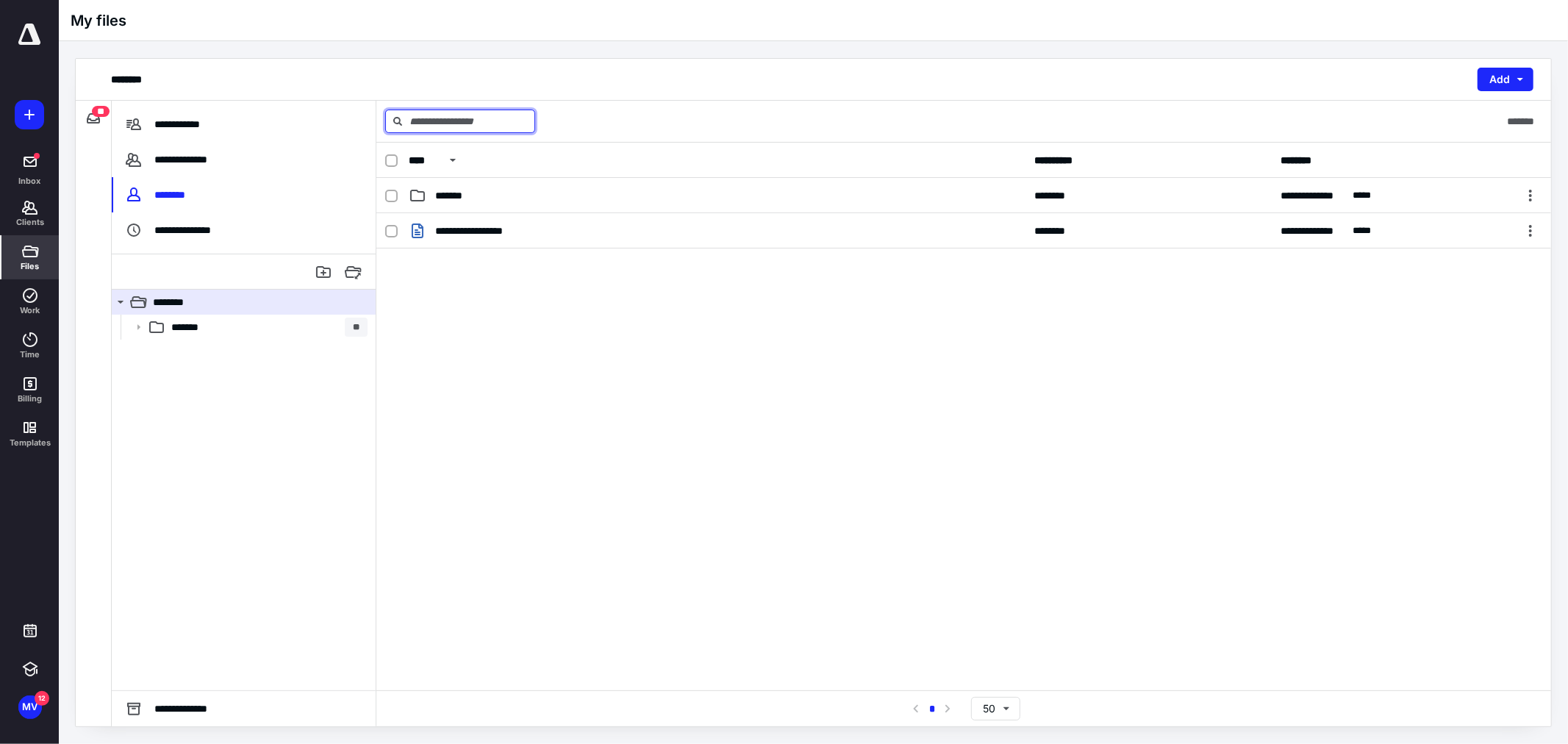 click at bounding box center [460, 121] 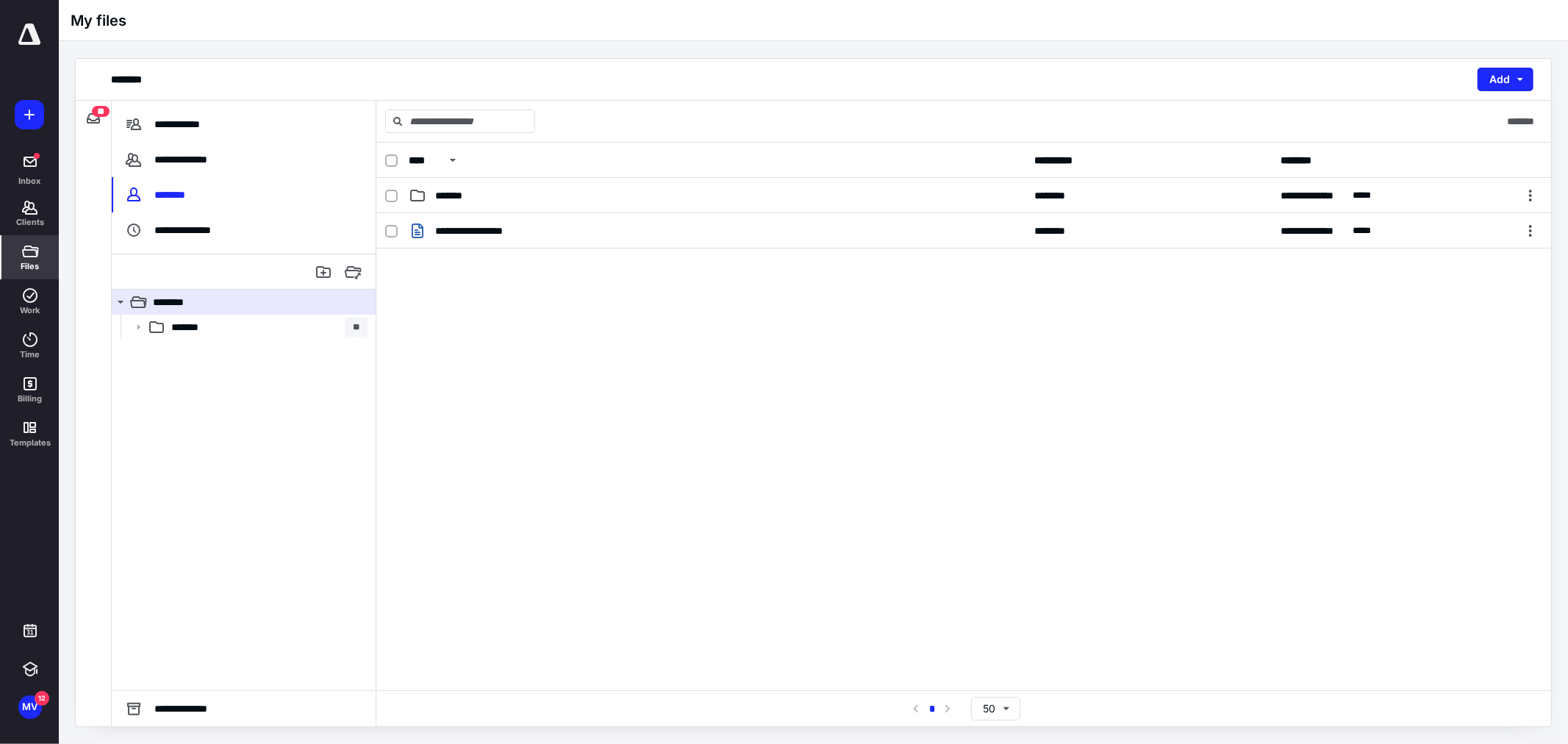 click on "**********" at bounding box center (964, 416) 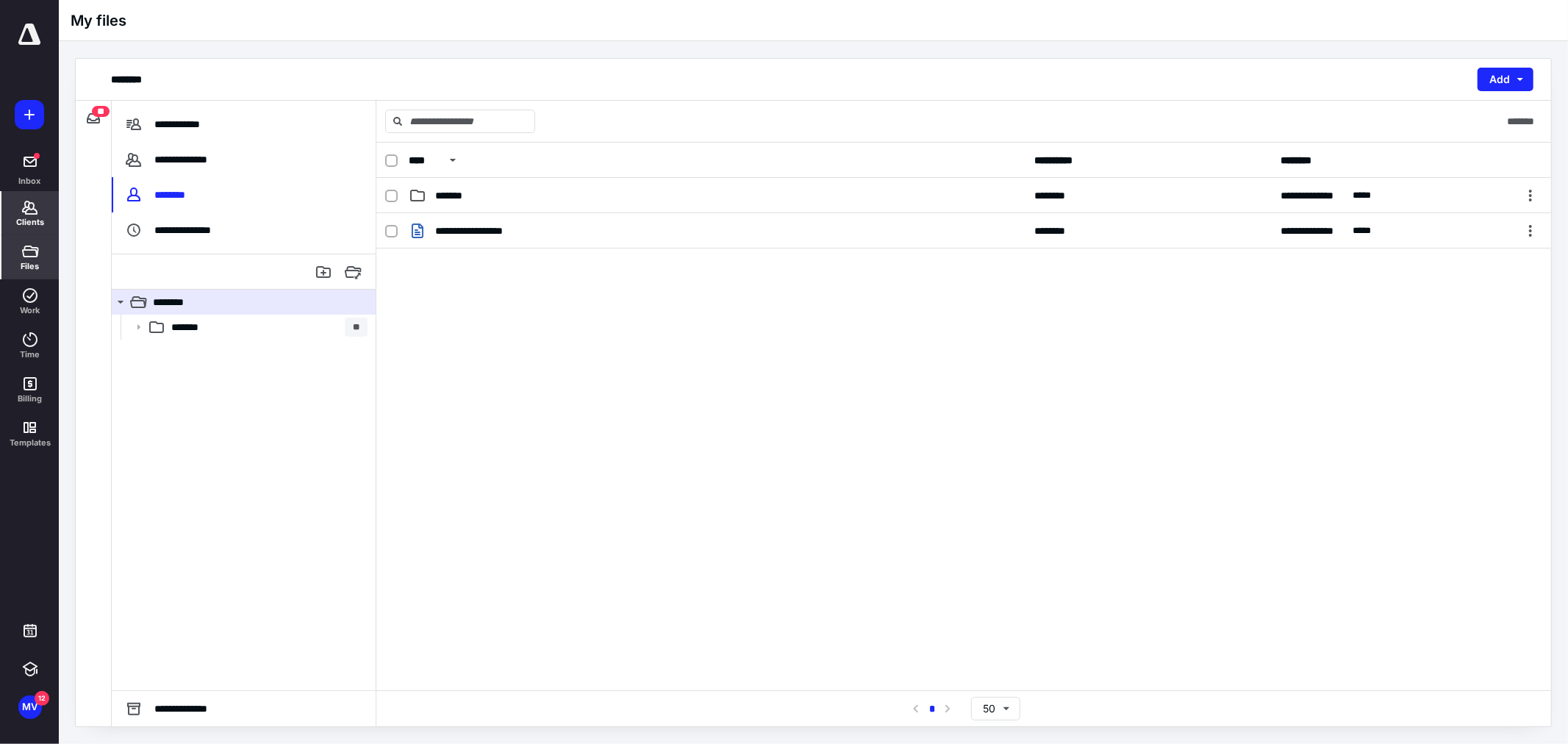 click on "Clients" at bounding box center (30, 213) 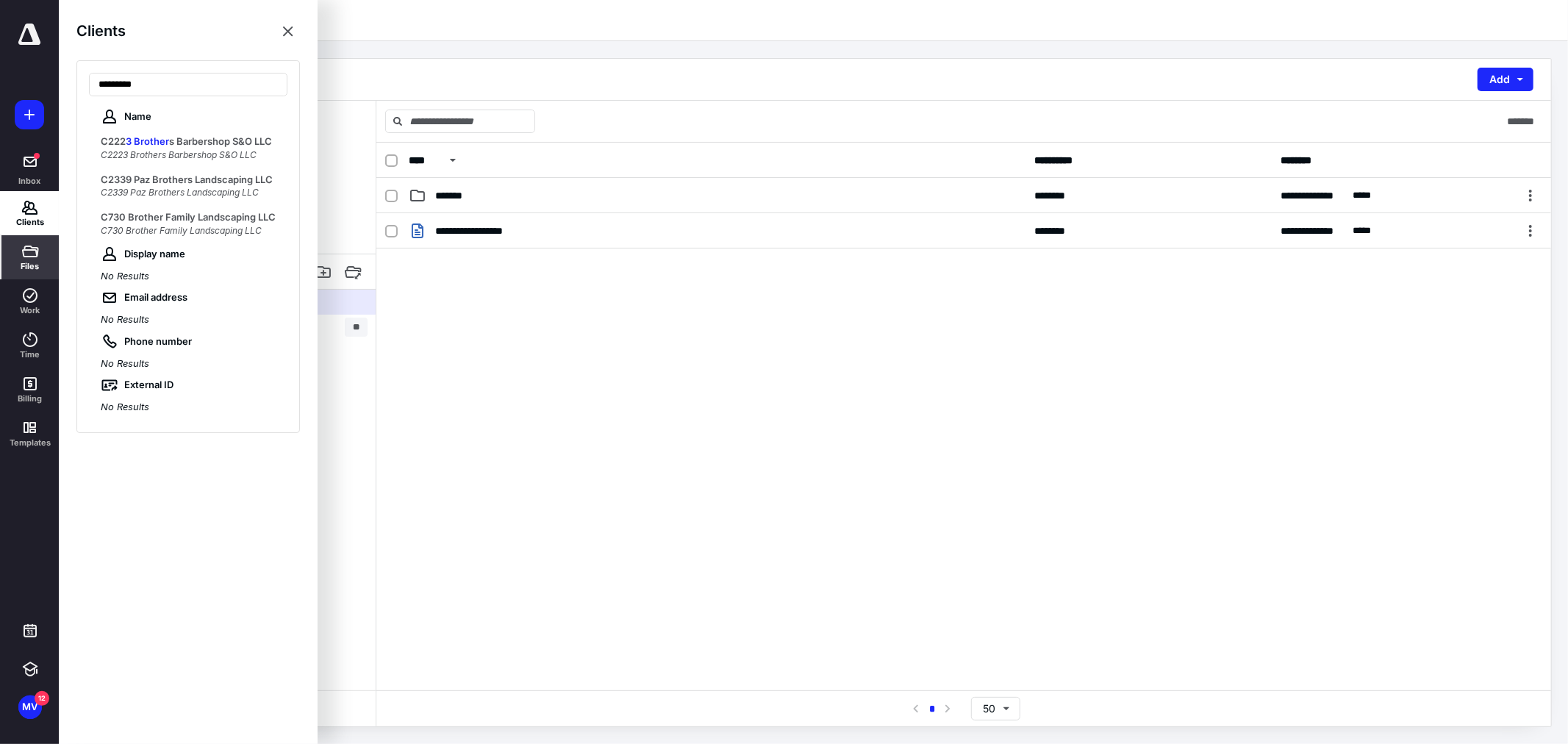 type on "*********" 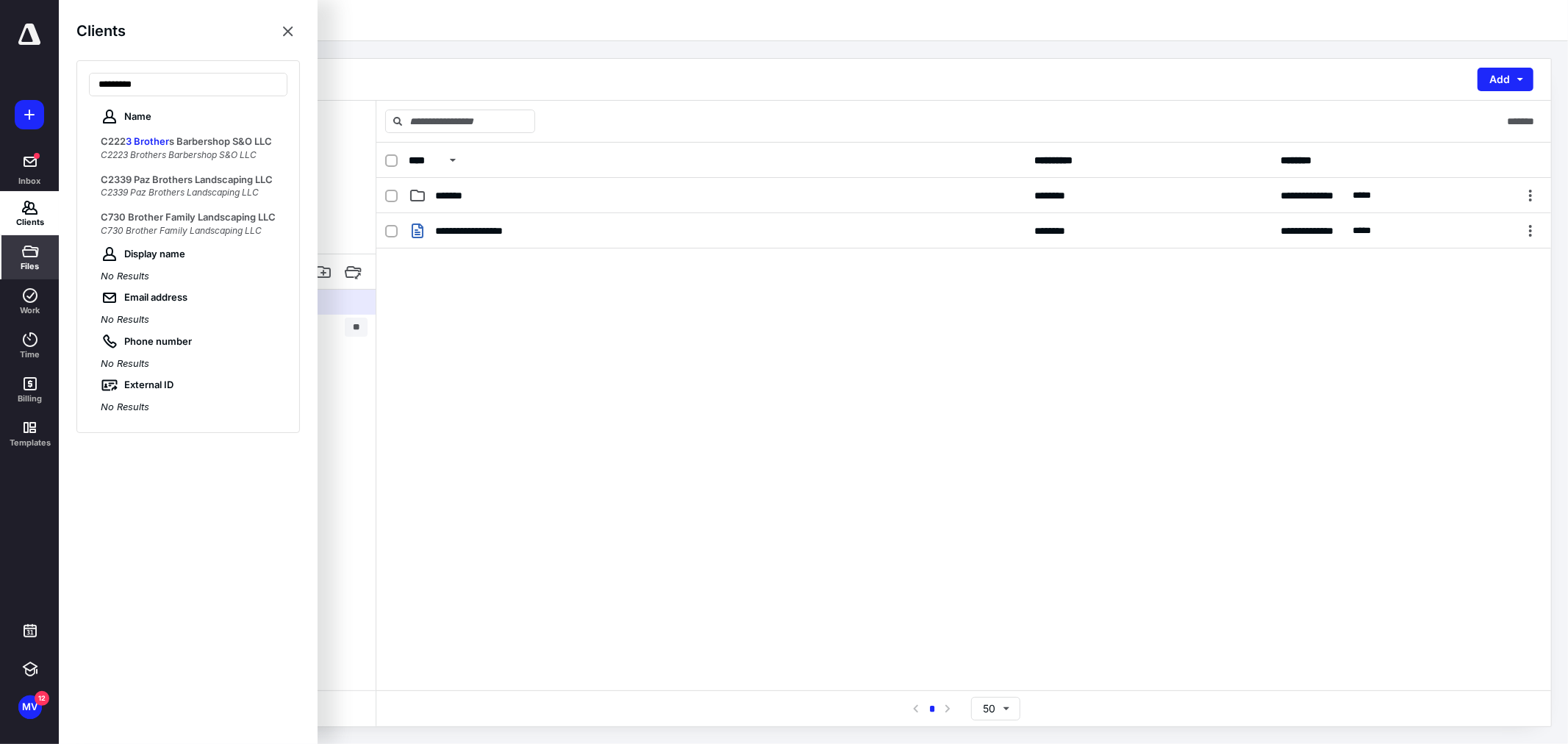click on "Files" at bounding box center (30, 257) 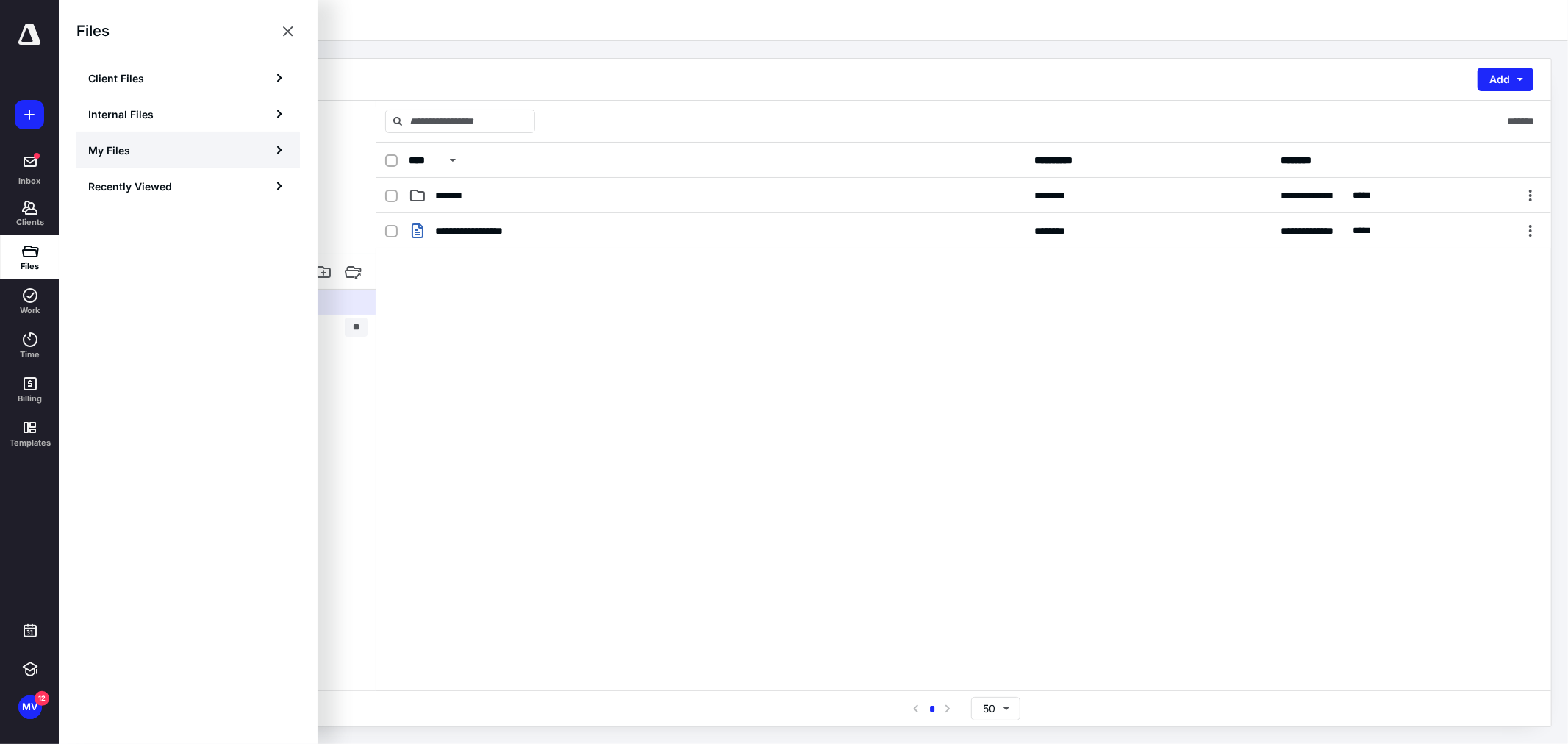 click on "My Files" at bounding box center (188, 150) 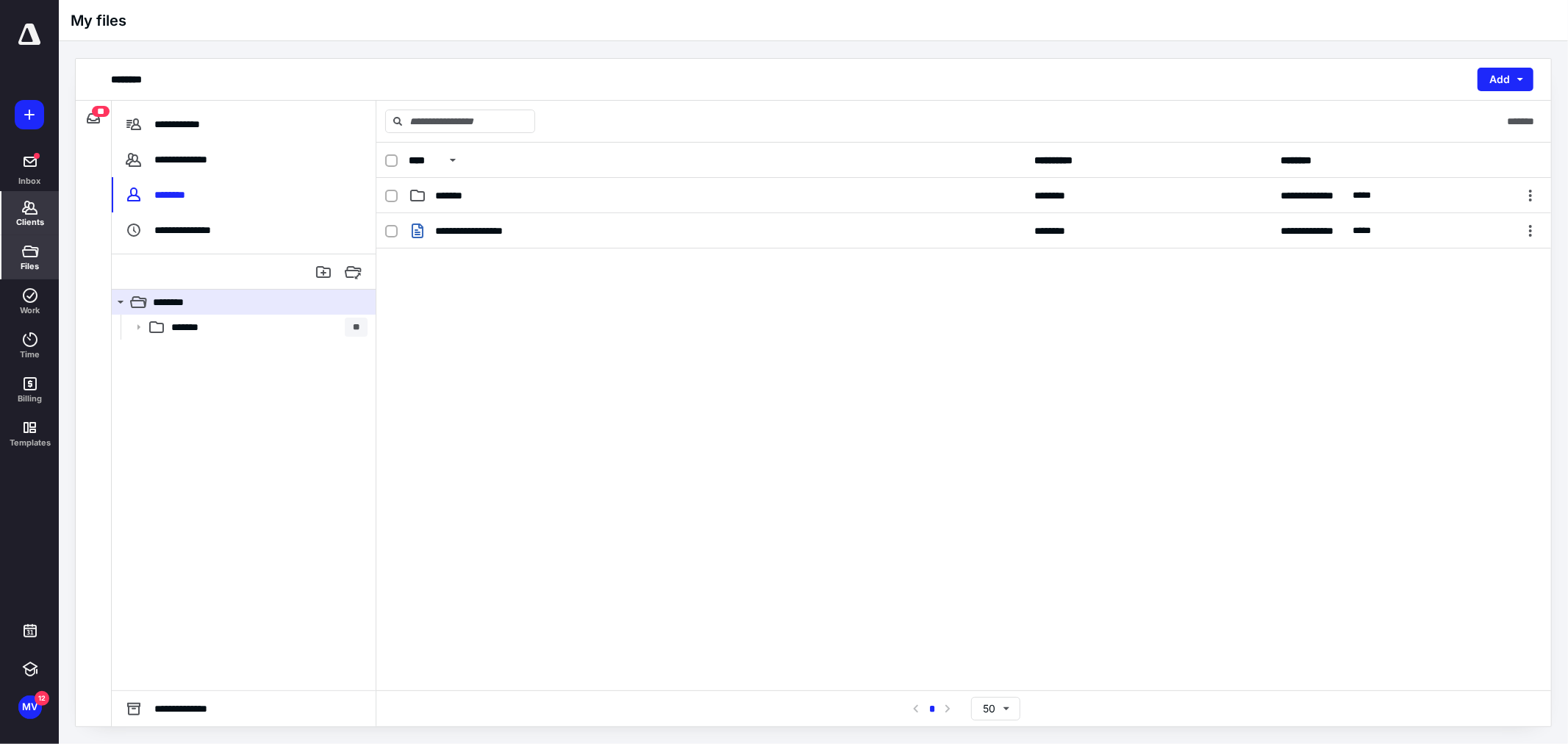 click 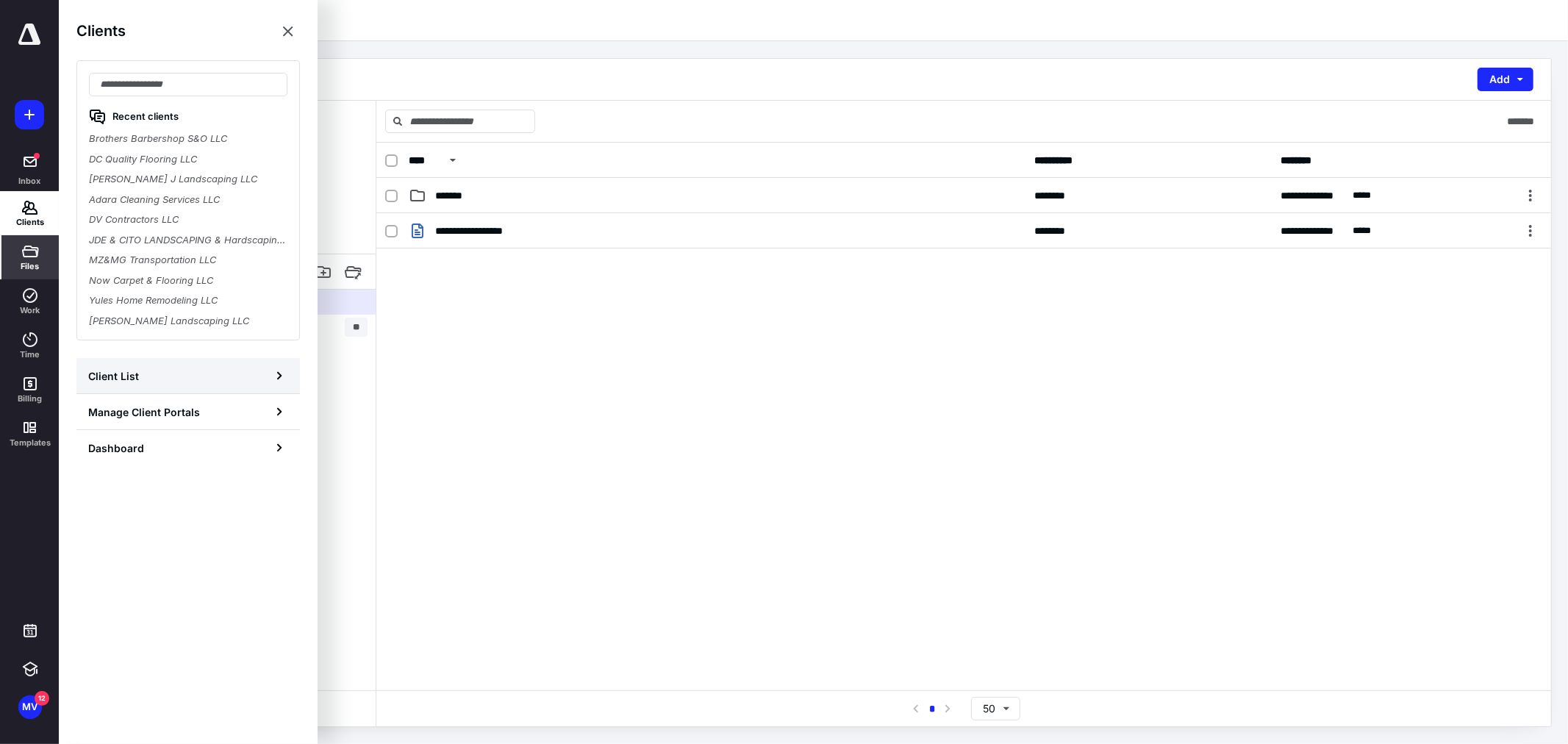 click on "Client List" at bounding box center [188, 376] 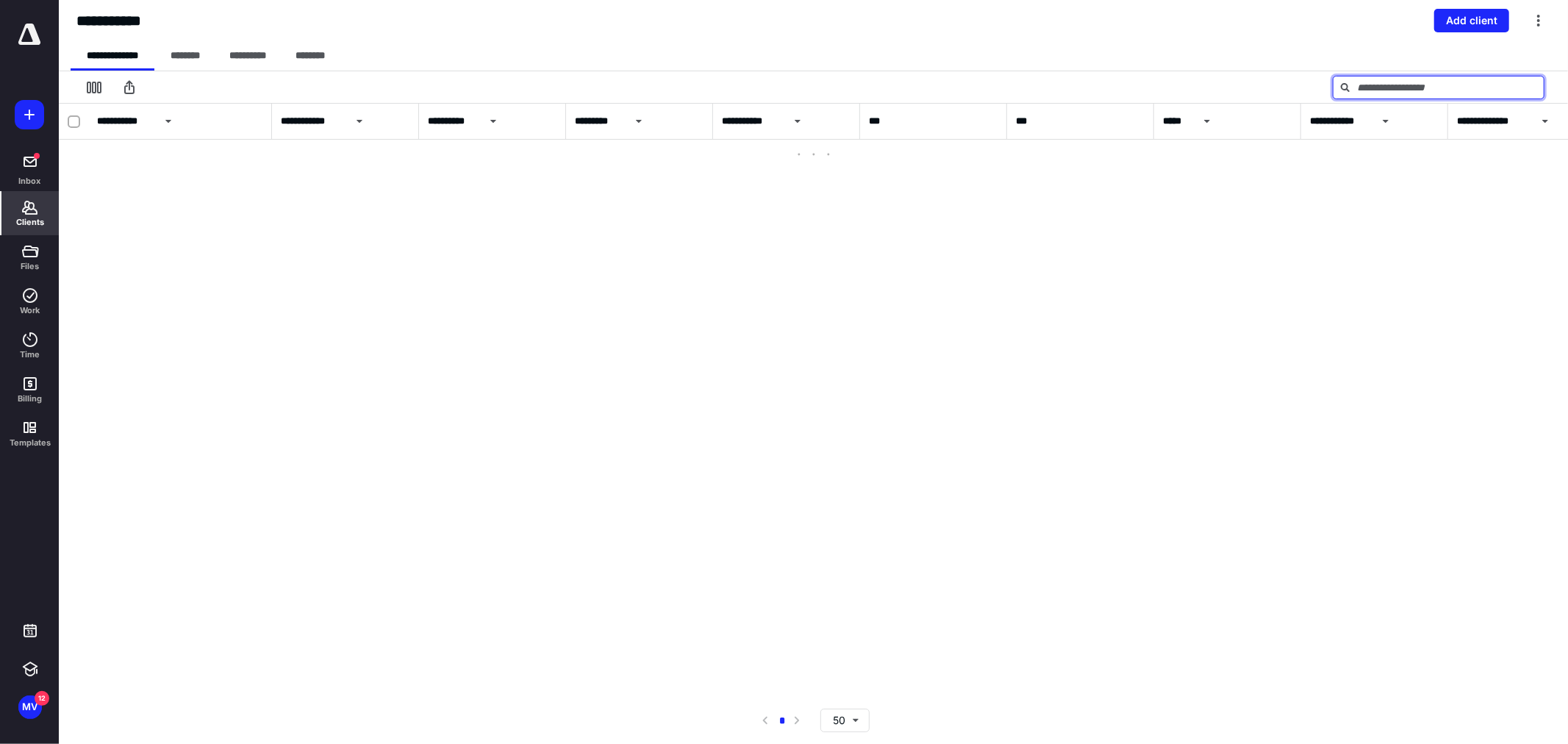 click at bounding box center [1439, 87] 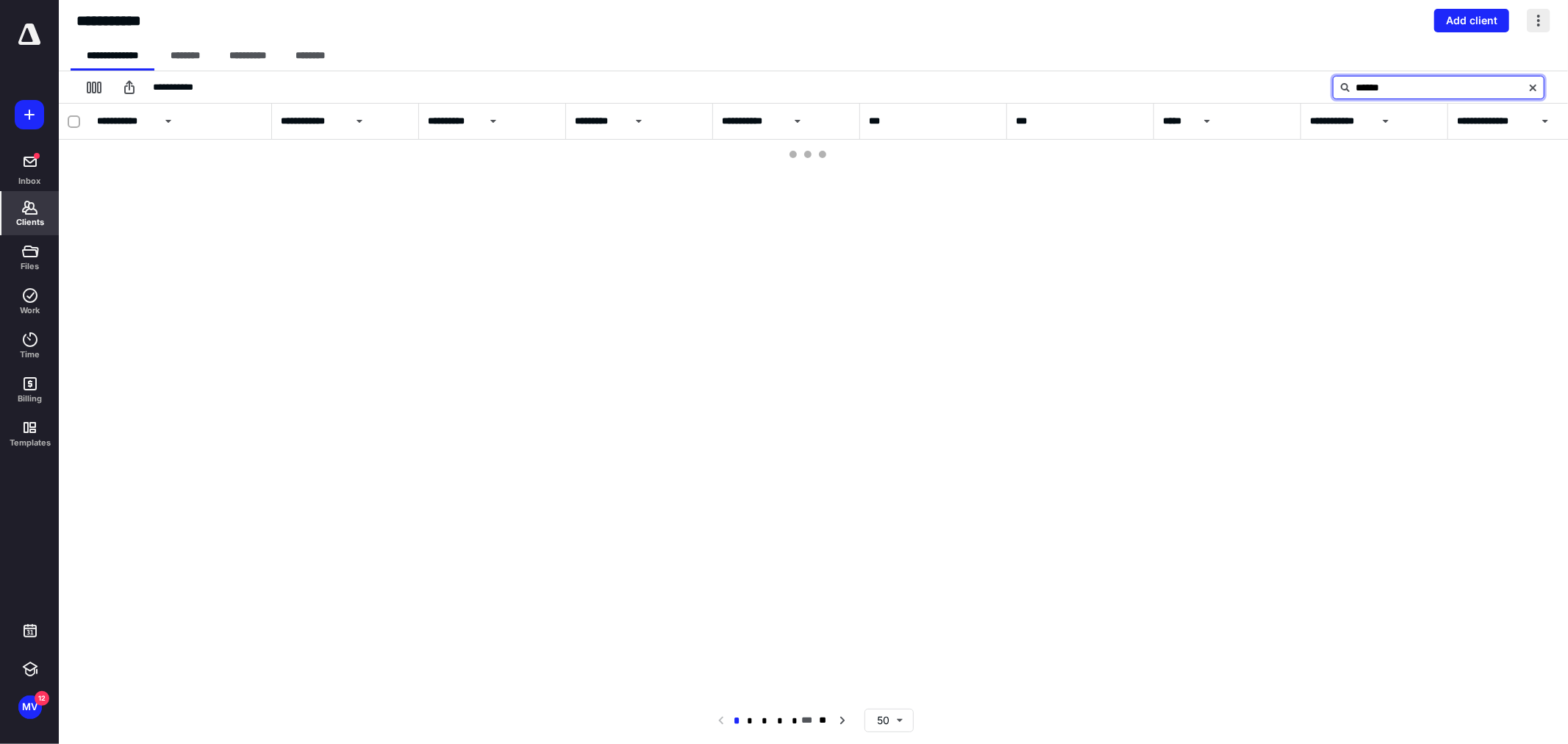 type on "******" 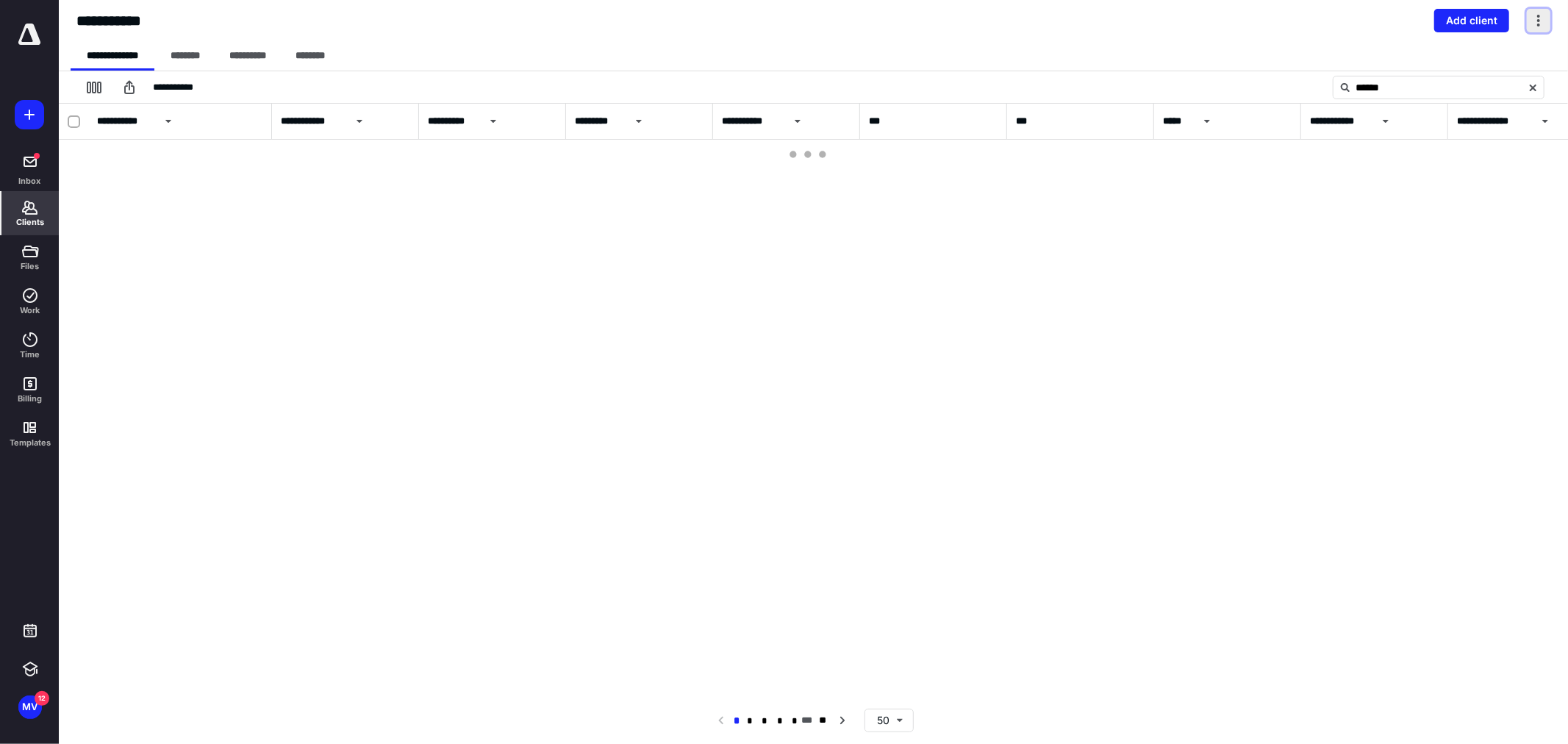 click at bounding box center [1539, 21] 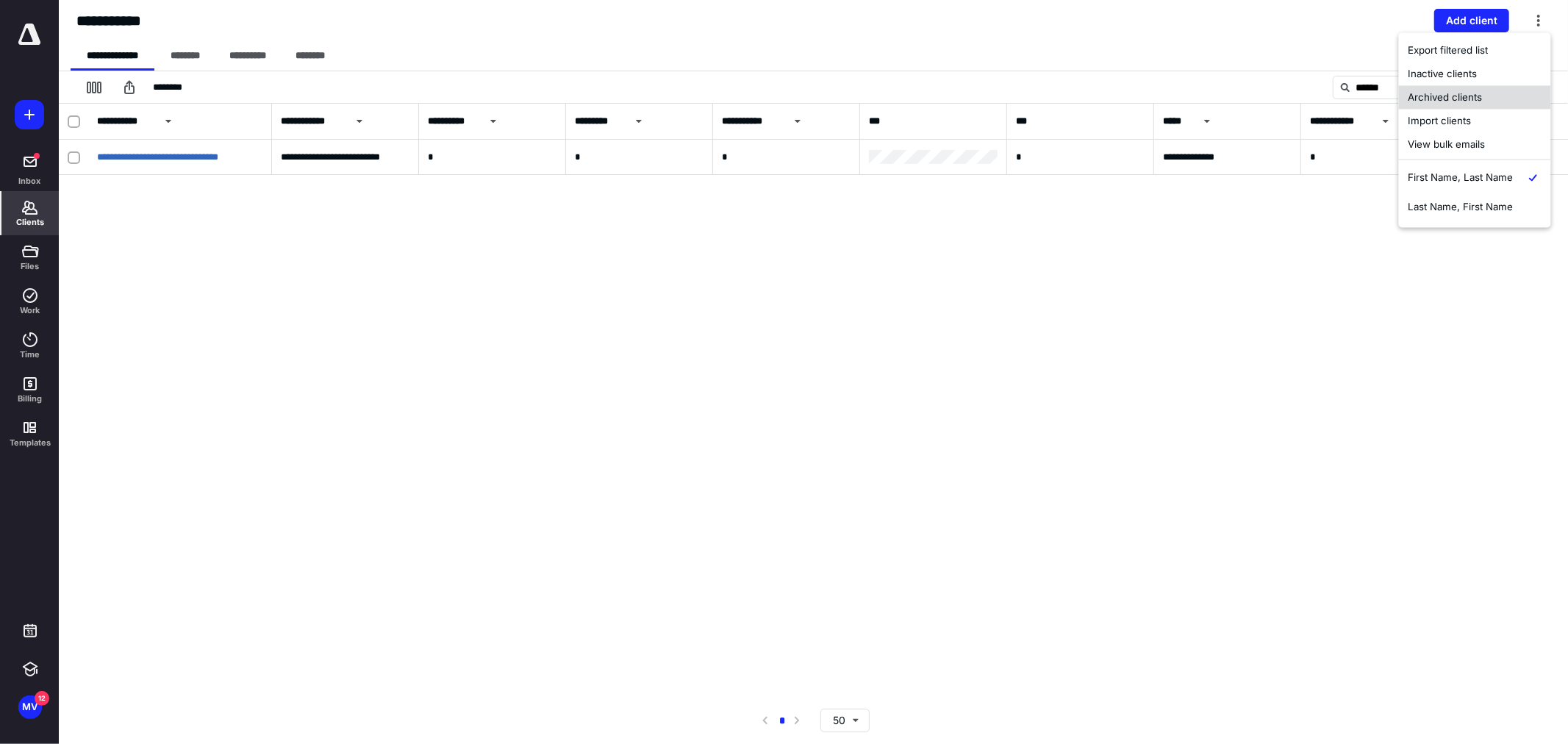 click on "Archived clients" at bounding box center [1475, 97] 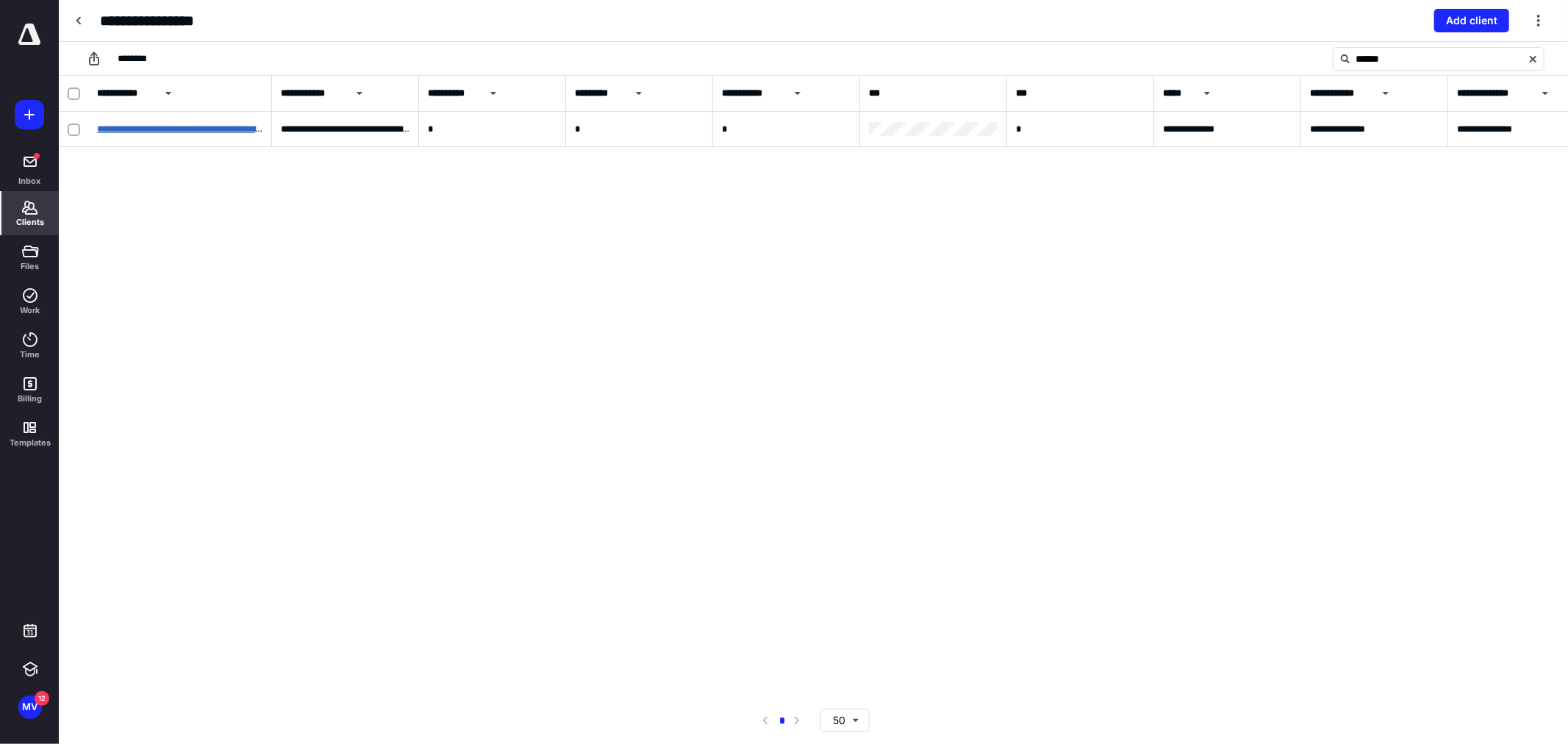 click on "**********" at bounding box center (204, 129) 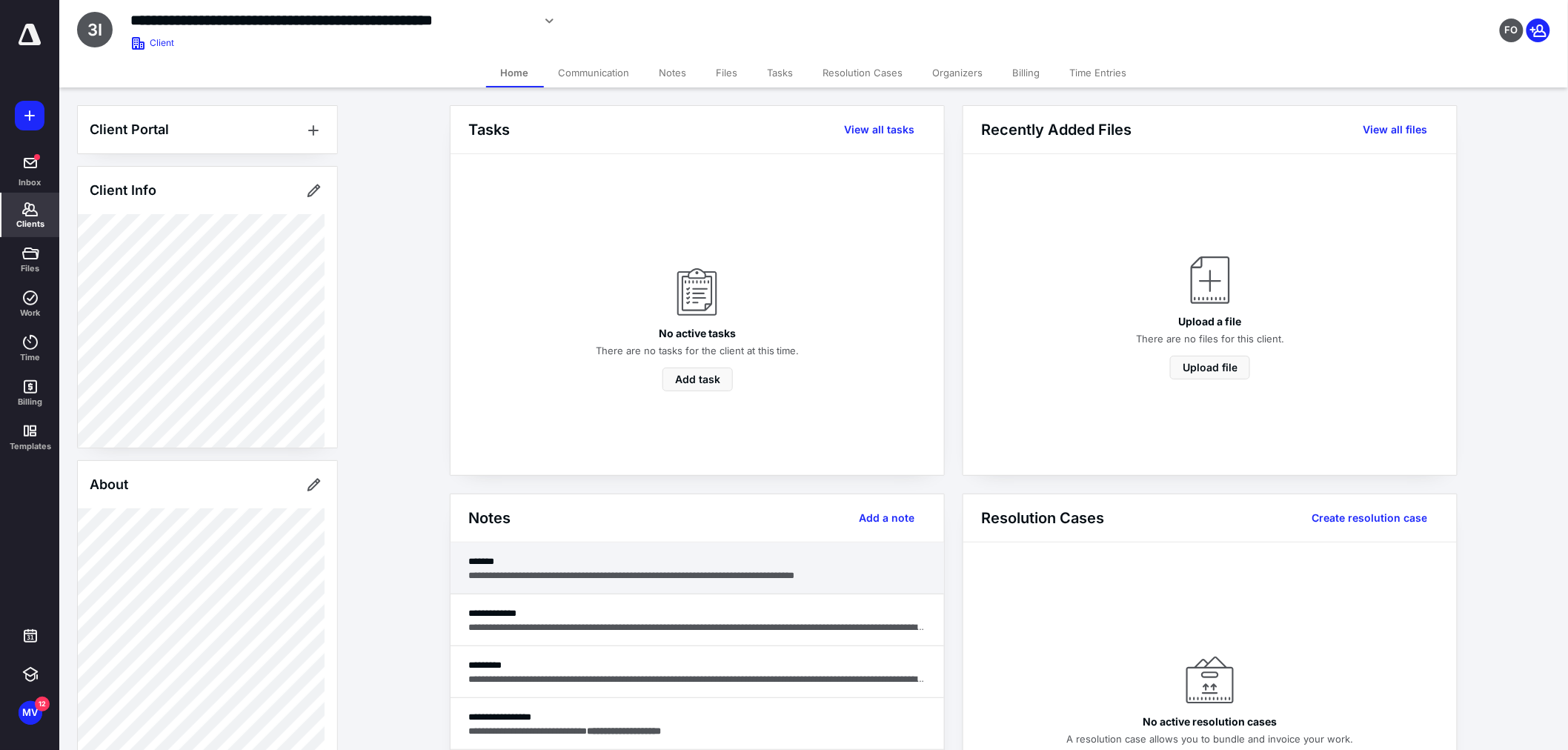 click on "**********" at bounding box center [697, 575] 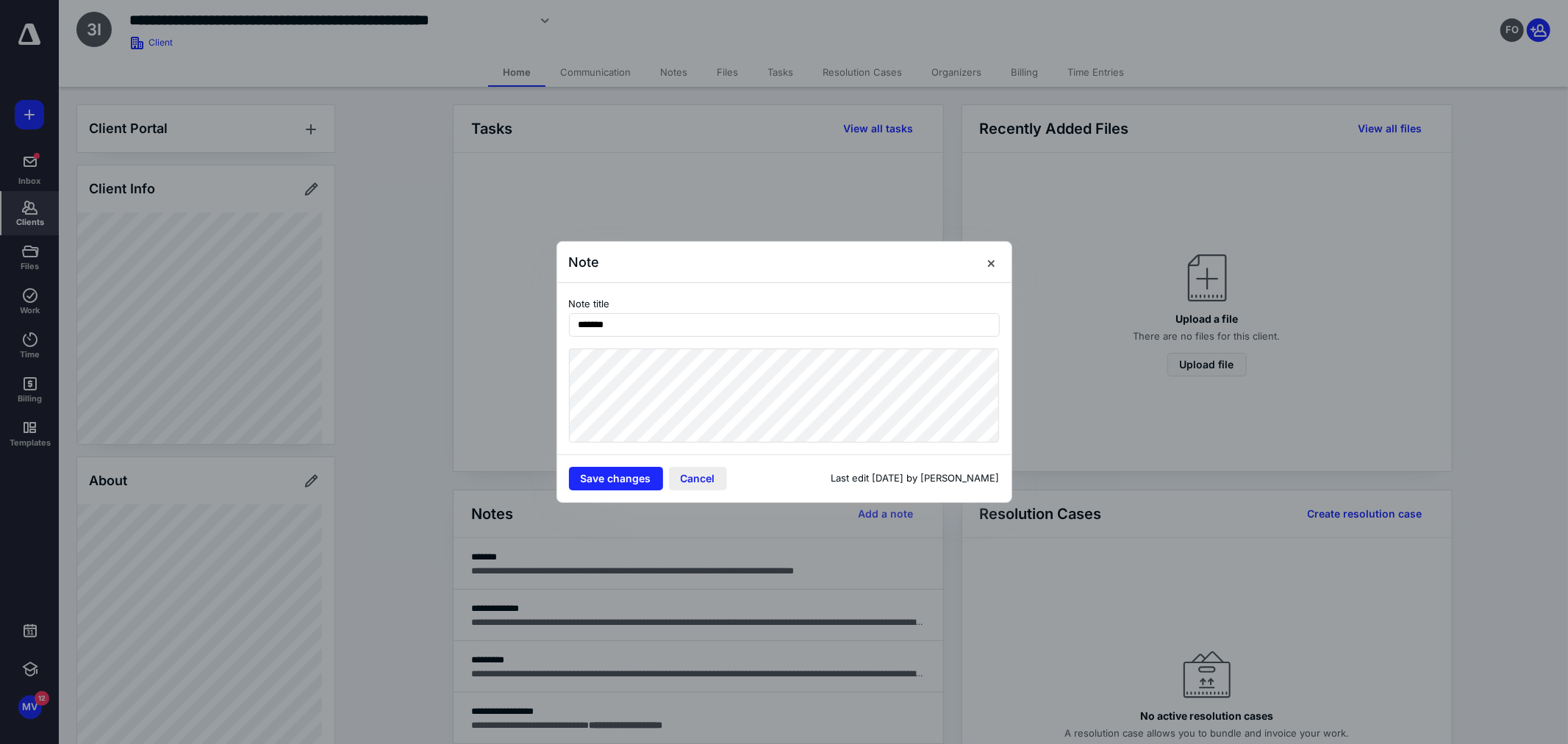 click on "Cancel" at bounding box center (698, 479) 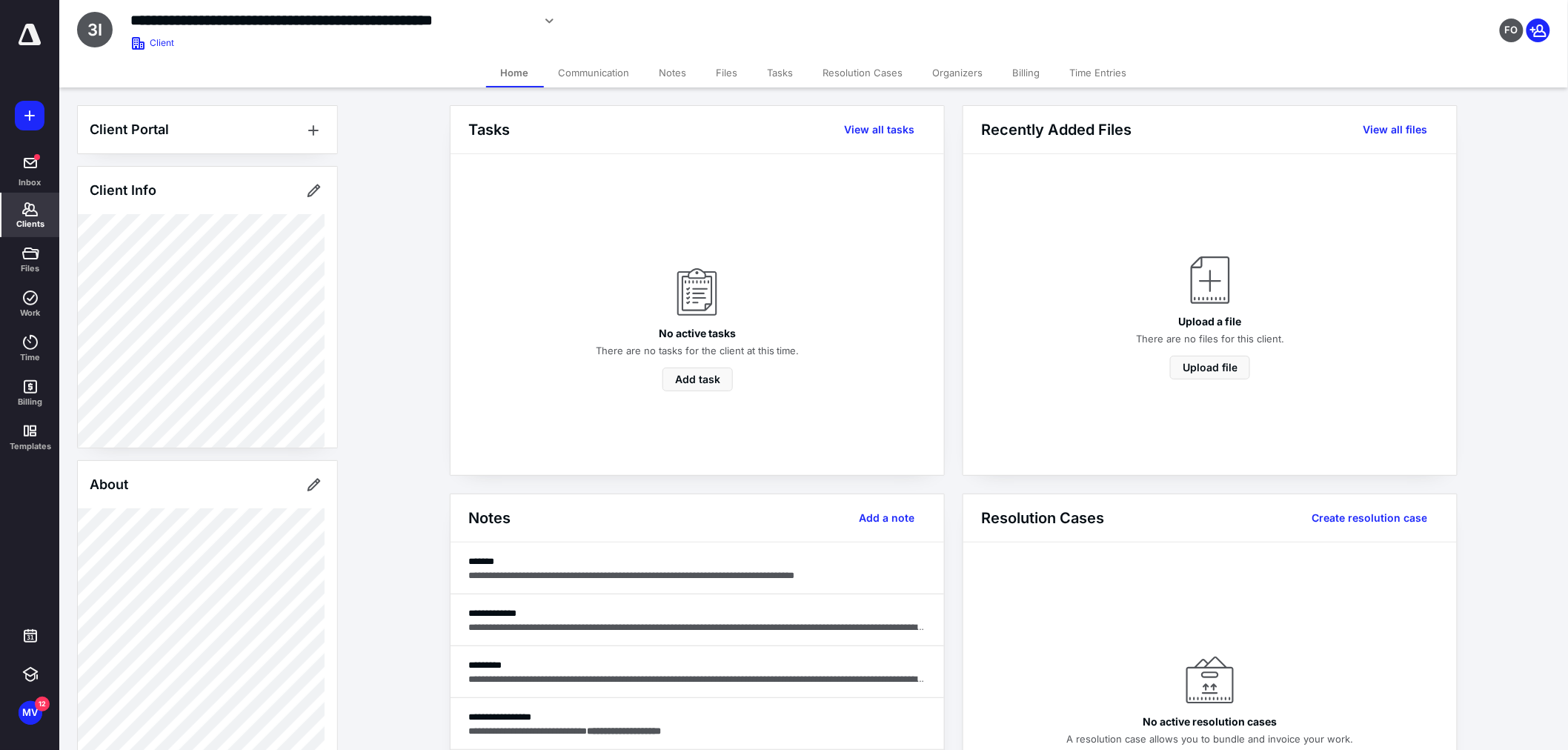 click on "Files" at bounding box center [727, 73] 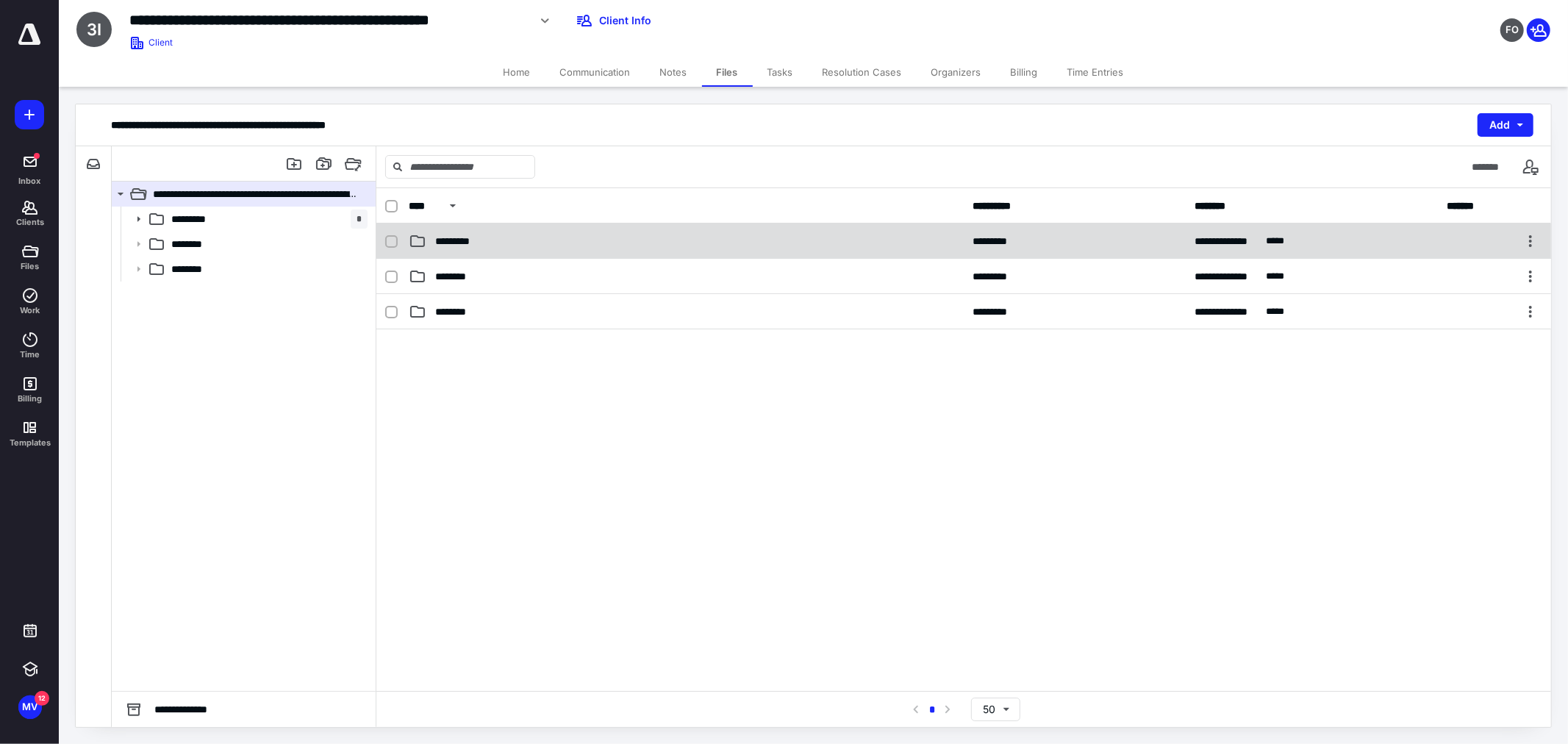 click on "**********" at bounding box center (964, 241) 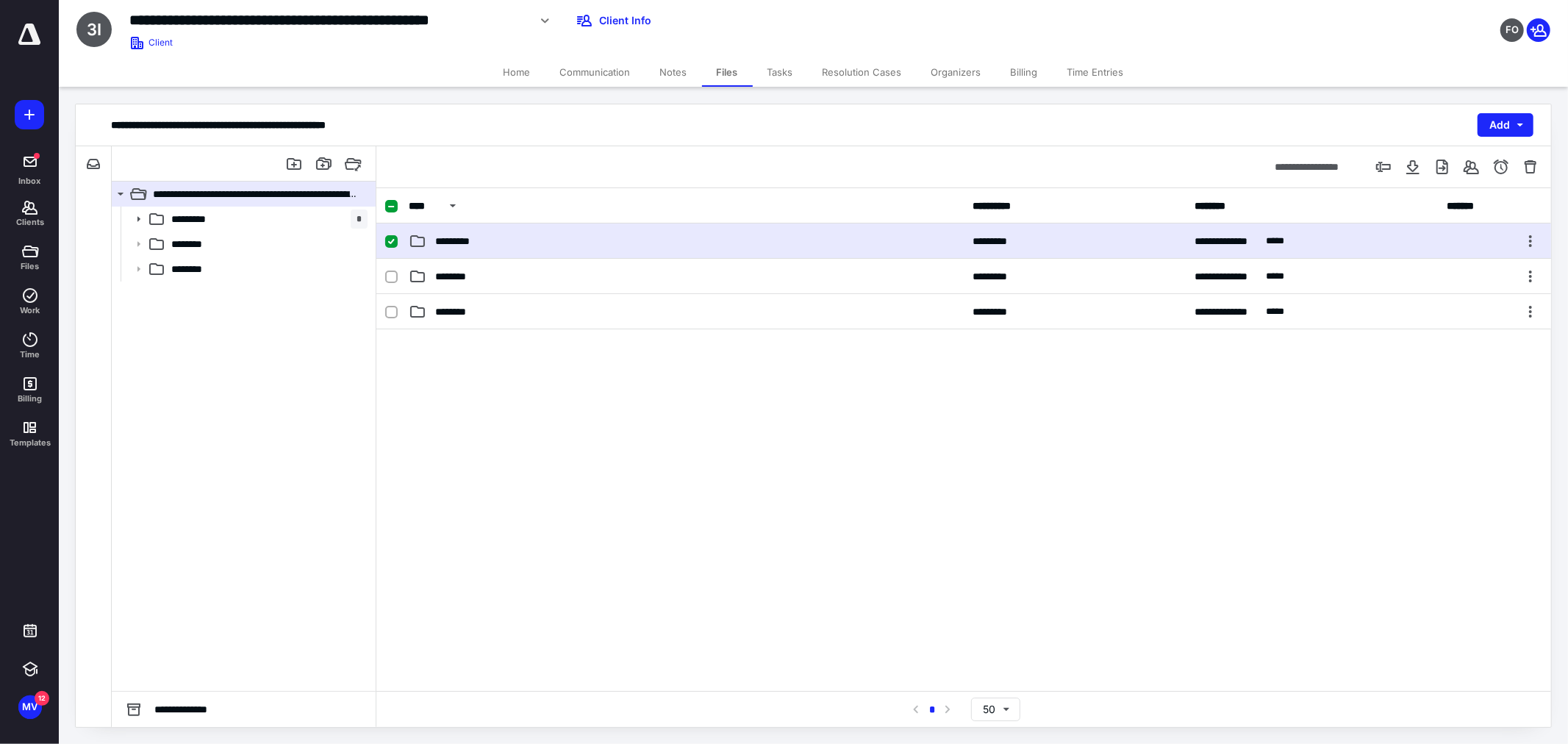 click on "**********" at bounding box center (964, 241) 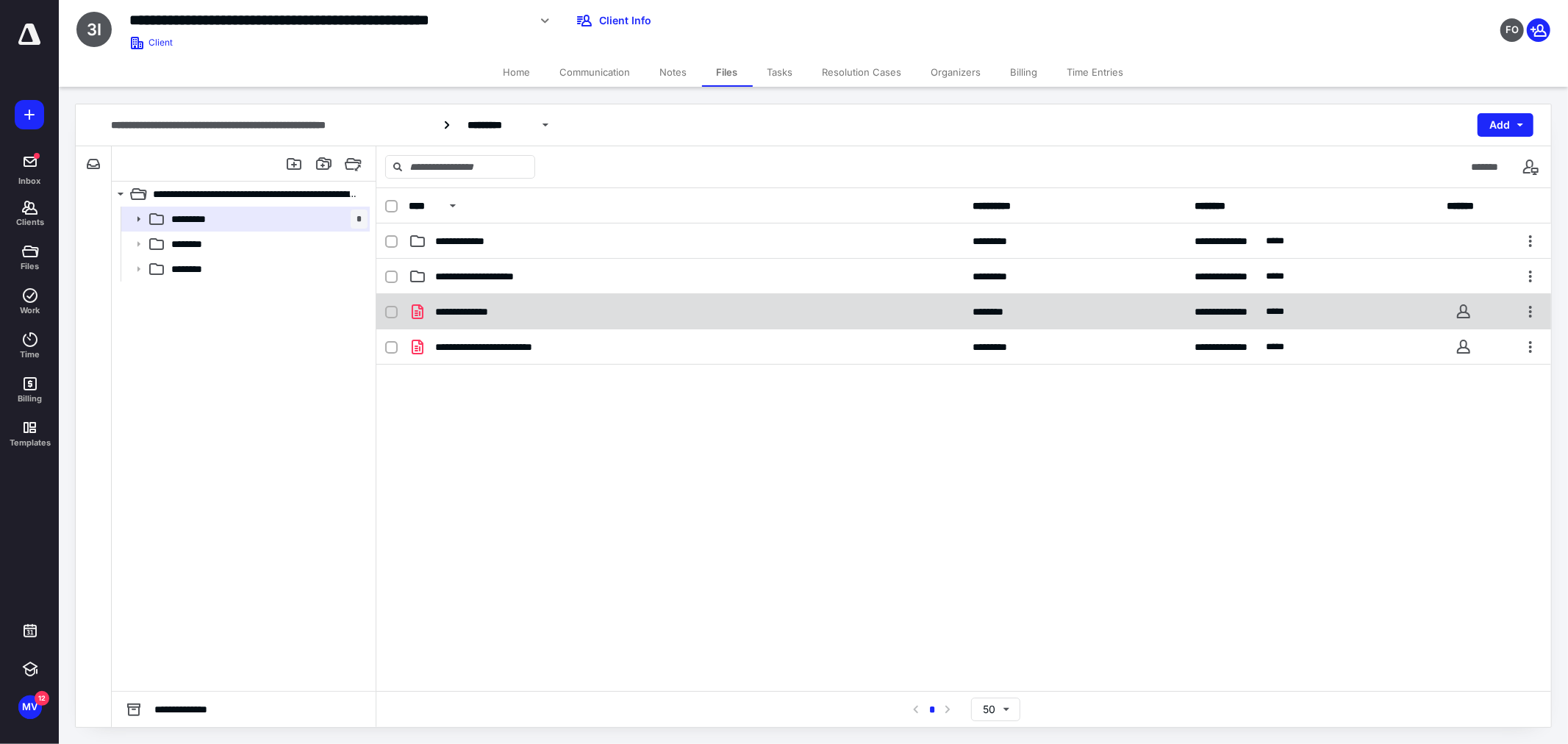 click on "**********" at bounding box center [473, 312] 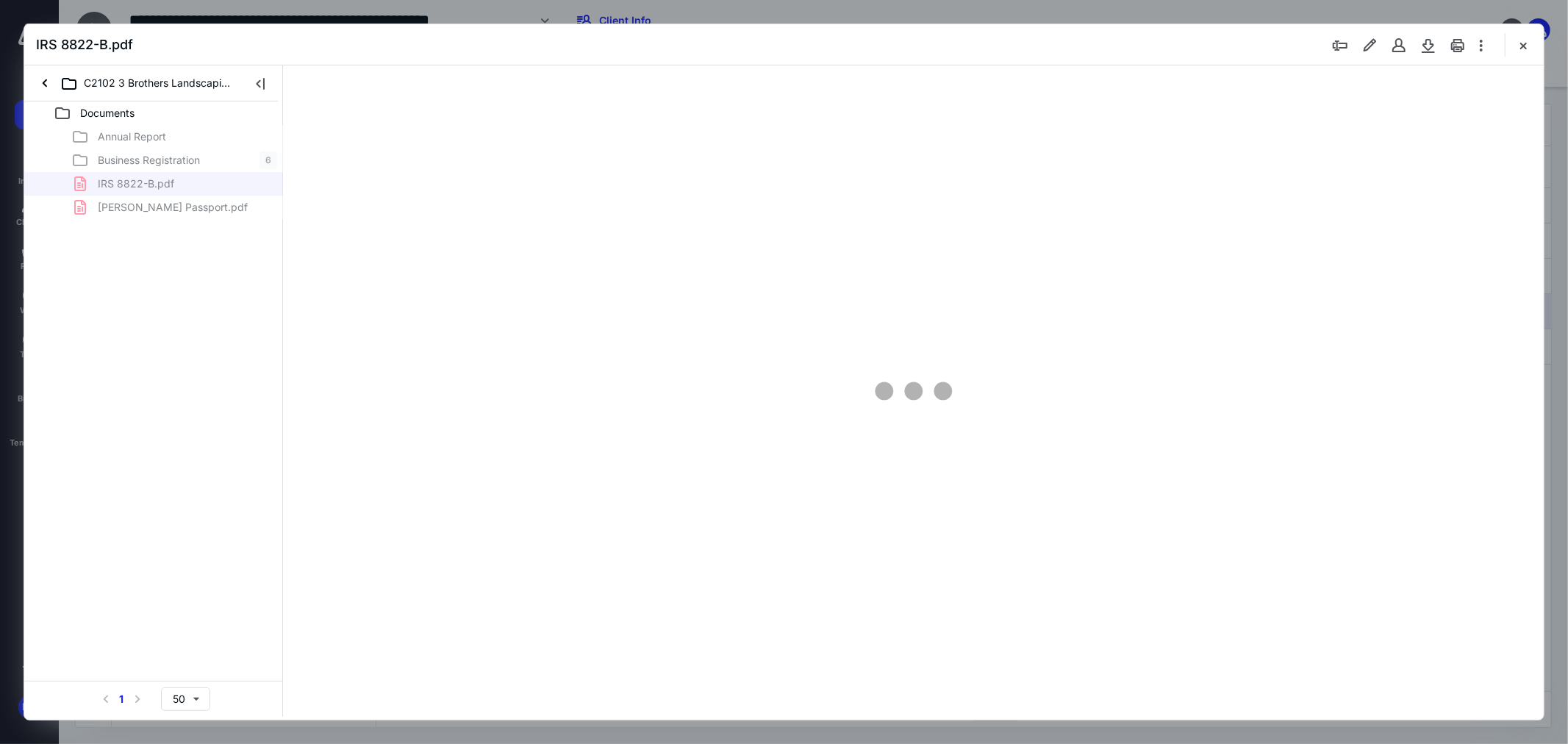 scroll, scrollTop: 0, scrollLeft: 0, axis: both 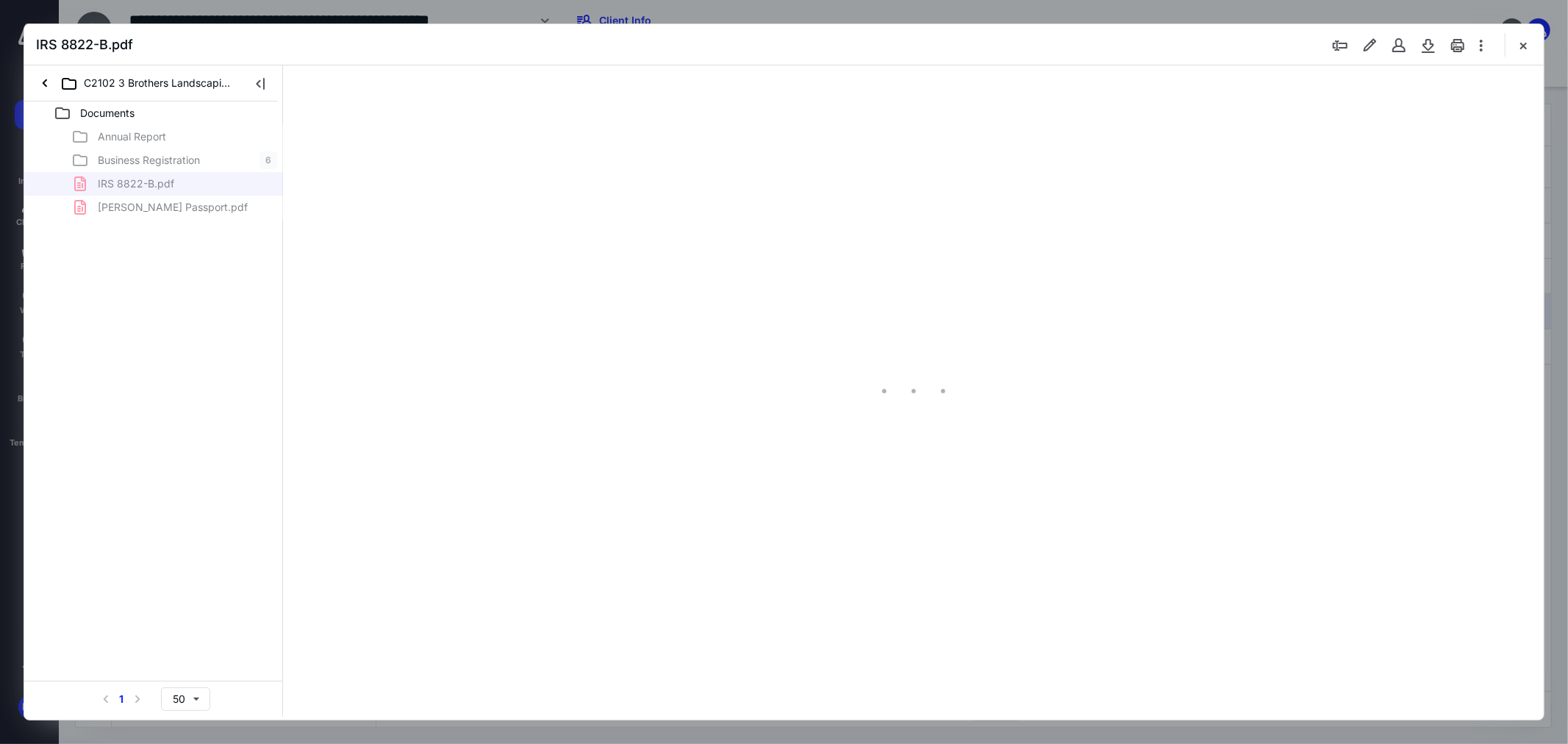 type on "102" 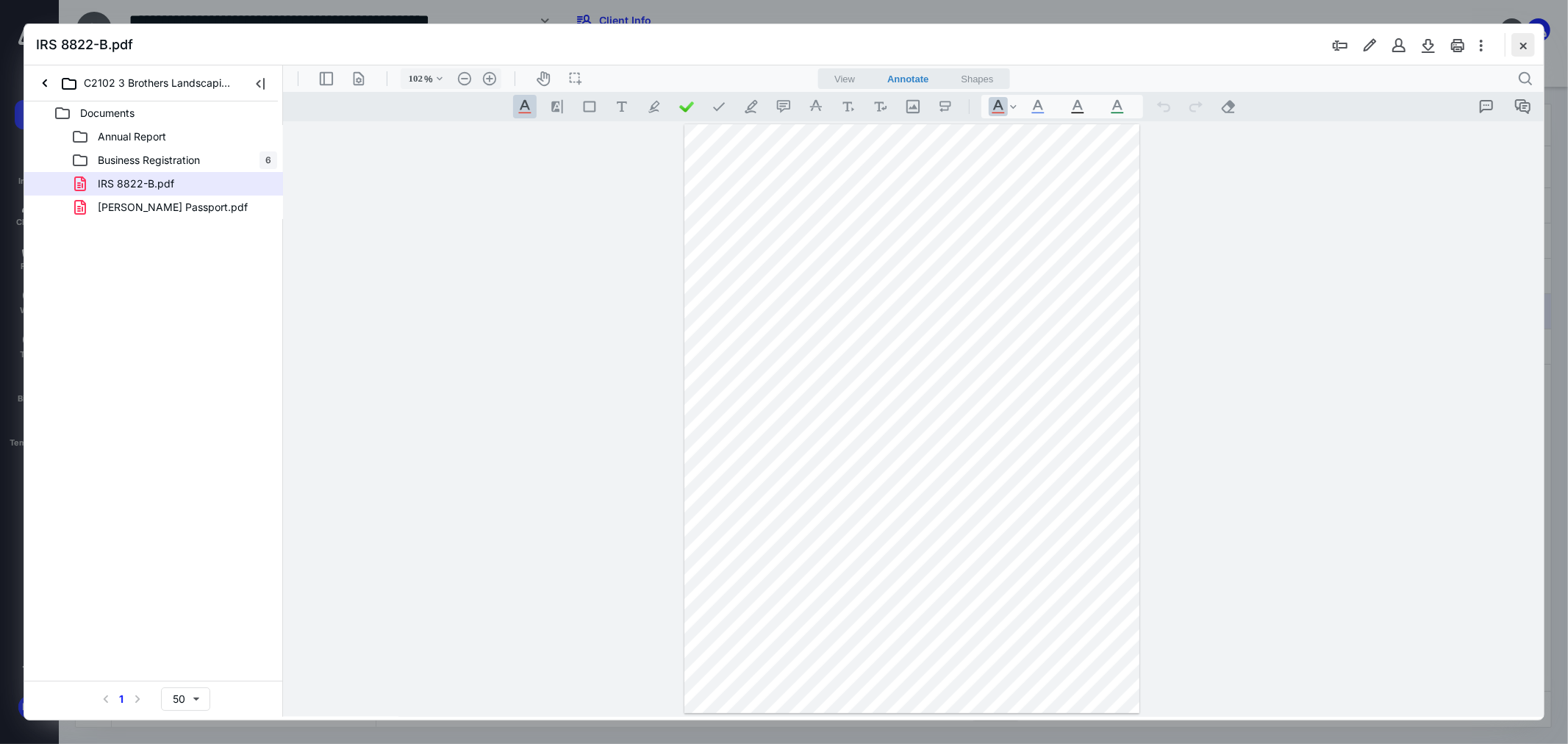 click at bounding box center (1523, 45) 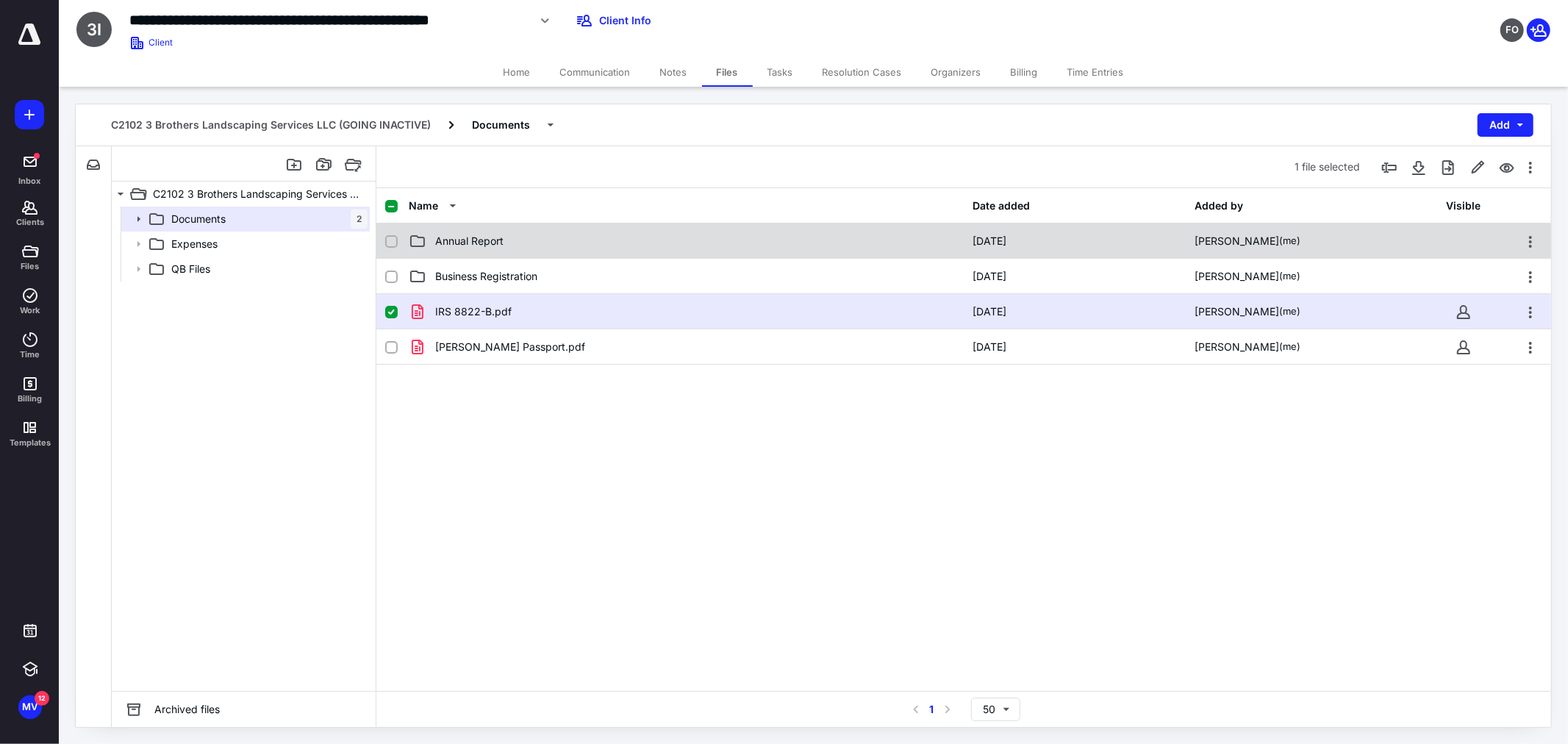 click on "Annual Report [DATE] [PERSON_NAME]  (me)" at bounding box center (964, 241) 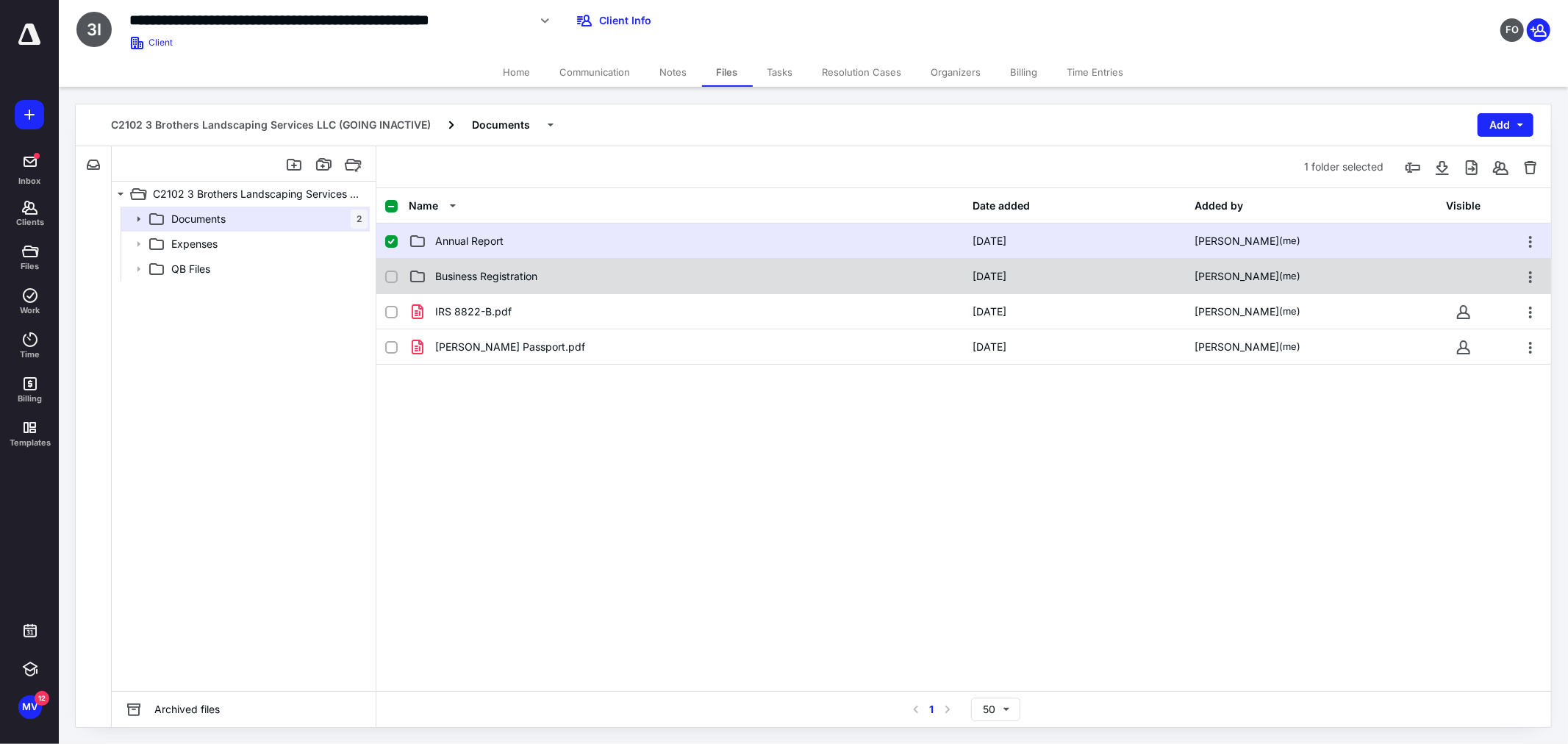 click on "Business Registration" at bounding box center [486, 276] 